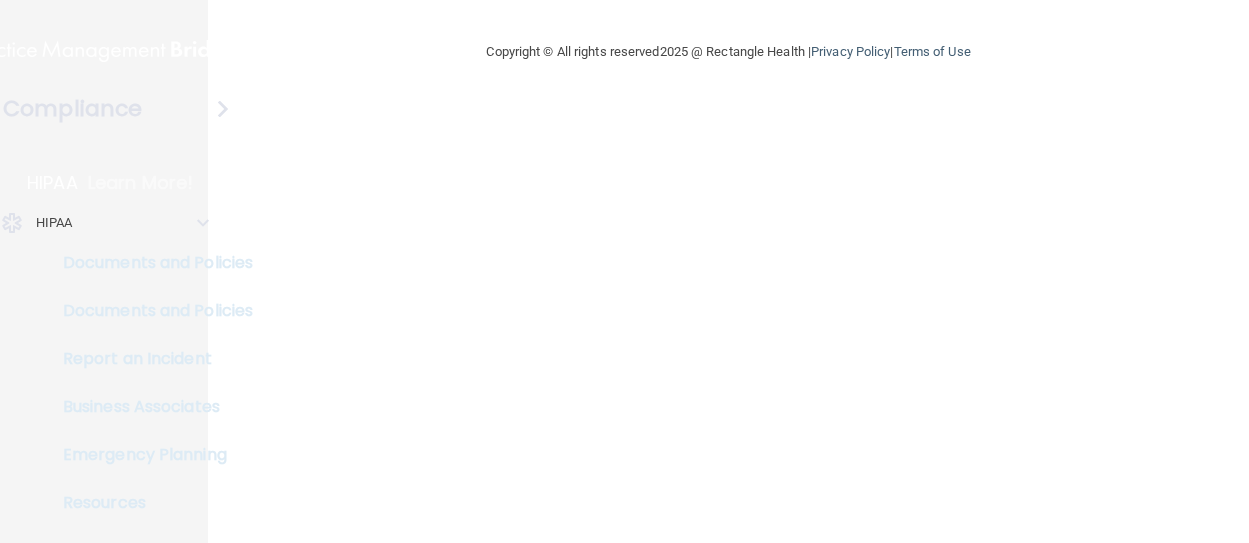 scroll, scrollTop: 0, scrollLeft: 0, axis: both 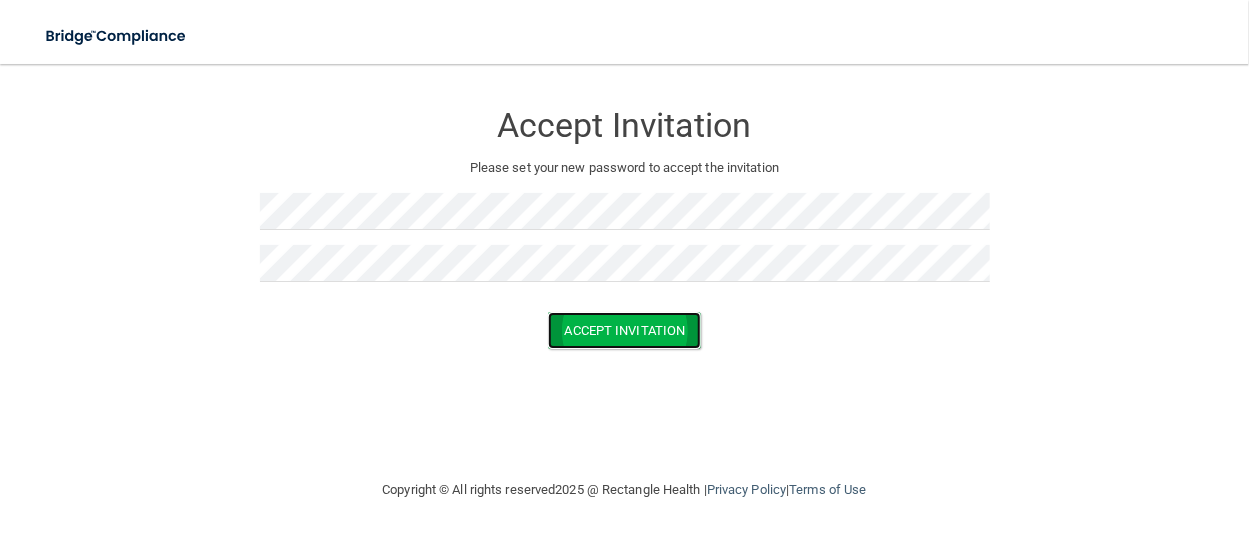 click on "Accept Invitation" at bounding box center [625, 330] 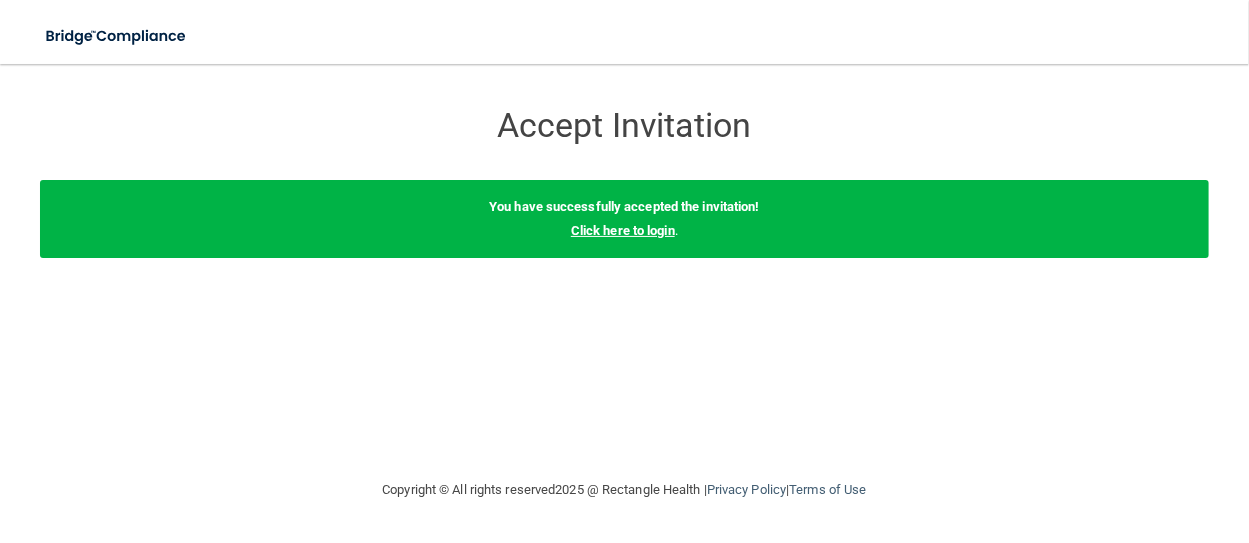 click on "Click here to login" at bounding box center [623, 230] 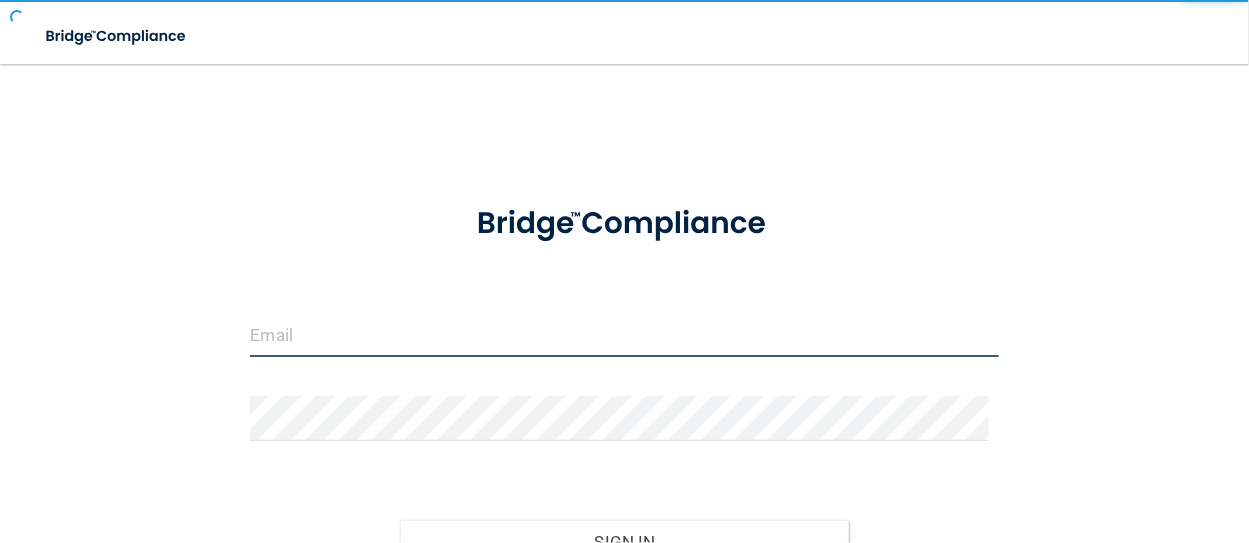type on "janmoneypenny" 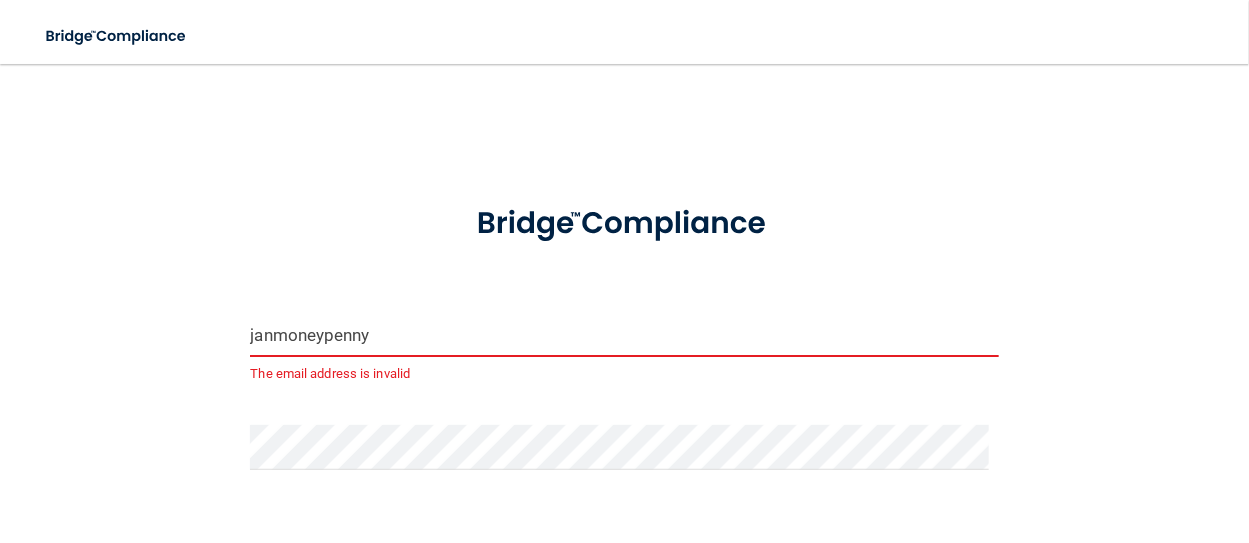 drag, startPoint x: 373, startPoint y: 332, endPoint x: 138, endPoint y: 347, distance: 235.47824 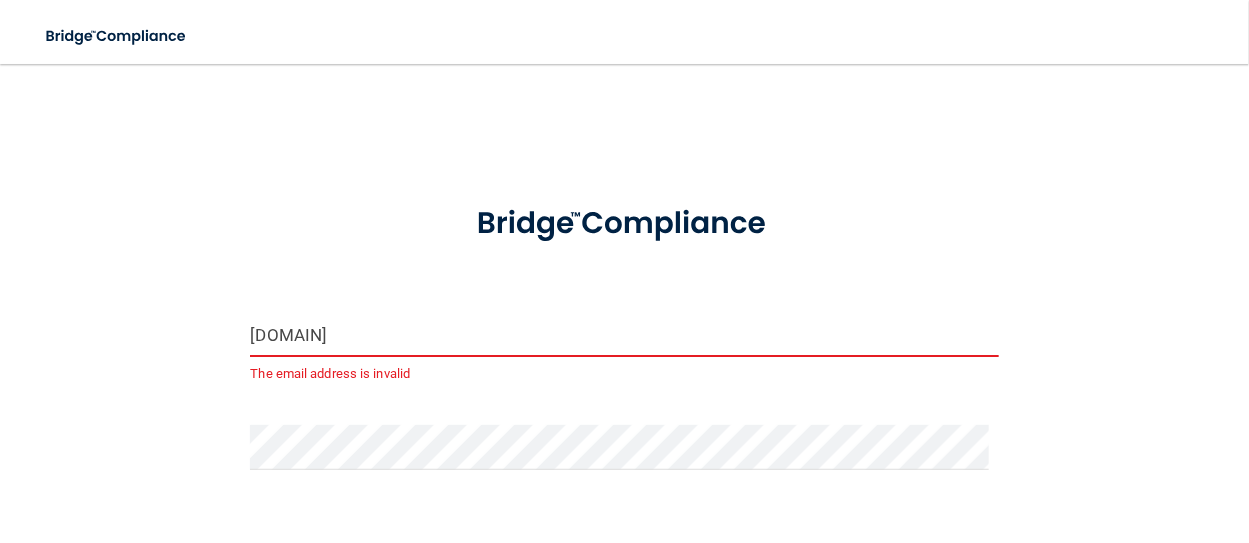 click on "[DOMAIN]" at bounding box center [624, 334] 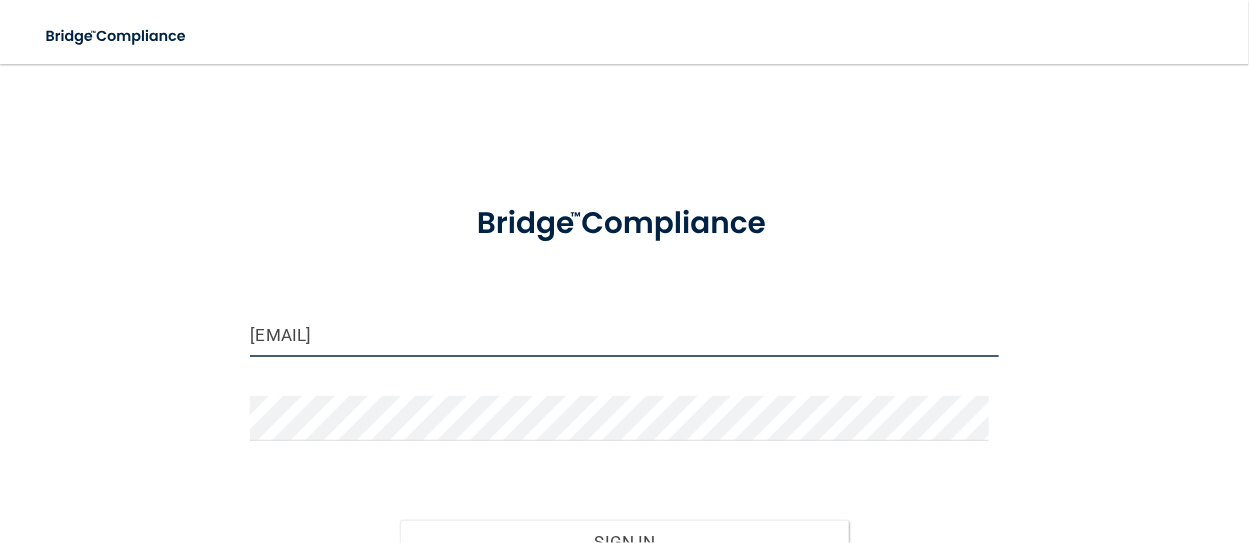 type on "[EMAIL]" 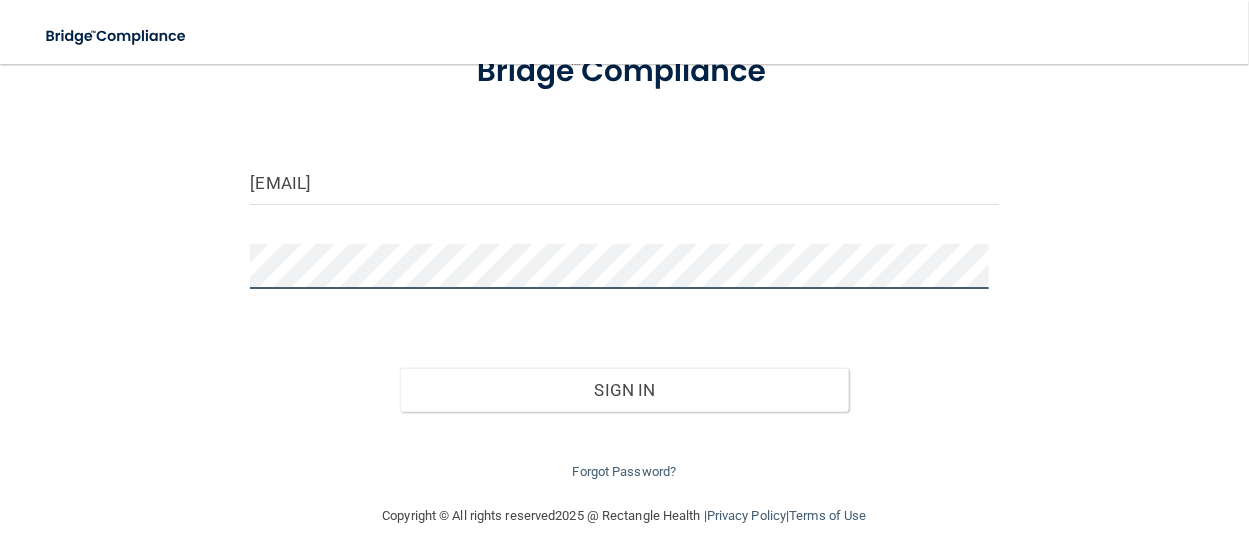 scroll, scrollTop: 158, scrollLeft: 0, axis: vertical 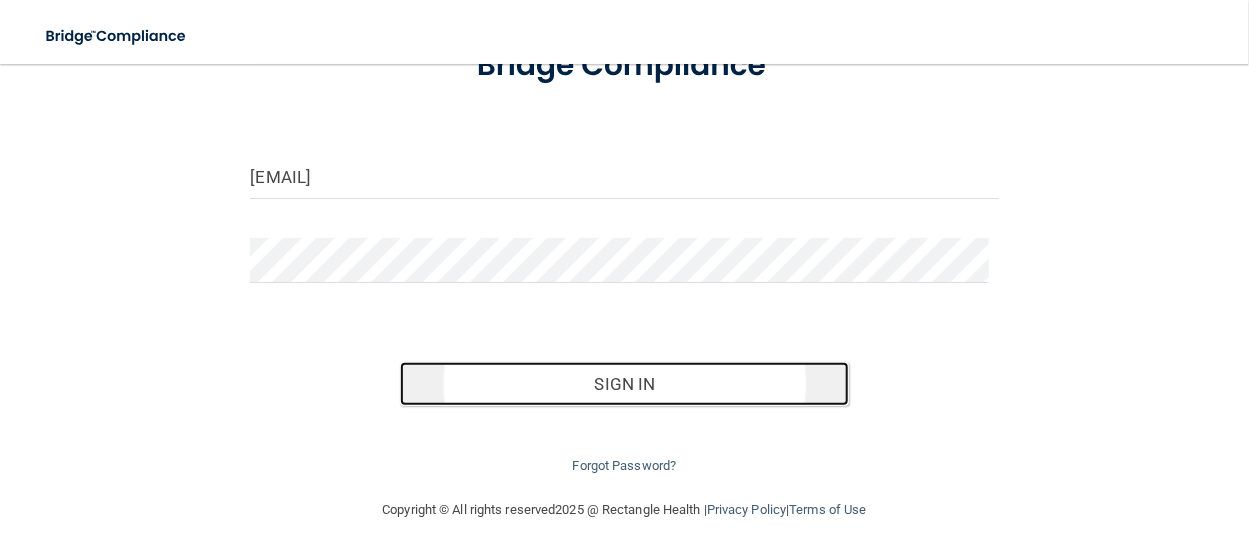 click on "Sign In" at bounding box center (624, 384) 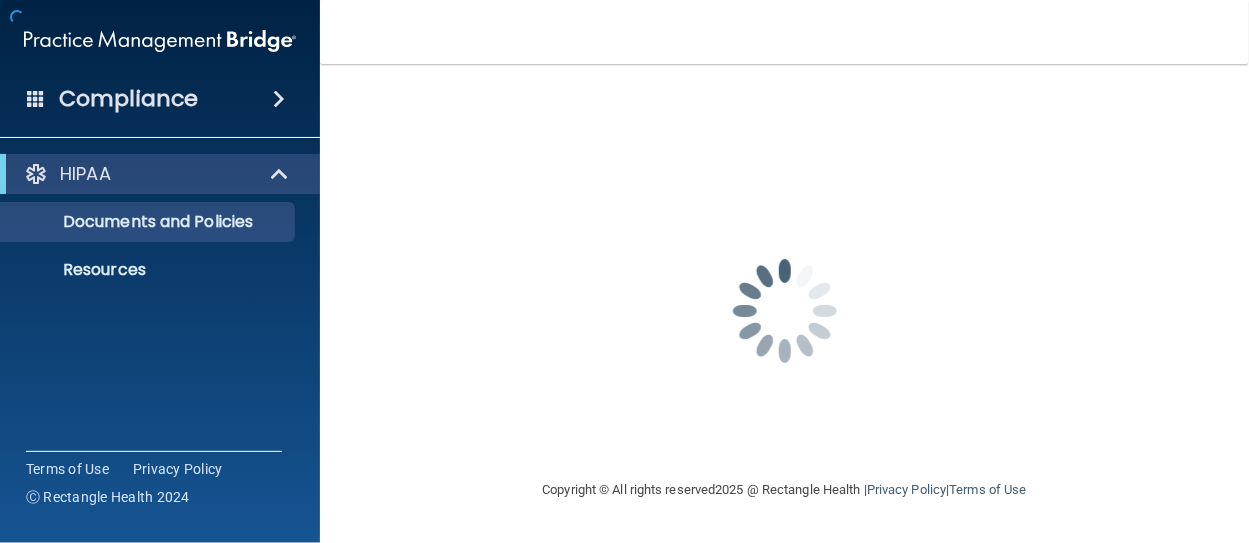 scroll, scrollTop: 0, scrollLeft: 0, axis: both 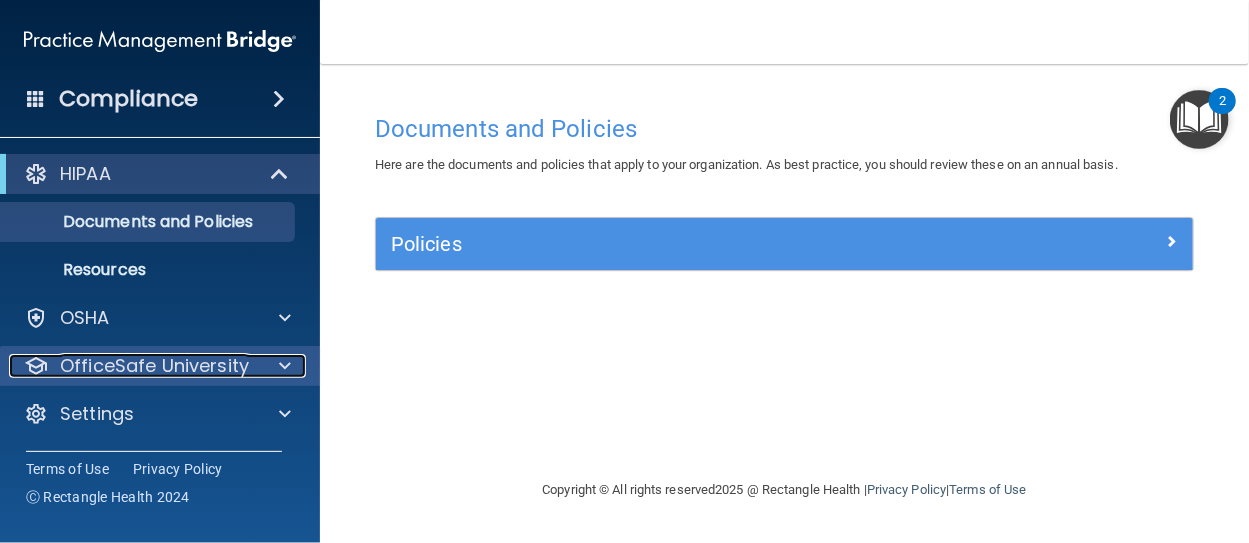 click on "OfficeSafe University" at bounding box center [154, 366] 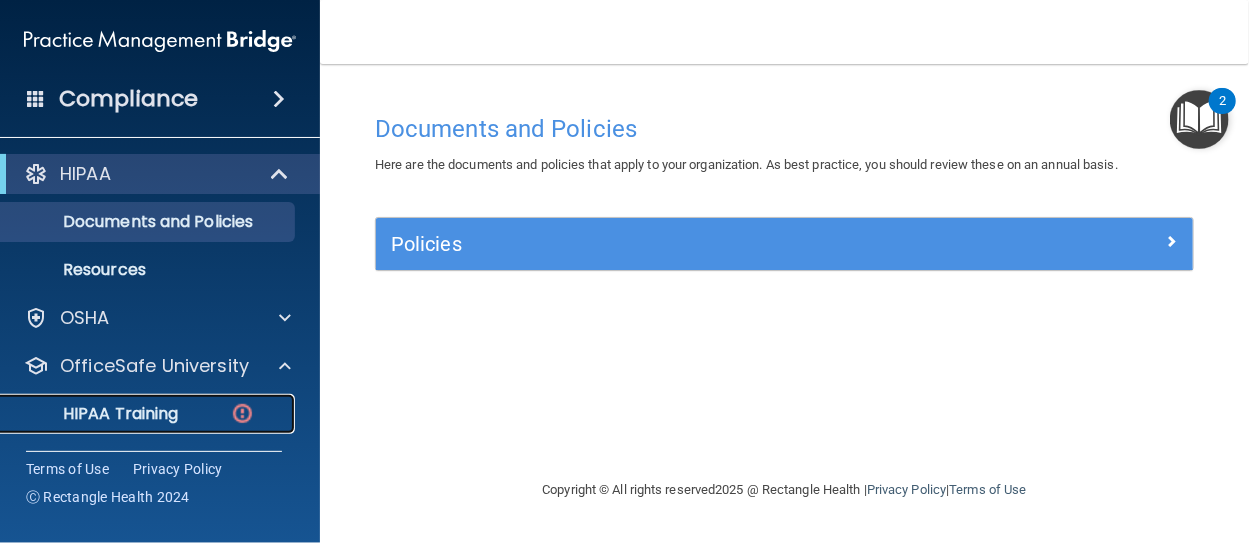 click on "HIPAA Training" at bounding box center (95, 414) 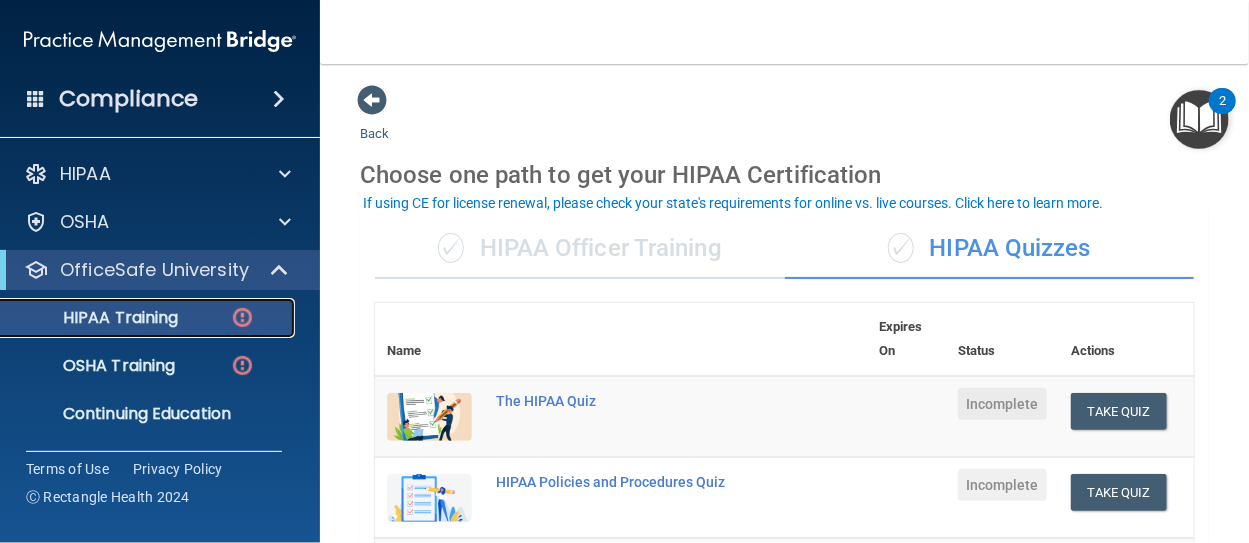 click on "HIPAA Training" at bounding box center (149, 318) 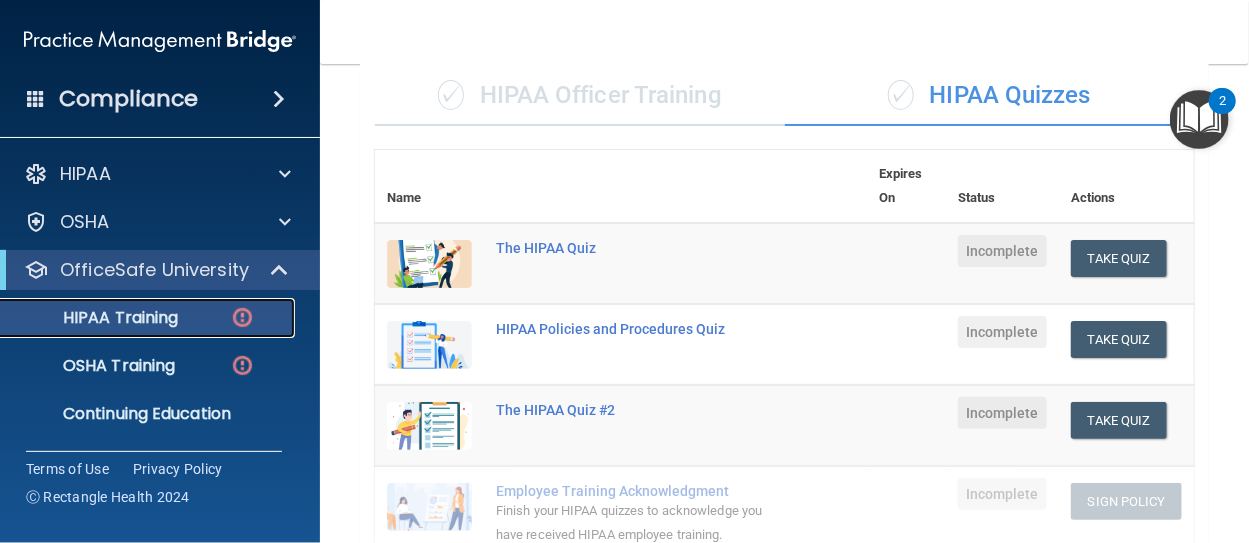 scroll, scrollTop: 33, scrollLeft: 0, axis: vertical 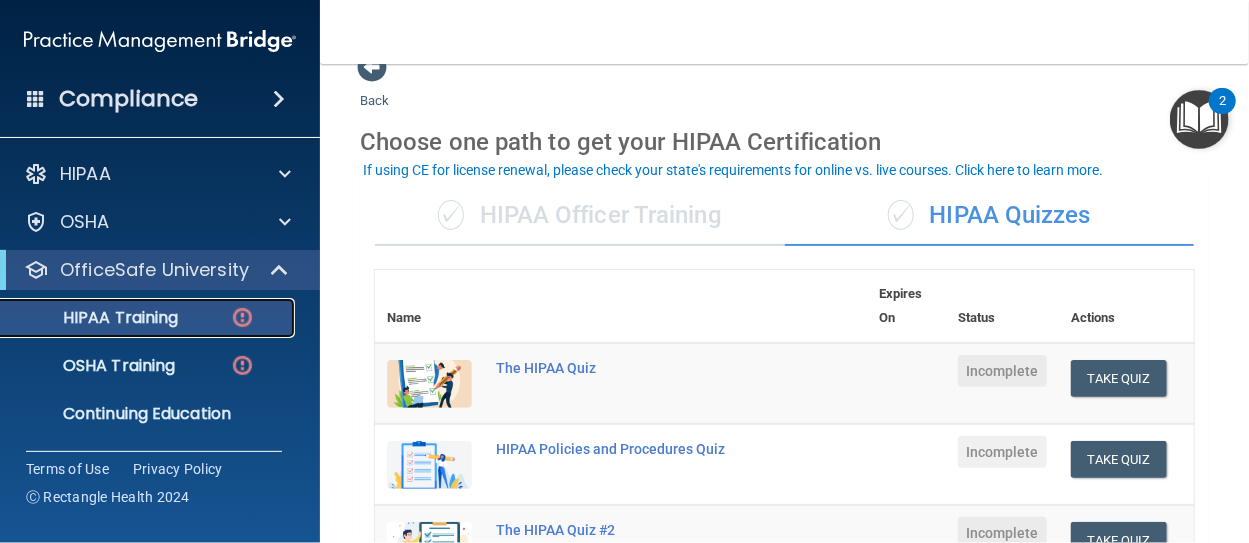 click on "HIPAA Training" at bounding box center (95, 318) 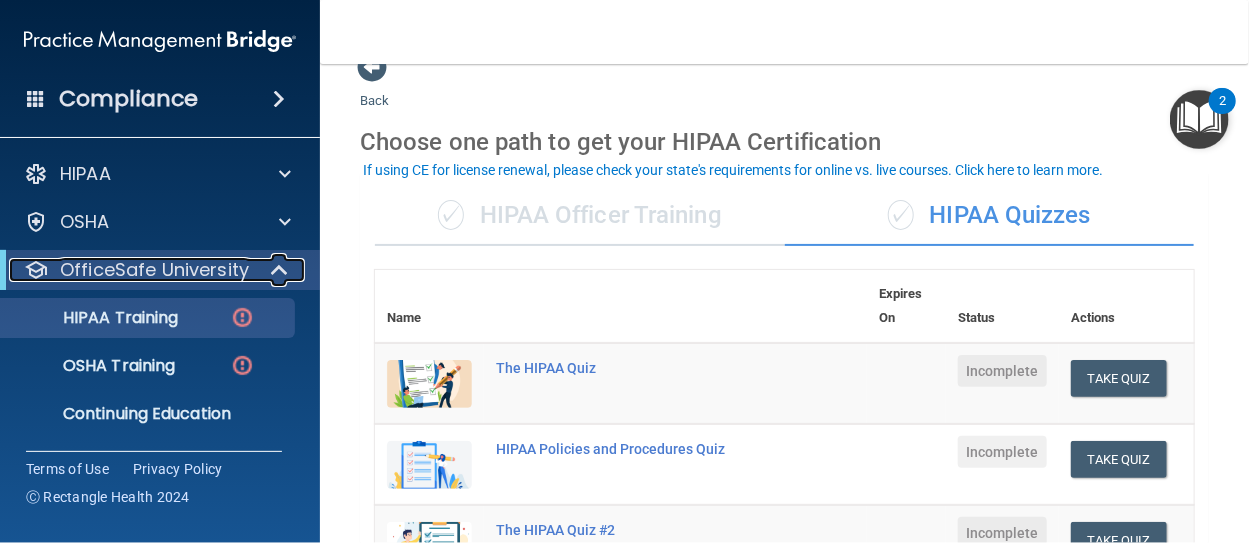click on "OfficeSafe University" at bounding box center [154, 270] 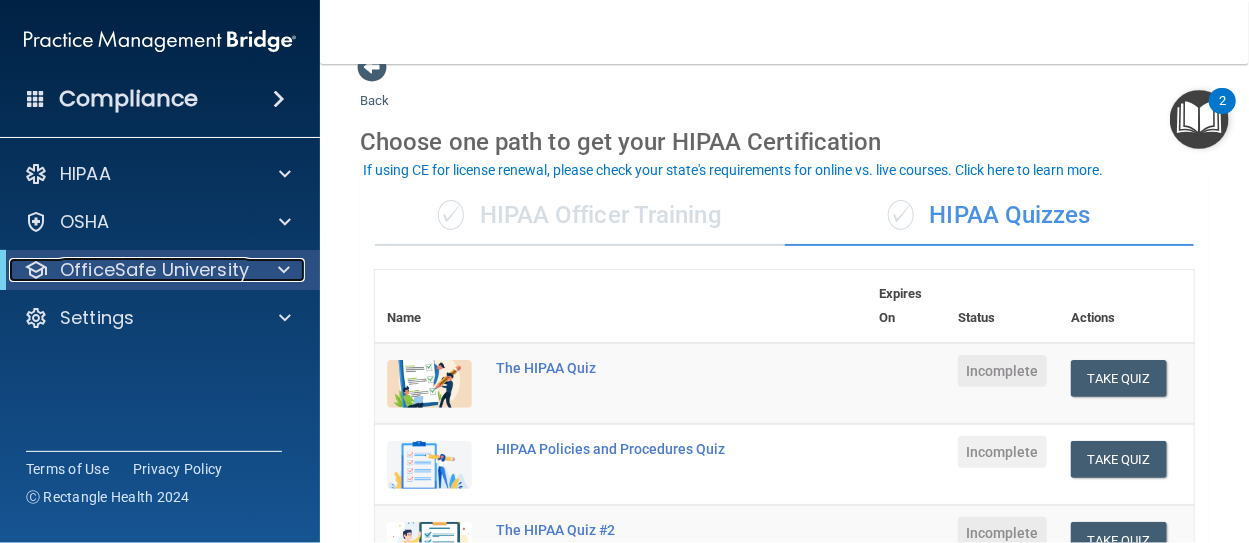 click at bounding box center [284, 270] 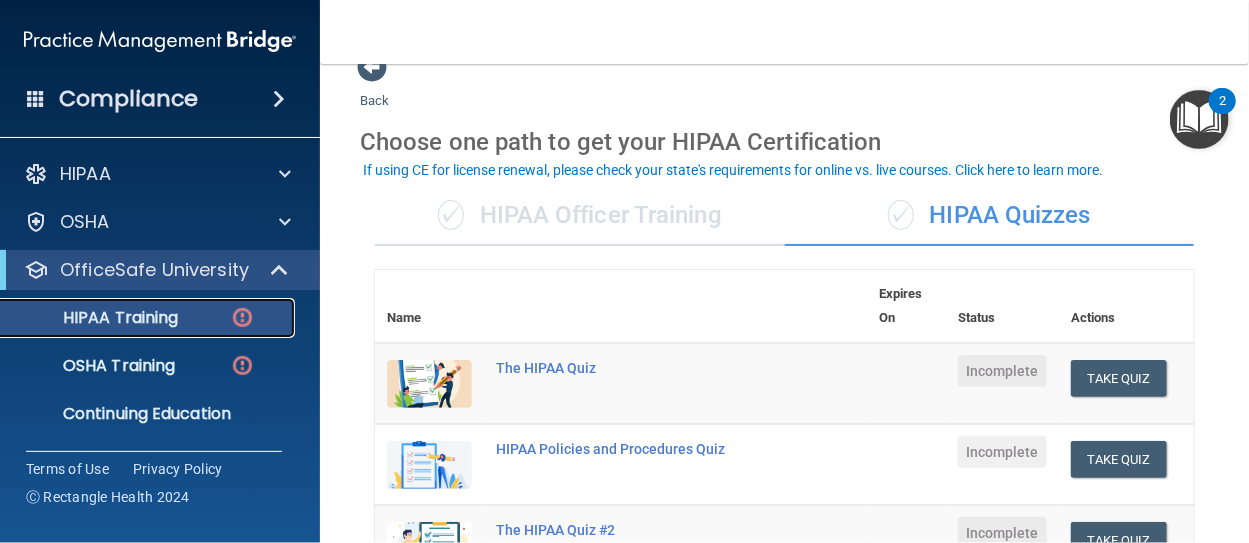 click on "HIPAA Training" at bounding box center [95, 318] 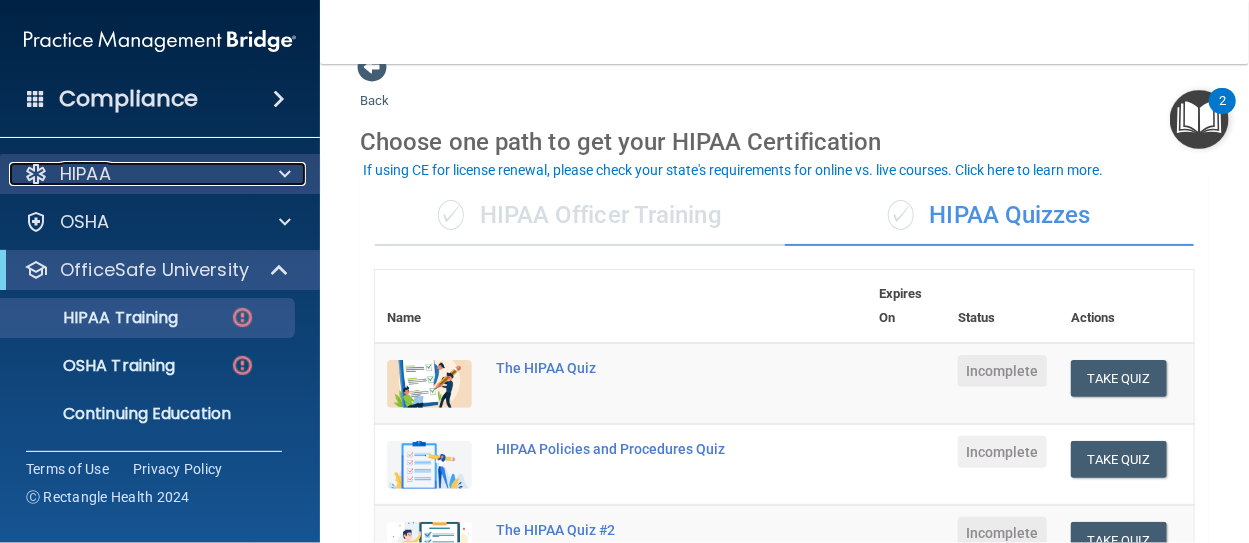 click on "HIPAA" at bounding box center (85, 174) 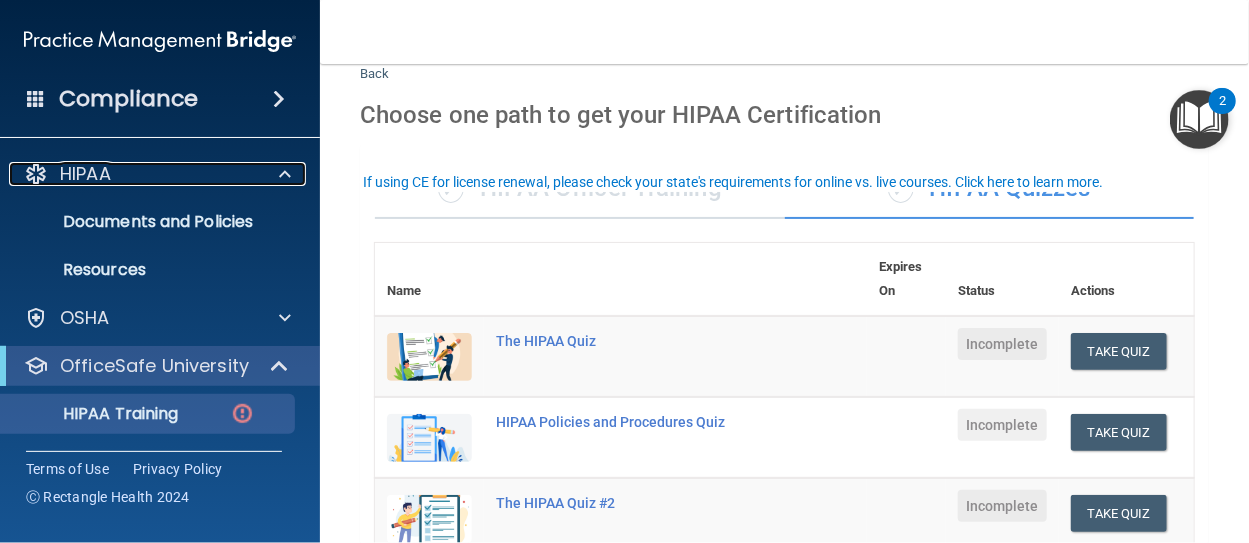 scroll, scrollTop: 0, scrollLeft: 0, axis: both 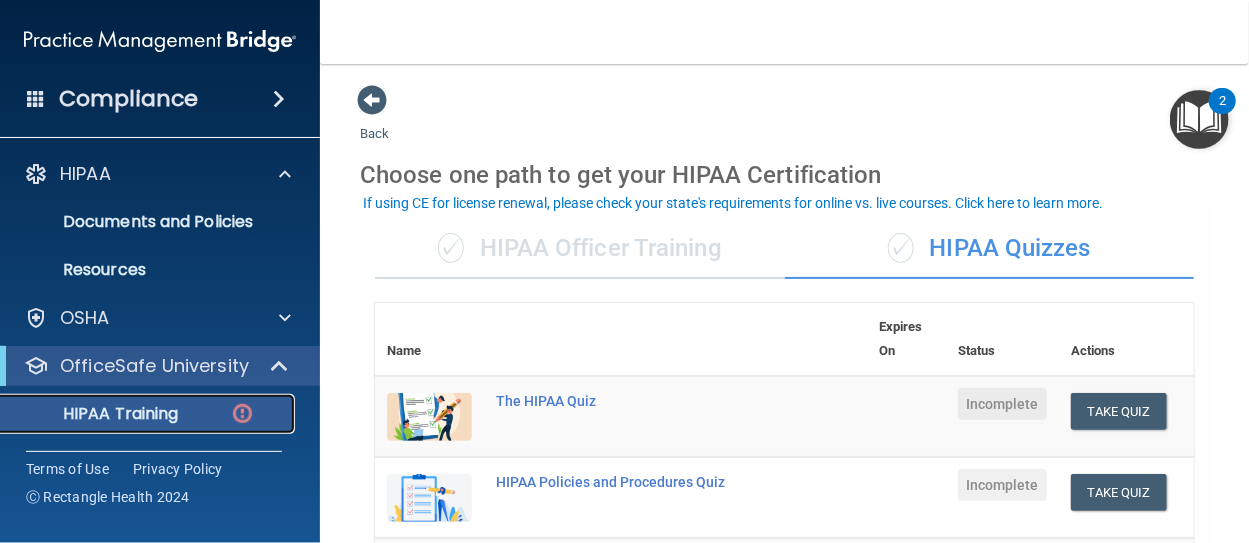 click on "HIPAA Training" at bounding box center (95, 414) 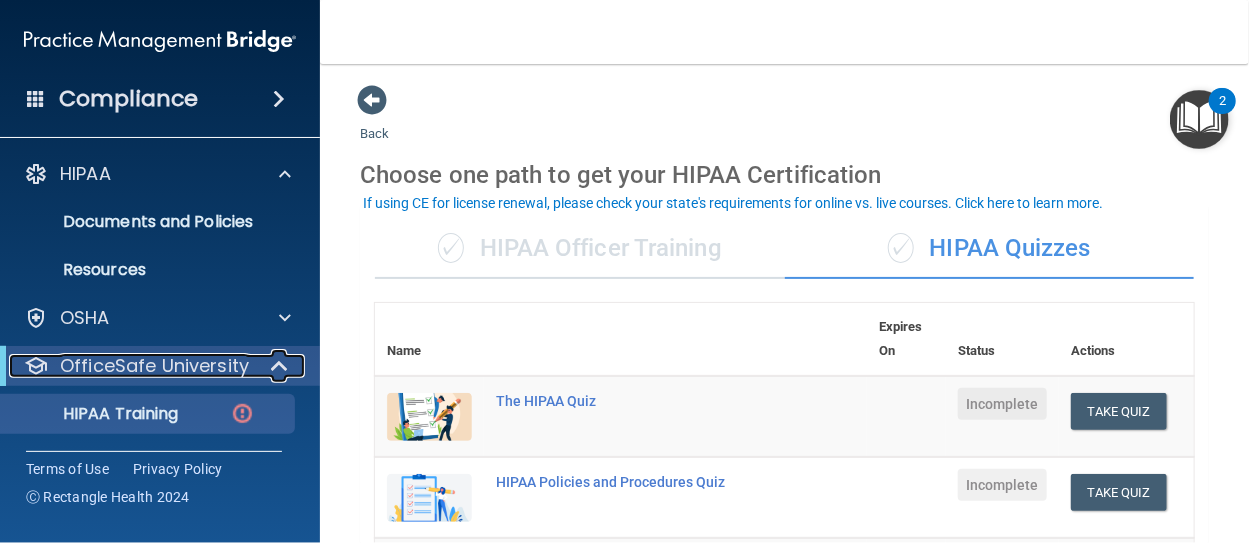 click on "OfficeSafe University" at bounding box center (154, 366) 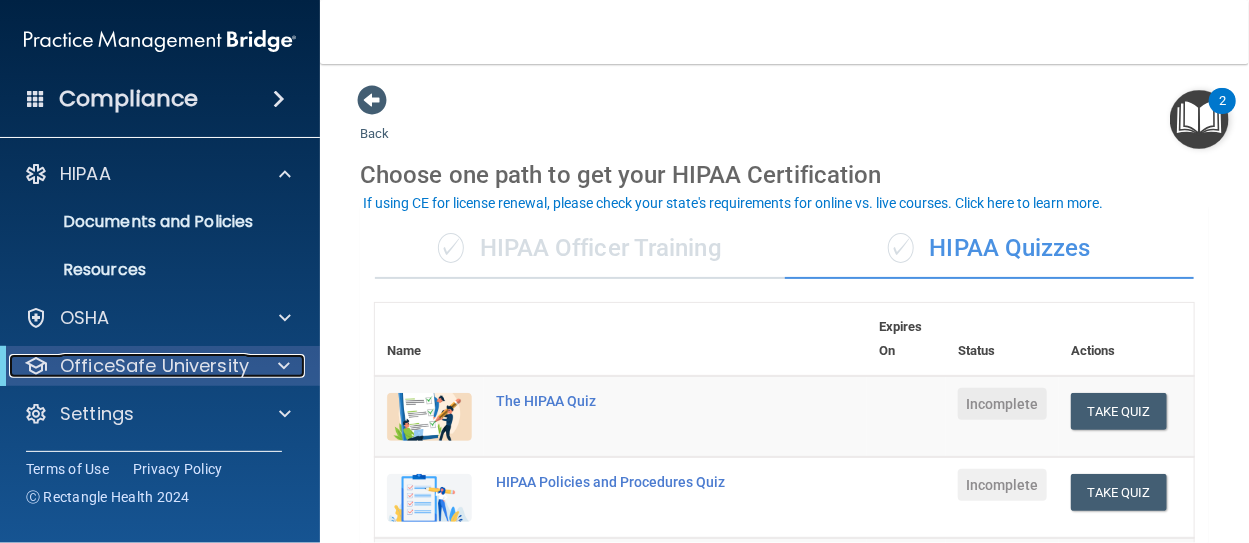 click on "OfficeSafe University" at bounding box center [132, 366] 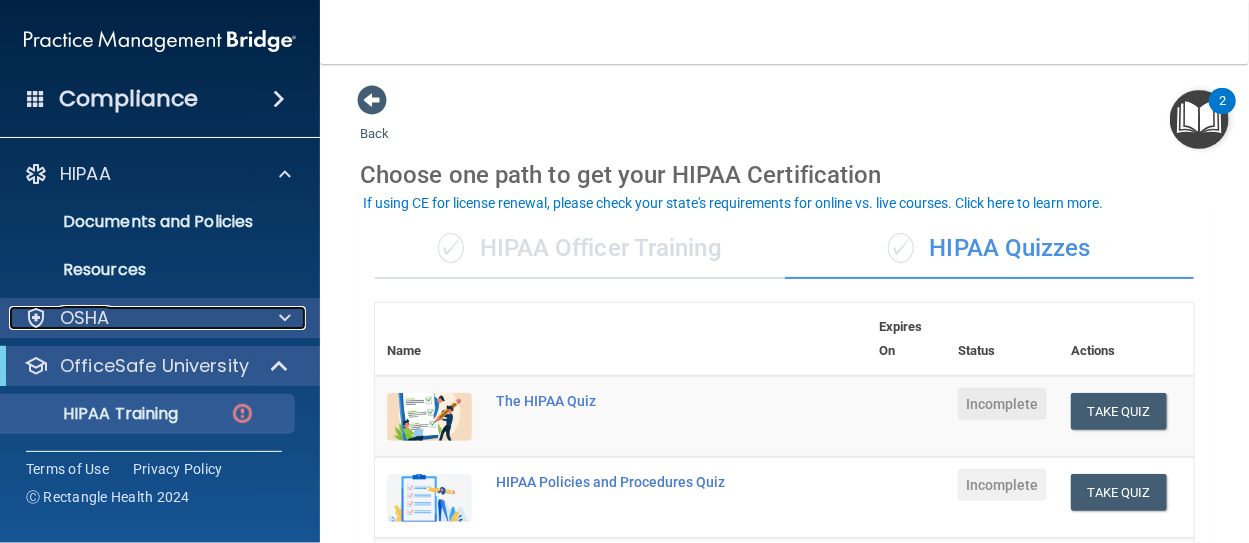 click on "OSHA" at bounding box center [133, 318] 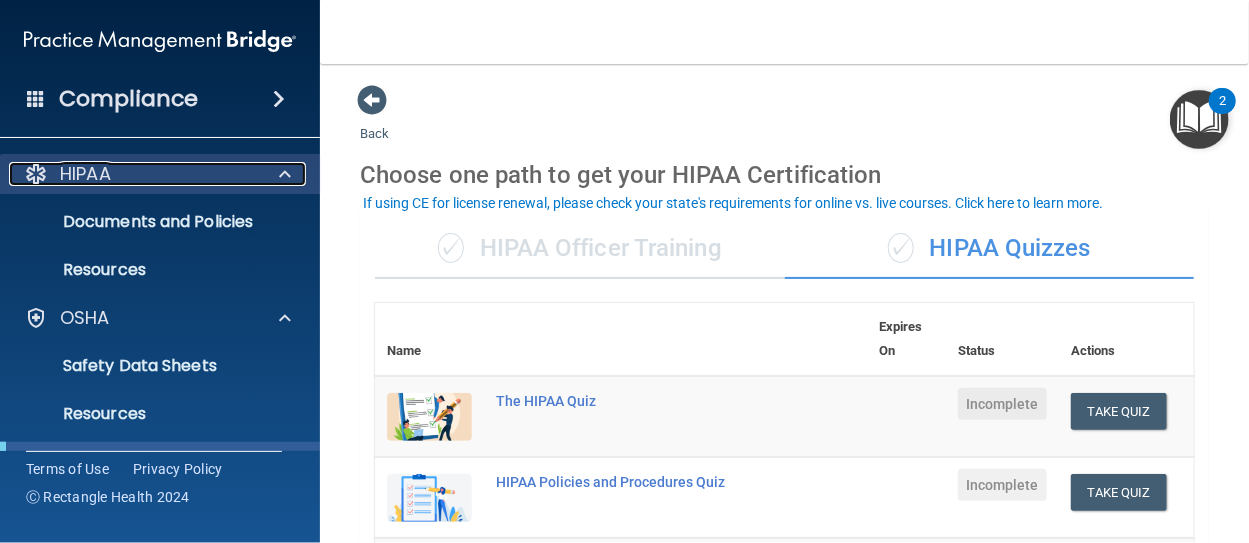 click on "HIPAA" at bounding box center (85, 174) 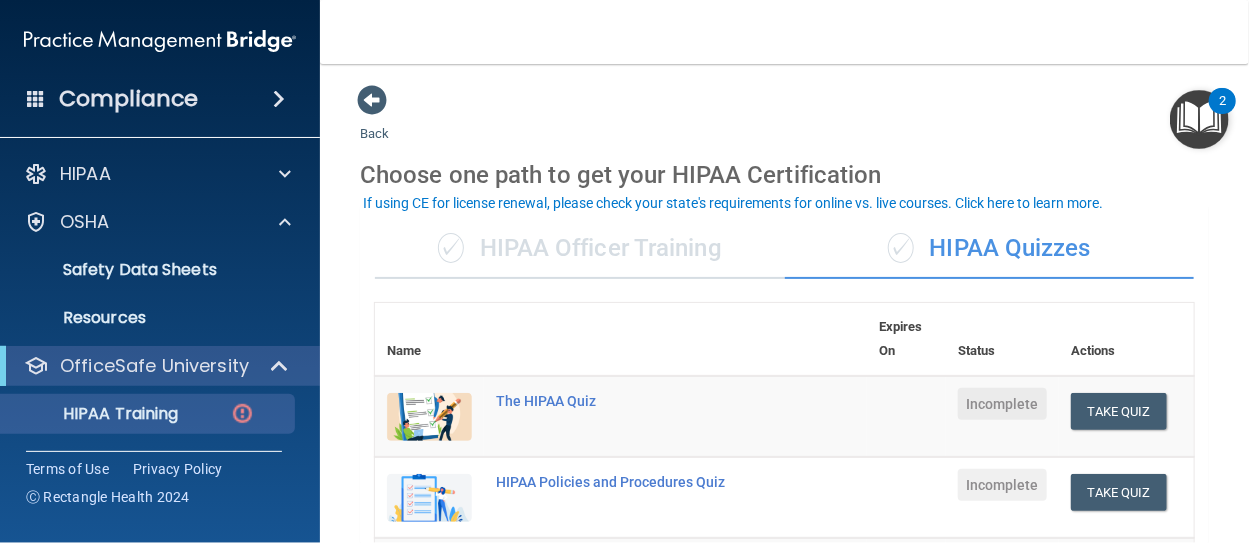 click on "Compliance" at bounding box center (128, 99) 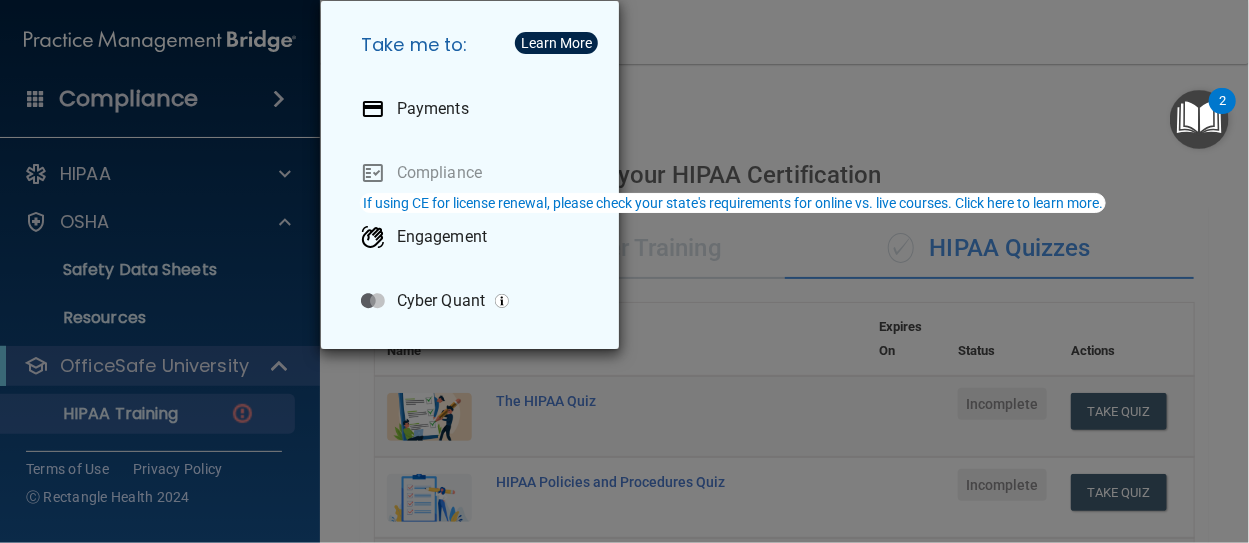 click on "Take me to:             Payments                   Compliance                     Engagement                     Cyber Quant" at bounding box center (624, 271) 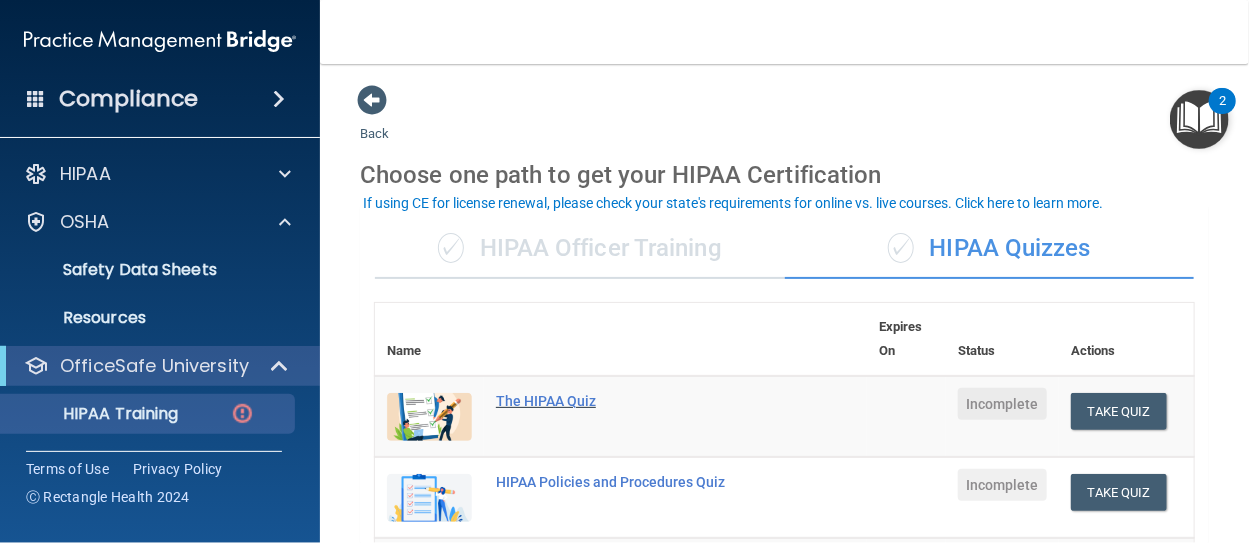 click on "The HIPAA Quiz" at bounding box center [631, 401] 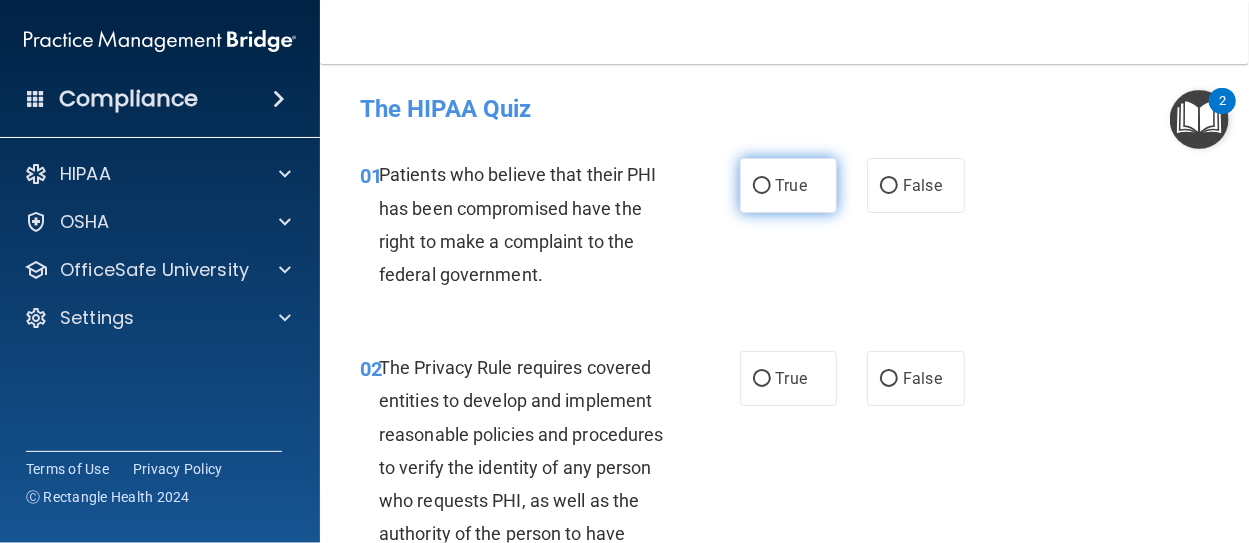 click on "True" at bounding box center [762, 186] 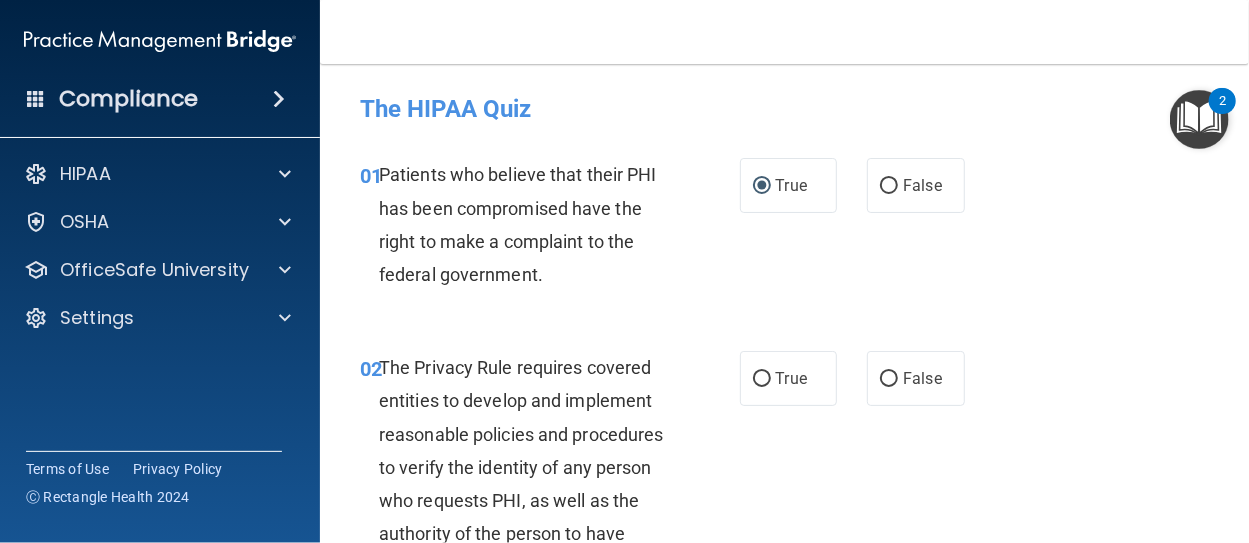 drag, startPoint x: 1240, startPoint y: 106, endPoint x: 1242, endPoint y: 146, distance: 40.04997 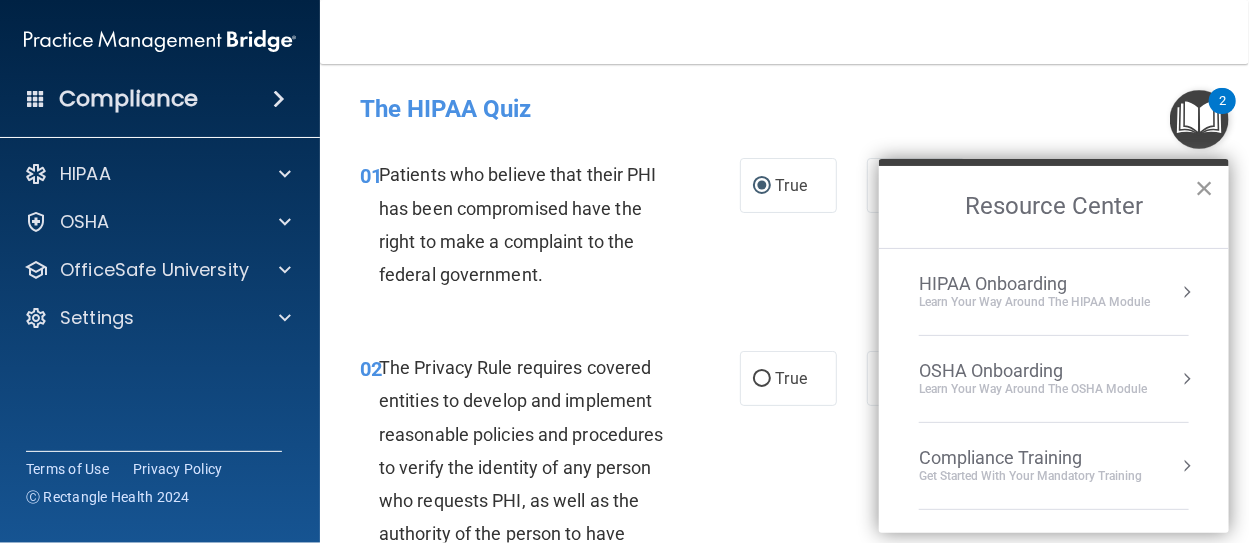 click on "×" at bounding box center [1204, 188] 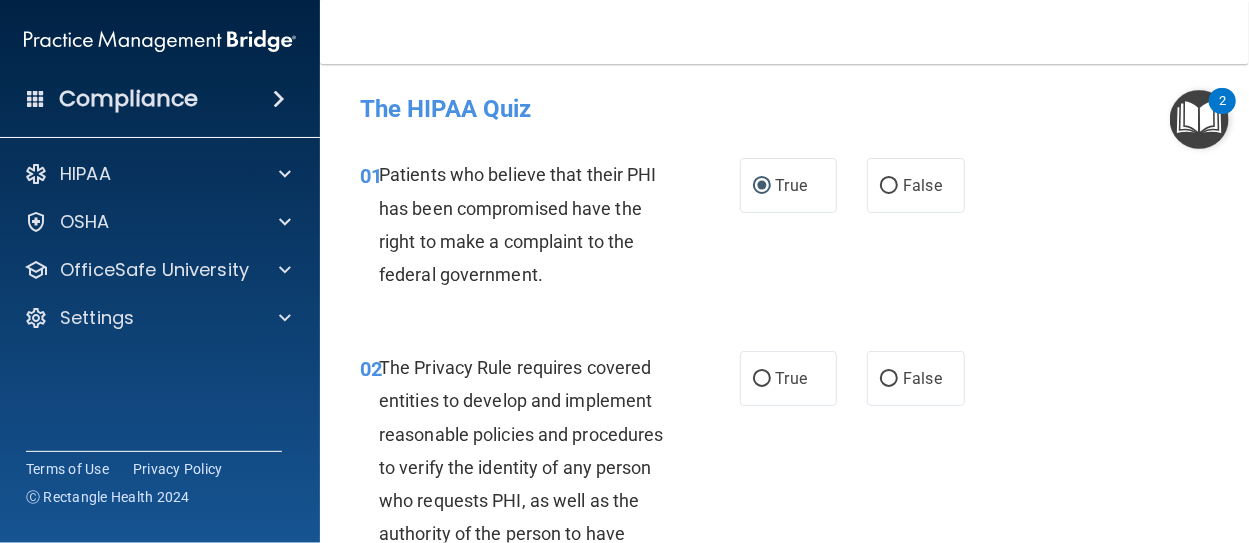 drag, startPoint x: 1242, startPoint y: 105, endPoint x: 1236, endPoint y: 246, distance: 141.12761 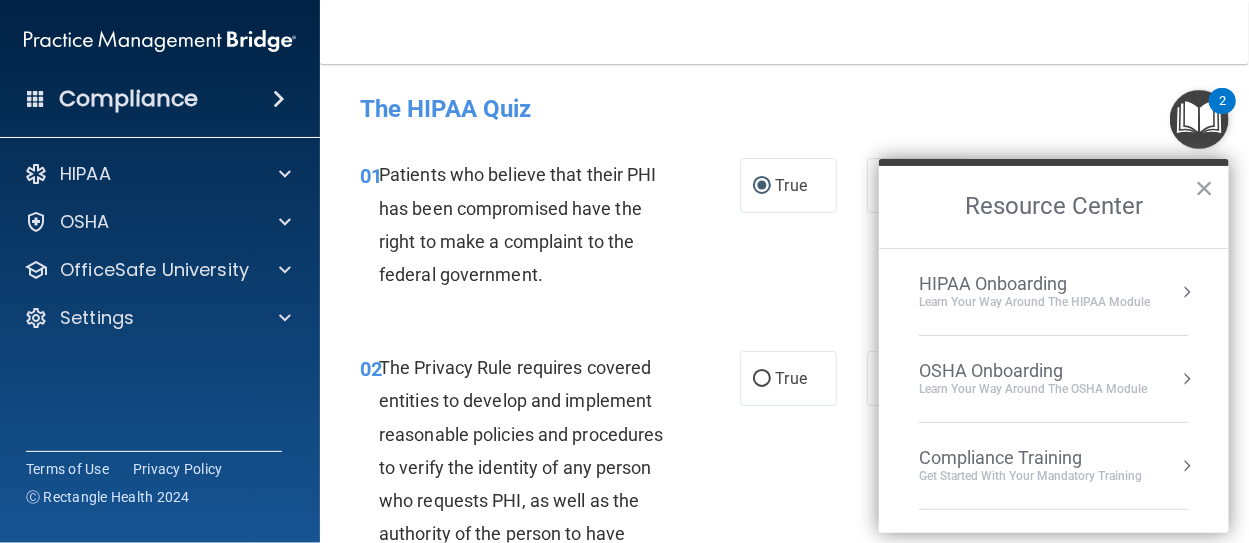 click on "Resource Center" at bounding box center (1054, 207) 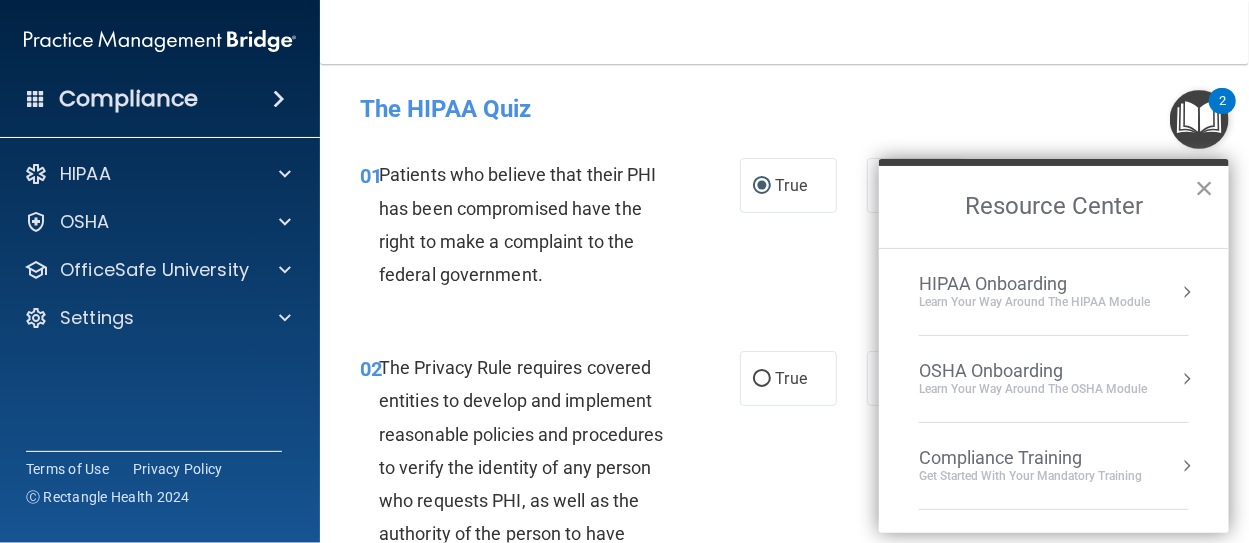 click on "×" at bounding box center (1204, 188) 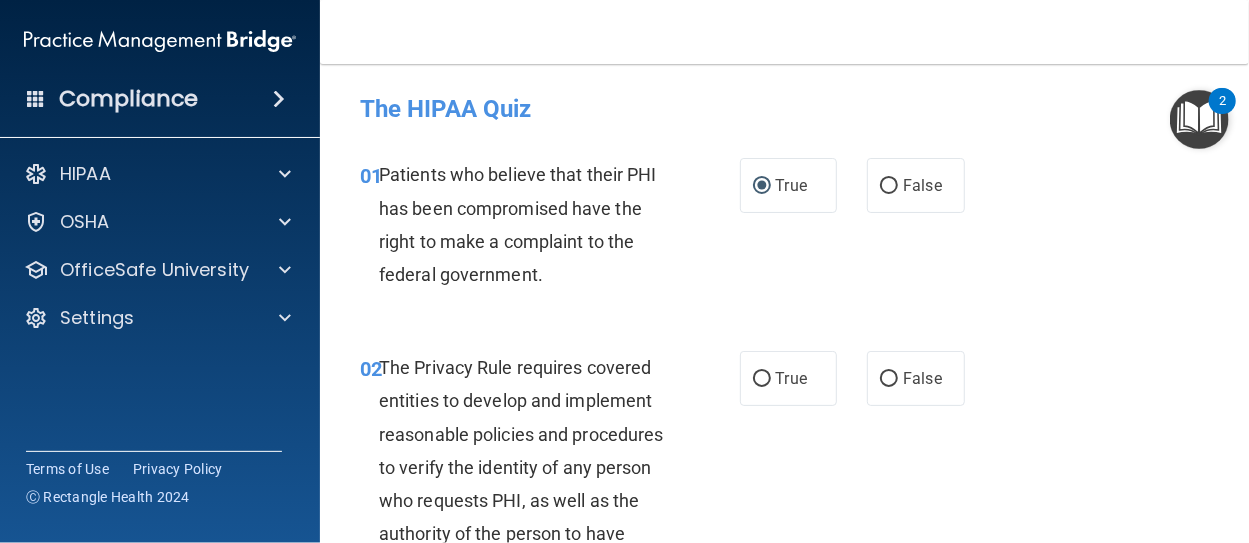drag, startPoint x: 1241, startPoint y: 107, endPoint x: 1248, endPoint y: 344, distance: 237.10335 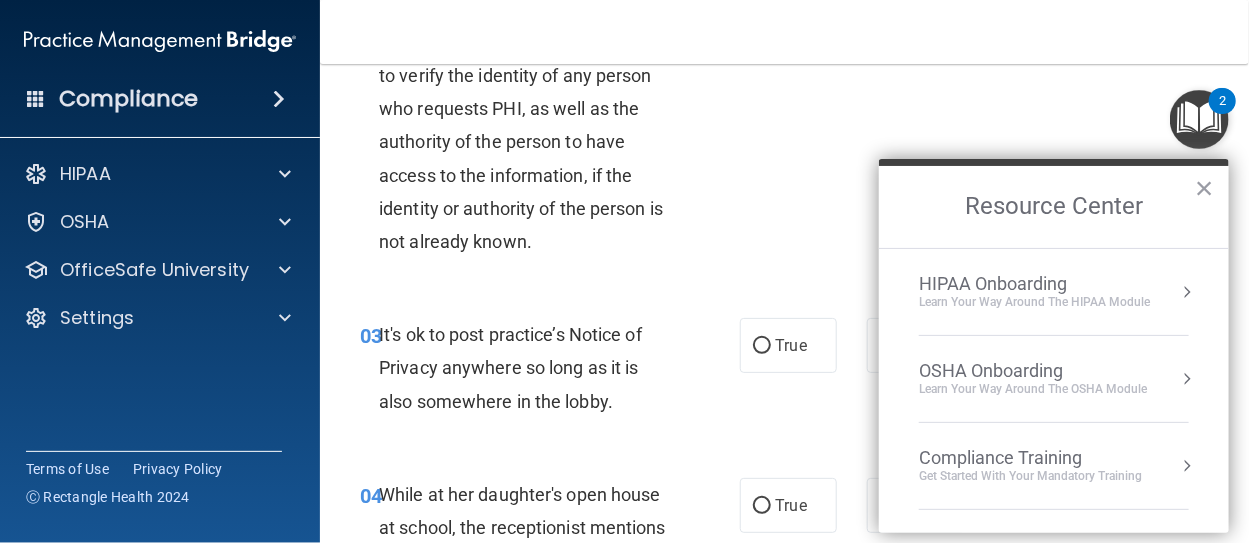 scroll, scrollTop: 400, scrollLeft: 0, axis: vertical 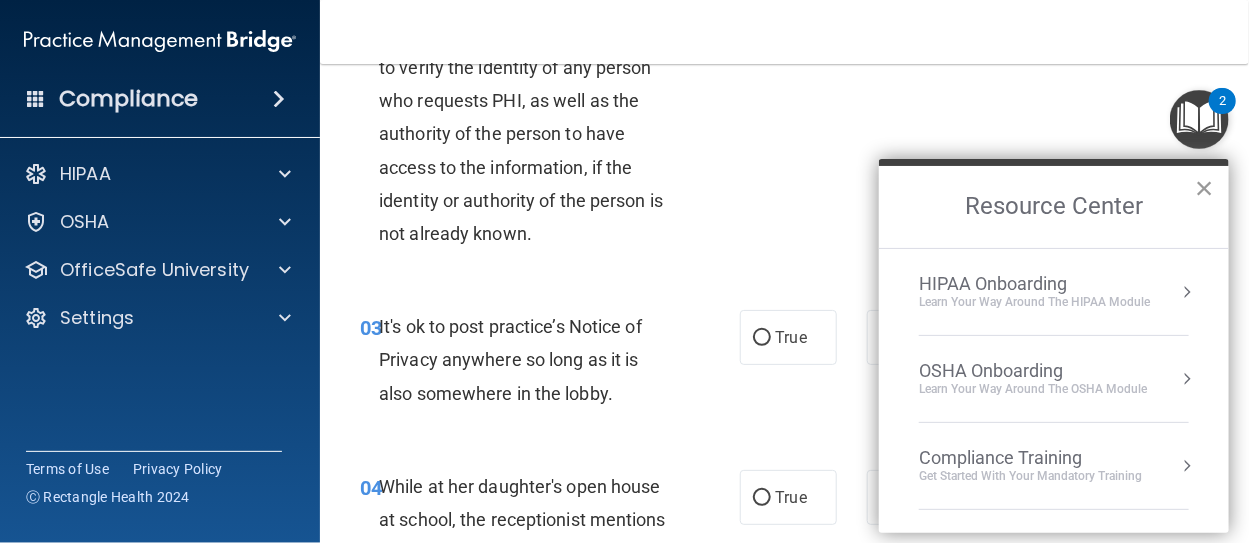 click on "×" at bounding box center (1204, 188) 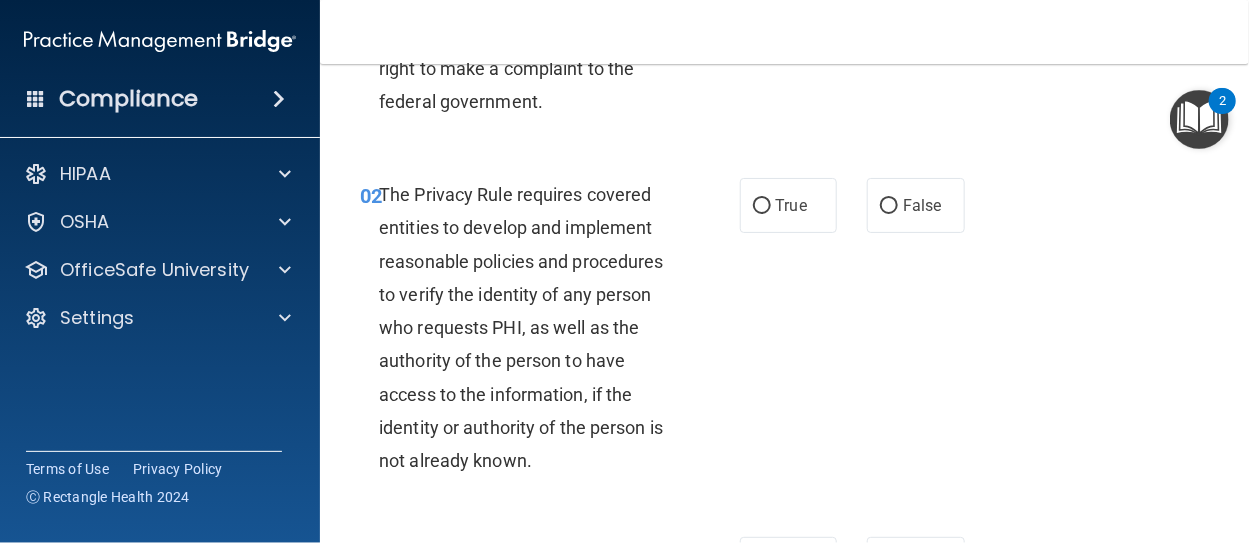 scroll, scrollTop: 26, scrollLeft: 0, axis: vertical 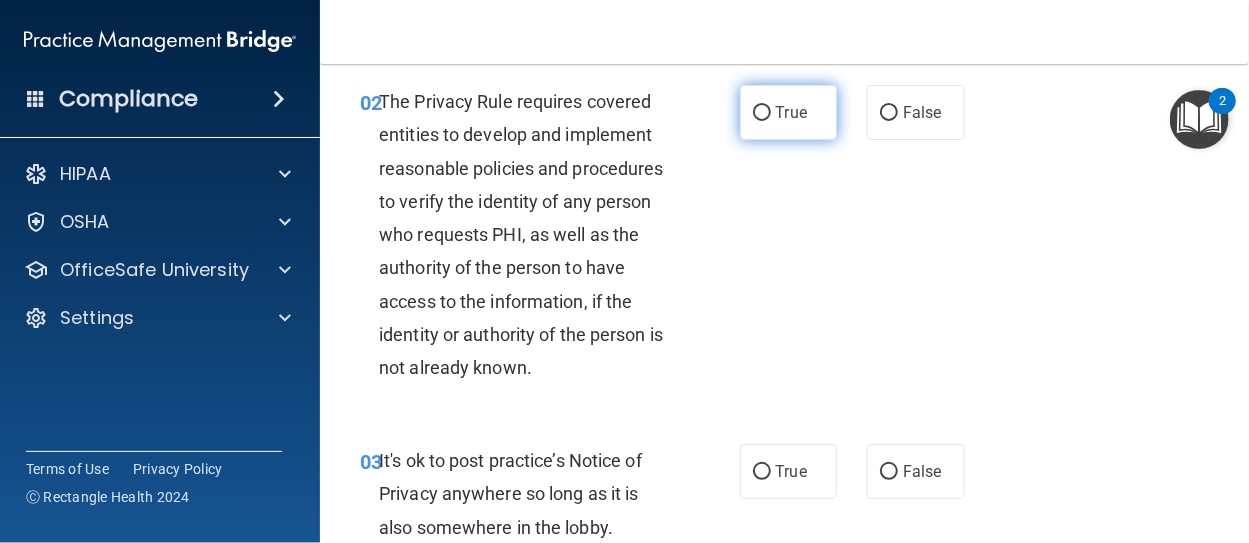 click on "True" at bounding box center [762, 113] 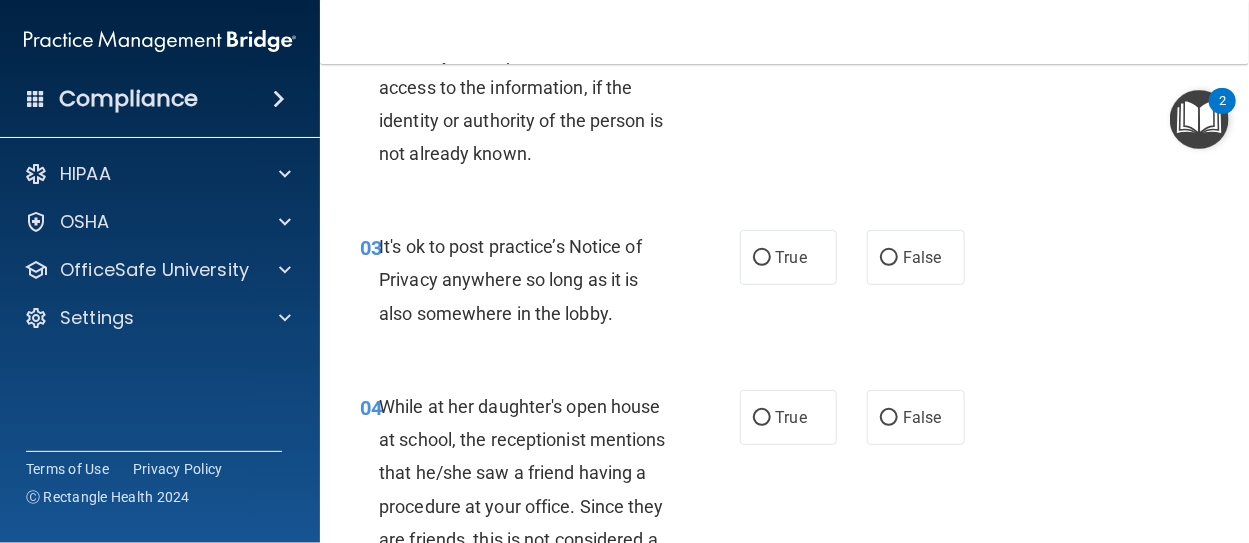 scroll, scrollTop: 520, scrollLeft: 0, axis: vertical 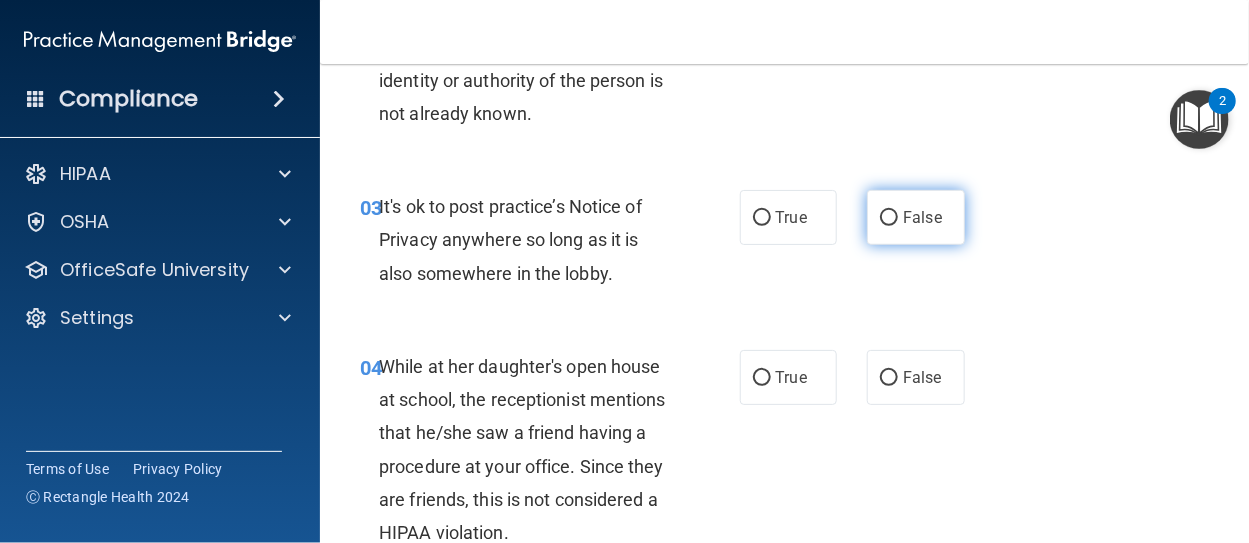 click on "False" at bounding box center (889, 218) 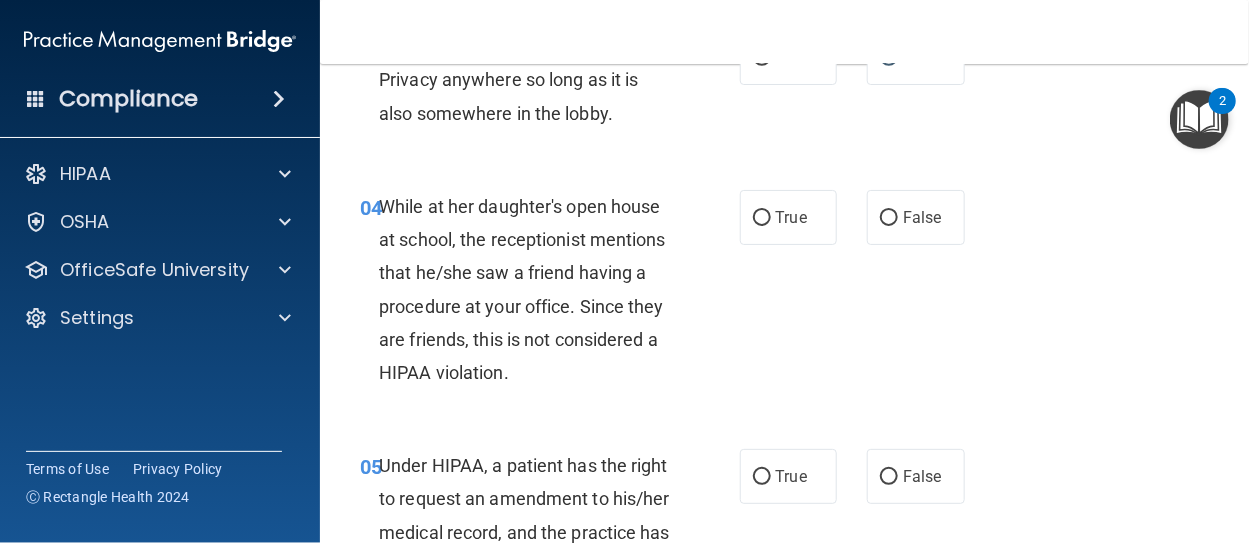 scroll, scrollTop: 720, scrollLeft: 0, axis: vertical 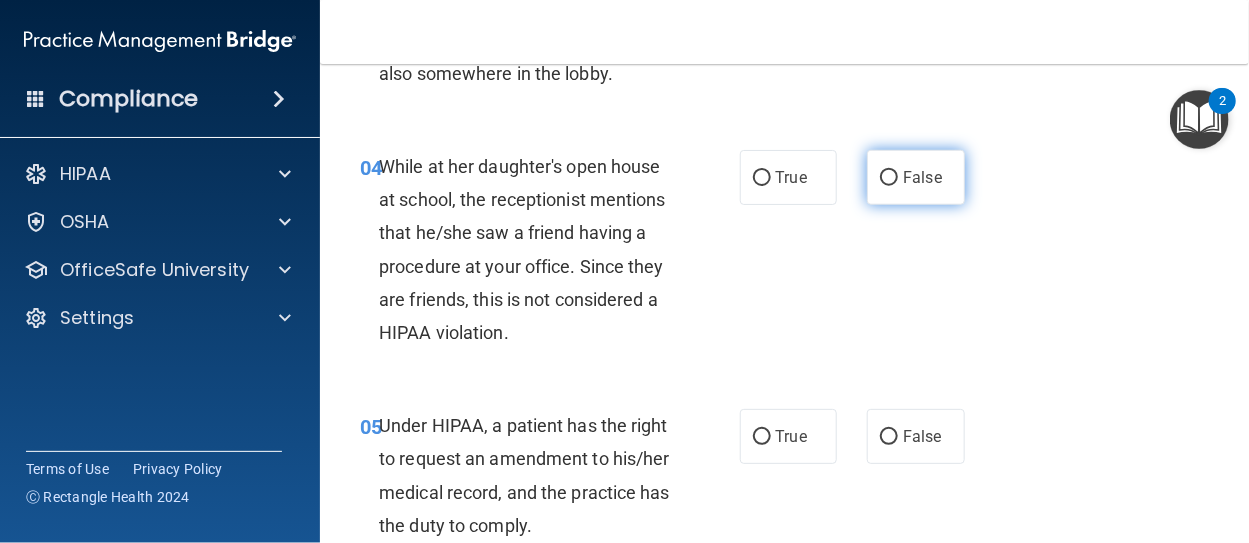 click on "False" at bounding box center (889, 178) 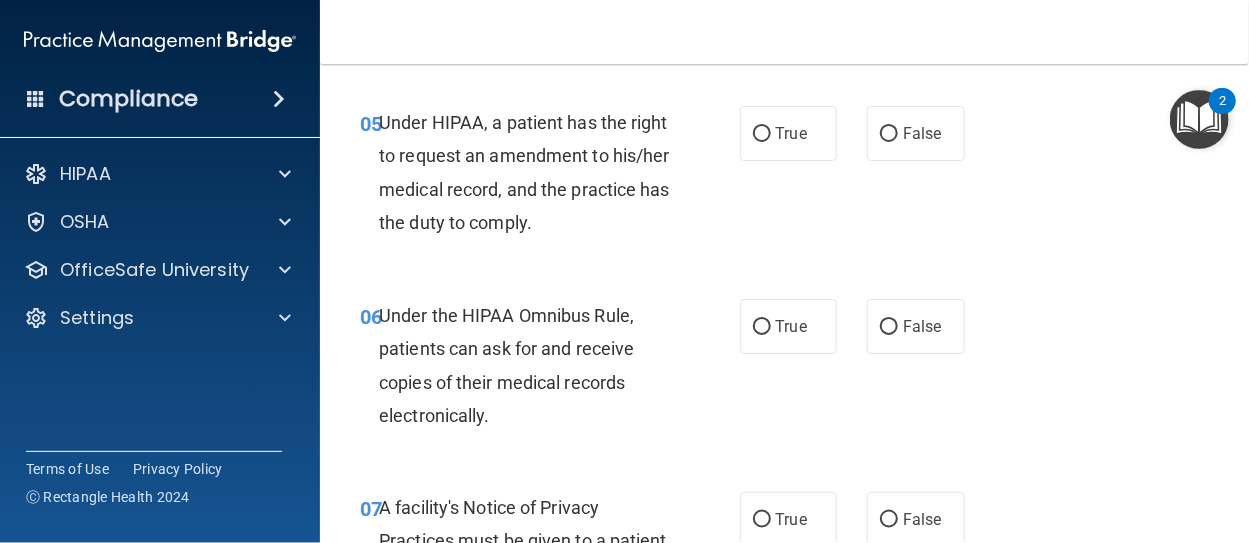 scroll, scrollTop: 1040, scrollLeft: 0, axis: vertical 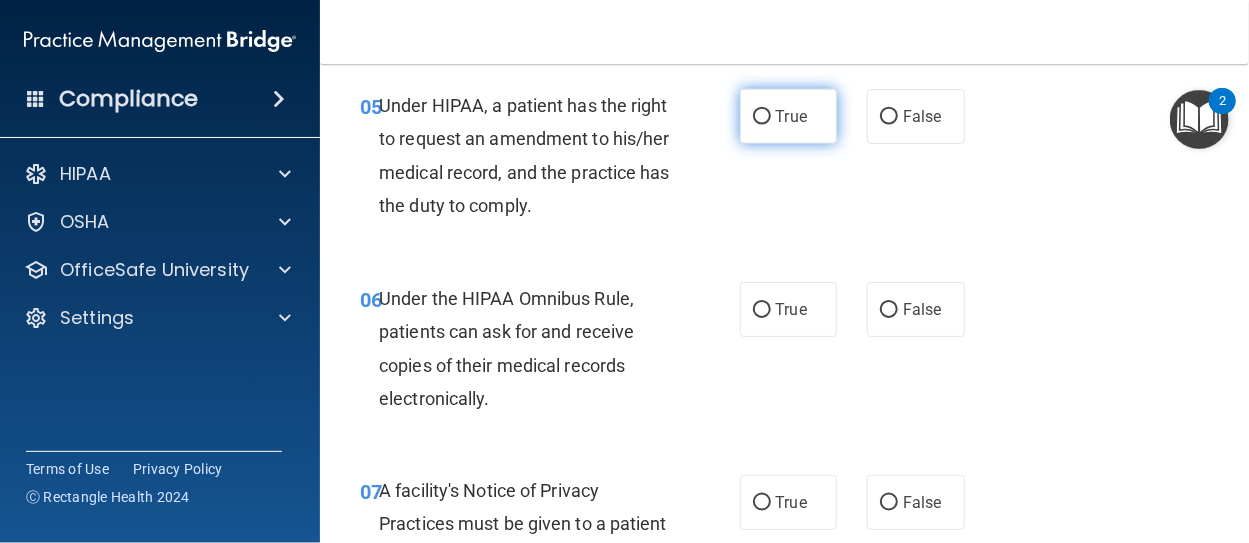 click on "True" at bounding box center (762, 117) 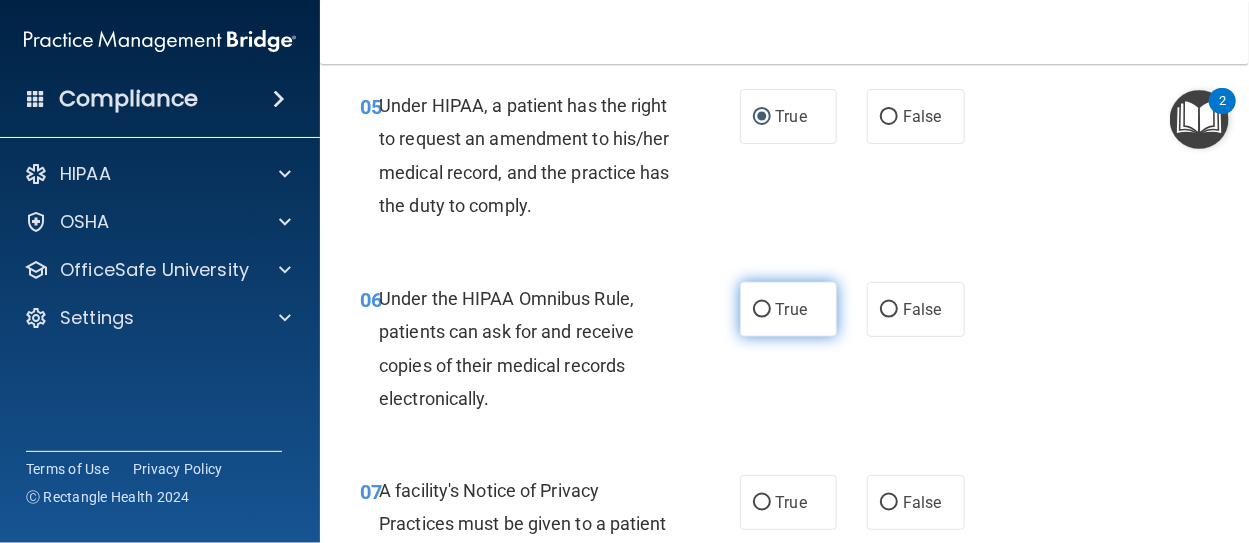click on "True" at bounding box center [762, 310] 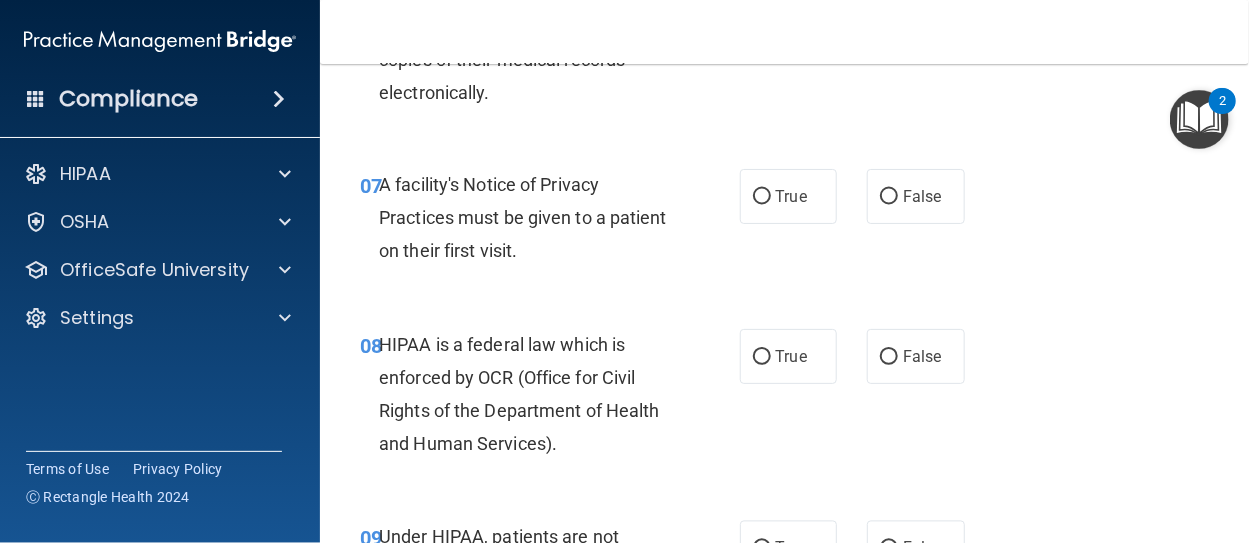 scroll, scrollTop: 1346, scrollLeft: 0, axis: vertical 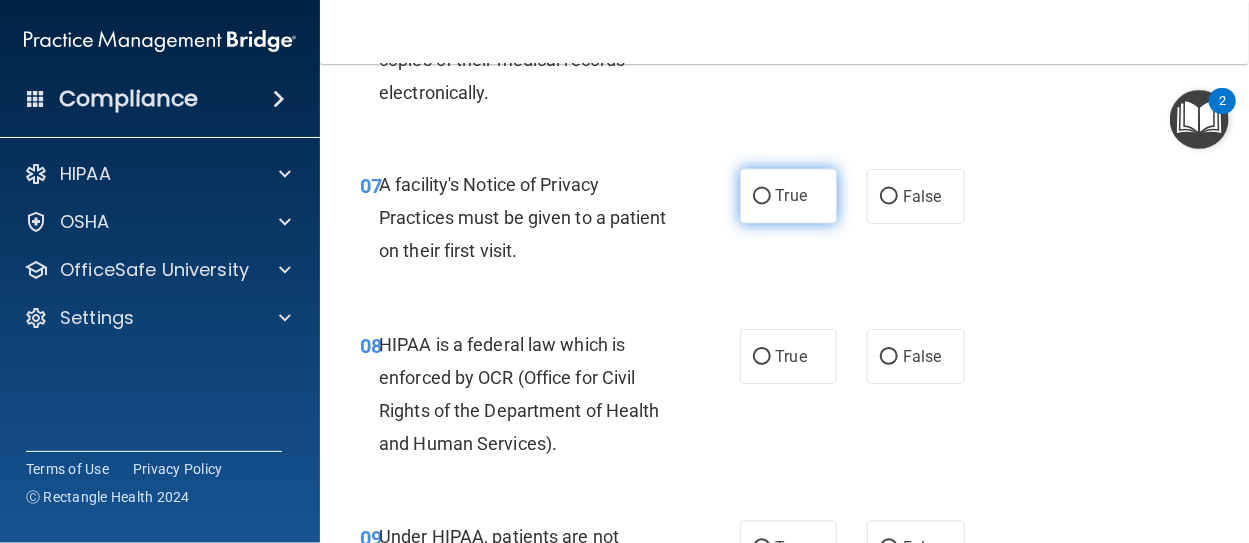 click on "True" at bounding box center (762, 197) 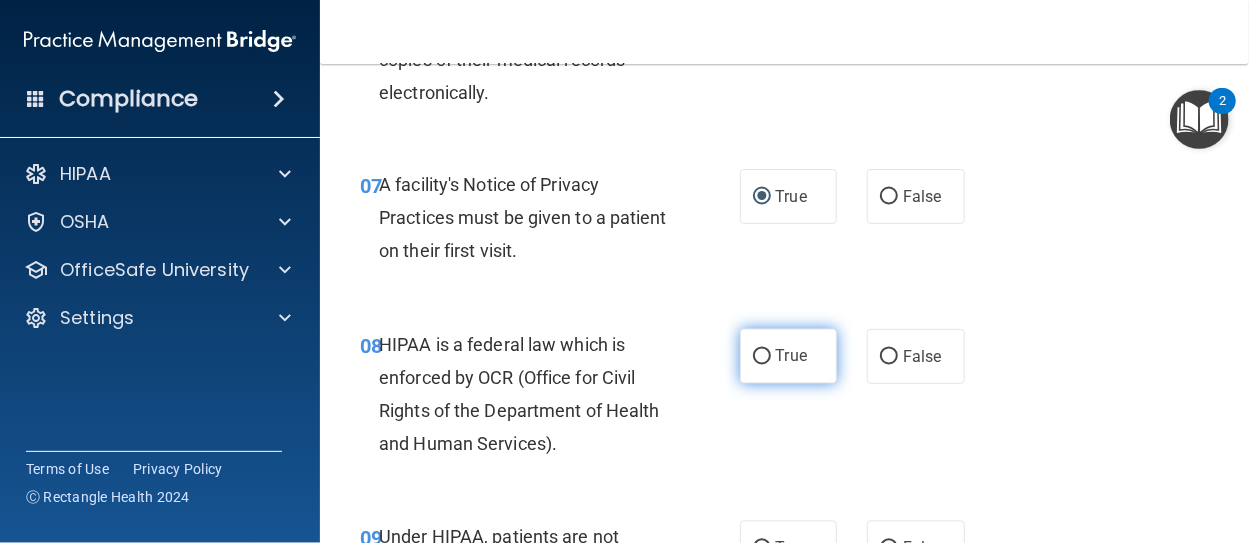 click on "True" at bounding box center [762, 357] 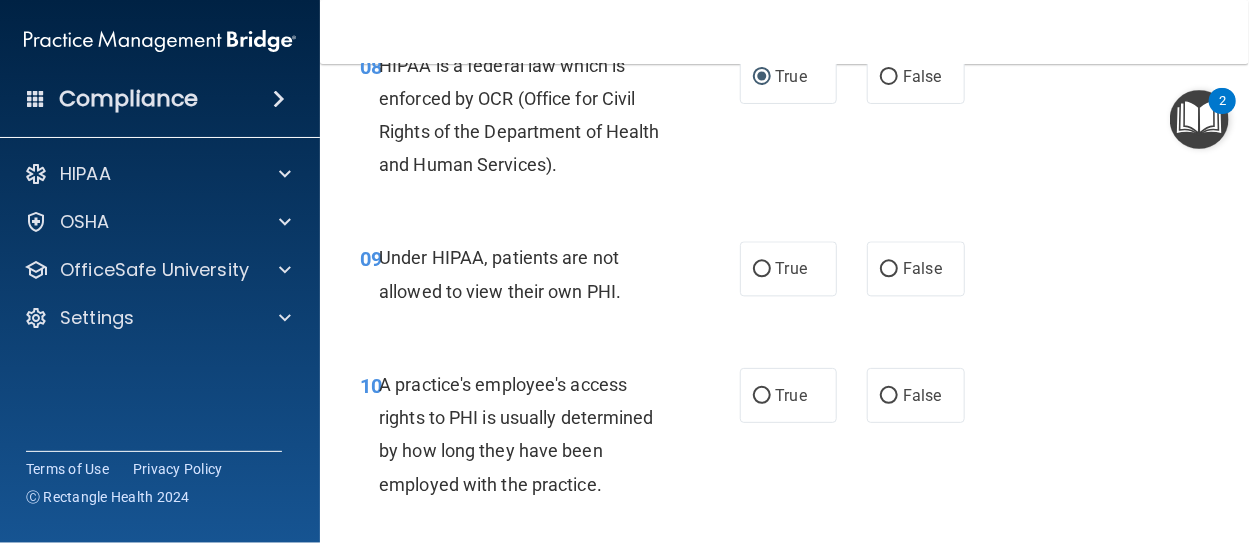 scroll, scrollTop: 1666, scrollLeft: 0, axis: vertical 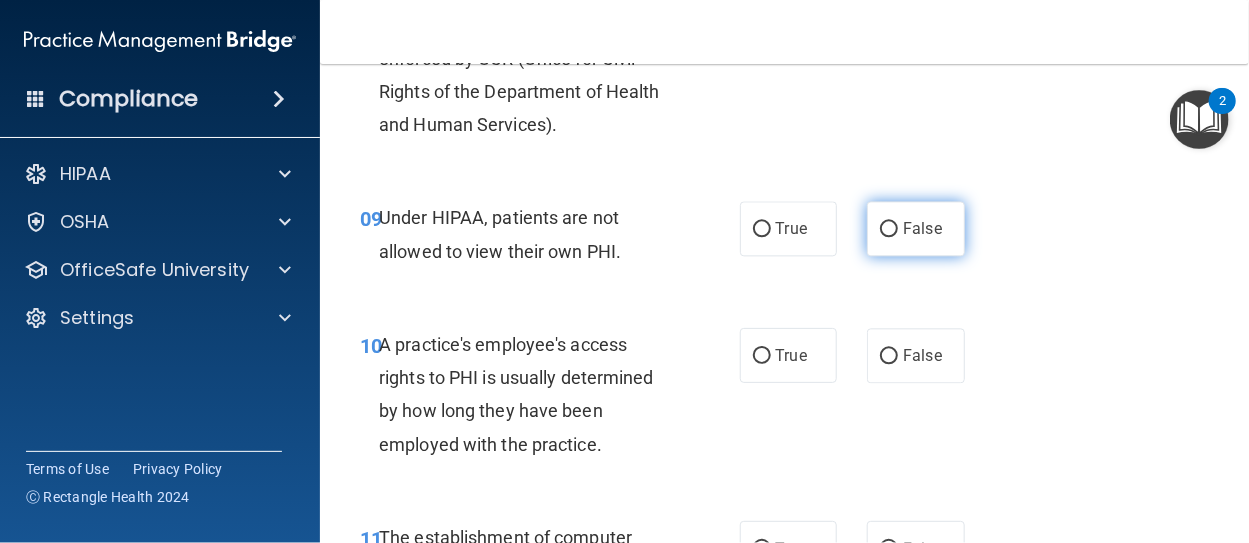 click on "False" at bounding box center [889, 229] 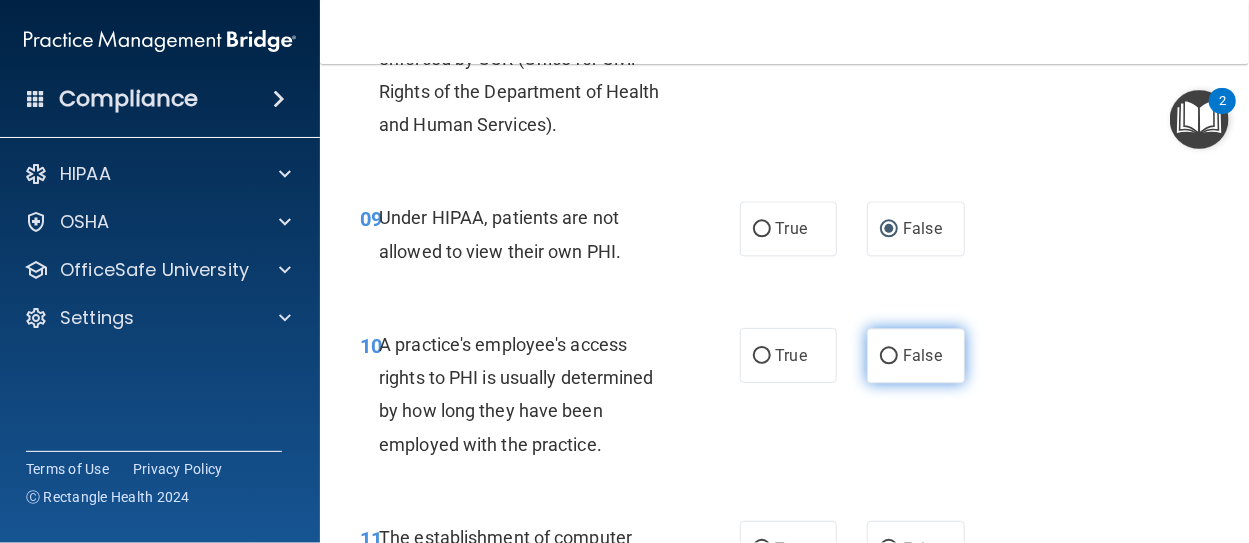 click on "False" at bounding box center (889, 356) 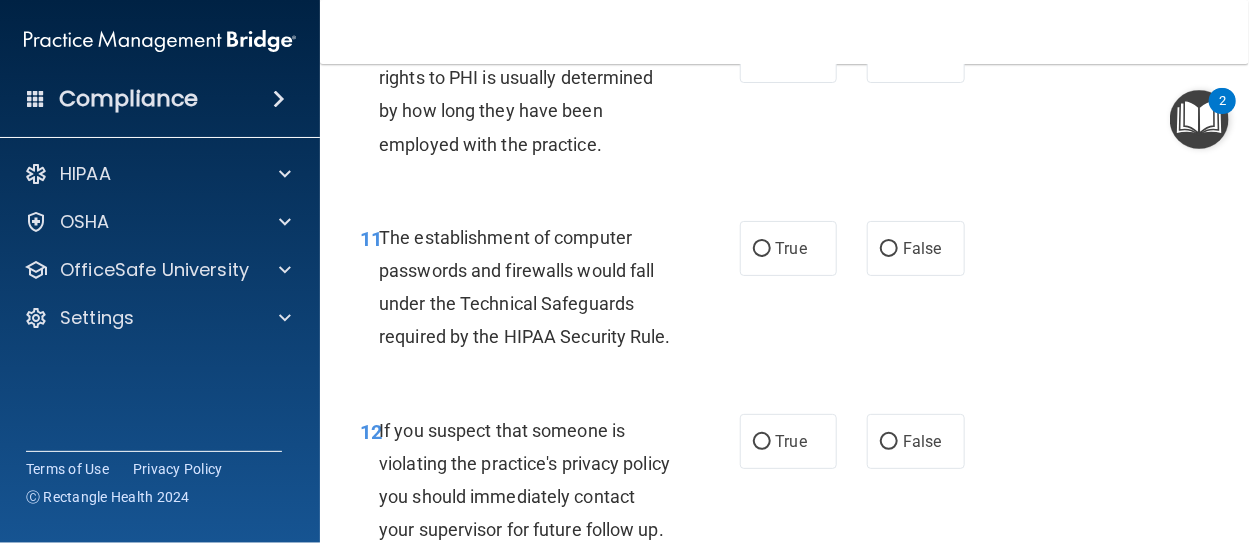 scroll, scrollTop: 1986, scrollLeft: 0, axis: vertical 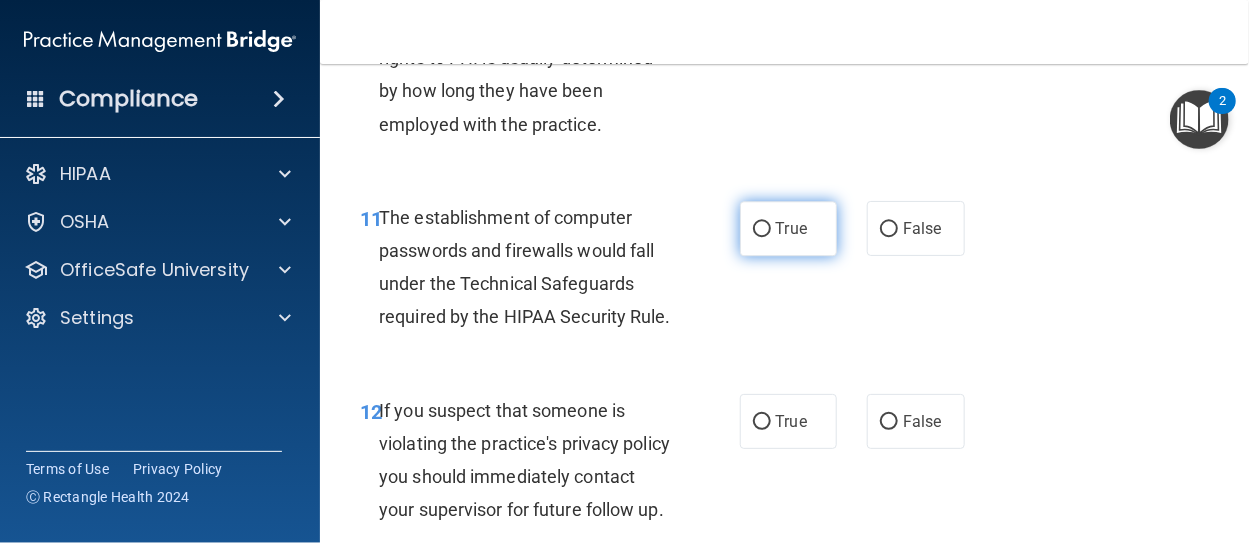 click on "True" at bounding box center [762, 229] 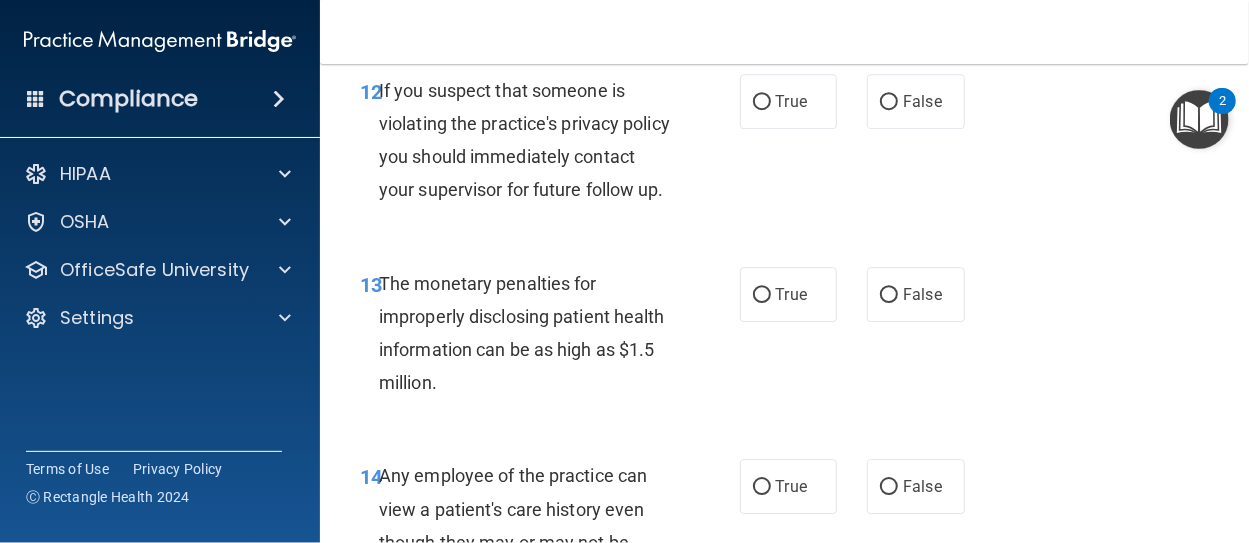 scroll, scrollTop: 2346, scrollLeft: 0, axis: vertical 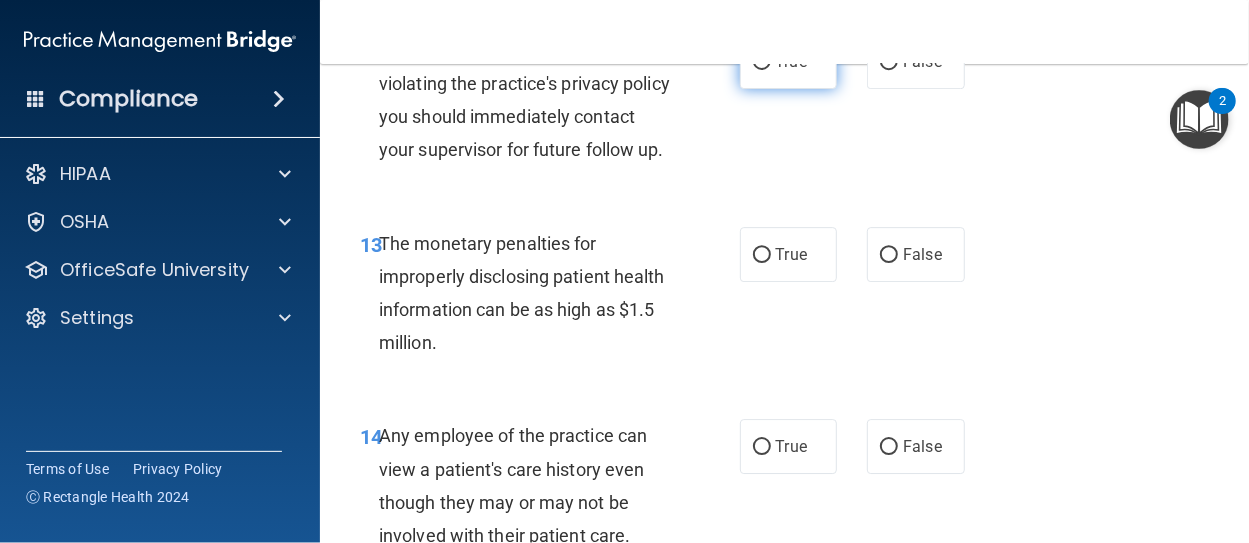 click on "True" at bounding box center (762, 62) 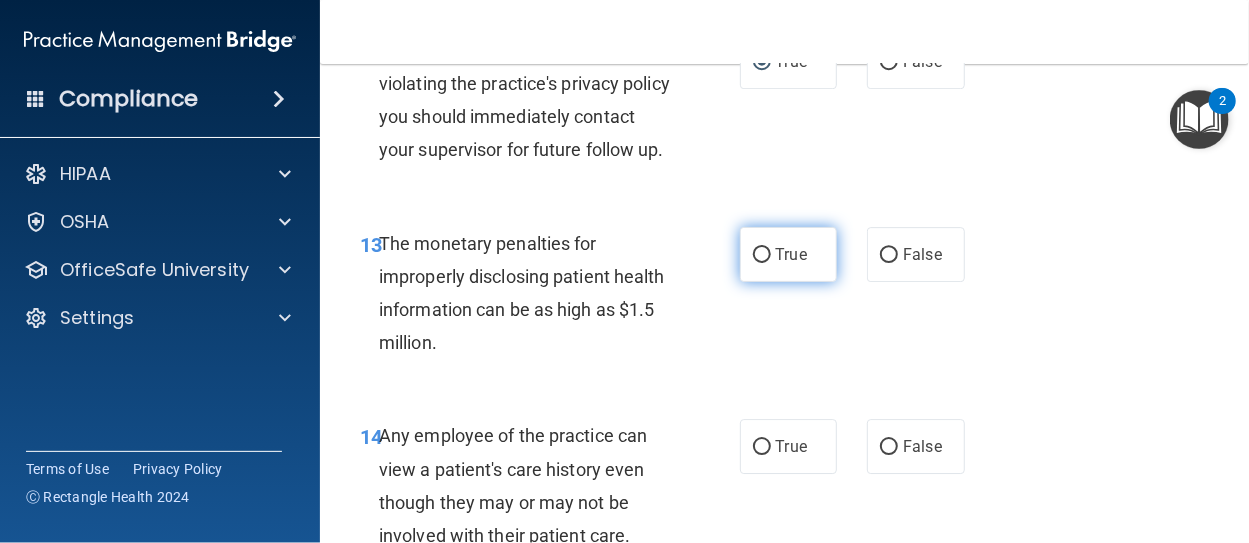 click on "True" at bounding box center [762, 255] 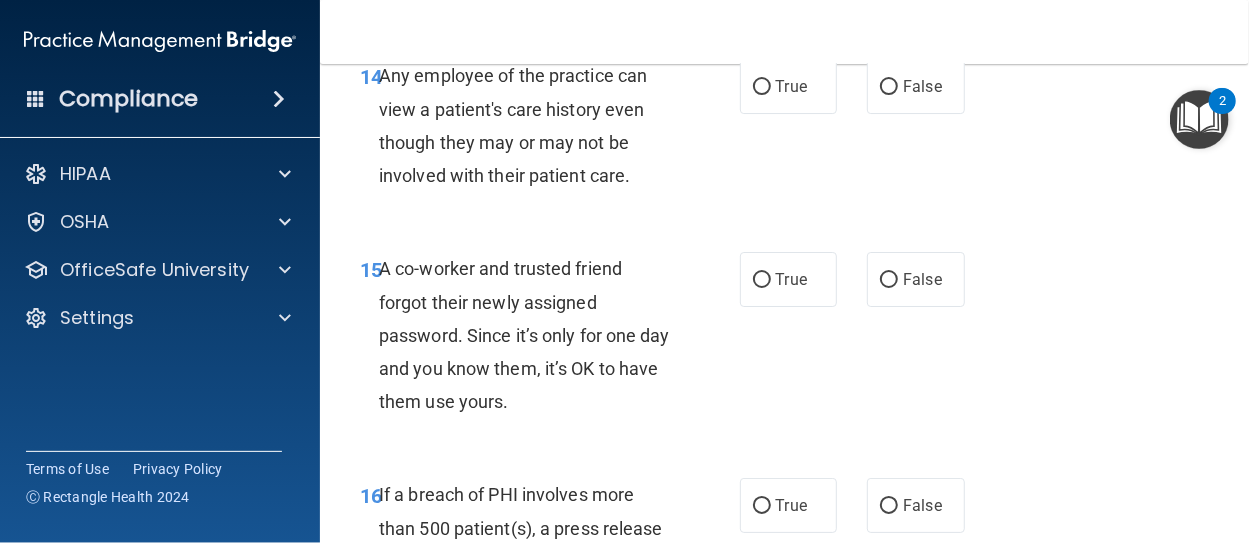 scroll, scrollTop: 2706, scrollLeft: 0, axis: vertical 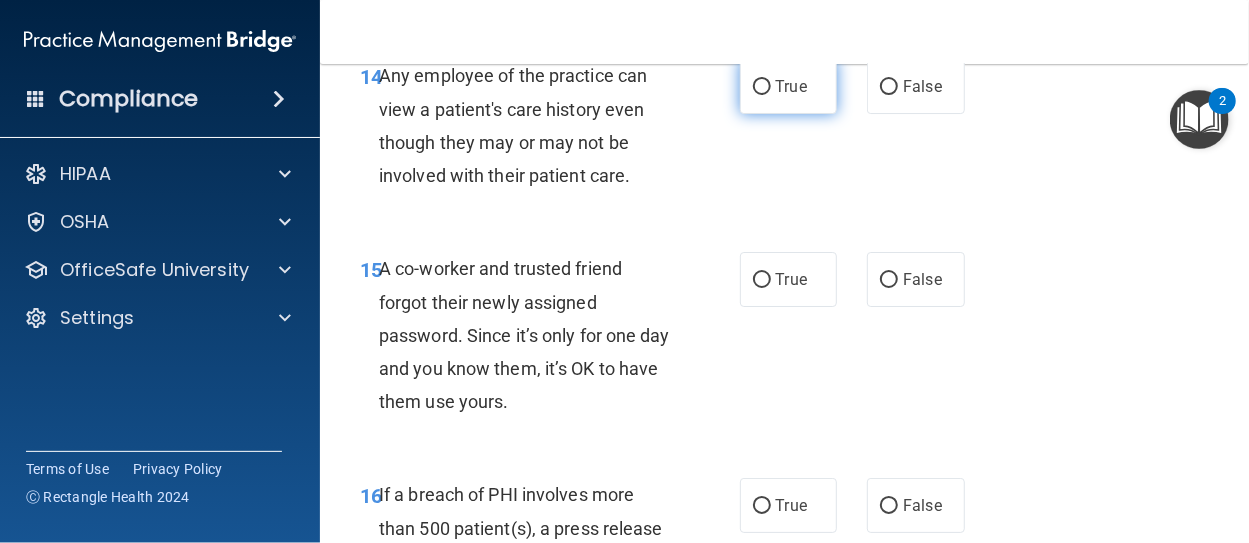 click on "True" at bounding box center [762, 87] 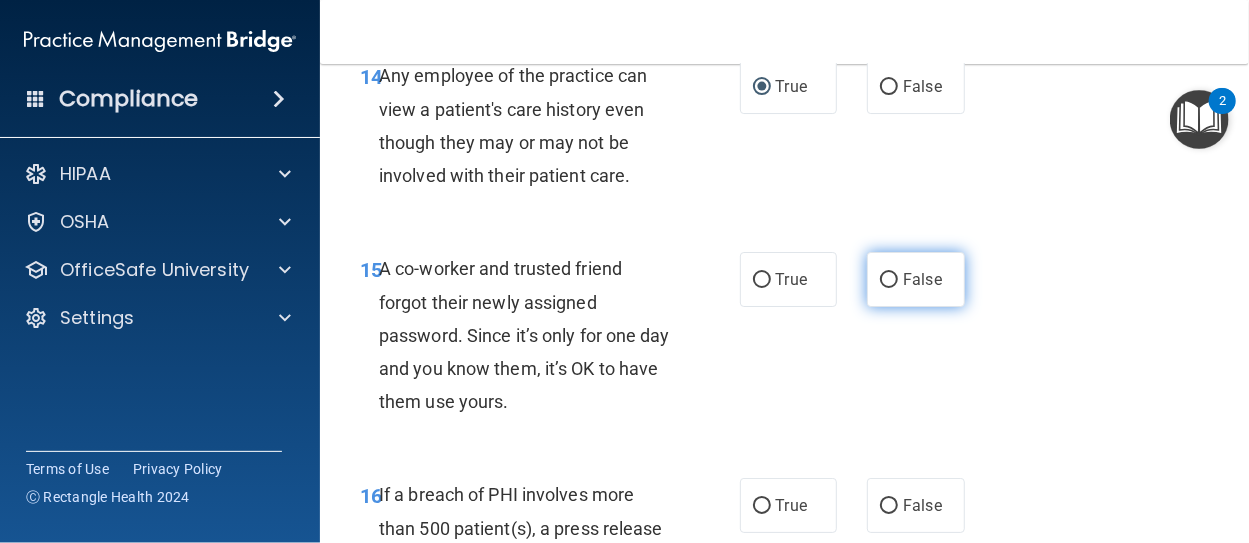 click on "False" at bounding box center (889, 280) 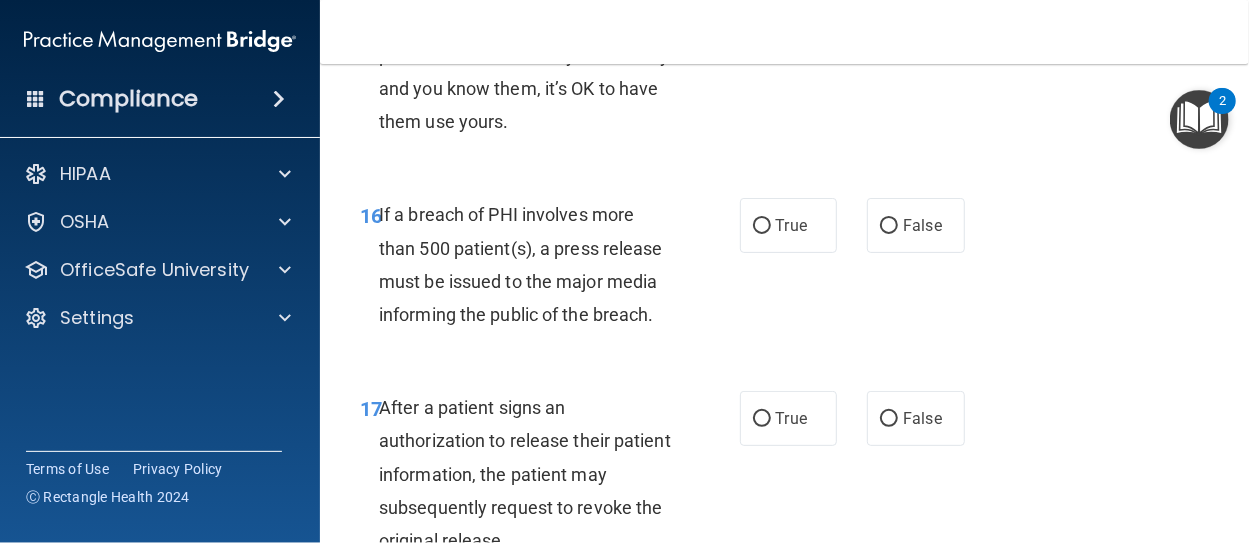 scroll, scrollTop: 3026, scrollLeft: 0, axis: vertical 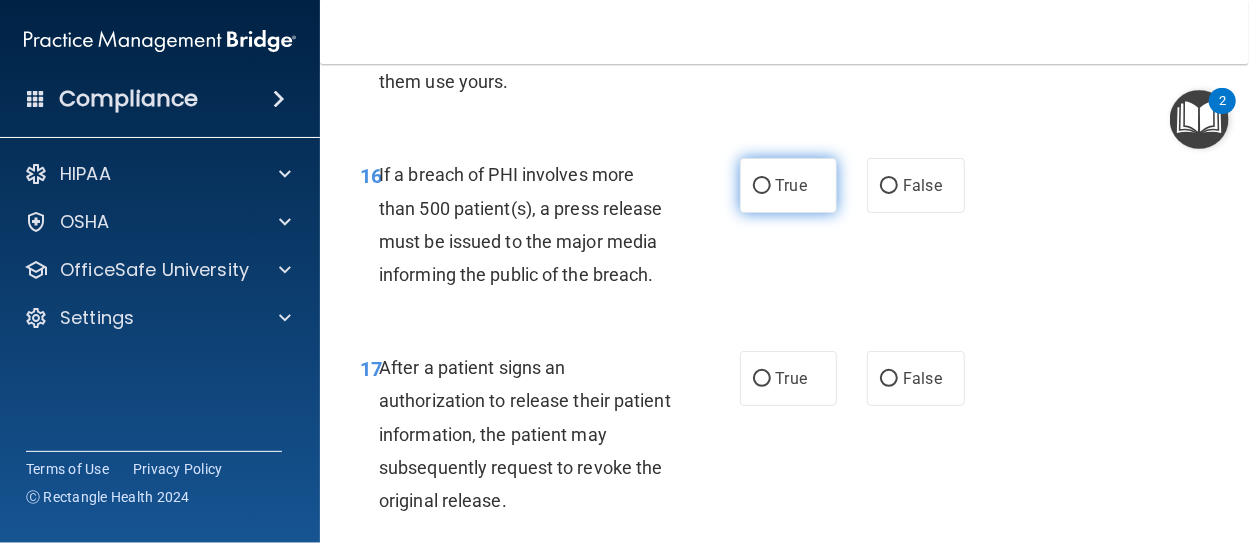 click on "True" at bounding box center [762, 186] 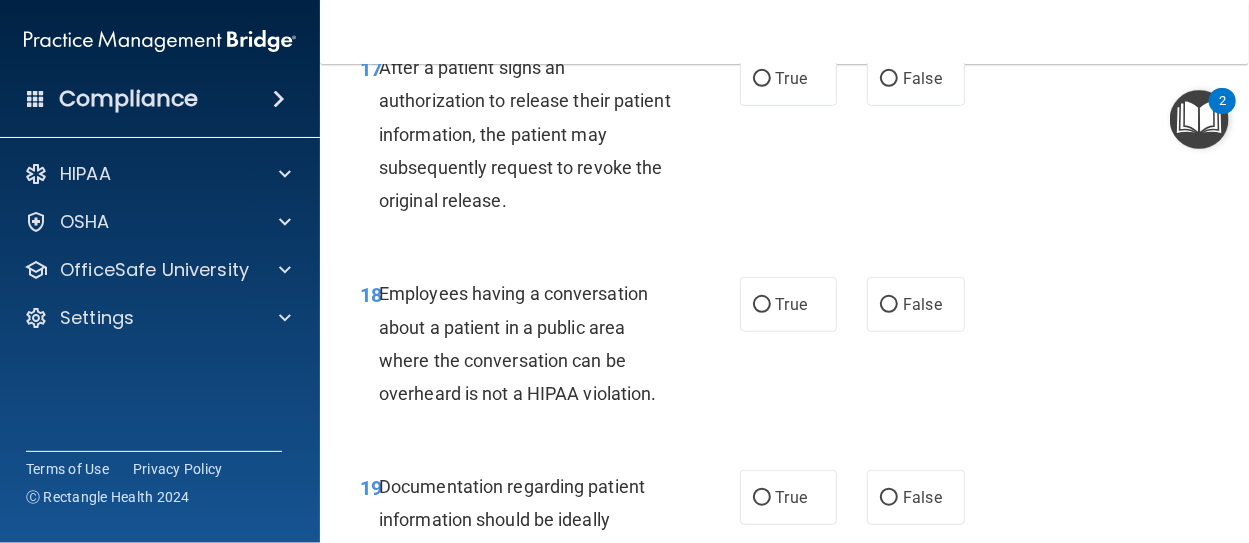 scroll, scrollTop: 3346, scrollLeft: 0, axis: vertical 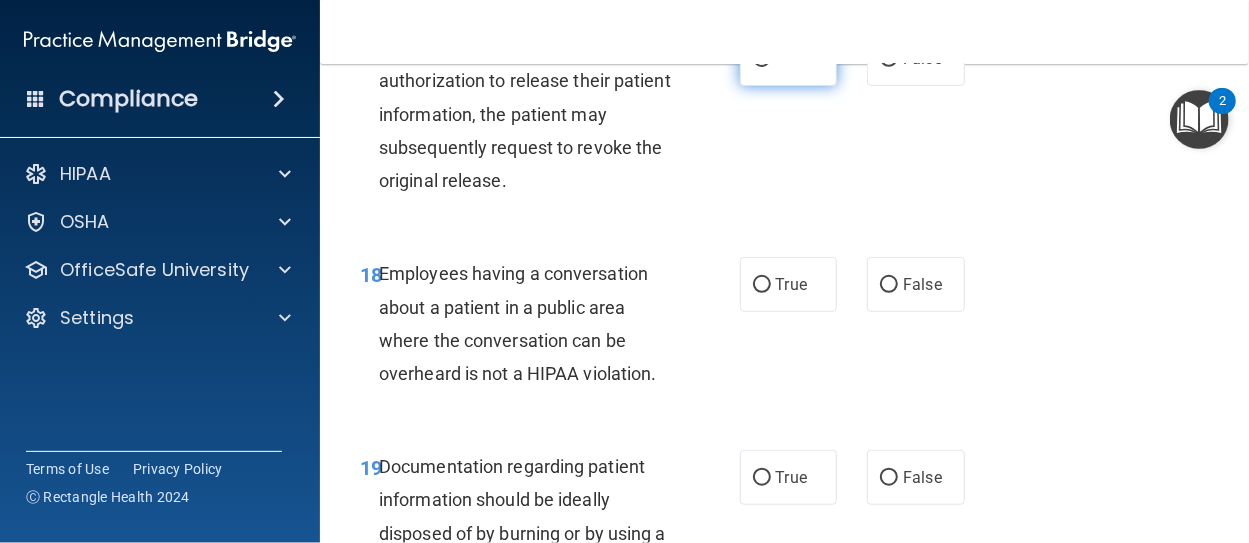 click on "True" at bounding box center (762, 59) 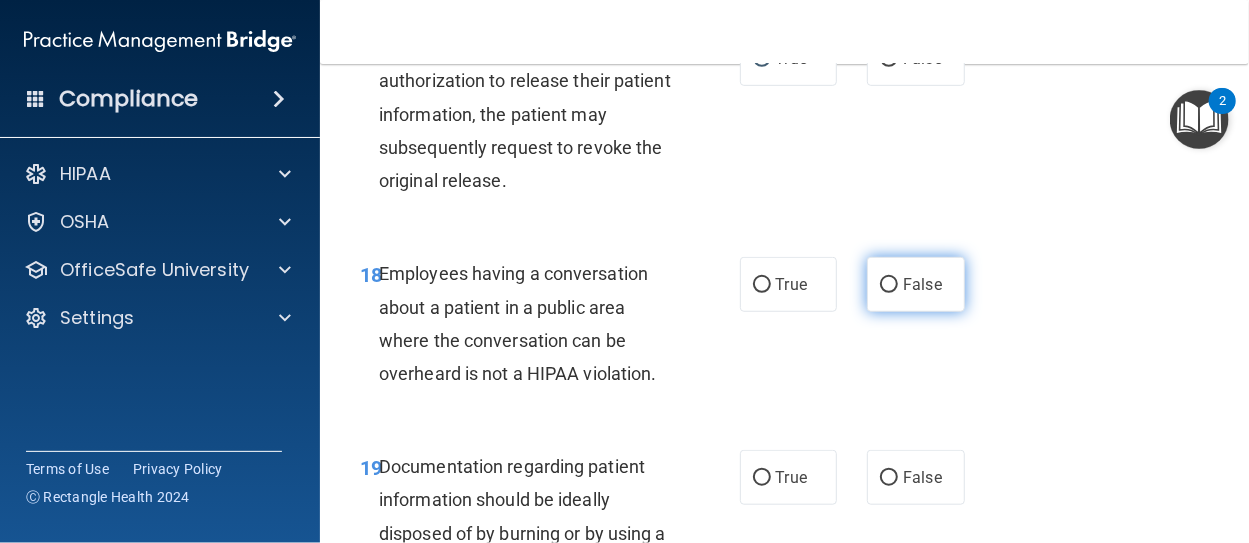 click on "False" at bounding box center [889, 285] 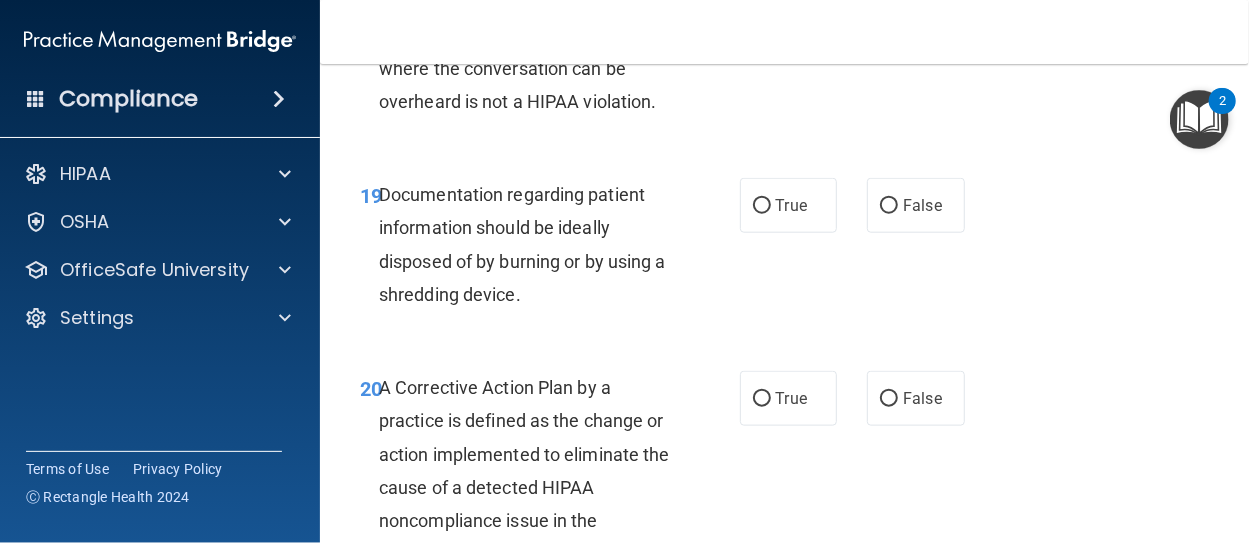 scroll, scrollTop: 3626, scrollLeft: 0, axis: vertical 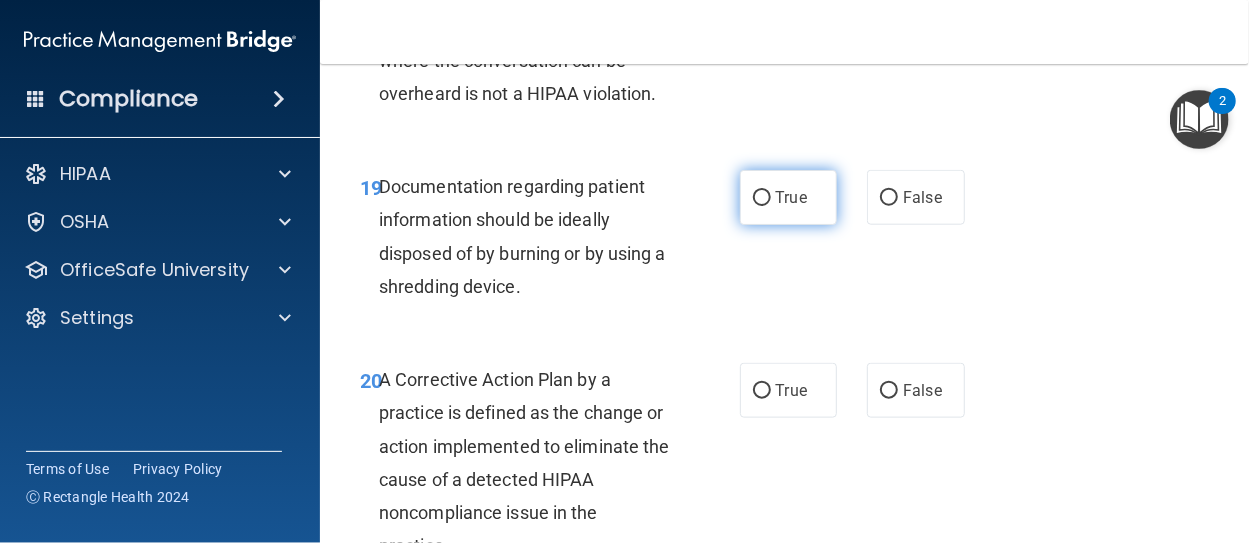 click on "True" at bounding box center (762, 198) 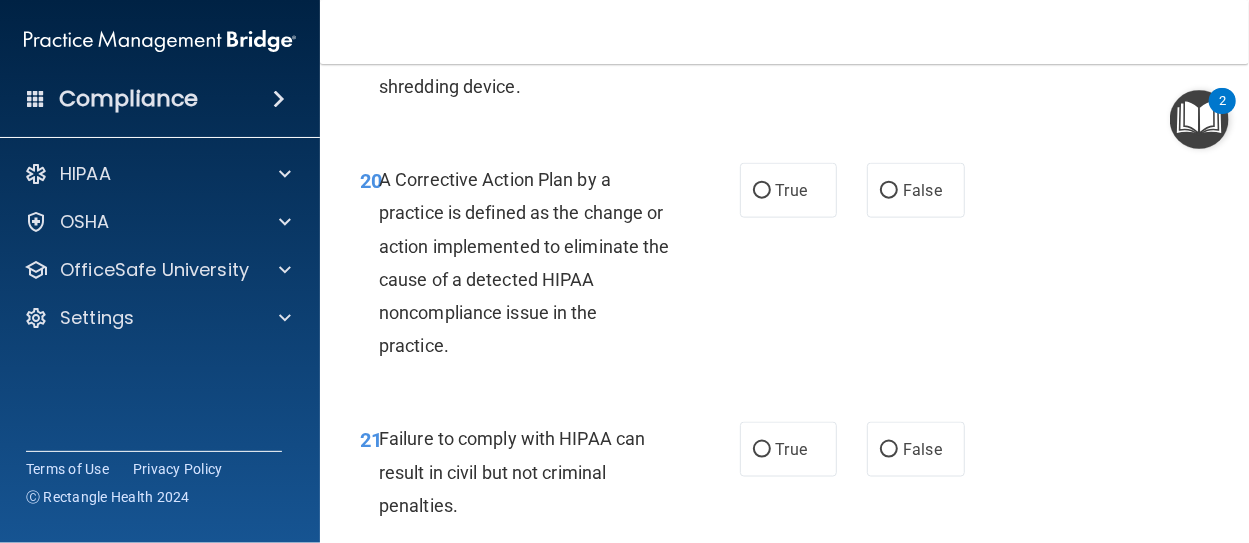 scroll, scrollTop: 3866, scrollLeft: 0, axis: vertical 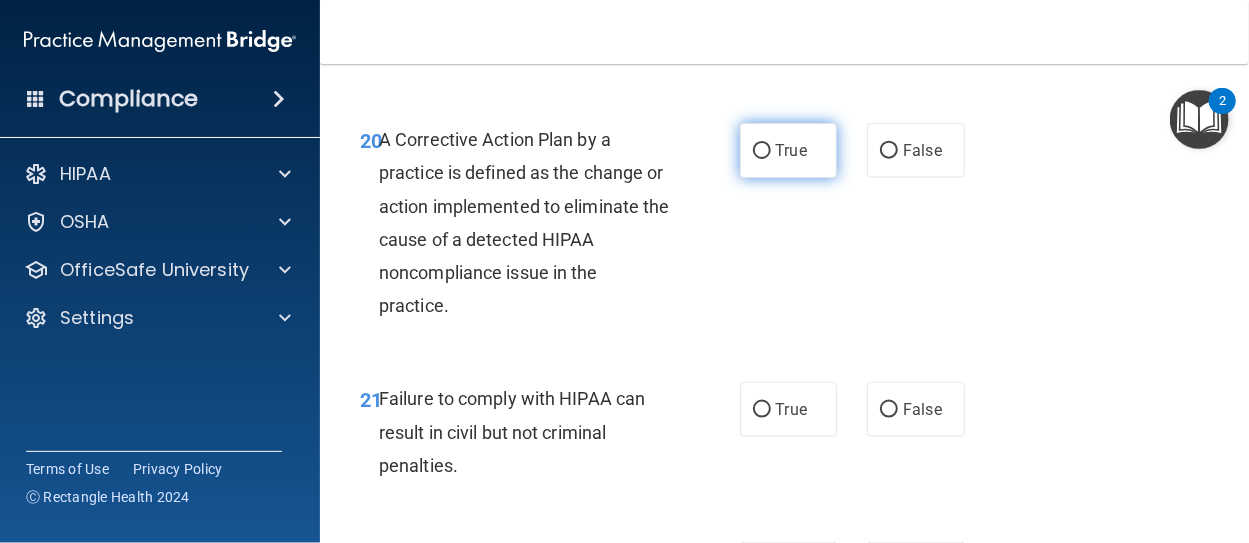 click on "True" at bounding box center (762, 151) 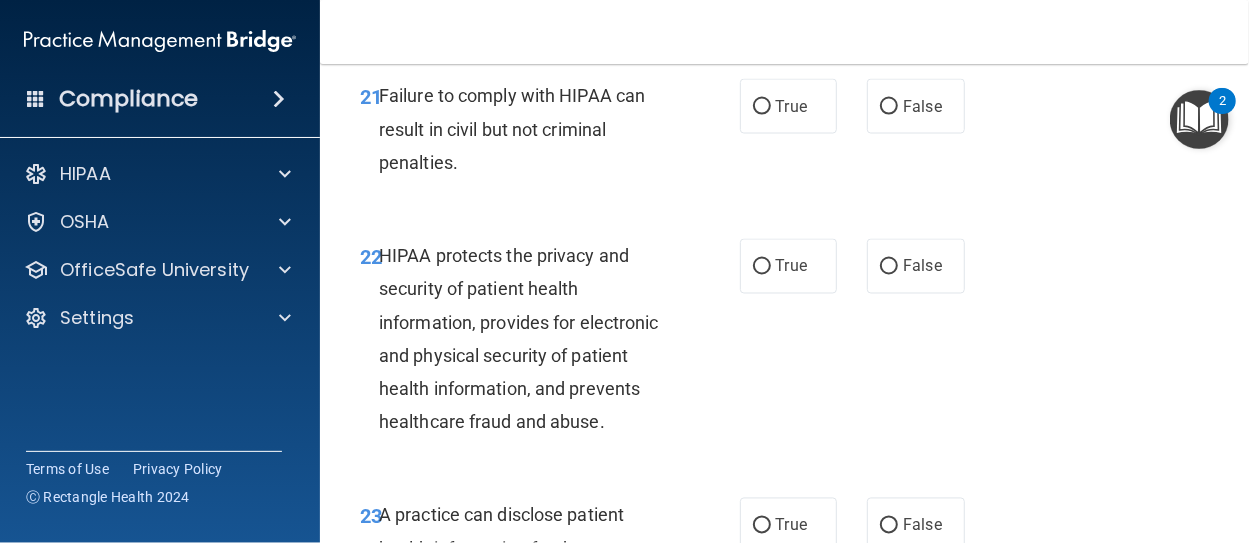 scroll, scrollTop: 4186, scrollLeft: 0, axis: vertical 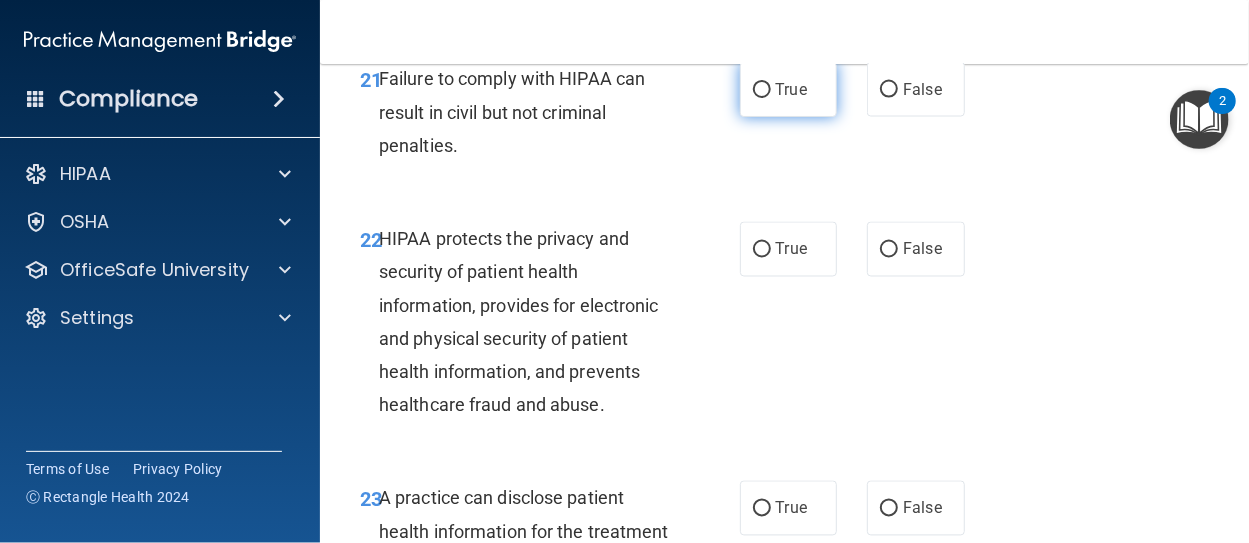 click on "True" at bounding box center (762, 90) 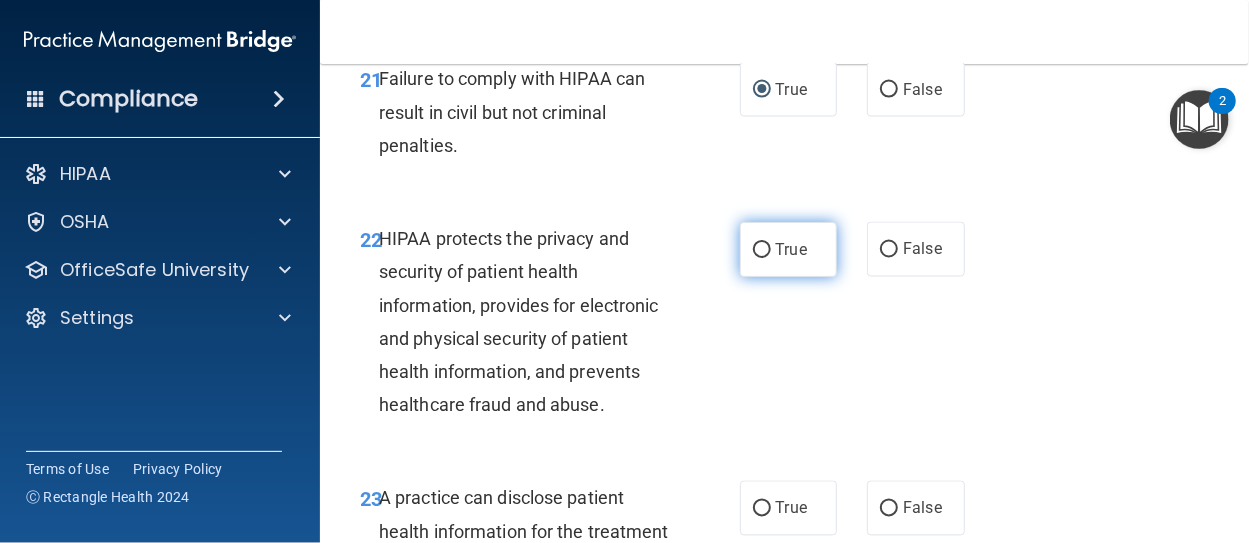 click on "True" at bounding box center [762, 250] 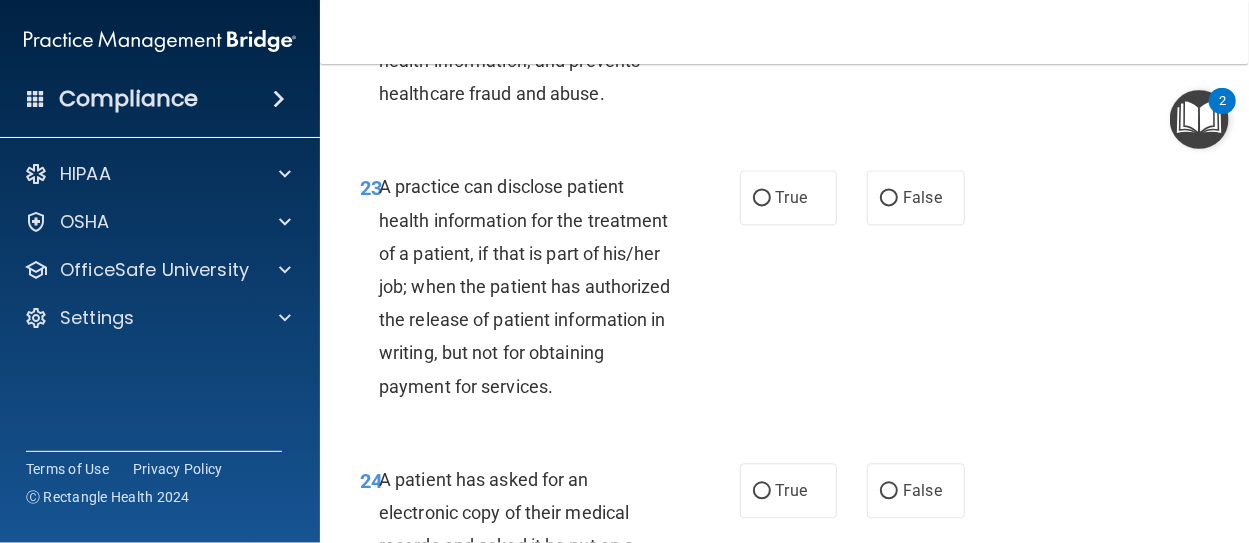 scroll, scrollTop: 4506, scrollLeft: 0, axis: vertical 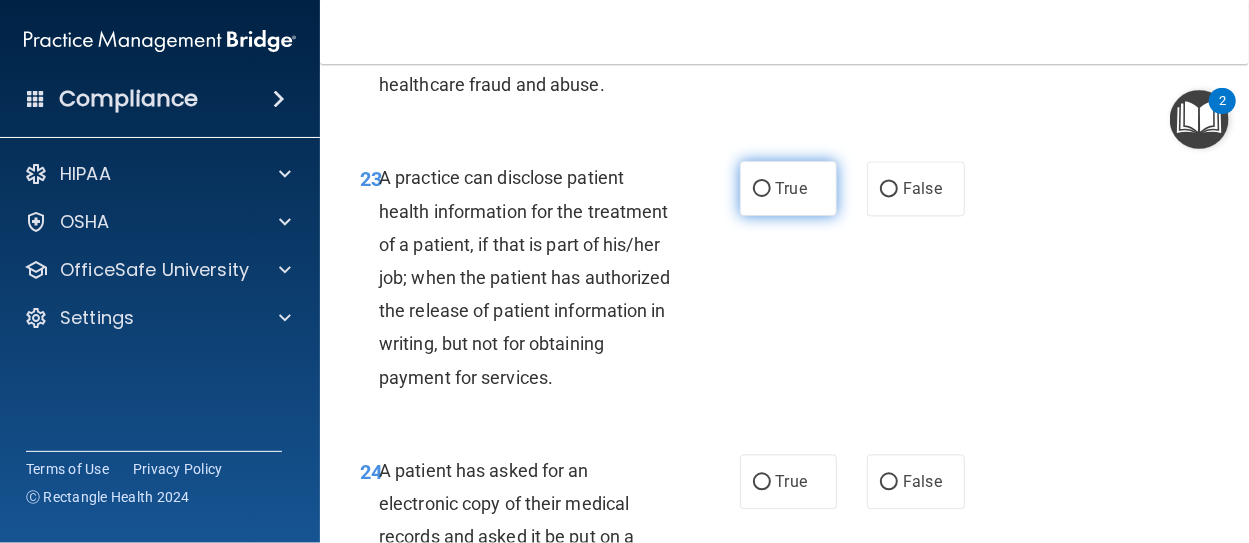 click on "True" at bounding box center [762, 189] 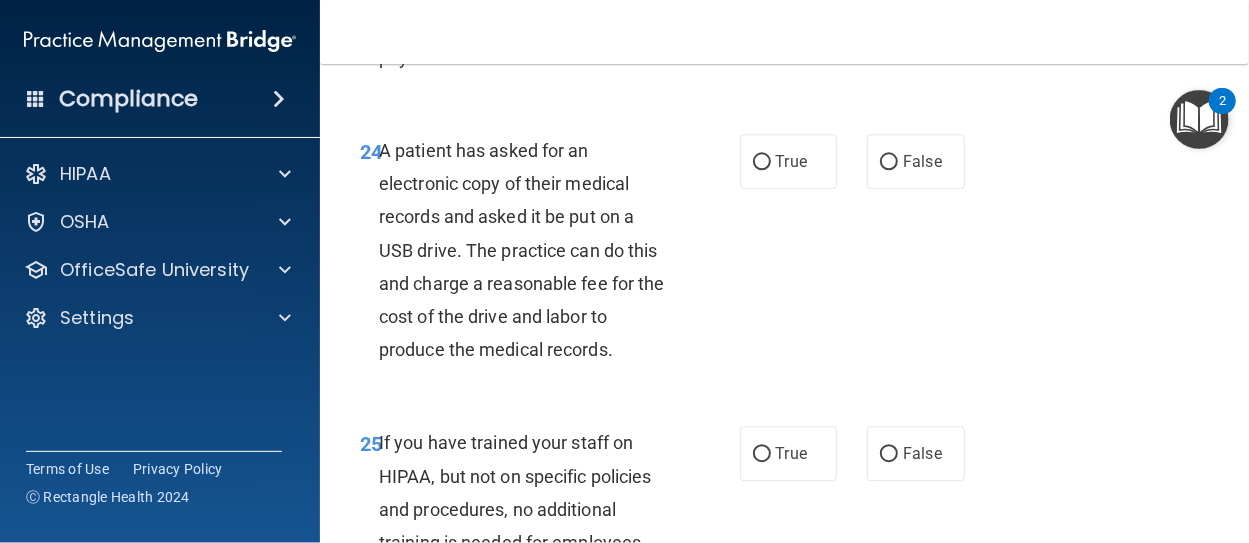 scroll, scrollTop: 4866, scrollLeft: 0, axis: vertical 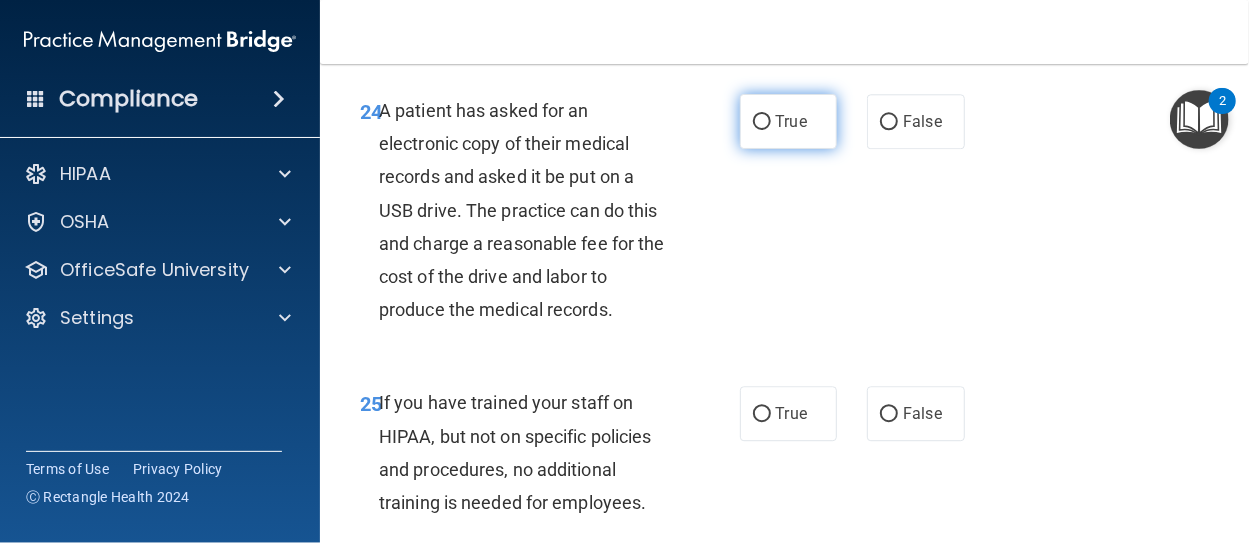 click on "True" at bounding box center (762, 122) 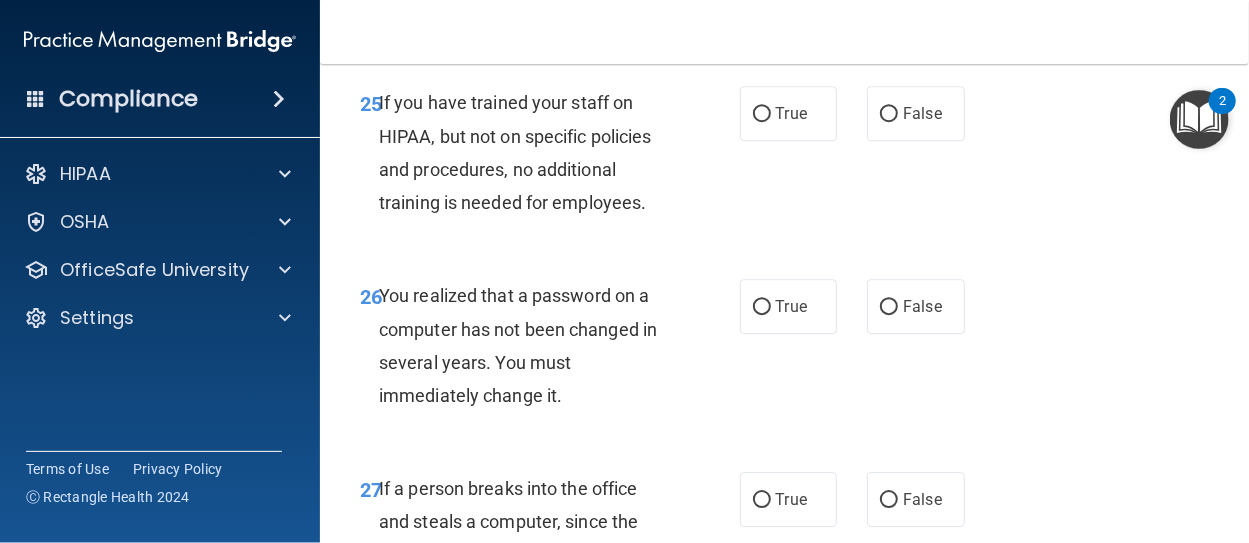 scroll, scrollTop: 5186, scrollLeft: 0, axis: vertical 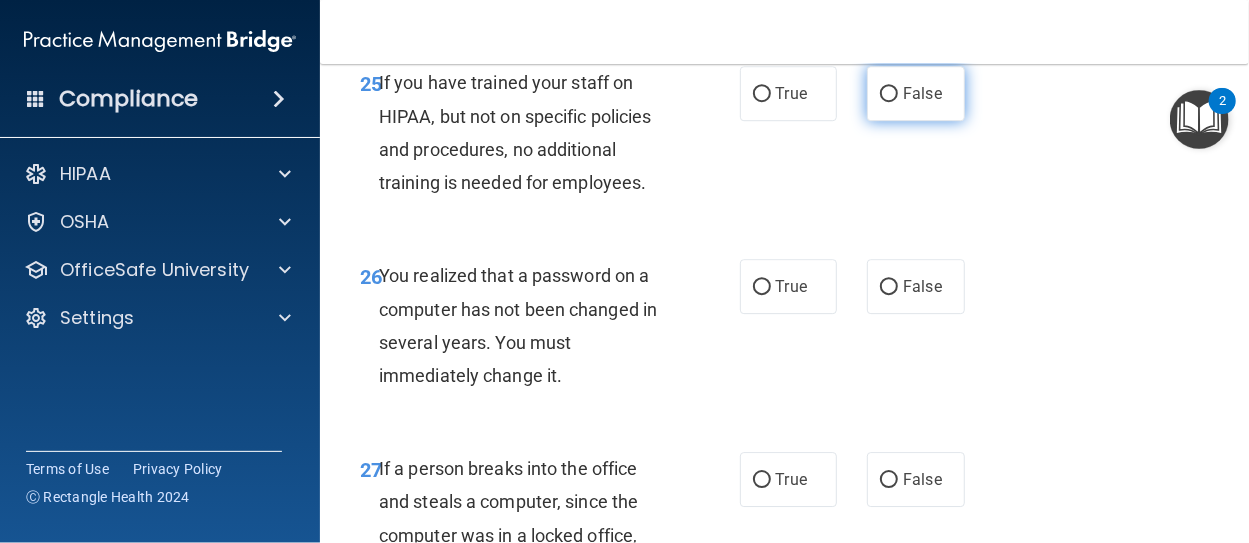 click on "False" at bounding box center (889, 94) 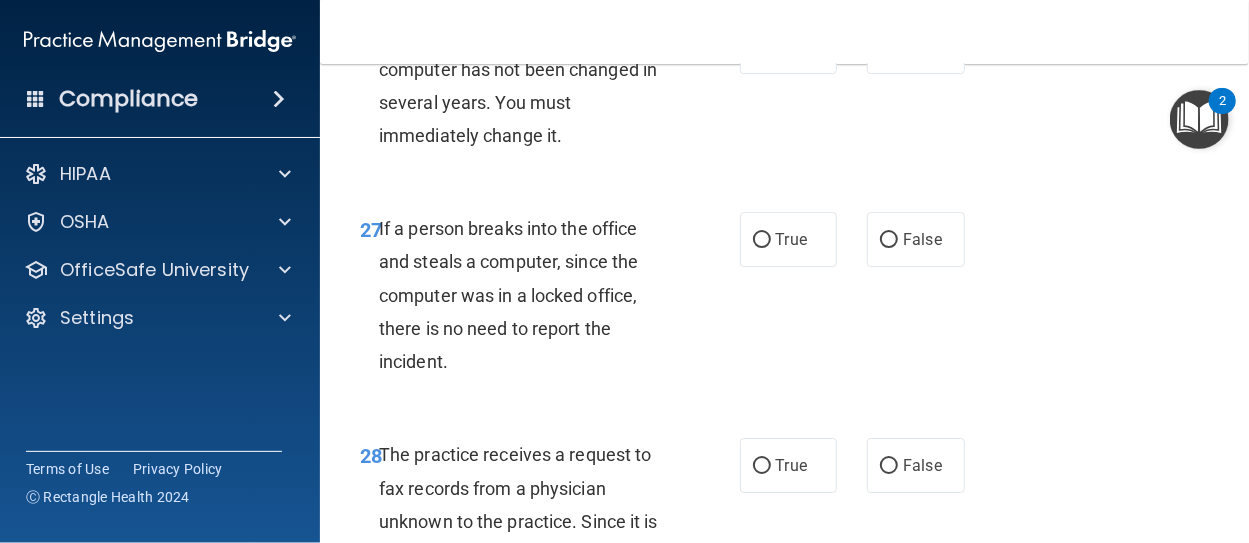 scroll, scrollTop: 5466, scrollLeft: 0, axis: vertical 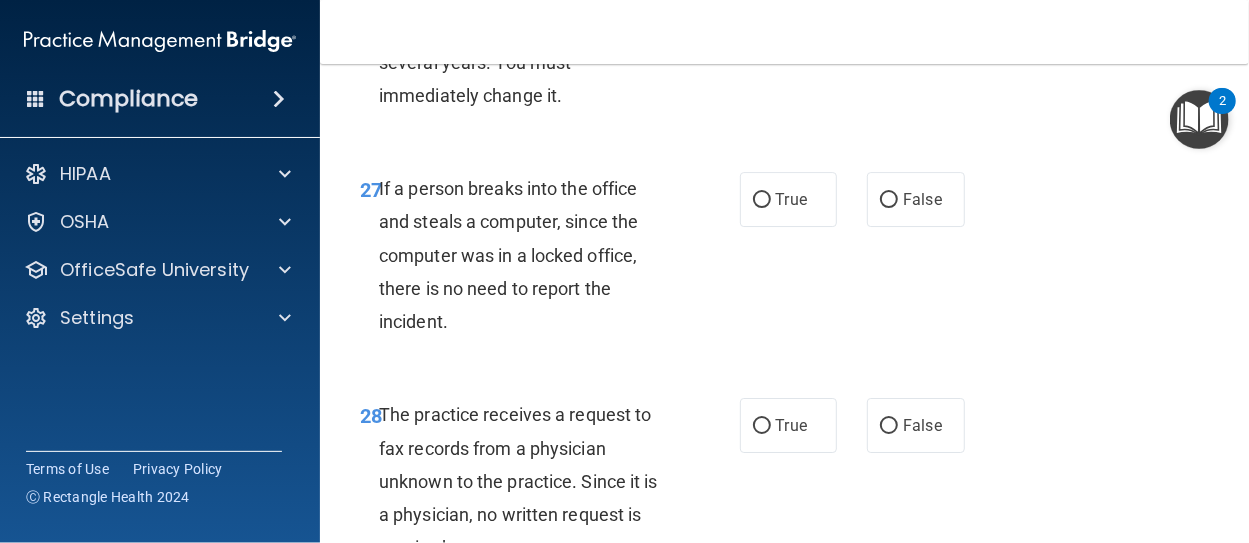 click on "True" at bounding box center (762, 7) 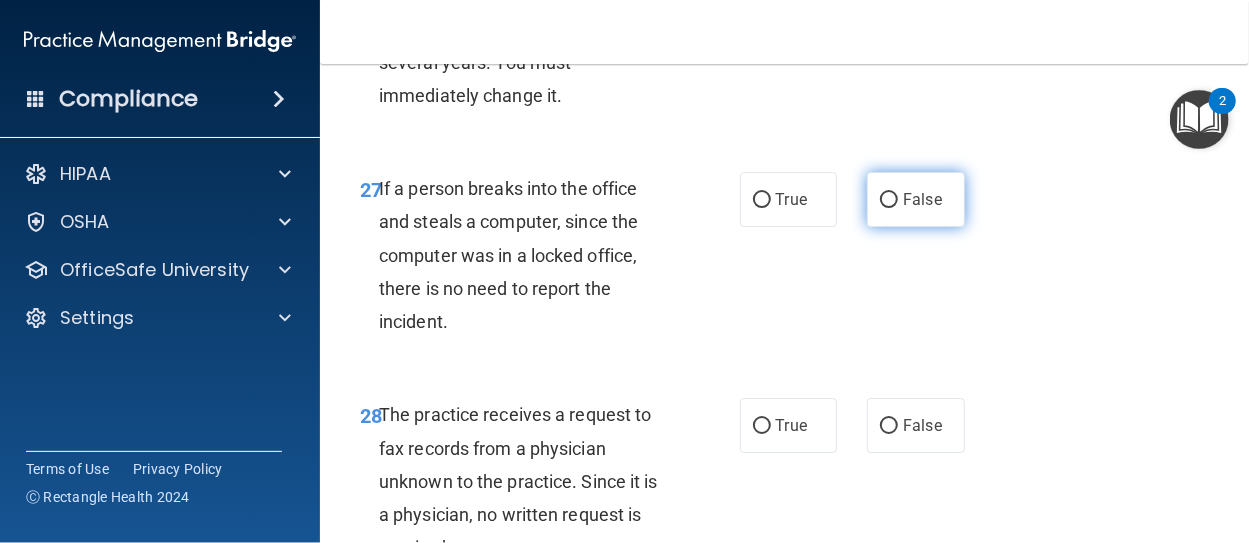 click on "False" at bounding box center (889, 200) 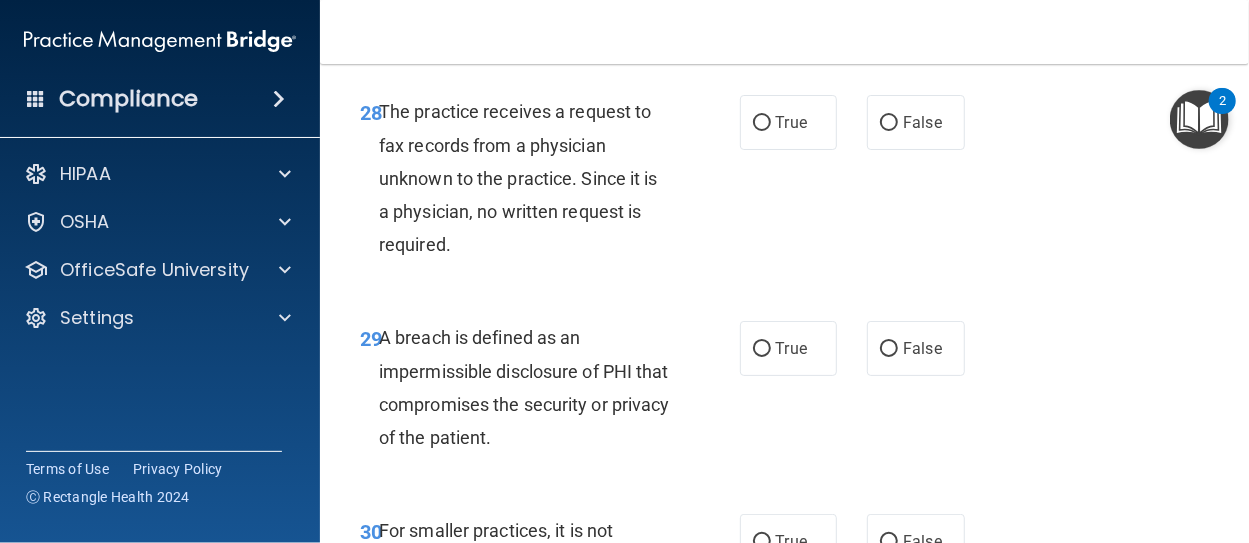 scroll, scrollTop: 5786, scrollLeft: 0, axis: vertical 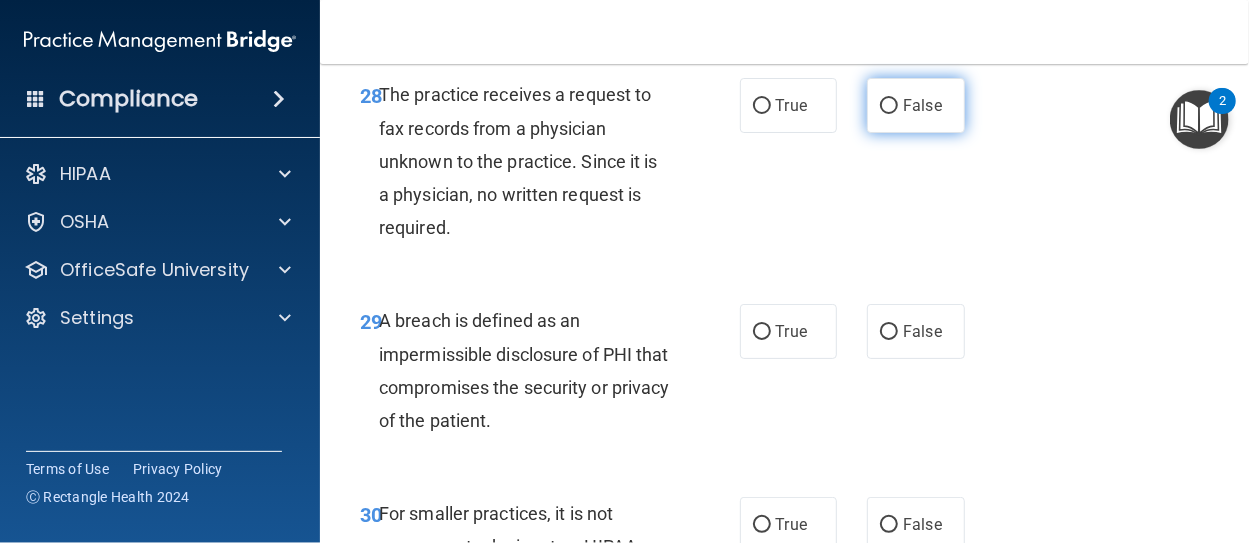 click on "False" at bounding box center [889, 106] 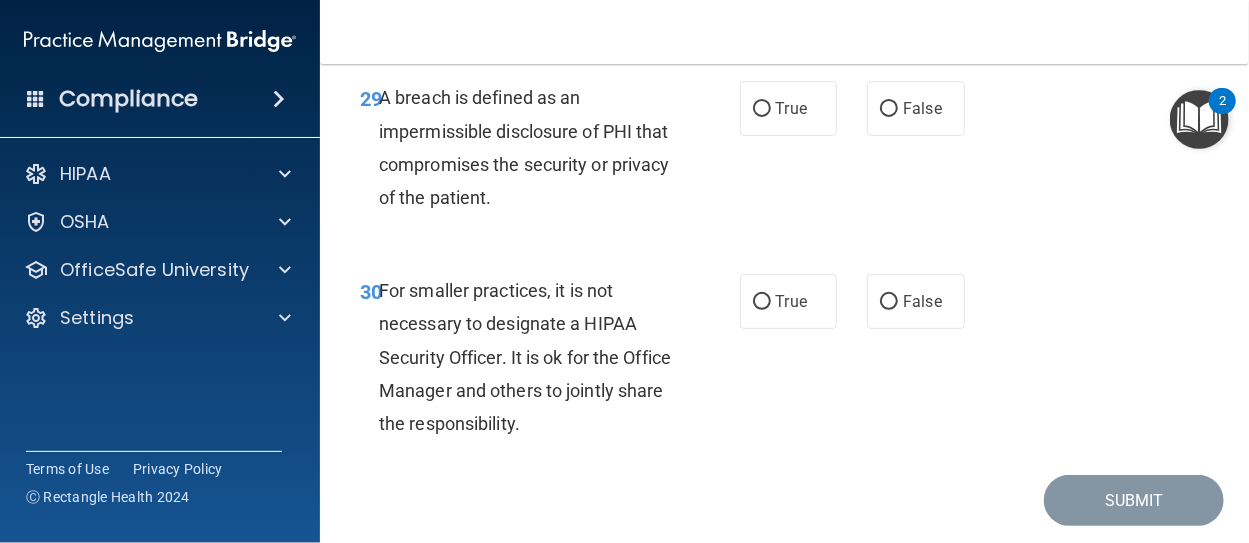 scroll, scrollTop: 6026, scrollLeft: 0, axis: vertical 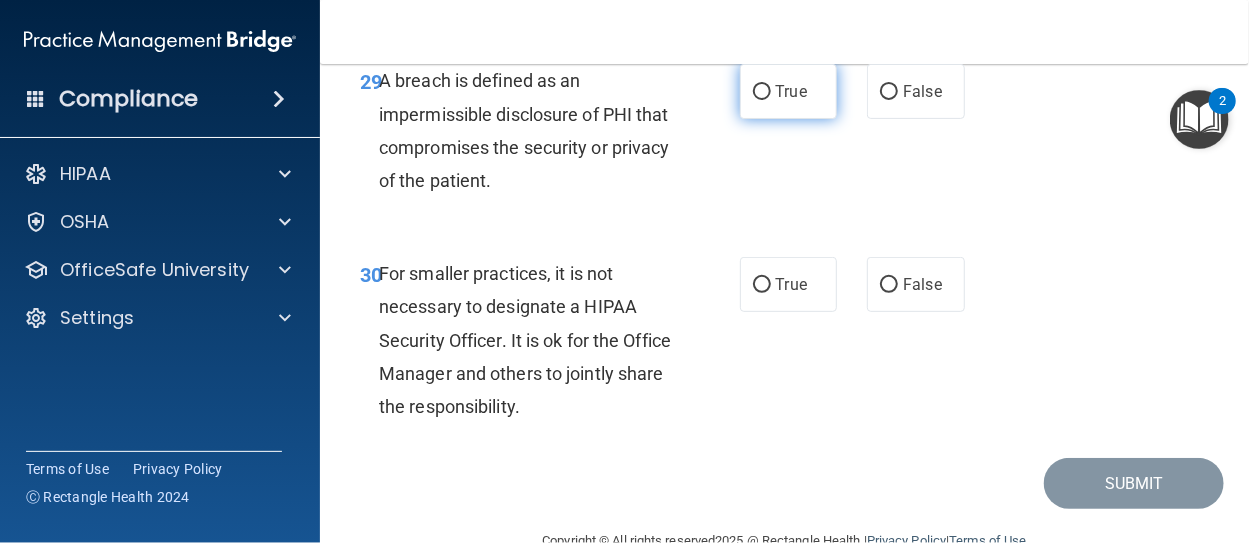 click on "True" at bounding box center [762, 92] 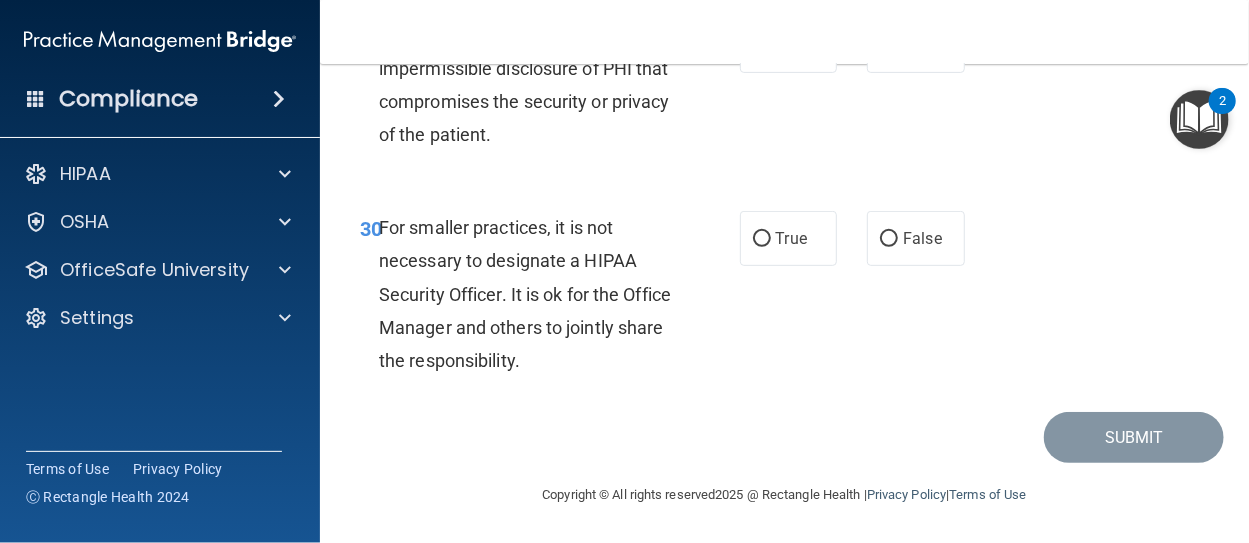 scroll, scrollTop: 6171, scrollLeft: 0, axis: vertical 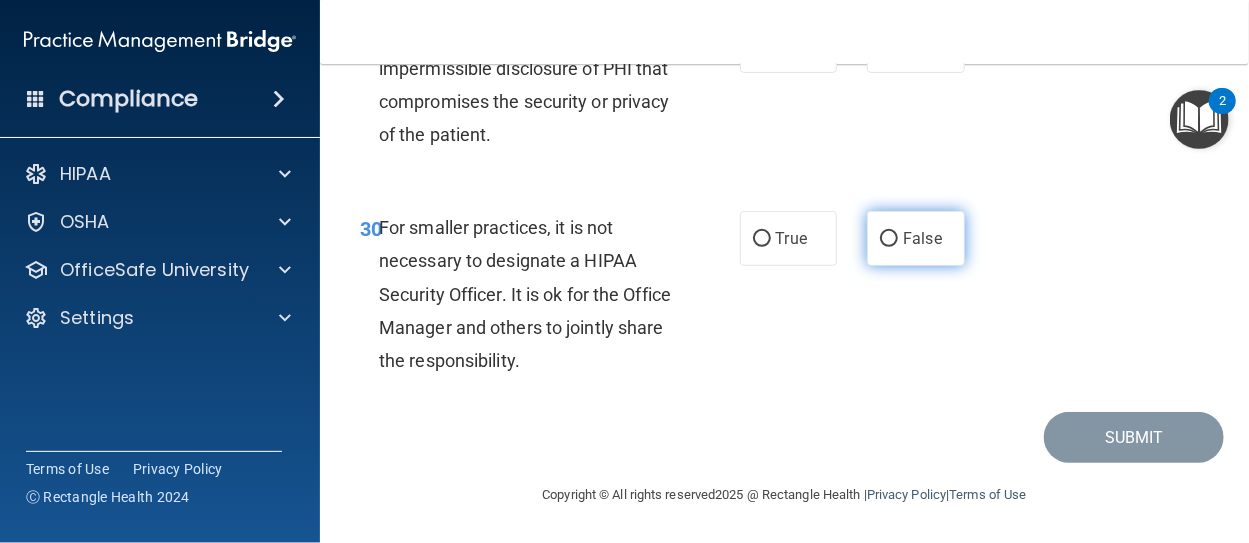 click on "False" at bounding box center [889, 239] 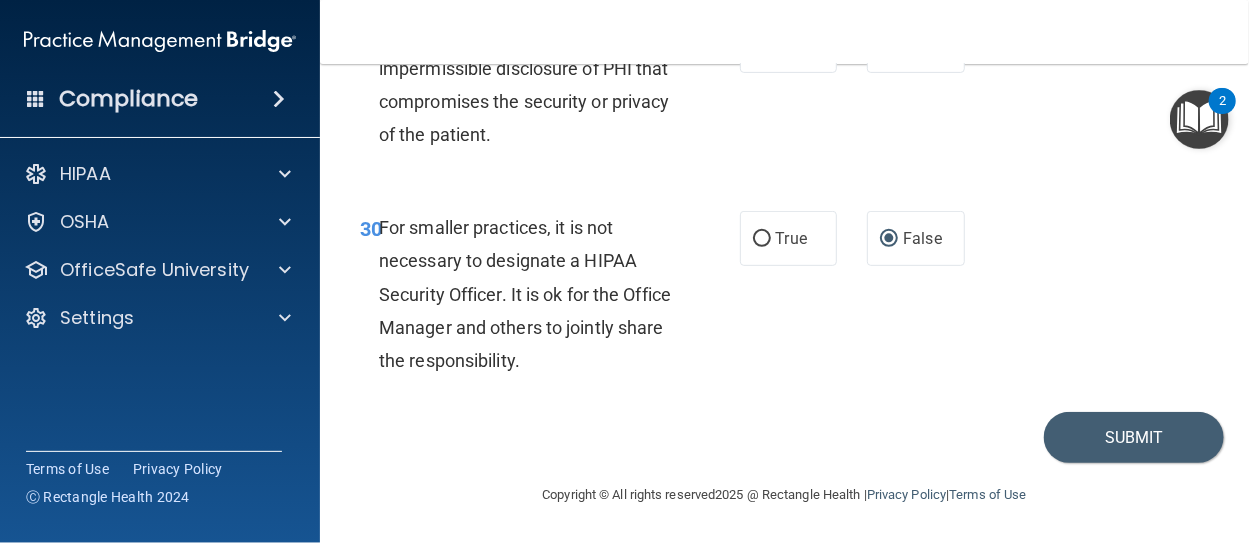 click on "30       For smaller practices, it is not necessary to designate a HIPAA Security Officer.  It is ok for the Office Manager and others to jointly share the responsibility.                 True           False" at bounding box center [784, 299] 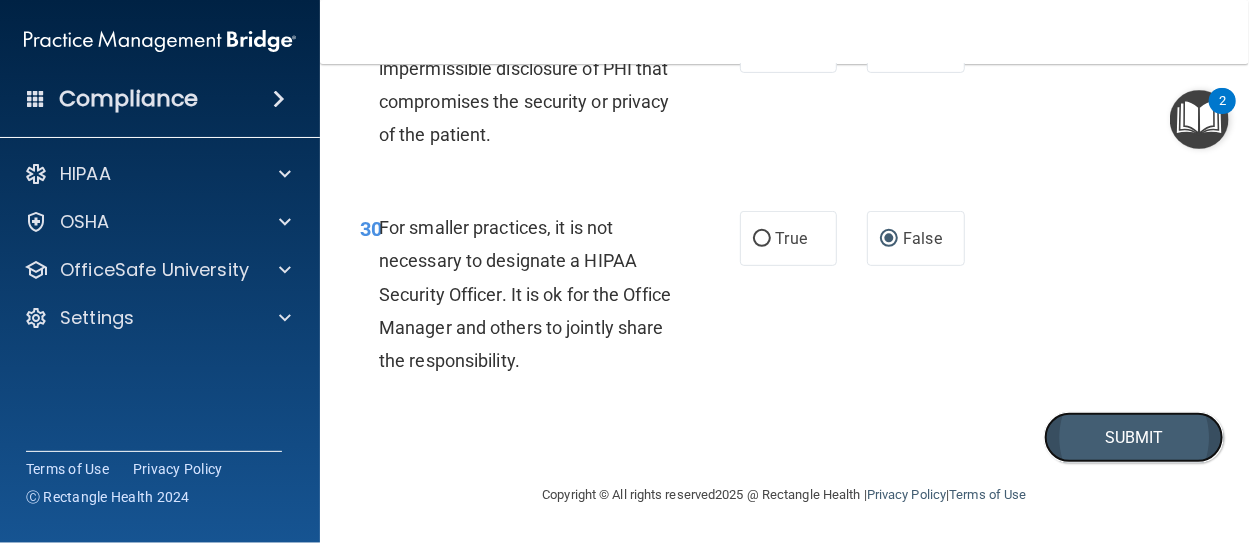 click on "Submit" at bounding box center [1134, 437] 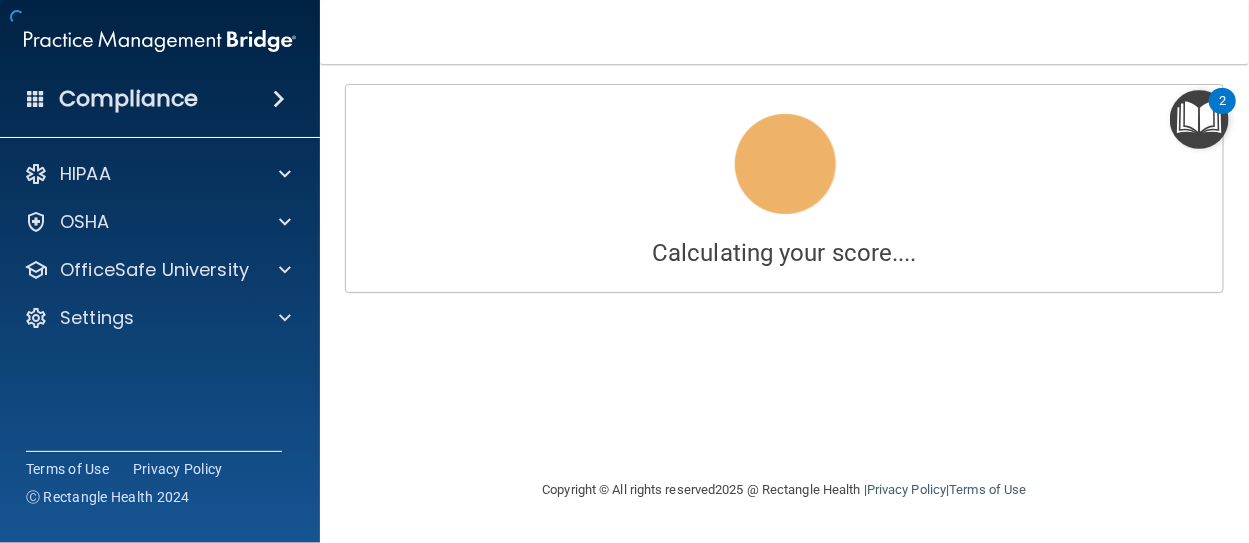 scroll, scrollTop: 0, scrollLeft: 0, axis: both 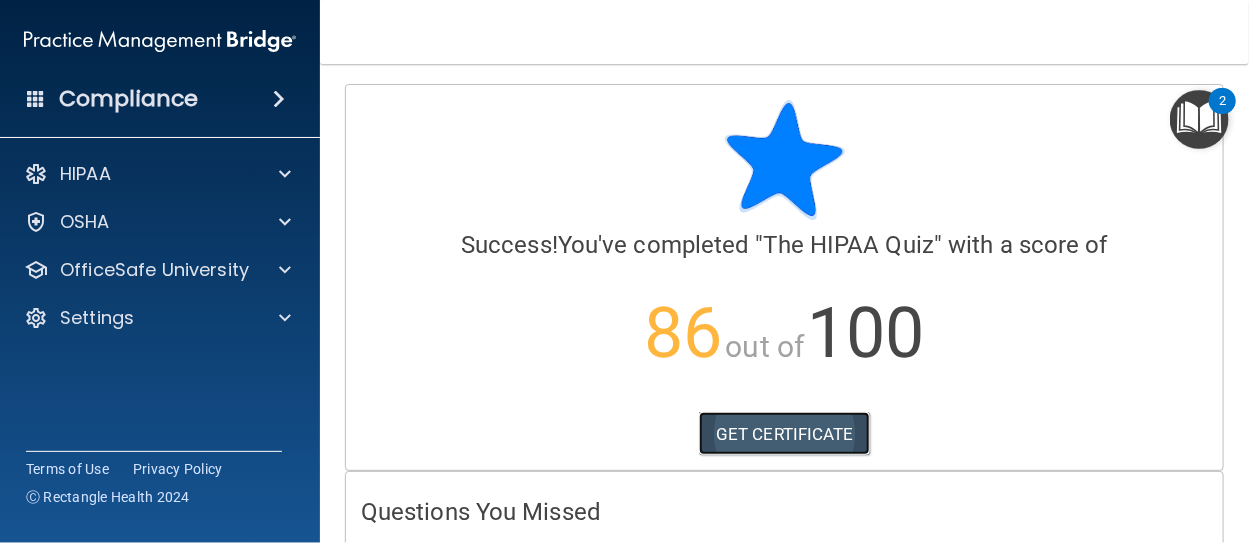 click on "GET CERTIFICATE" at bounding box center (784, 434) 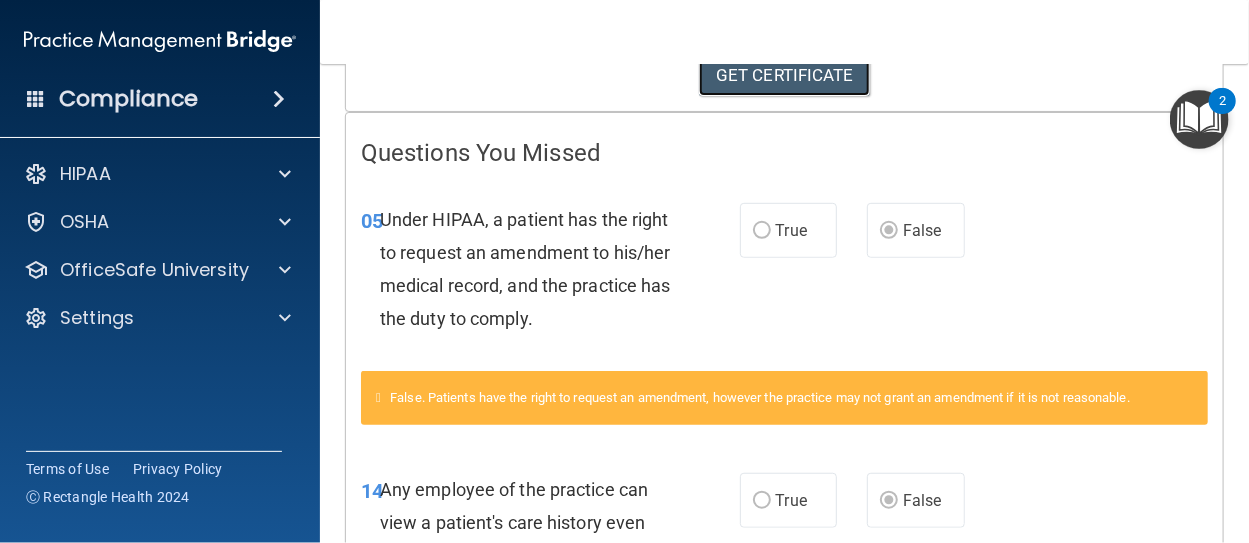 scroll, scrollTop: 373, scrollLeft: 0, axis: vertical 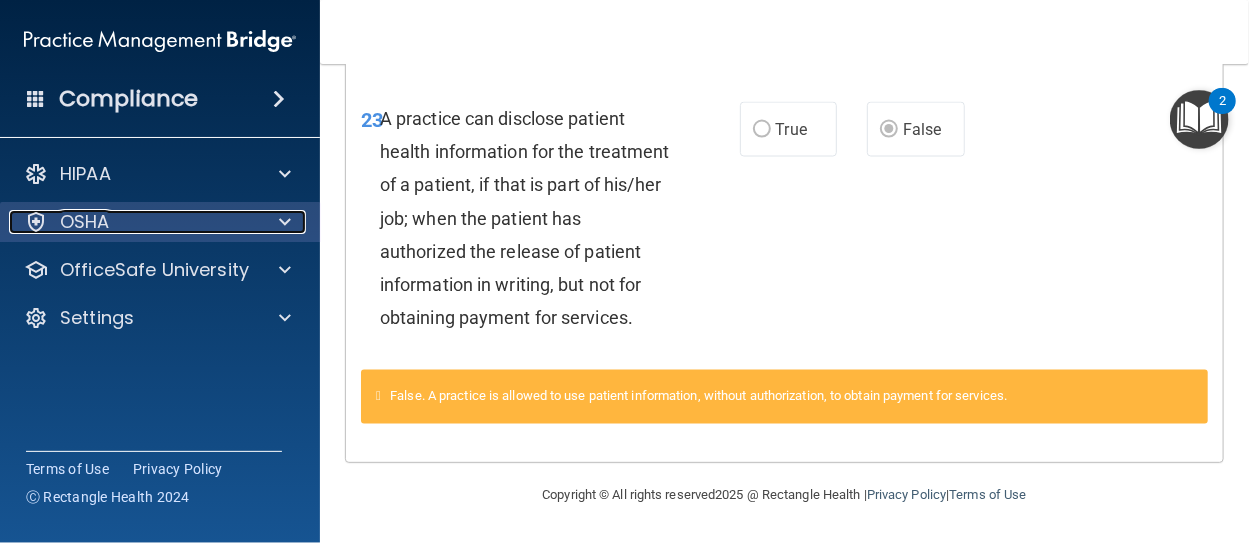 click on "OSHA" at bounding box center (85, 222) 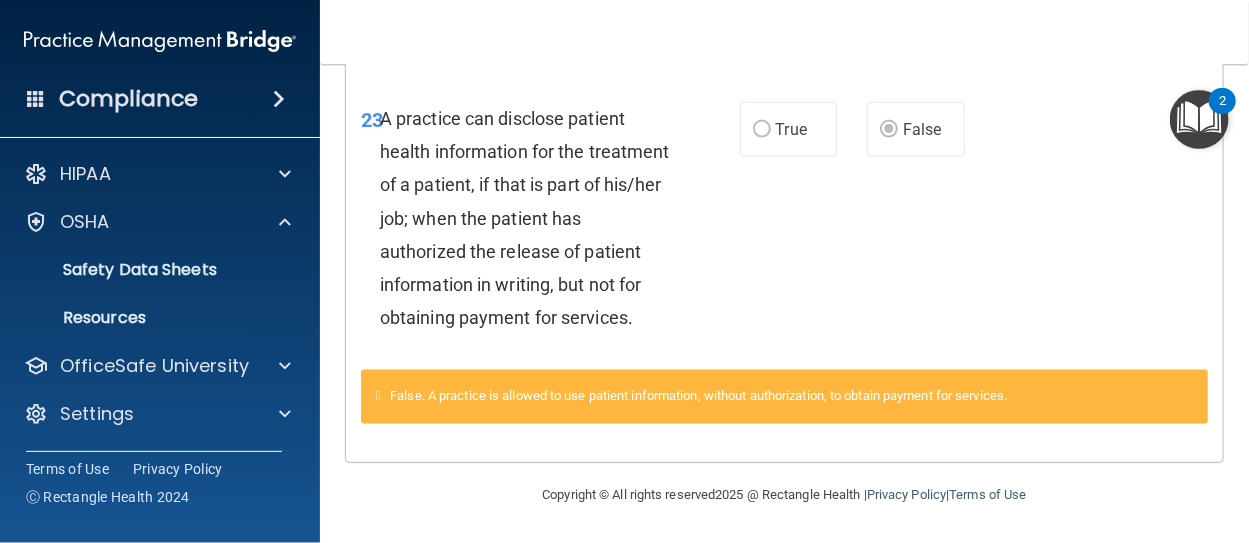 click at bounding box center [279, 99] 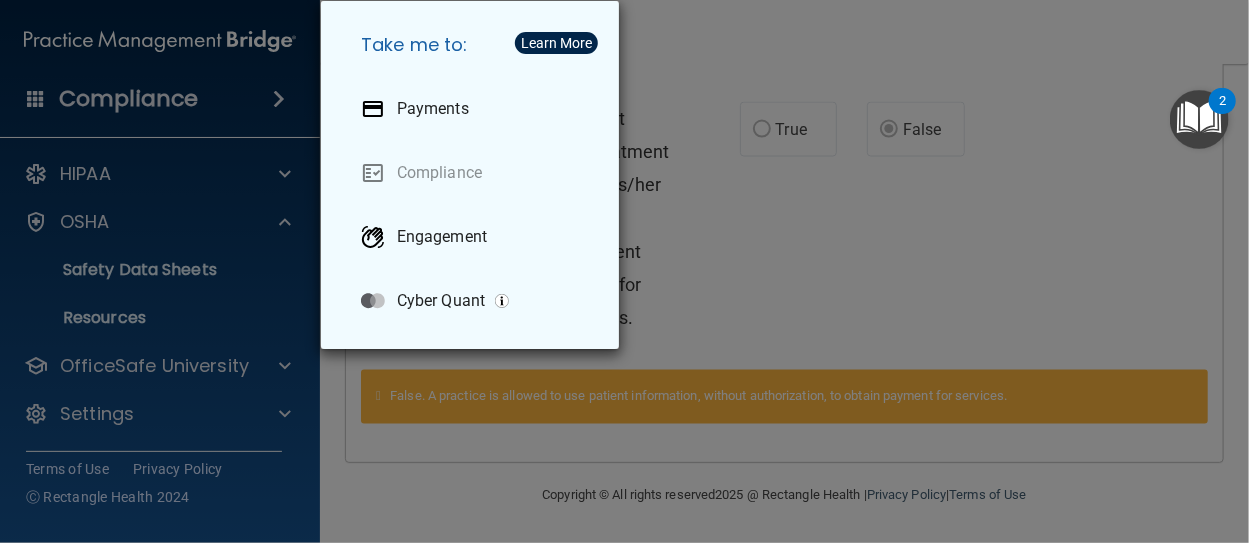 click on "Take me to:             Payments                   Compliance                     Engagement                     Cyber Quant" at bounding box center (624, 271) 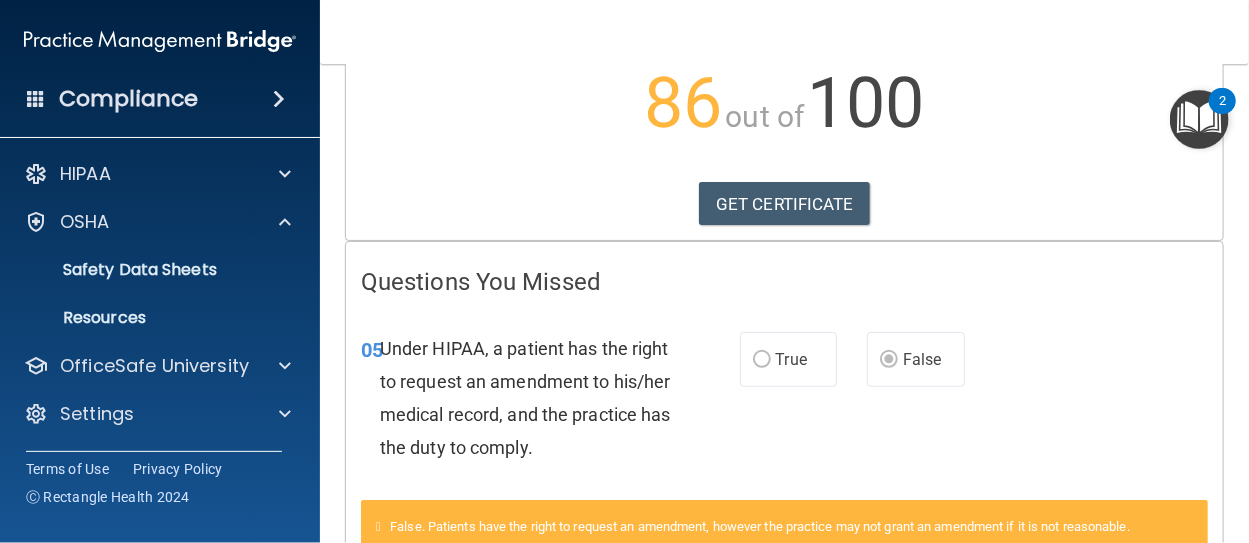 scroll, scrollTop: 0, scrollLeft: 0, axis: both 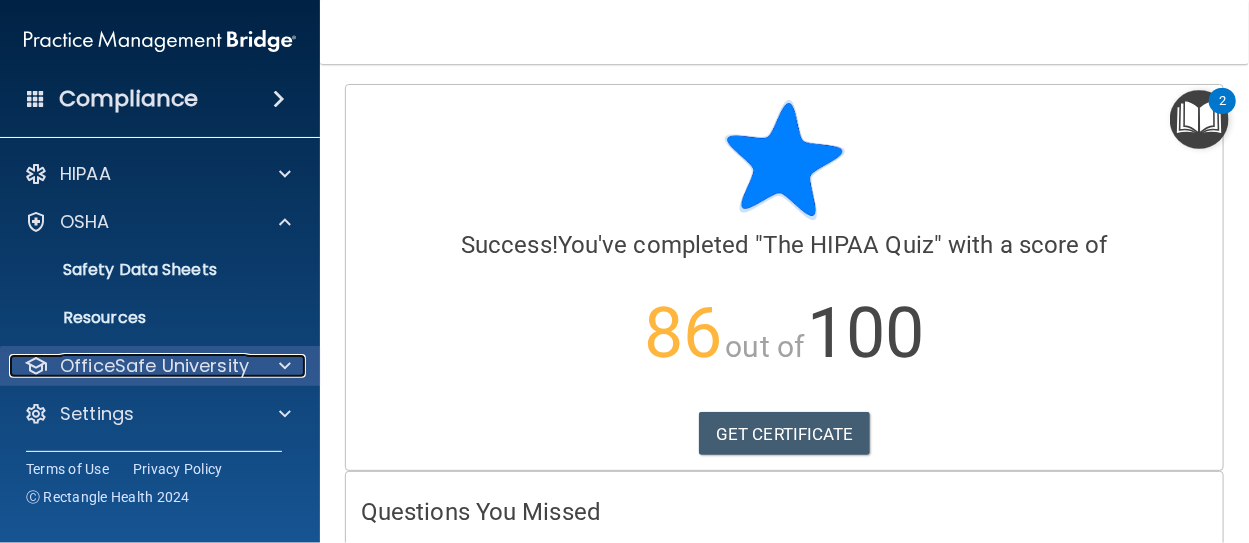 click on "OfficeSafe University" at bounding box center [154, 366] 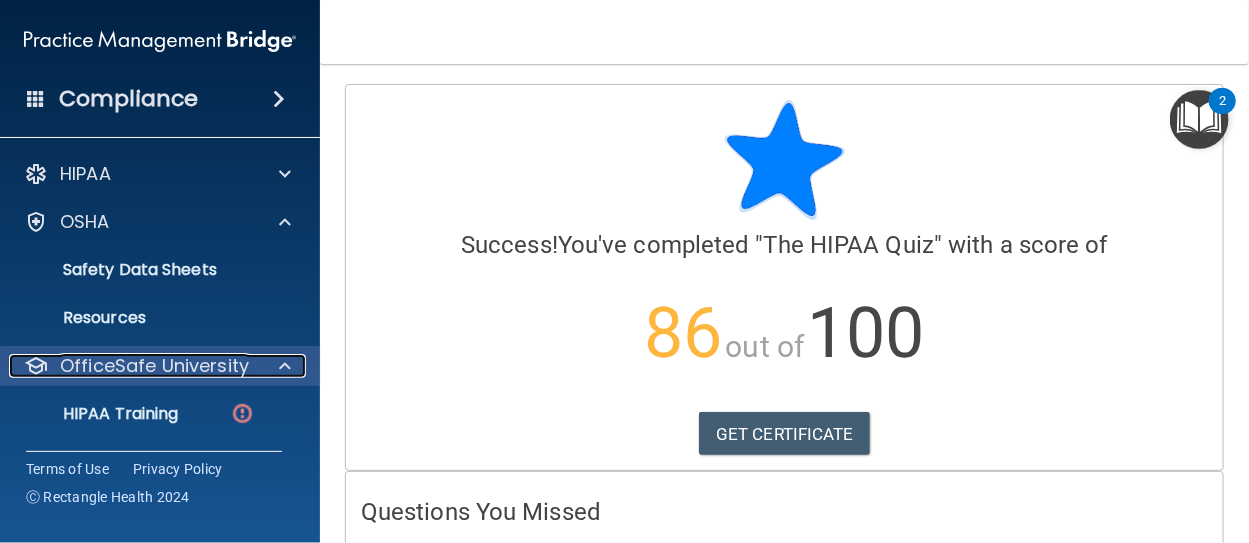 click at bounding box center (282, 366) 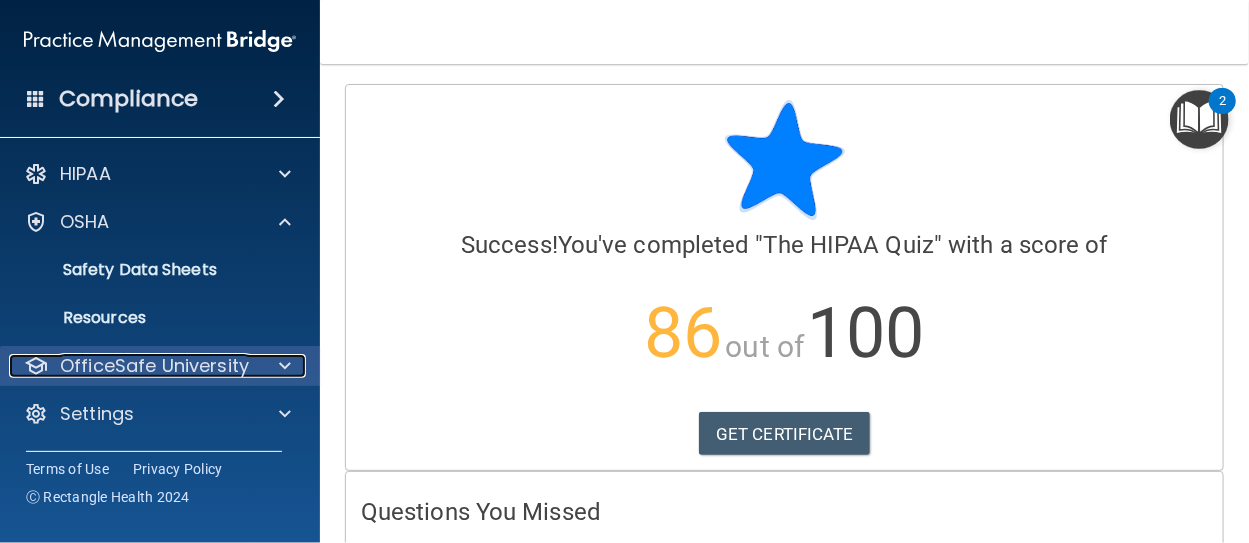 click on "OfficeSafe University" at bounding box center (154, 366) 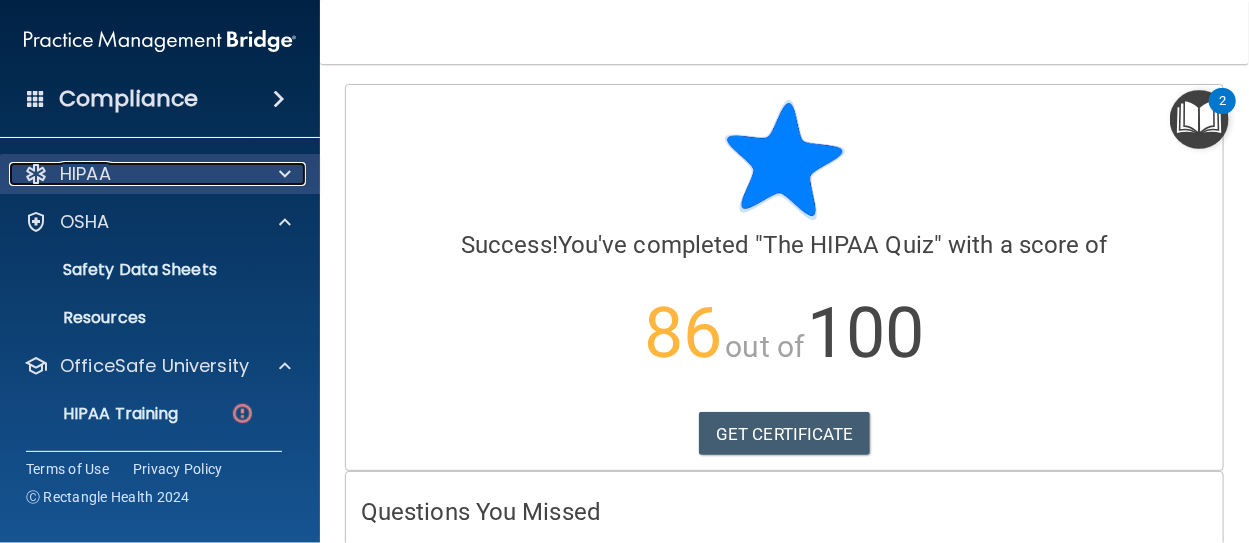 click on "HIPAA" at bounding box center [85, 174] 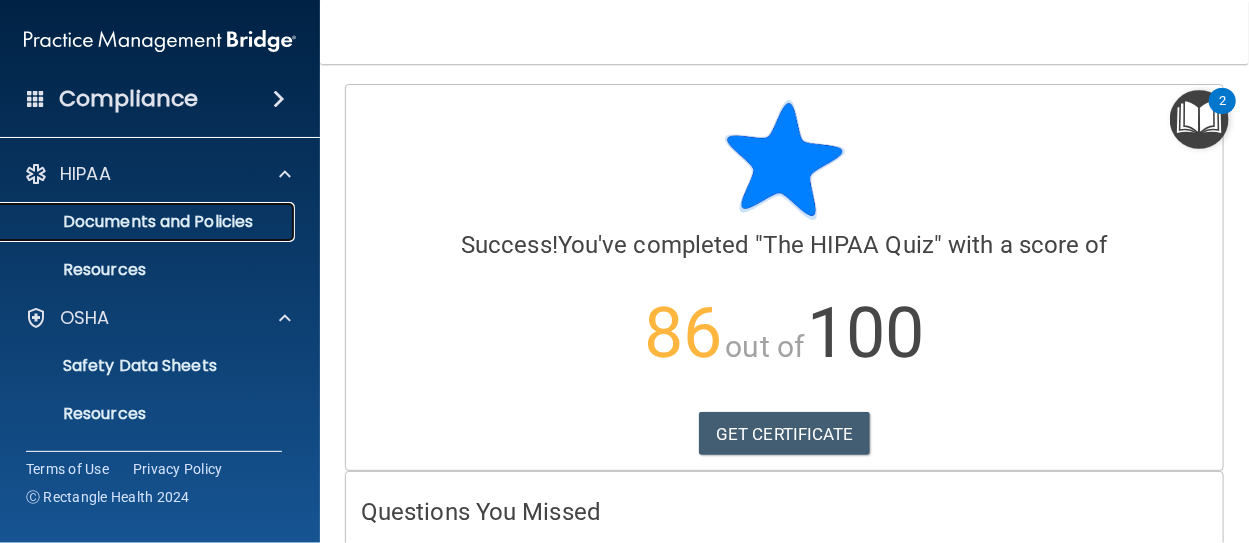click on "Documents and Policies" at bounding box center [149, 222] 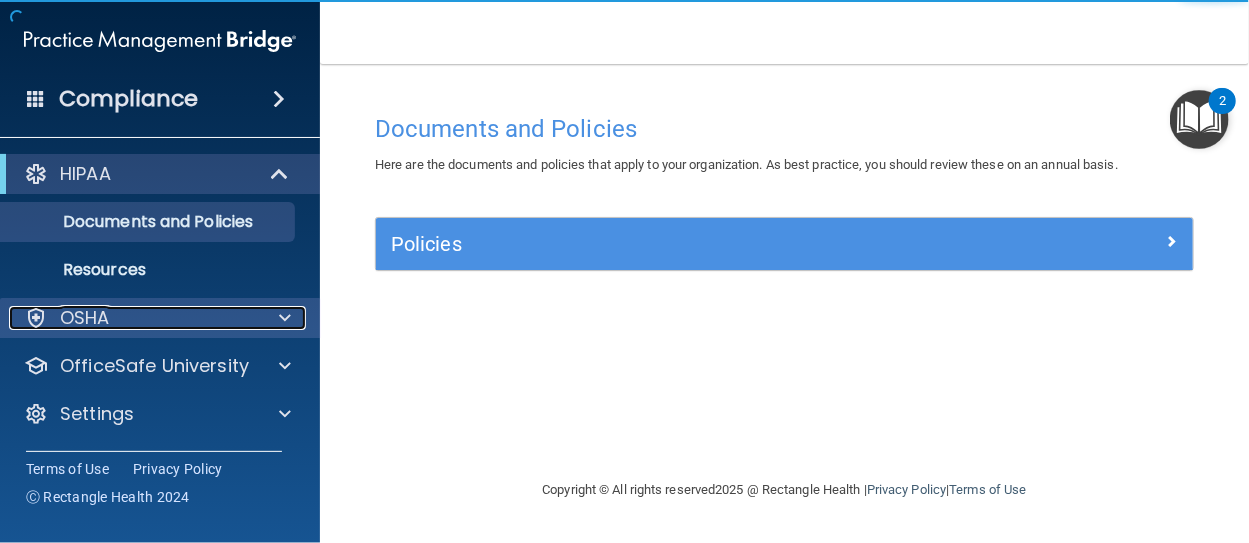 click on "OSHA" at bounding box center (133, 318) 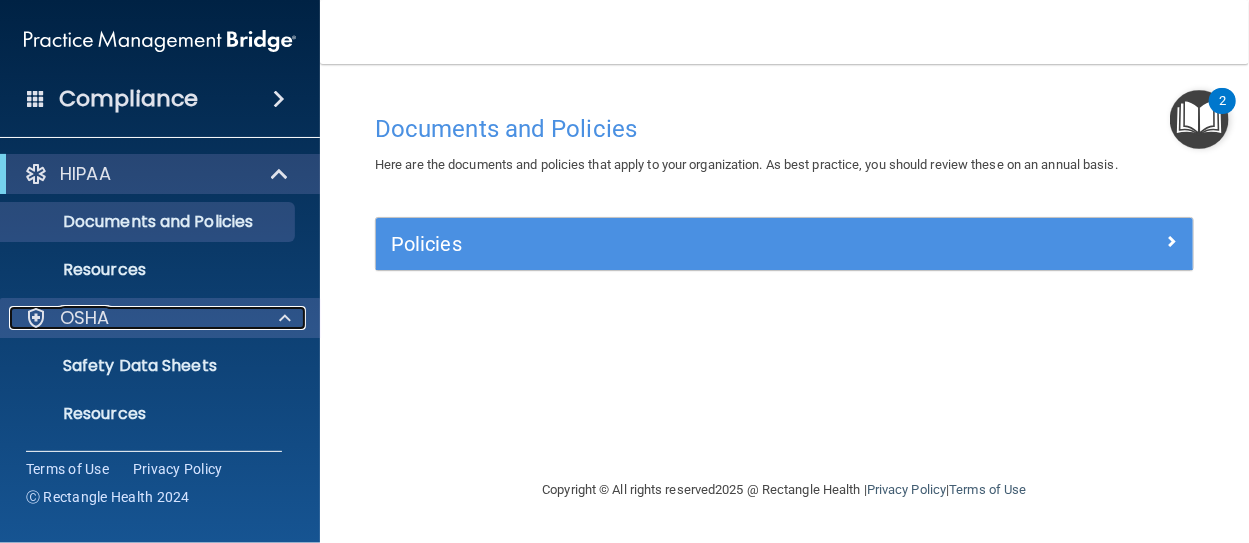 click at bounding box center (285, 318) 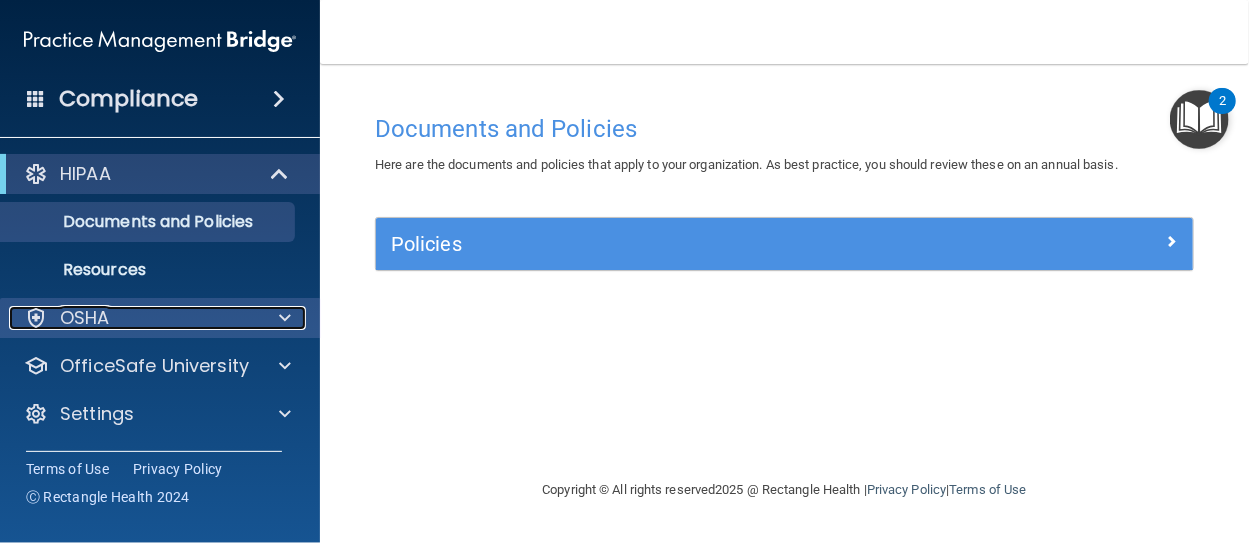 click at bounding box center (285, 318) 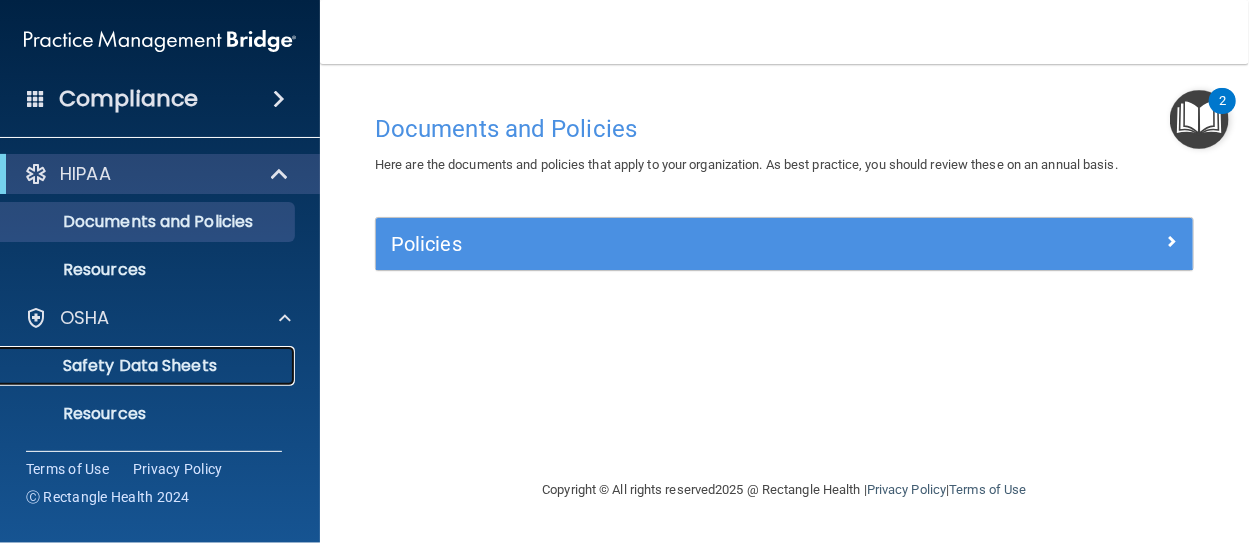 click on "Safety Data Sheets" at bounding box center [149, 366] 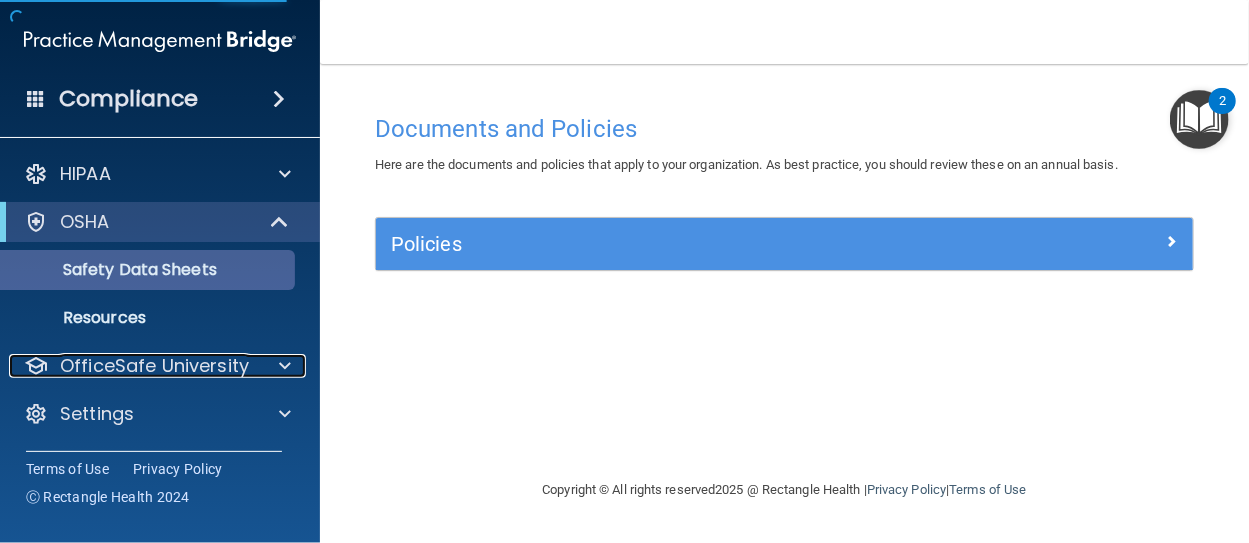 click on "OfficeSafe University" at bounding box center [154, 366] 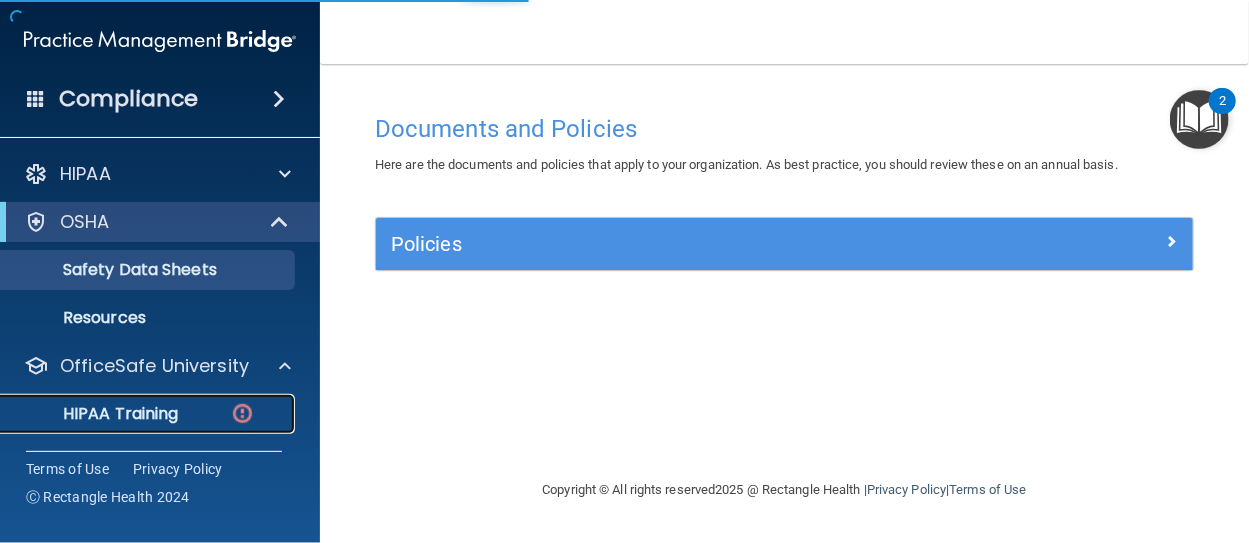 click on "HIPAA Training" at bounding box center [149, 414] 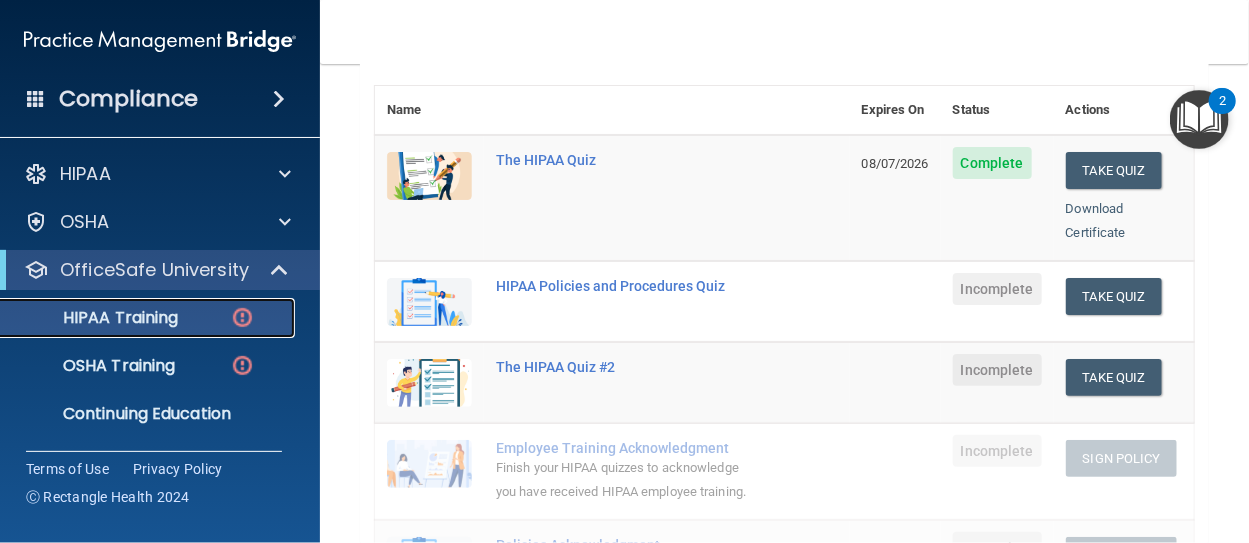 scroll, scrollTop: 200, scrollLeft: 0, axis: vertical 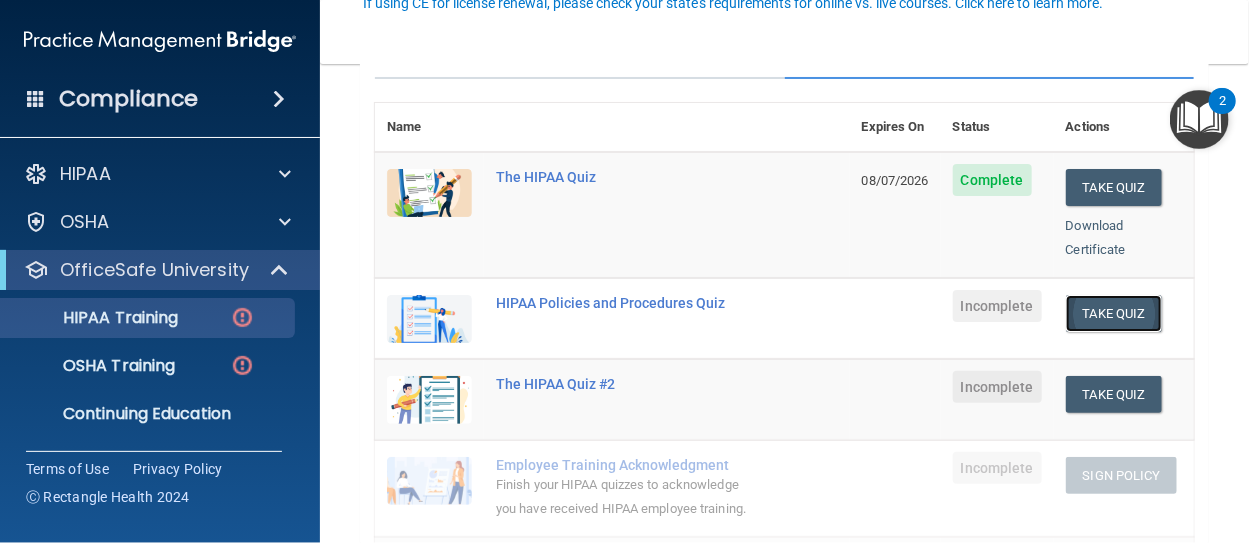 click on "Take Quiz" at bounding box center [1114, 313] 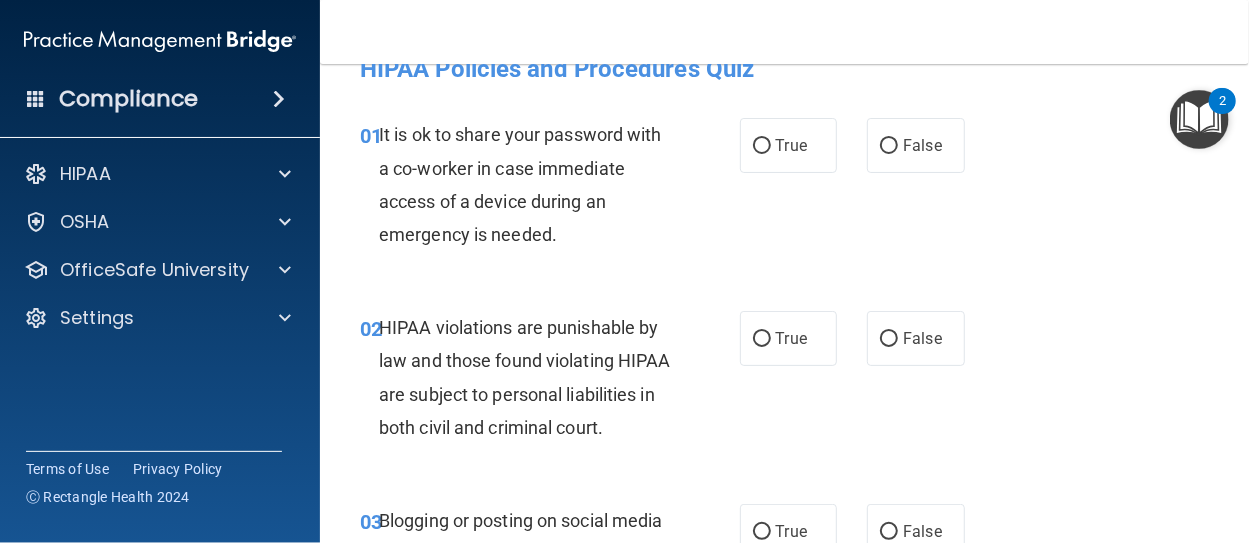 scroll, scrollTop: 0, scrollLeft: 0, axis: both 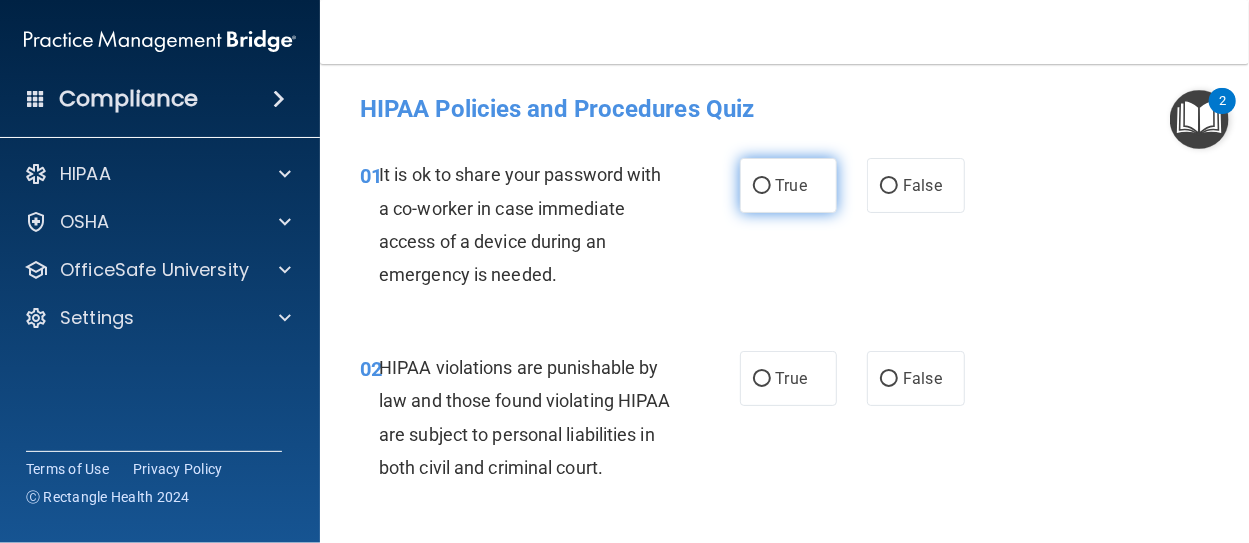 click on "True" at bounding box center (762, 186) 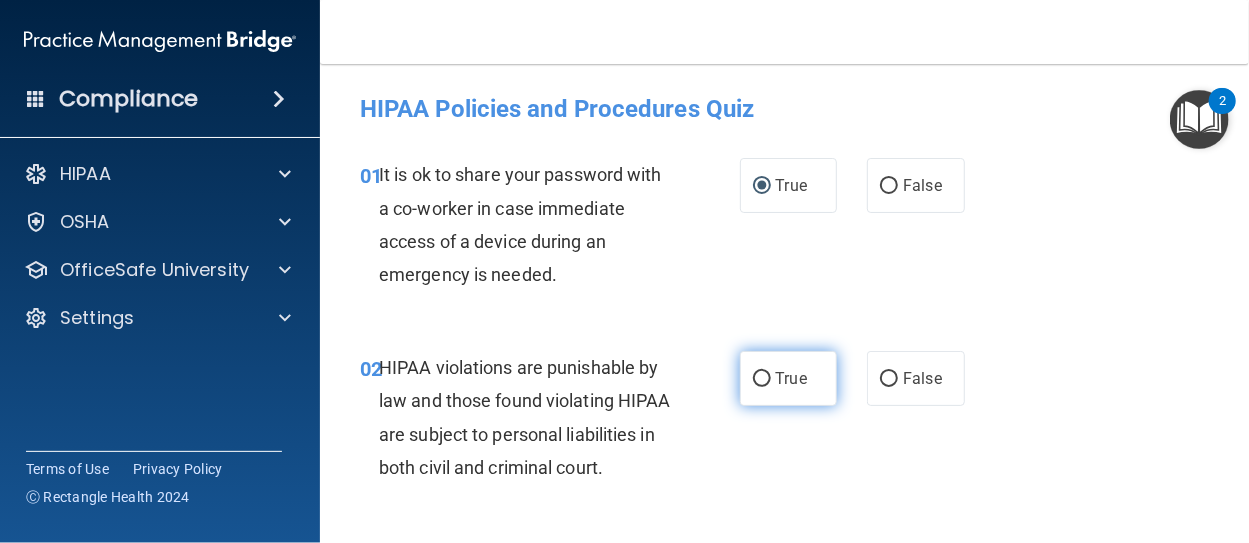 click on "True" at bounding box center (762, 379) 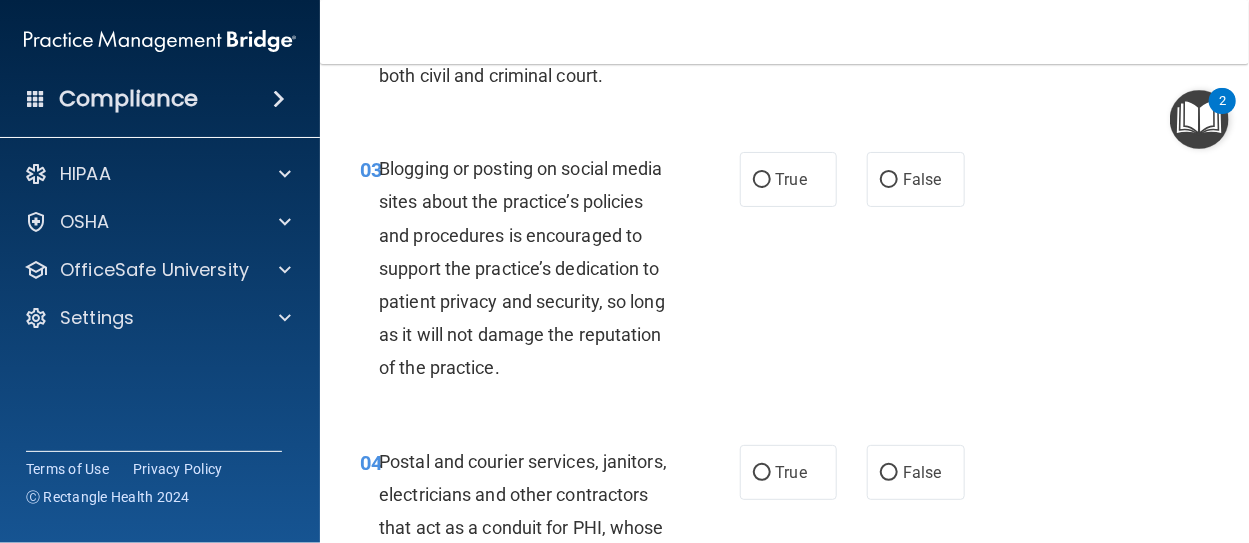 scroll, scrollTop: 400, scrollLeft: 0, axis: vertical 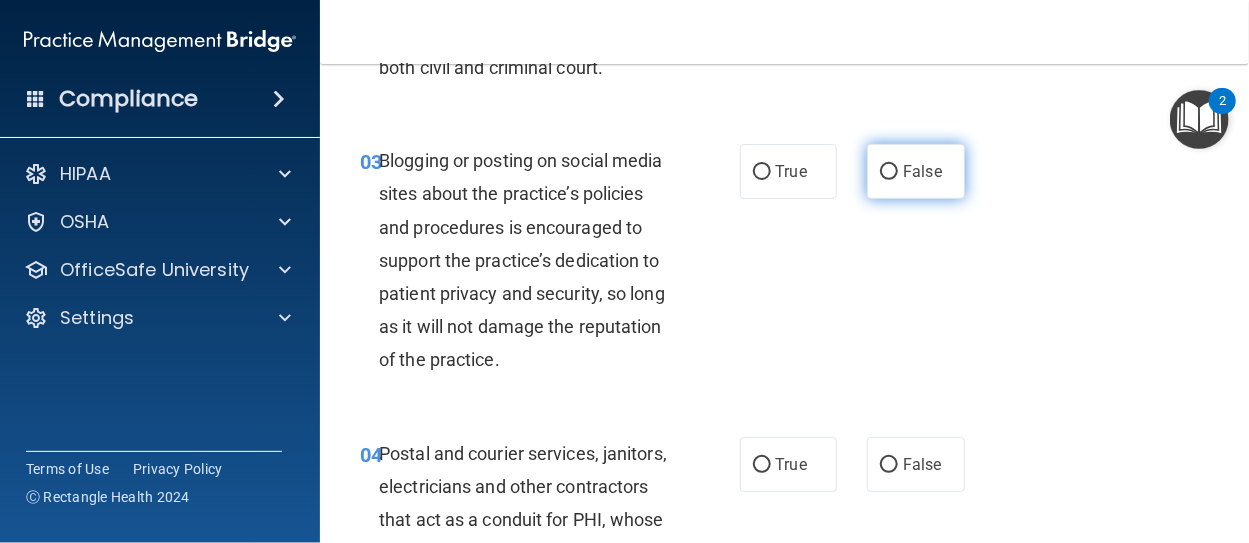 click on "False" at bounding box center (889, 172) 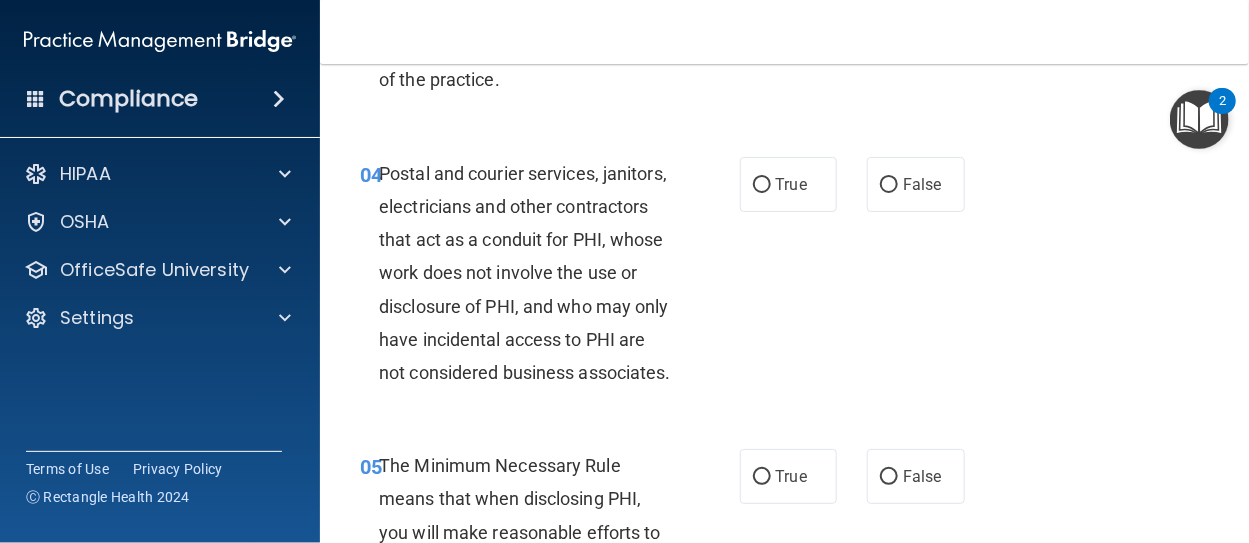 scroll, scrollTop: 720, scrollLeft: 0, axis: vertical 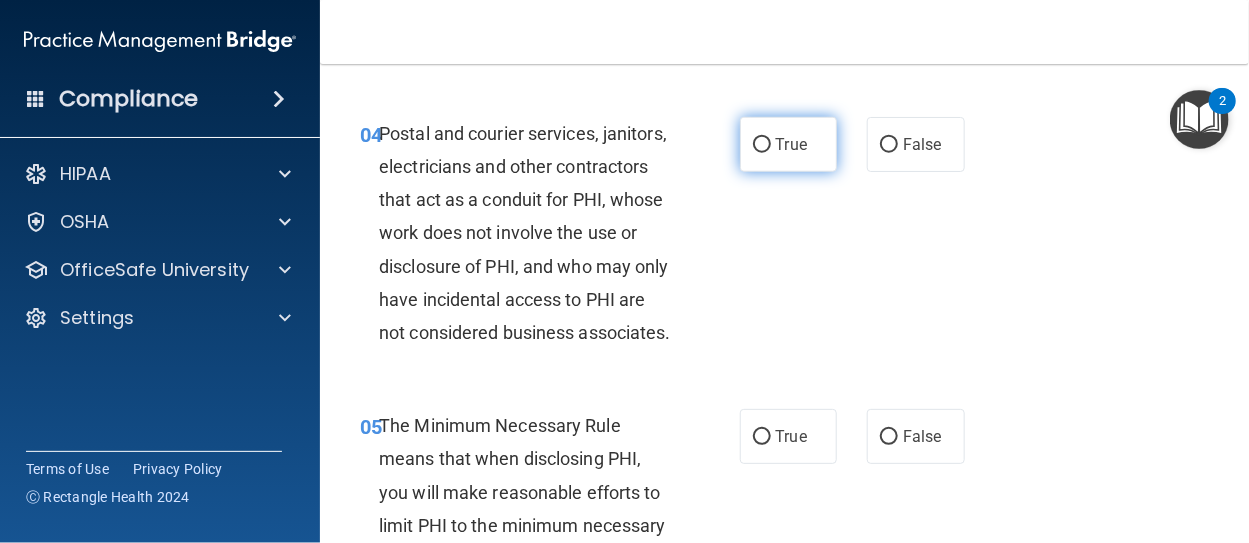 click on "True" at bounding box center (762, 145) 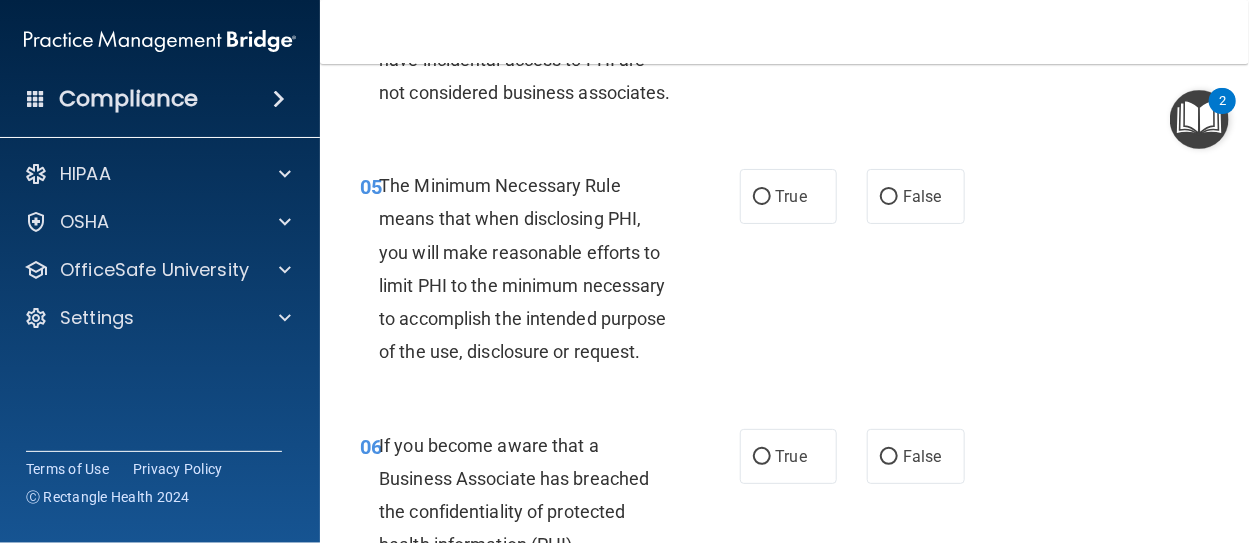scroll, scrollTop: 1000, scrollLeft: 0, axis: vertical 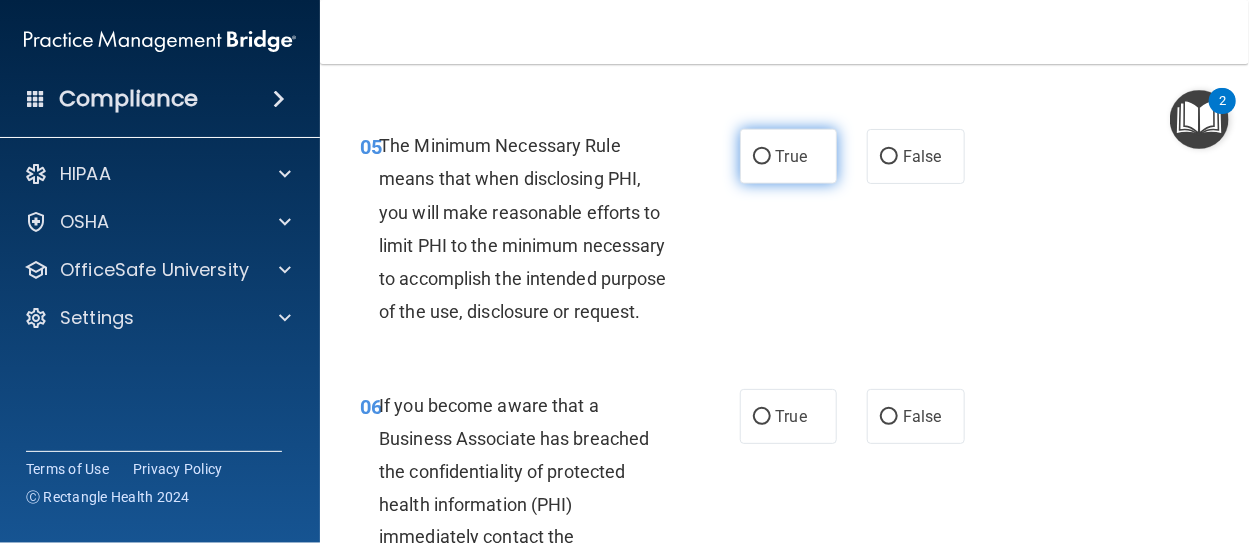 click on "True" at bounding box center (762, 157) 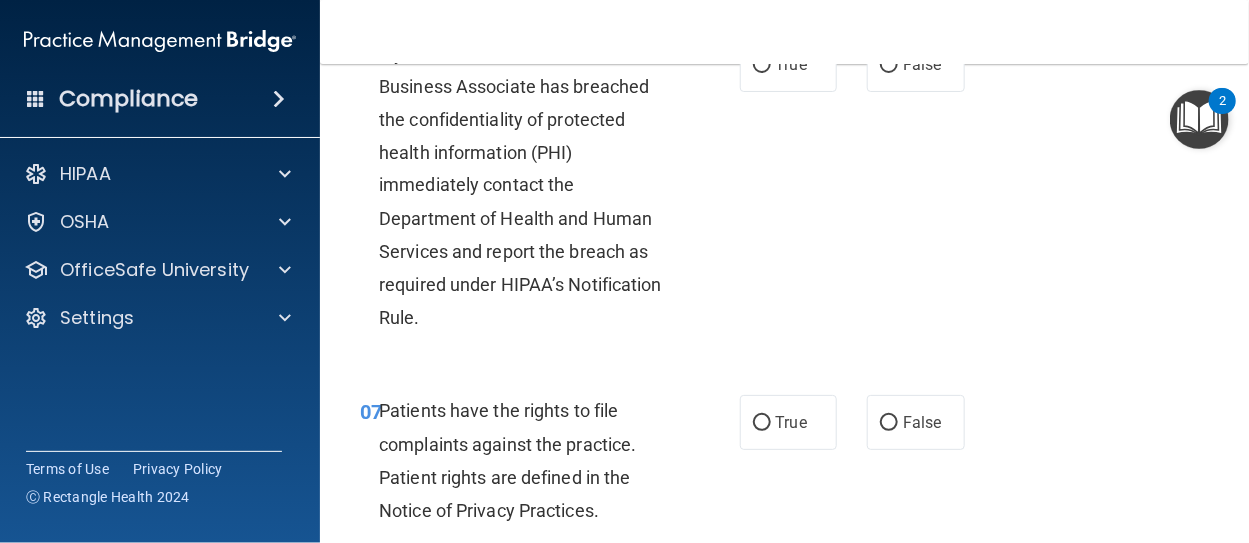 scroll, scrollTop: 1360, scrollLeft: 0, axis: vertical 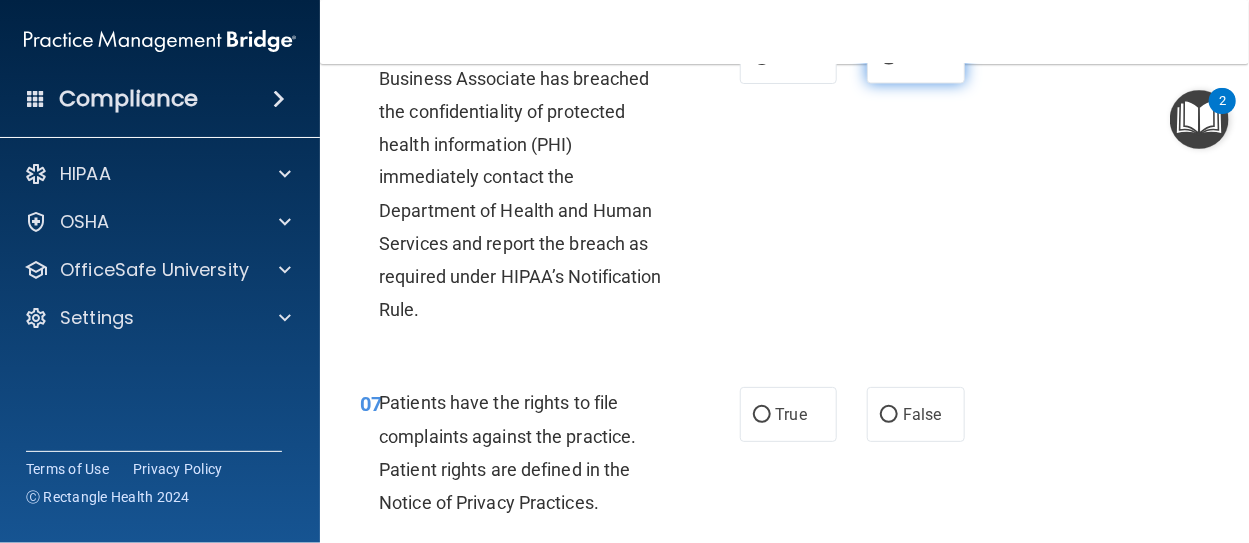 click on "False" at bounding box center [889, 57] 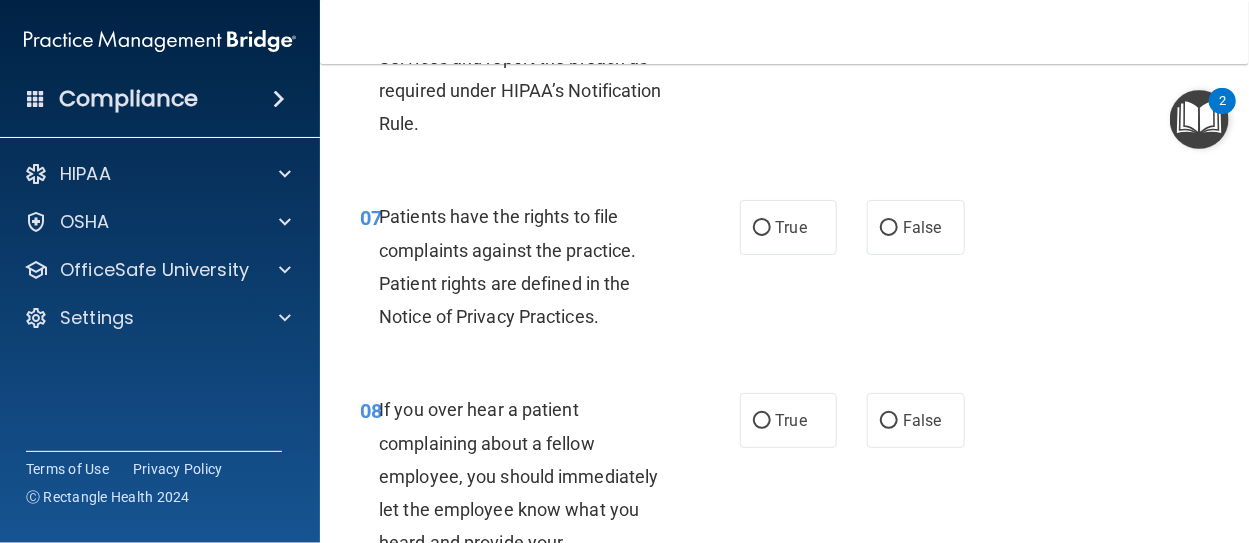 scroll, scrollTop: 1560, scrollLeft: 0, axis: vertical 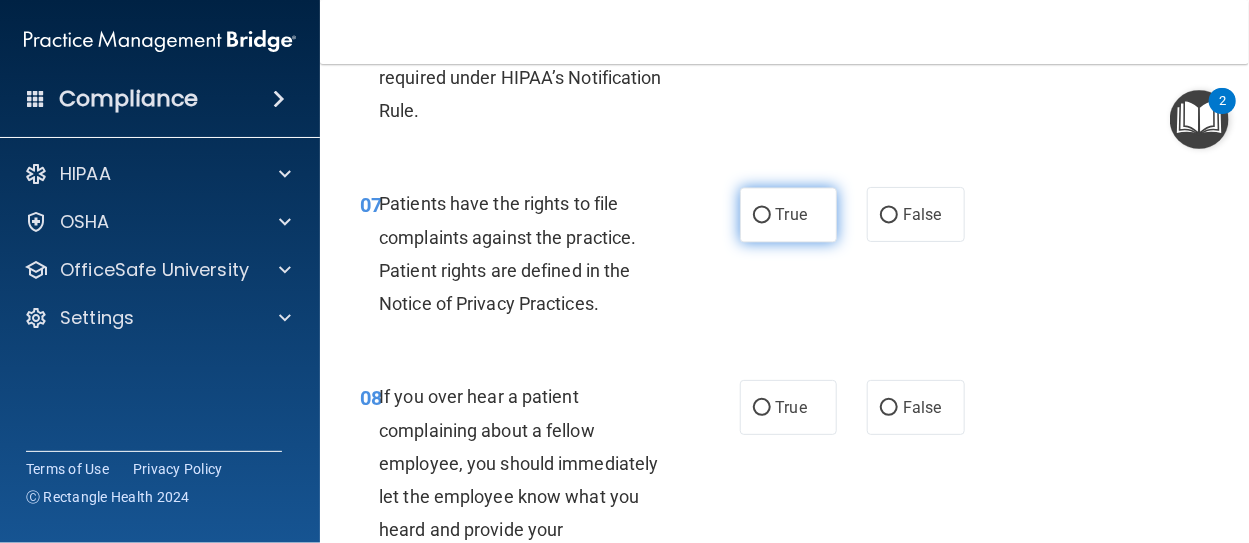 click on "True" at bounding box center [762, 215] 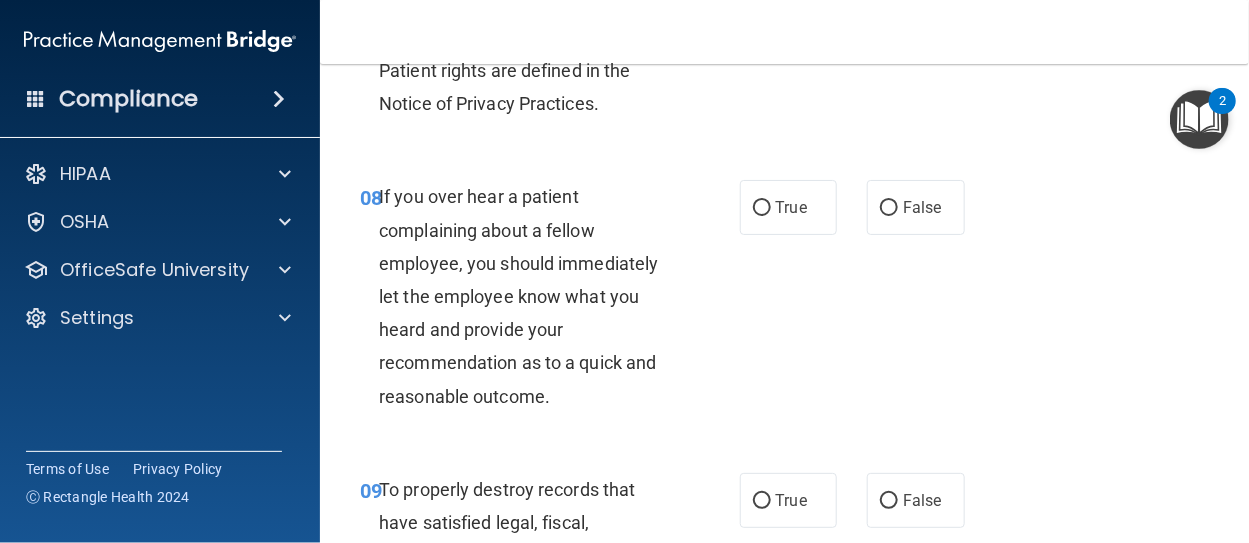 scroll, scrollTop: 1800, scrollLeft: 0, axis: vertical 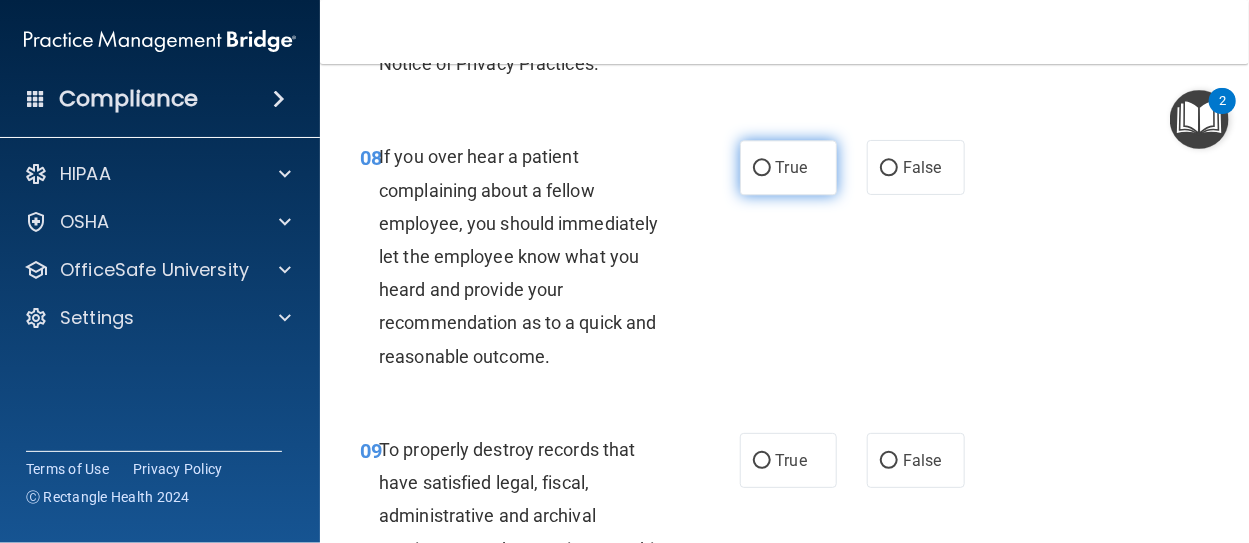 click on "True" at bounding box center (762, 168) 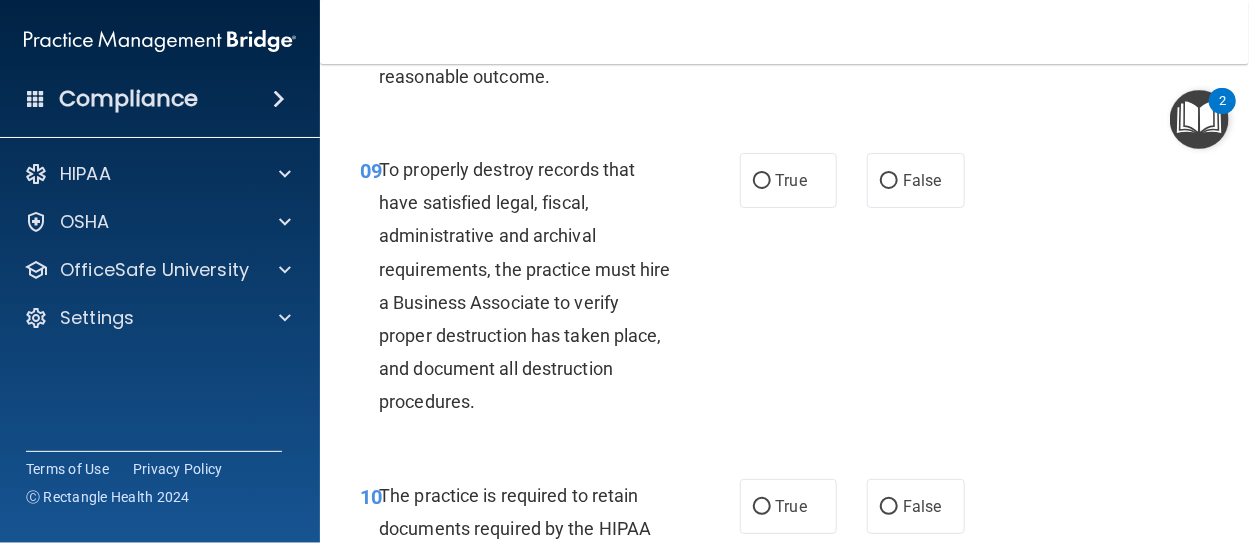 scroll, scrollTop: 2120, scrollLeft: 0, axis: vertical 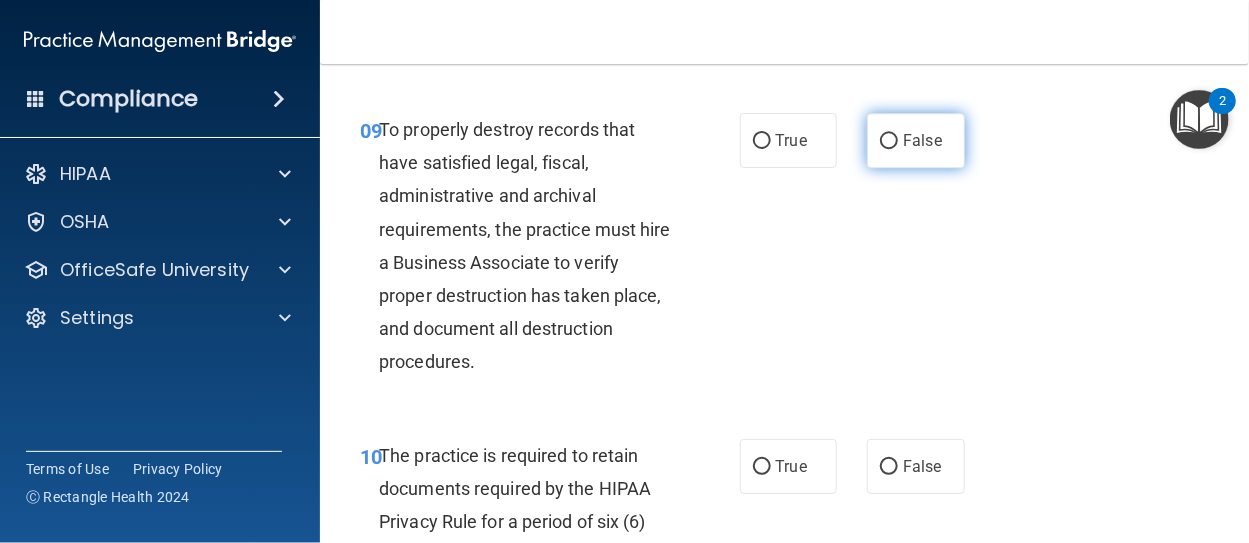 click on "False" at bounding box center [889, 141] 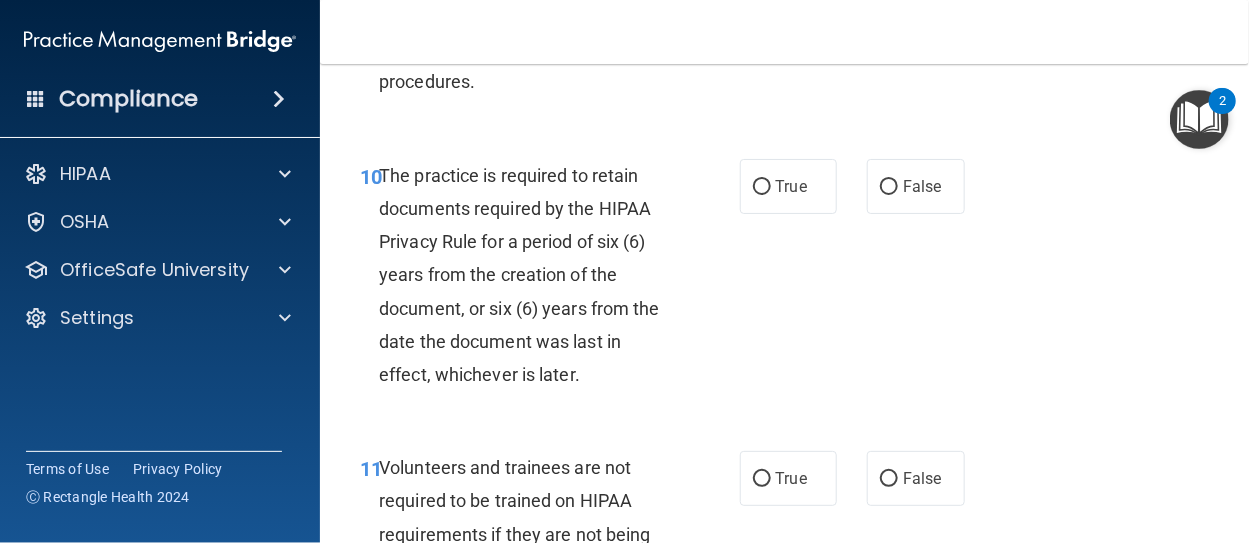 scroll, scrollTop: 2440, scrollLeft: 0, axis: vertical 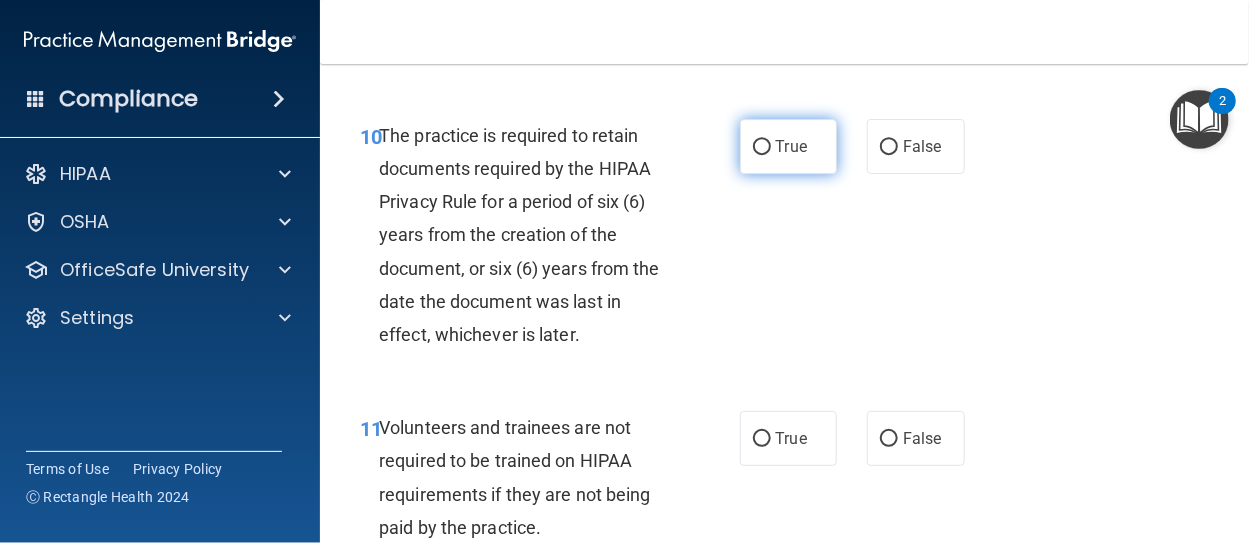 click on "True" at bounding box center [762, 147] 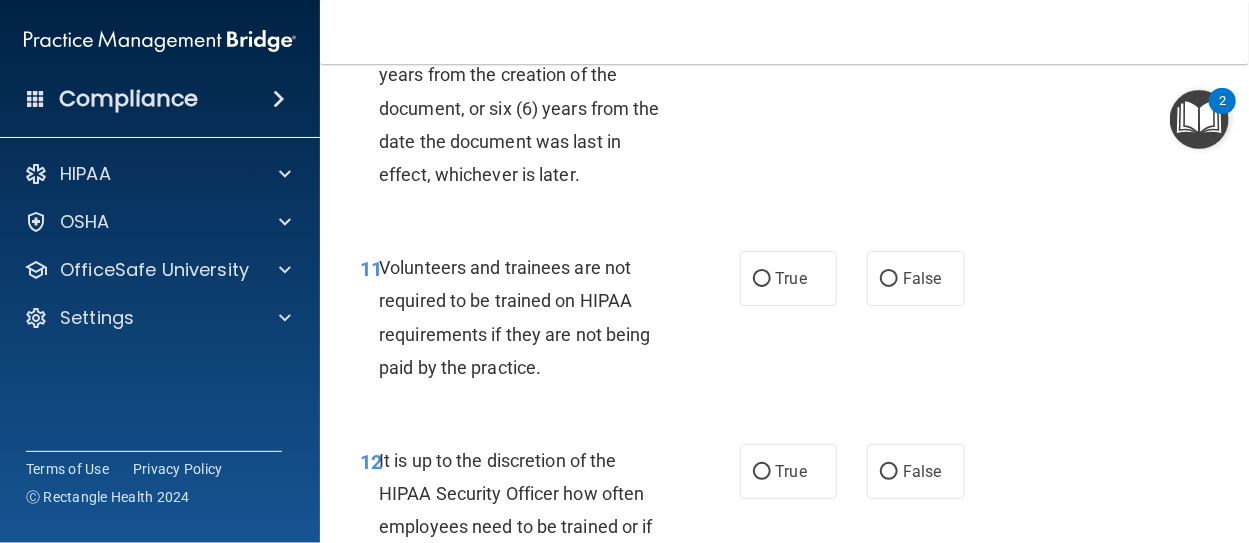 scroll, scrollTop: 2640, scrollLeft: 0, axis: vertical 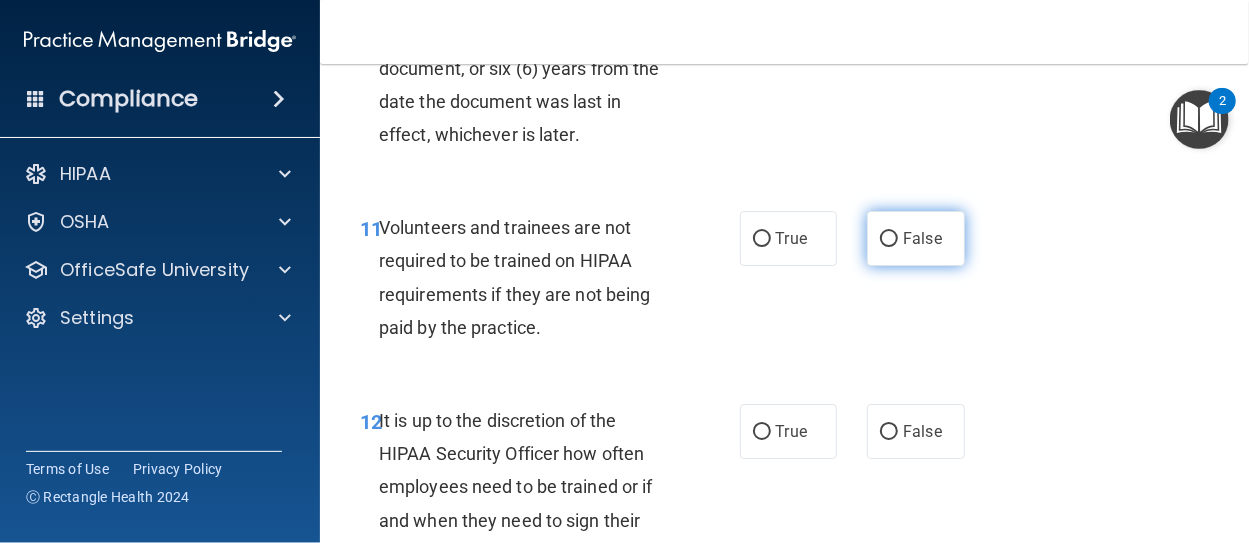click on "False" at bounding box center [889, 239] 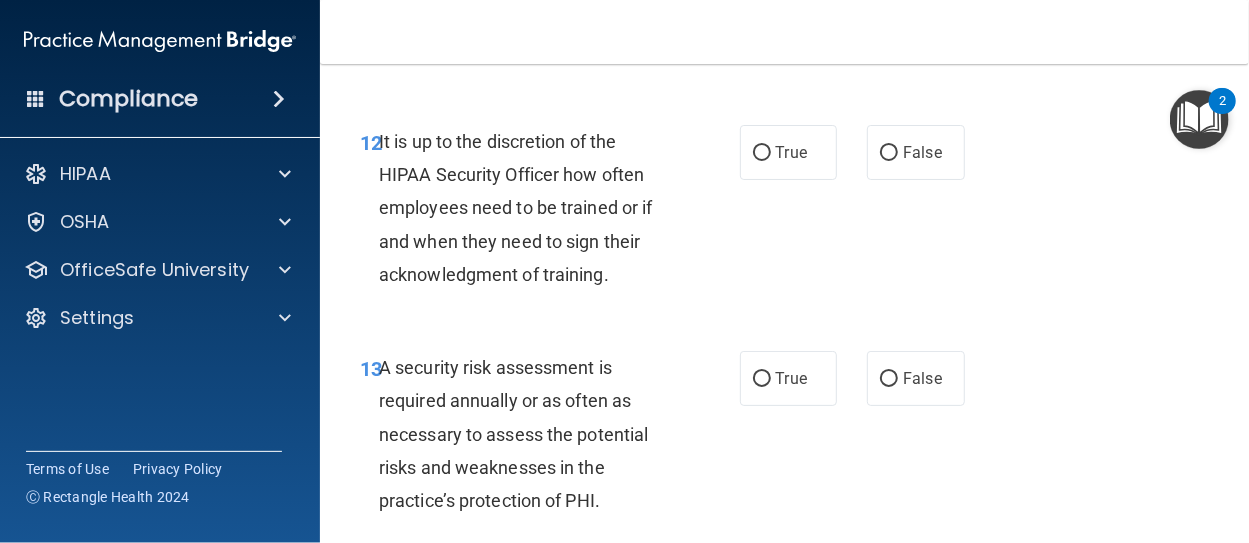 scroll, scrollTop: 2920, scrollLeft: 0, axis: vertical 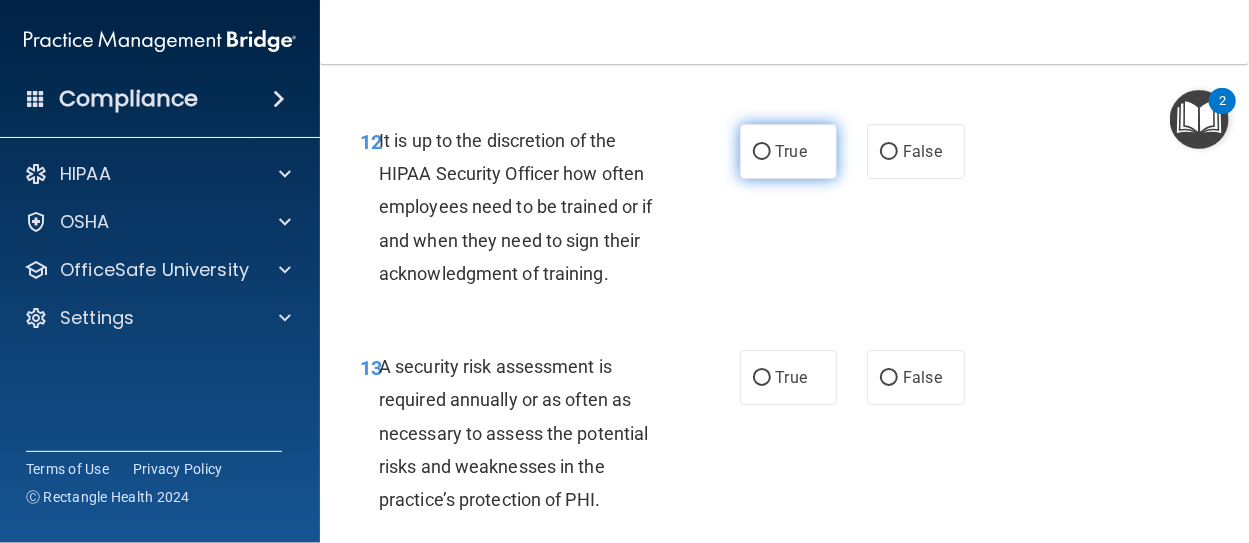 click on "True" at bounding box center [762, 152] 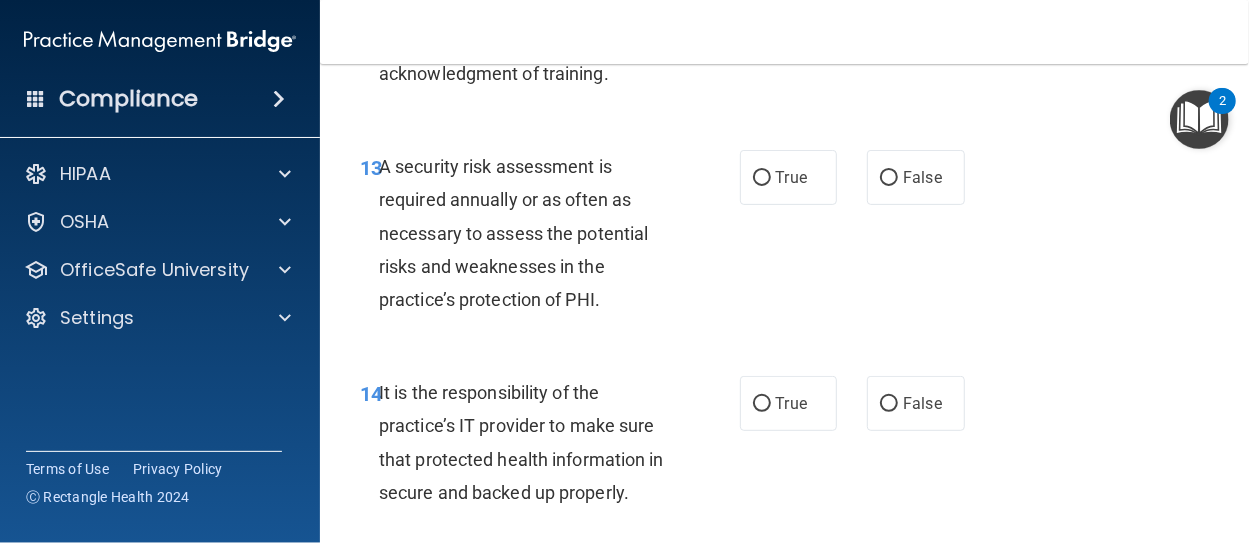 scroll, scrollTop: 3160, scrollLeft: 0, axis: vertical 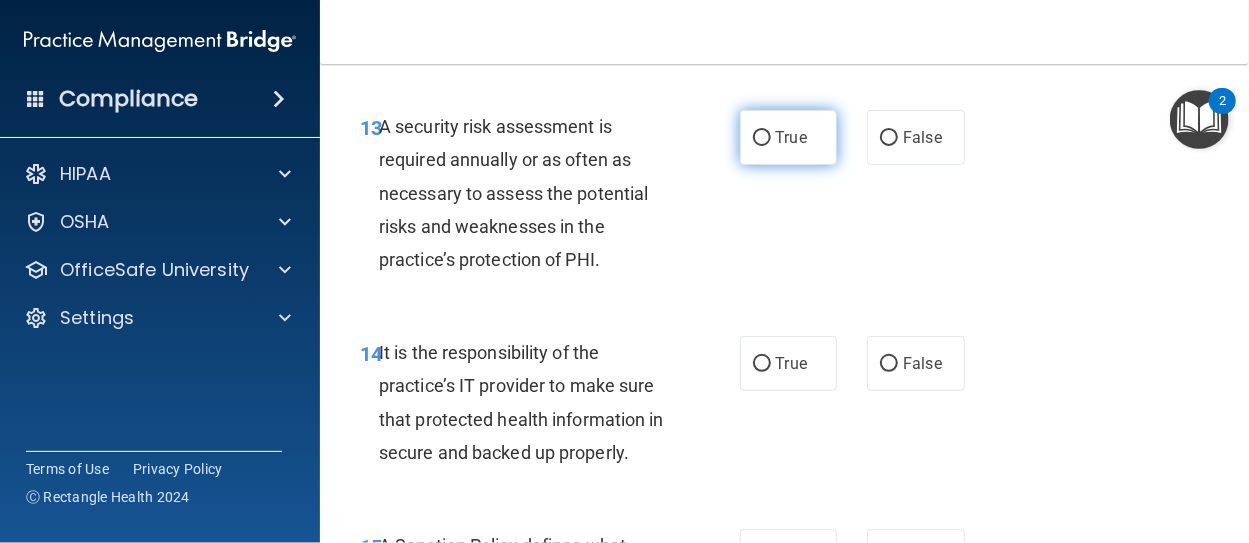 click on "True" at bounding box center (762, 138) 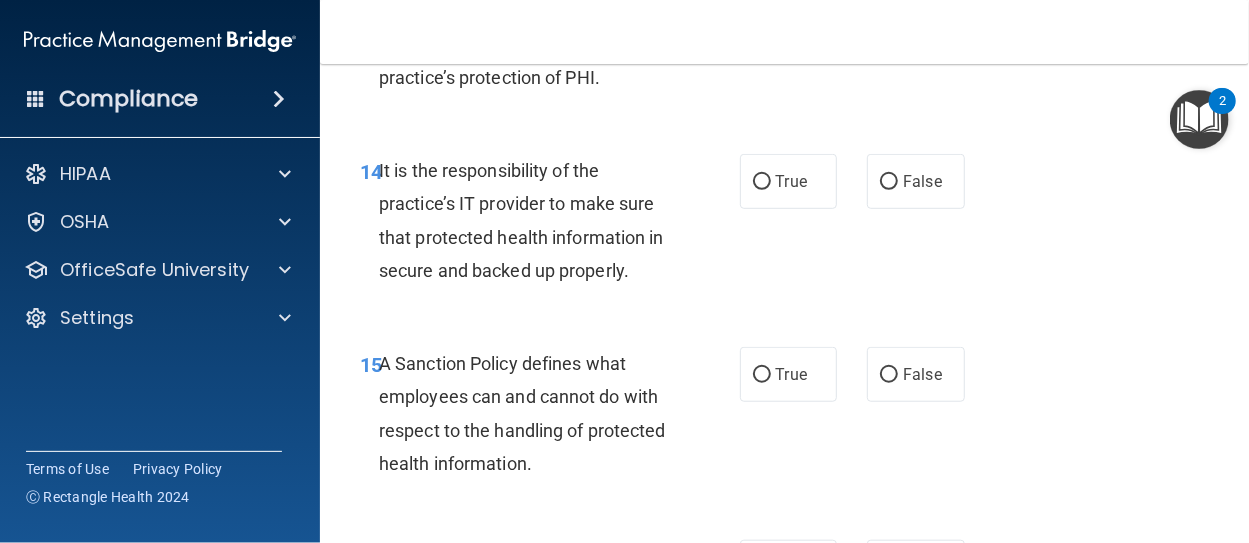 scroll, scrollTop: 3360, scrollLeft: 0, axis: vertical 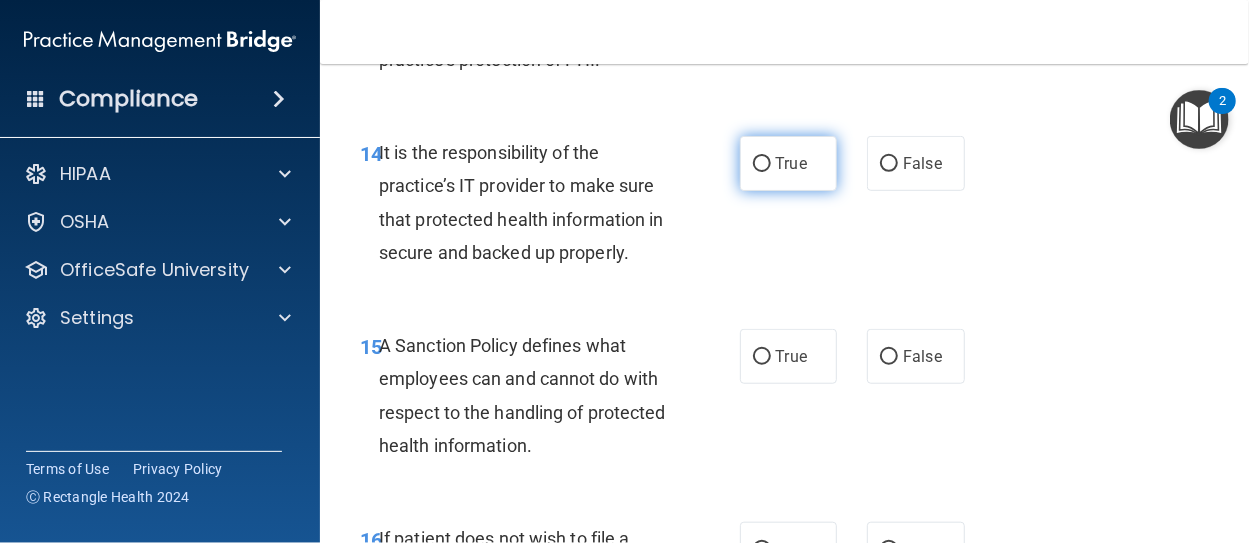 click on "True" at bounding box center [762, 164] 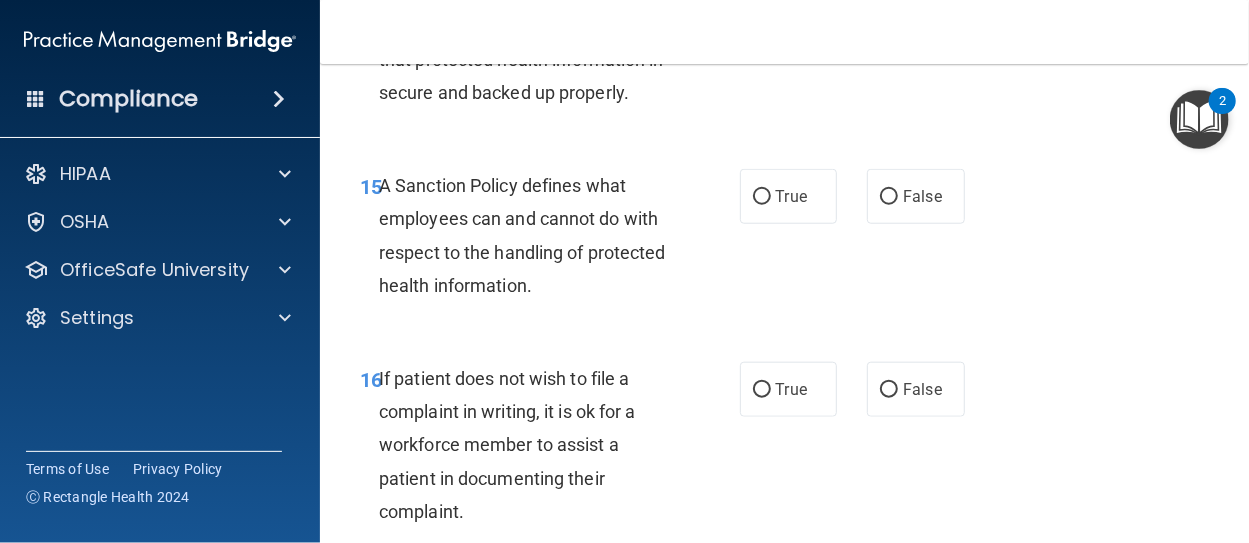 scroll, scrollTop: 3560, scrollLeft: 0, axis: vertical 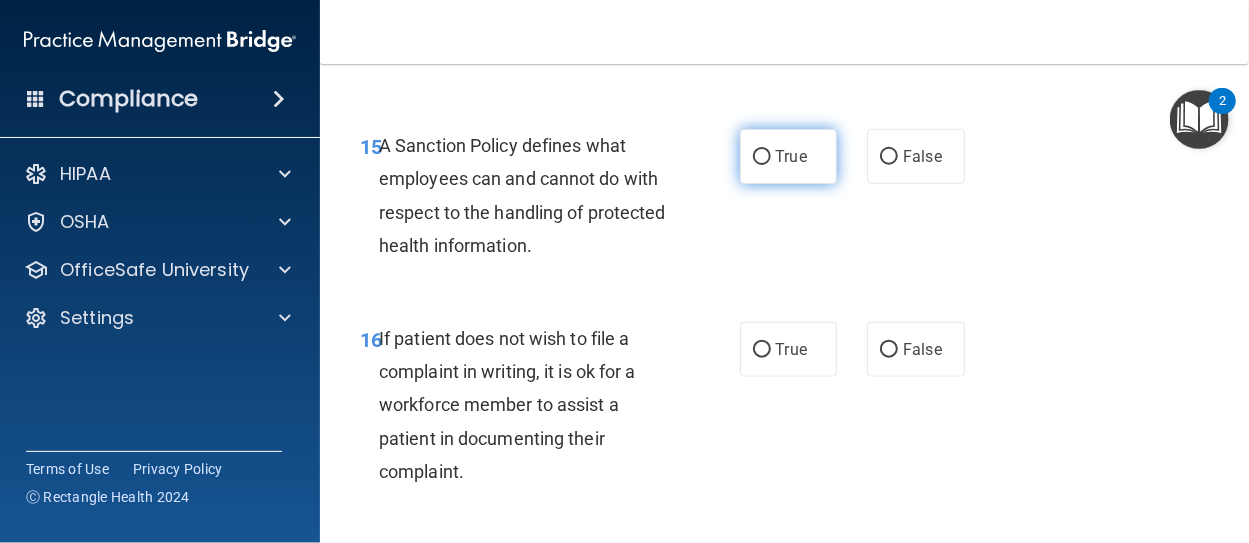 click on "True" at bounding box center [762, 157] 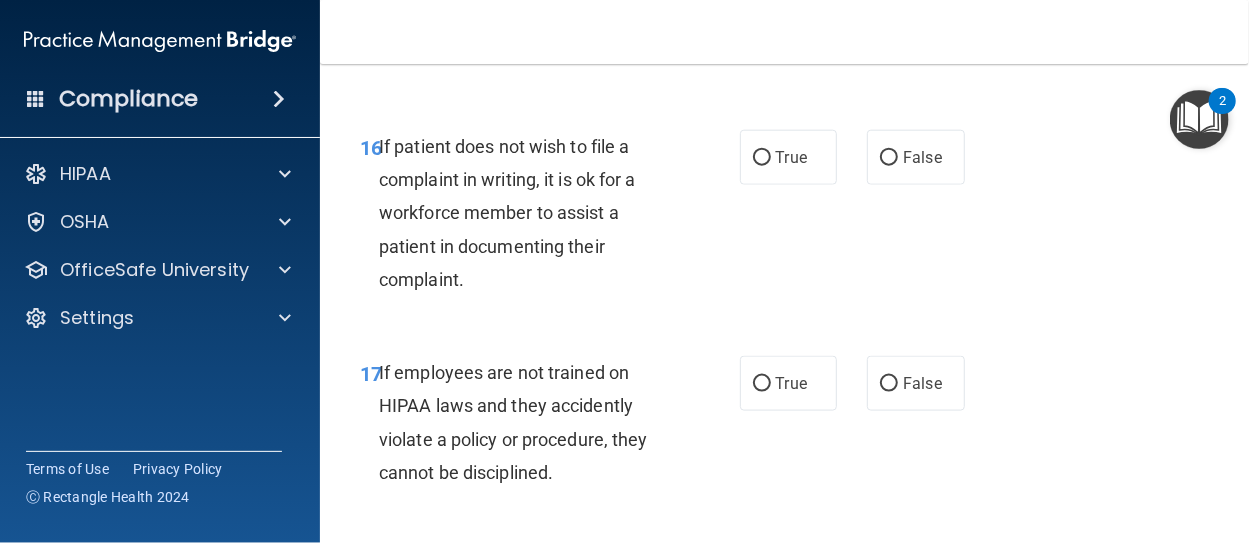 scroll, scrollTop: 3760, scrollLeft: 0, axis: vertical 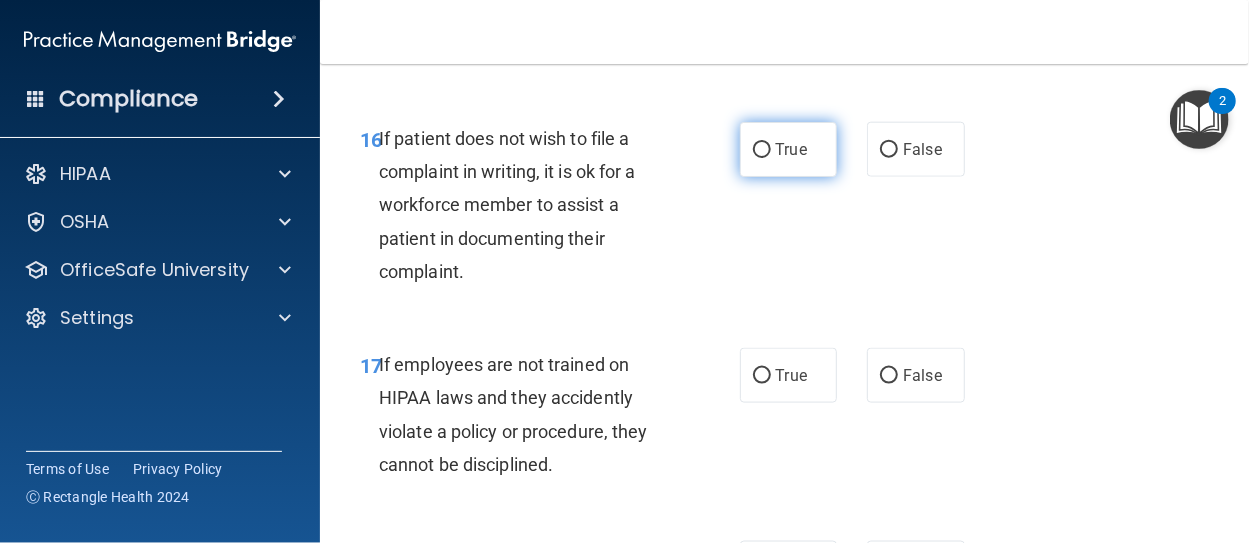 click on "True" at bounding box center (762, 150) 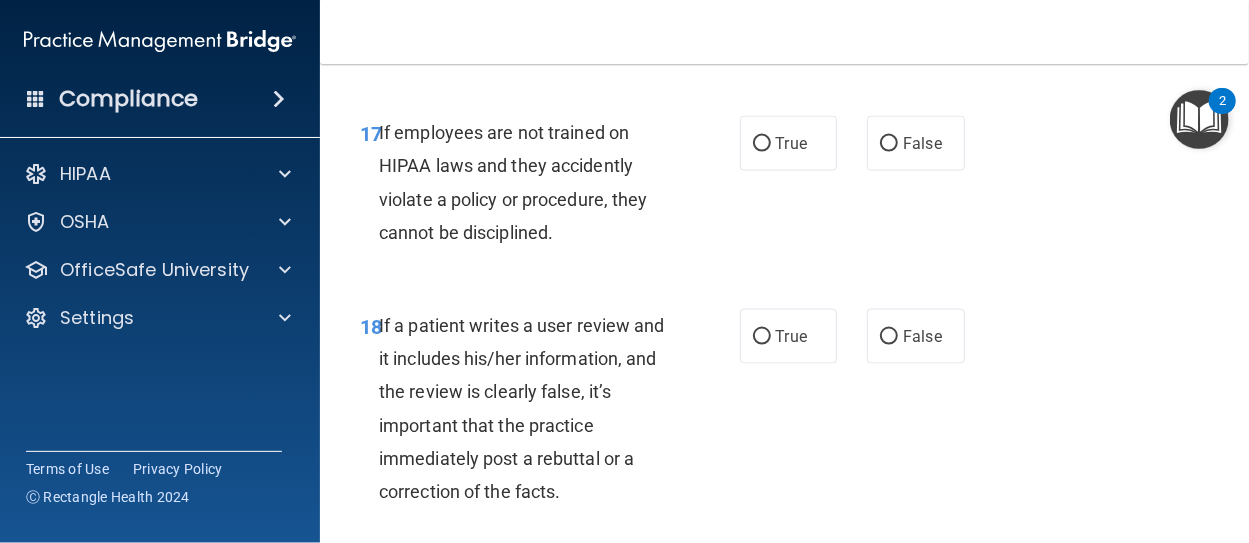 scroll, scrollTop: 4000, scrollLeft: 0, axis: vertical 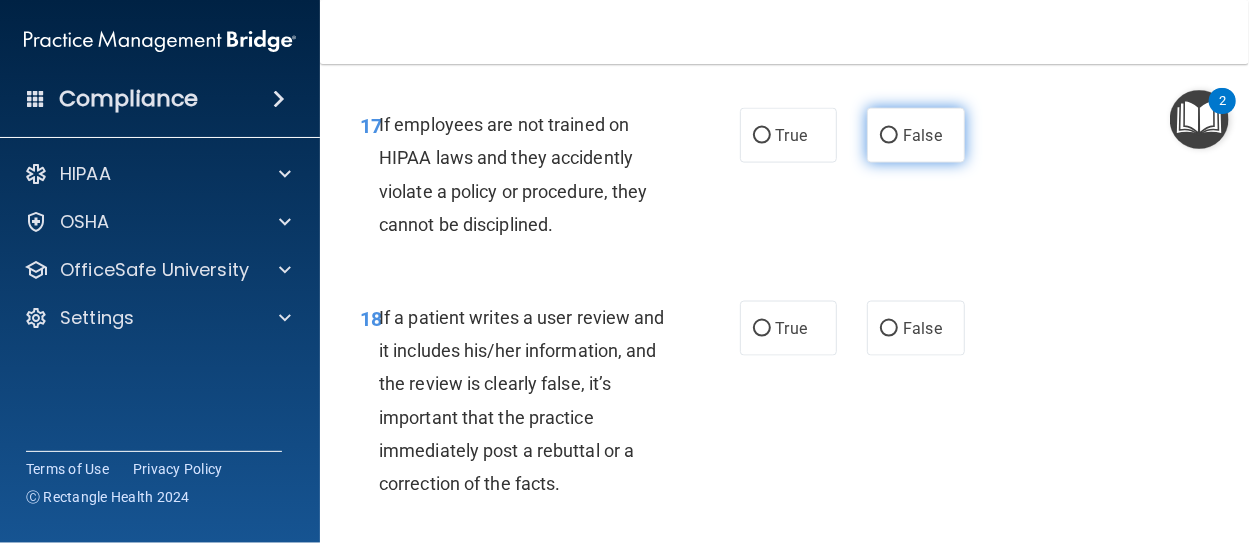 click on "False" at bounding box center (889, 136) 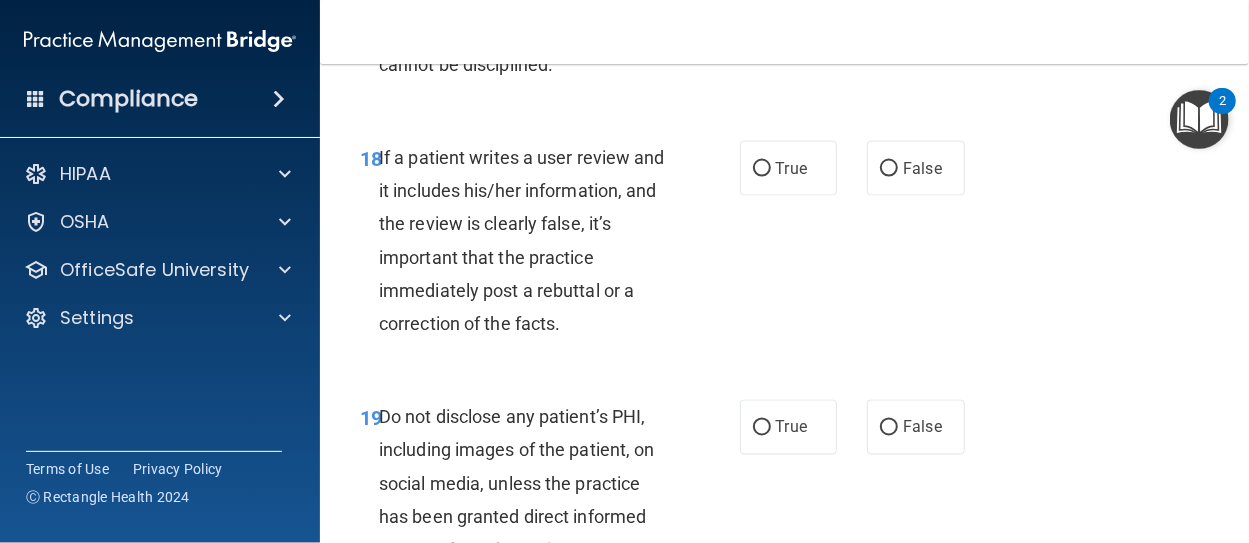 scroll, scrollTop: 4173, scrollLeft: 0, axis: vertical 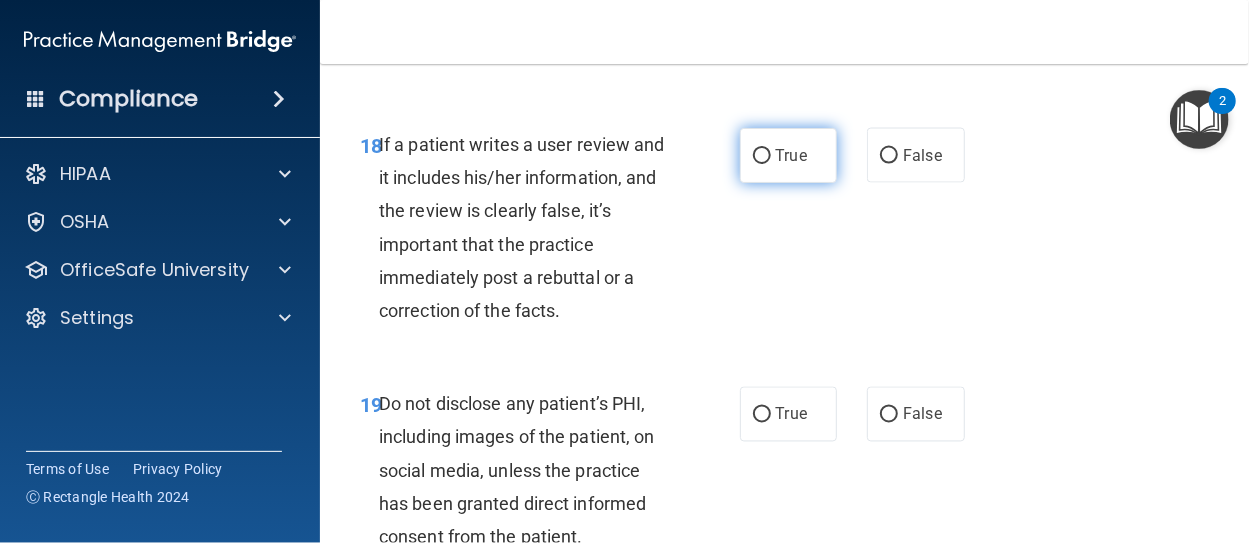 click on "True" at bounding box center (762, 156) 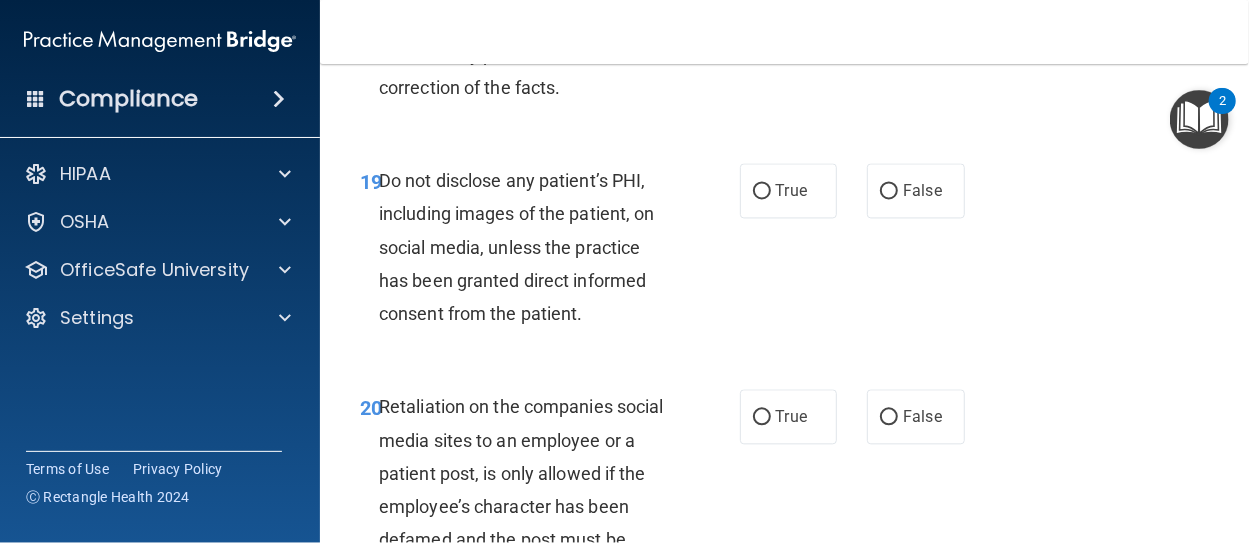 scroll, scrollTop: 4413, scrollLeft: 0, axis: vertical 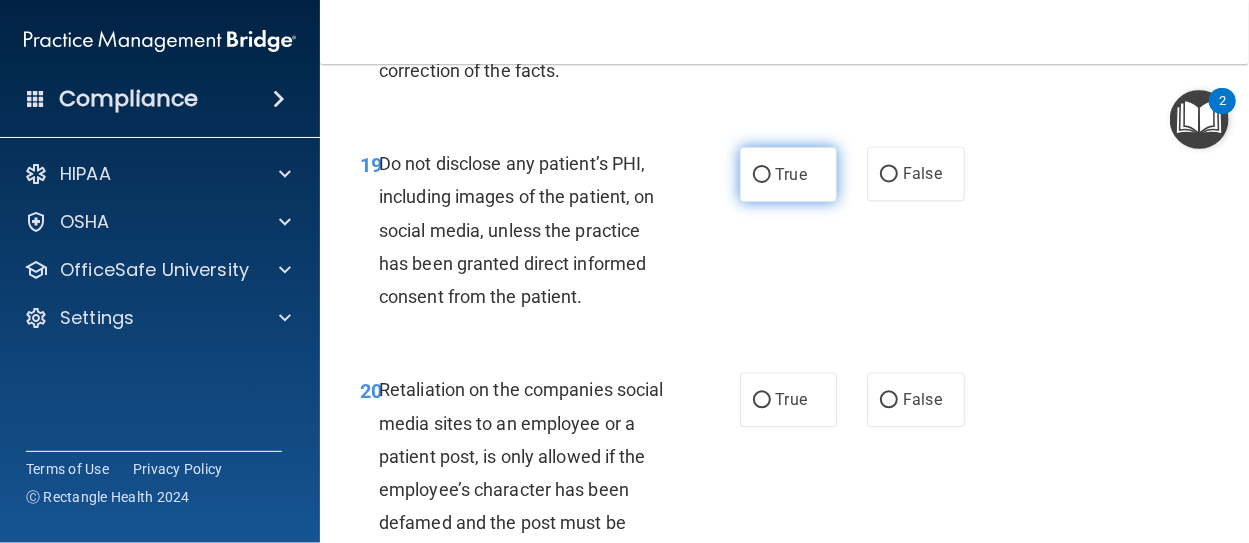 click on "True" at bounding box center [762, 175] 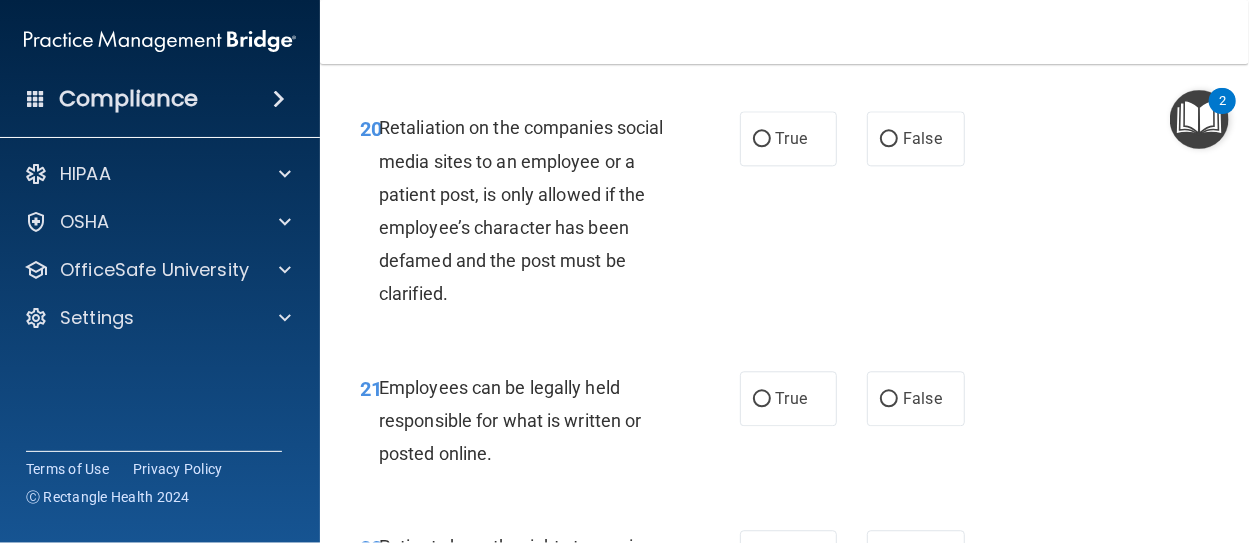 scroll, scrollTop: 4693, scrollLeft: 0, axis: vertical 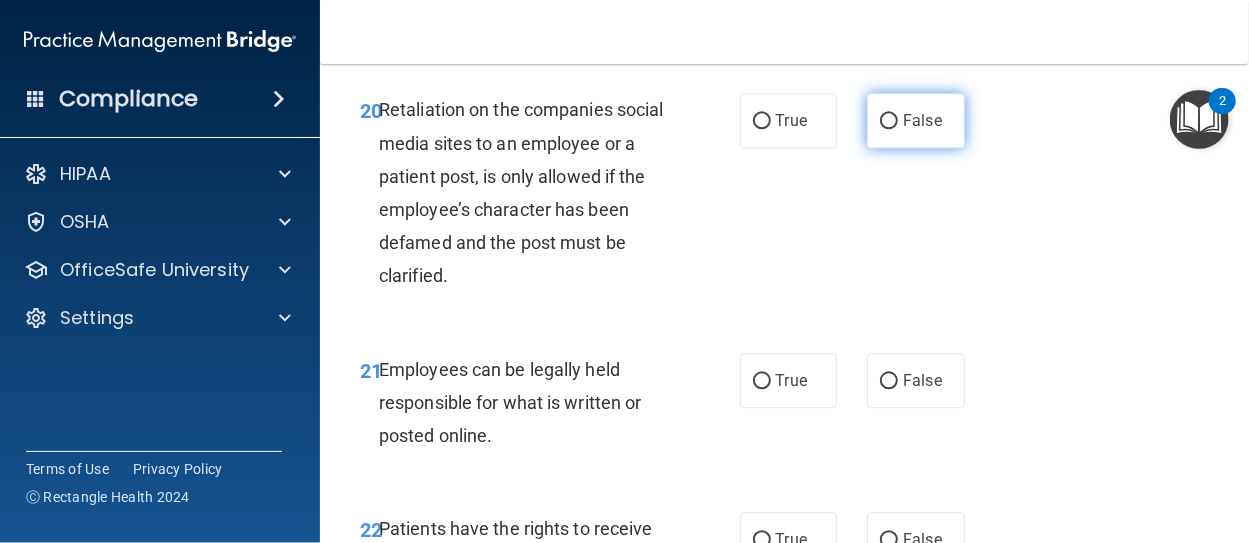 click on "False" at bounding box center [889, 121] 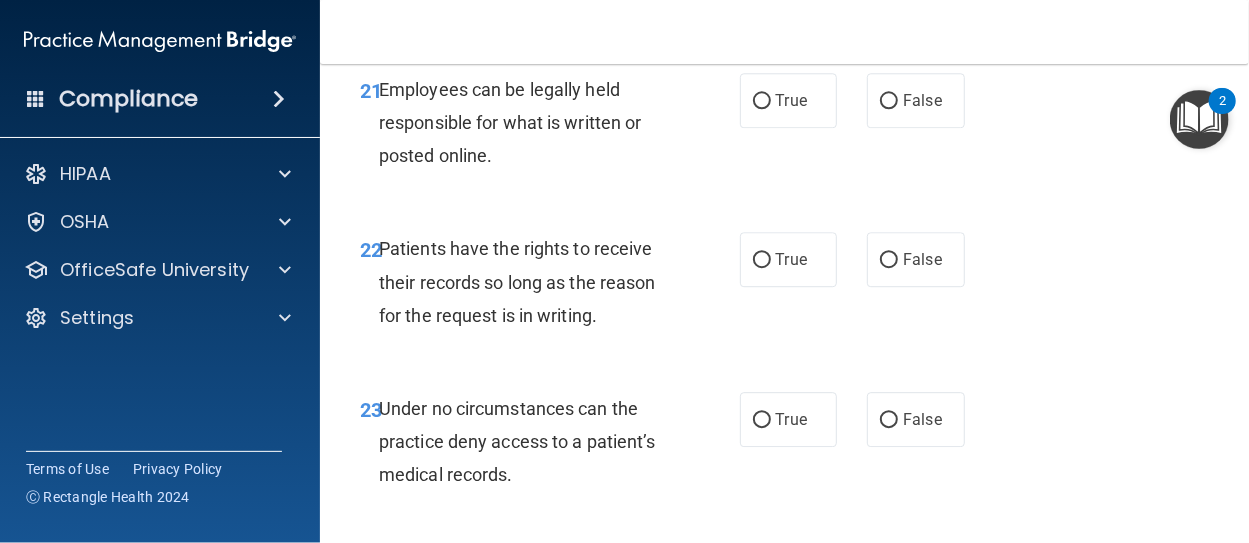 scroll, scrollTop: 5013, scrollLeft: 0, axis: vertical 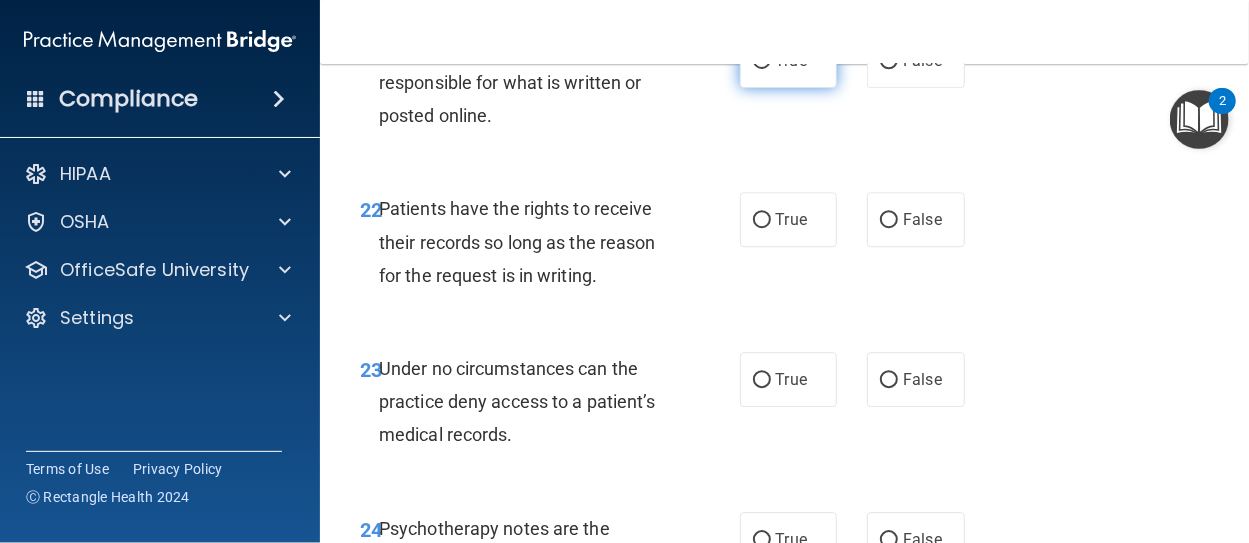 click on "True" at bounding box center [762, 61] 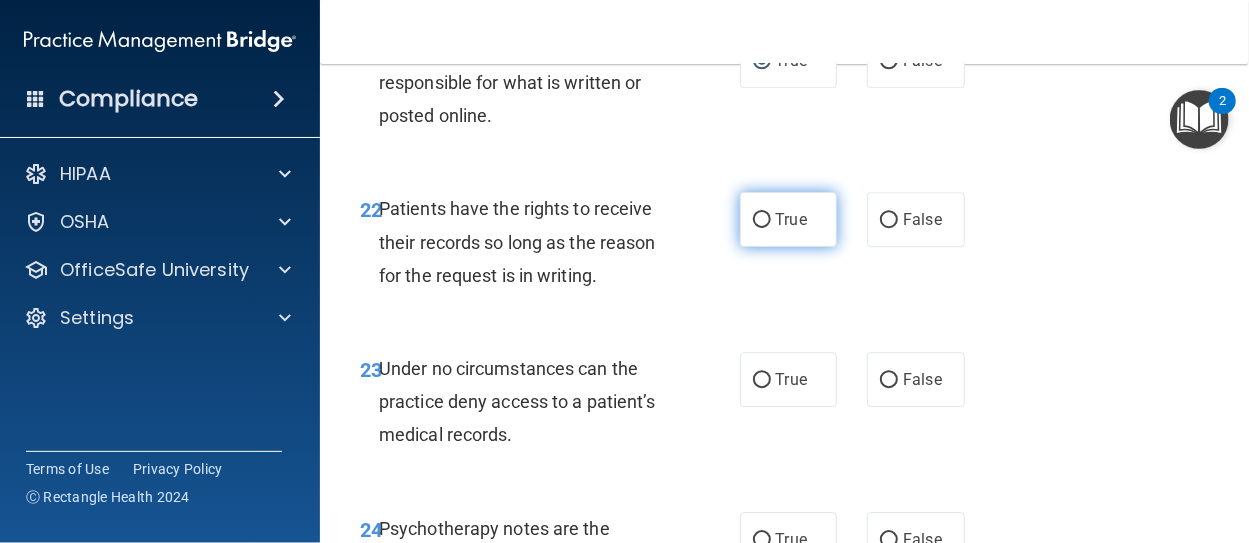 click on "True" at bounding box center [762, 220] 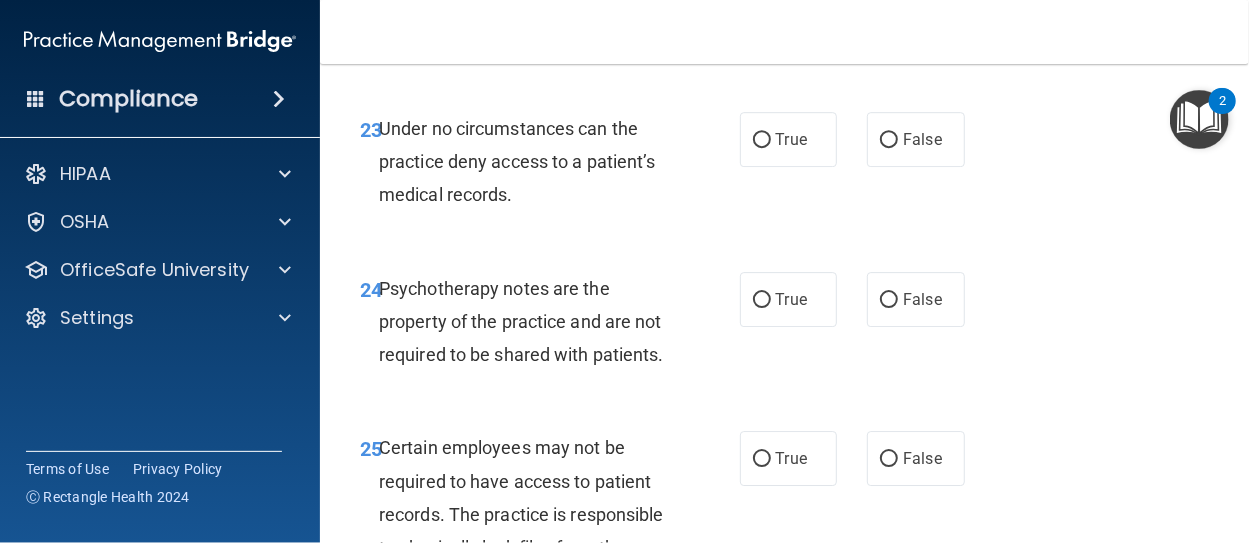 scroll, scrollTop: 5293, scrollLeft: 0, axis: vertical 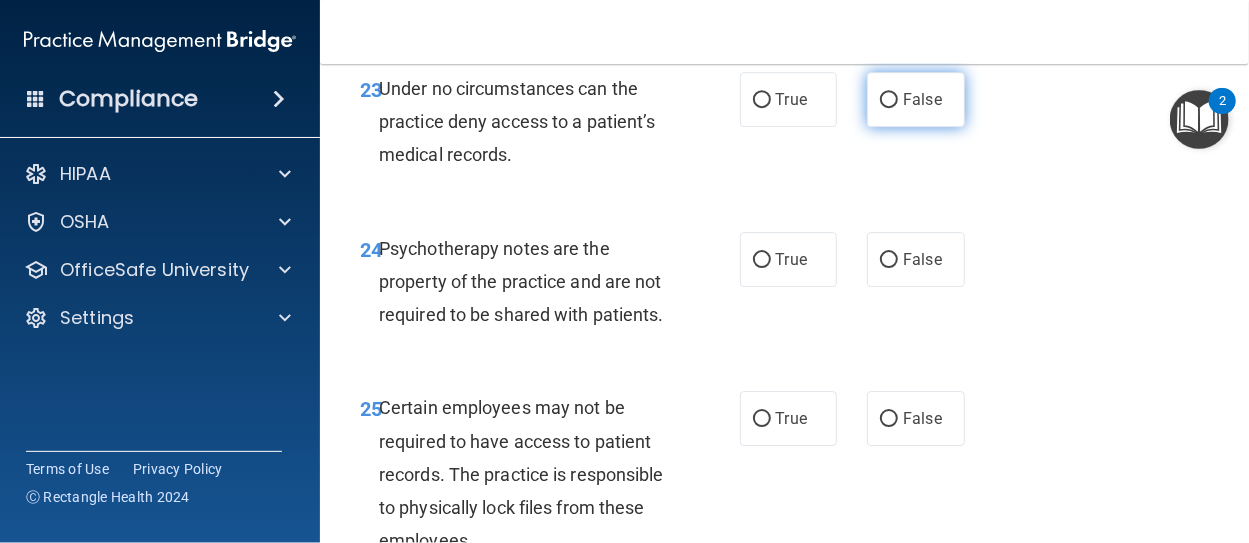 click on "False" at bounding box center (889, 100) 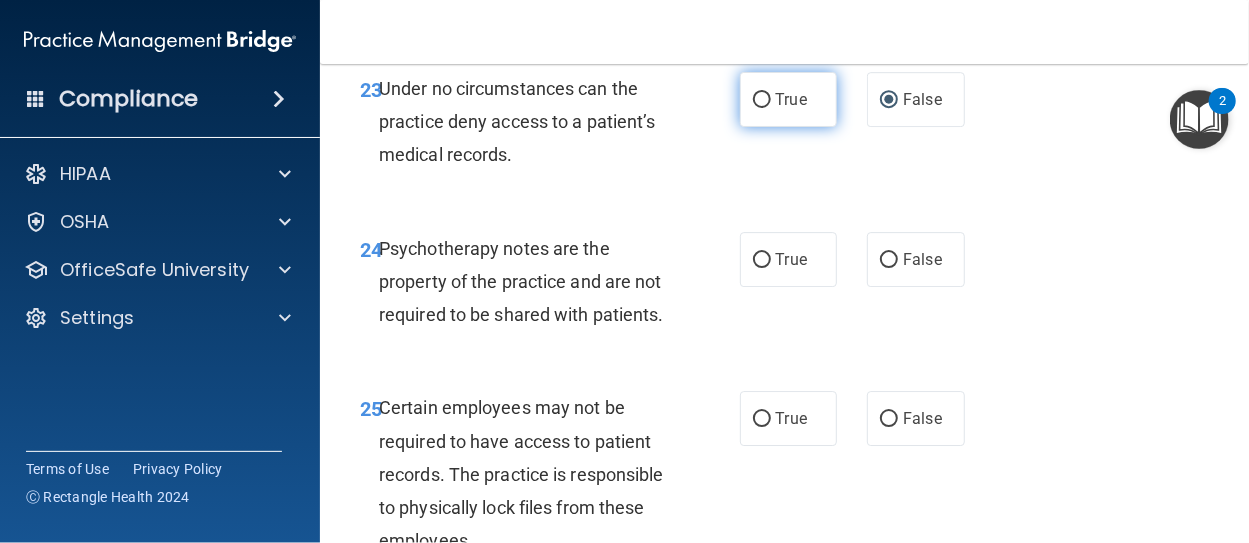 click on "True" at bounding box center [762, 100] 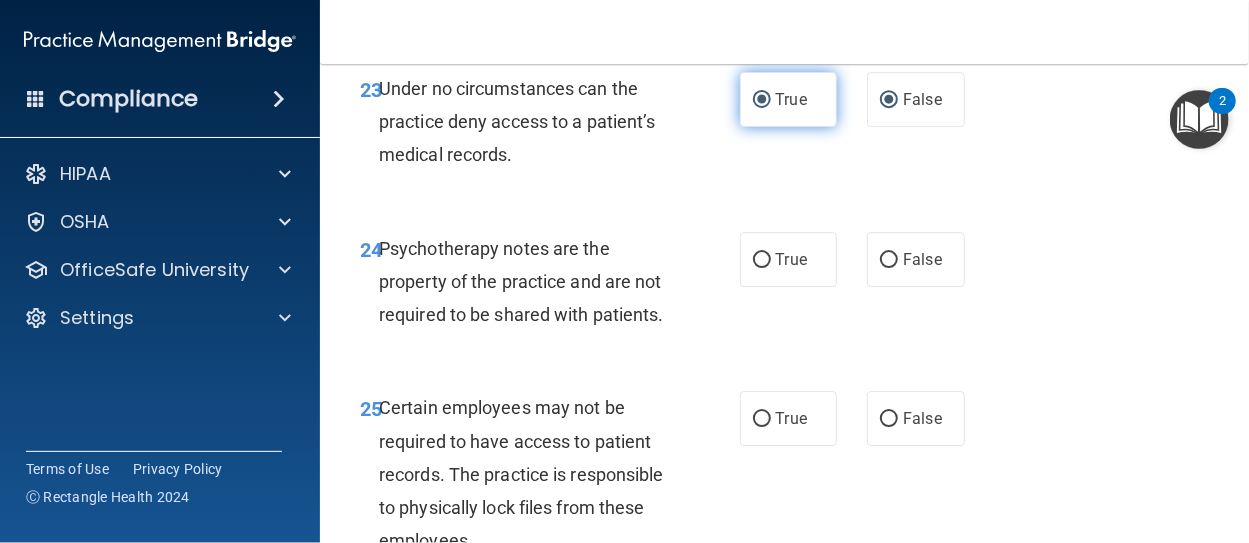 radio on "false" 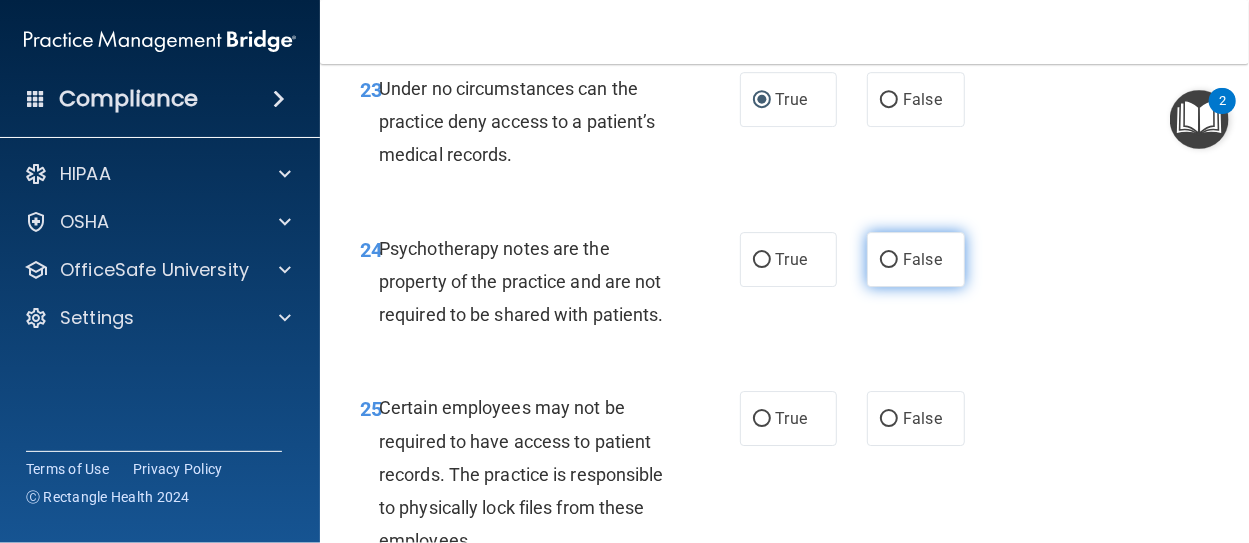 click on "False" at bounding box center [889, 260] 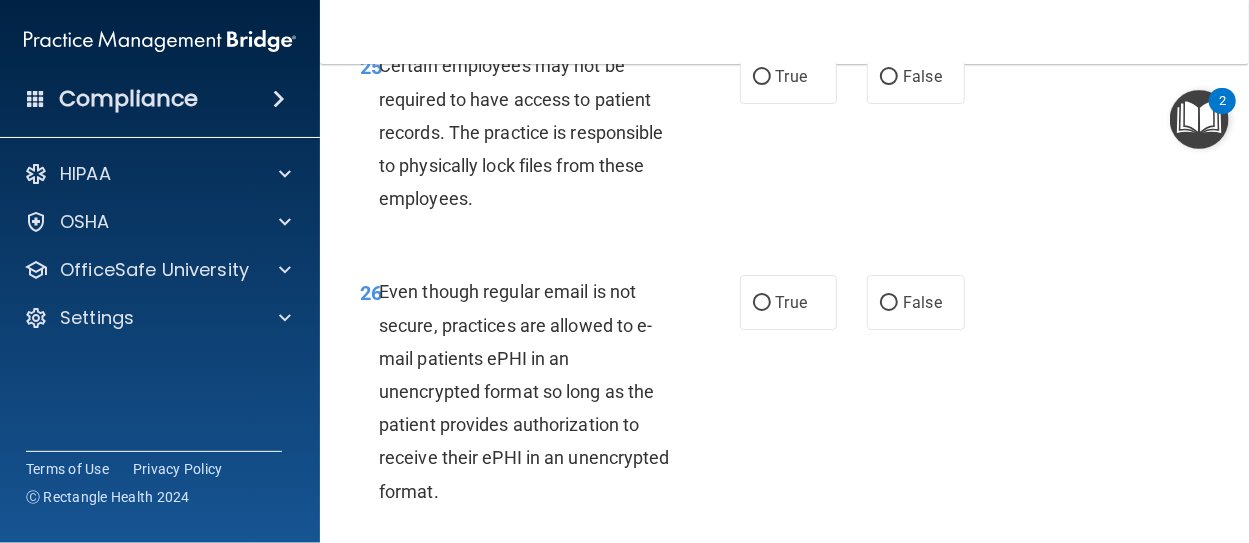 scroll, scrollTop: 5653, scrollLeft: 0, axis: vertical 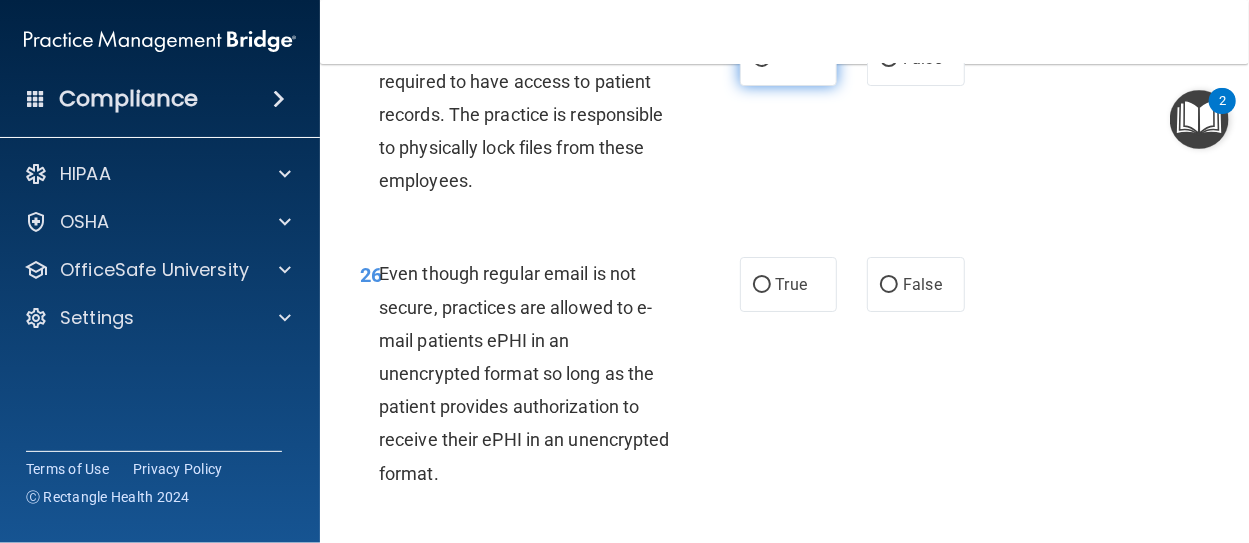 click on "True" at bounding box center (762, 59) 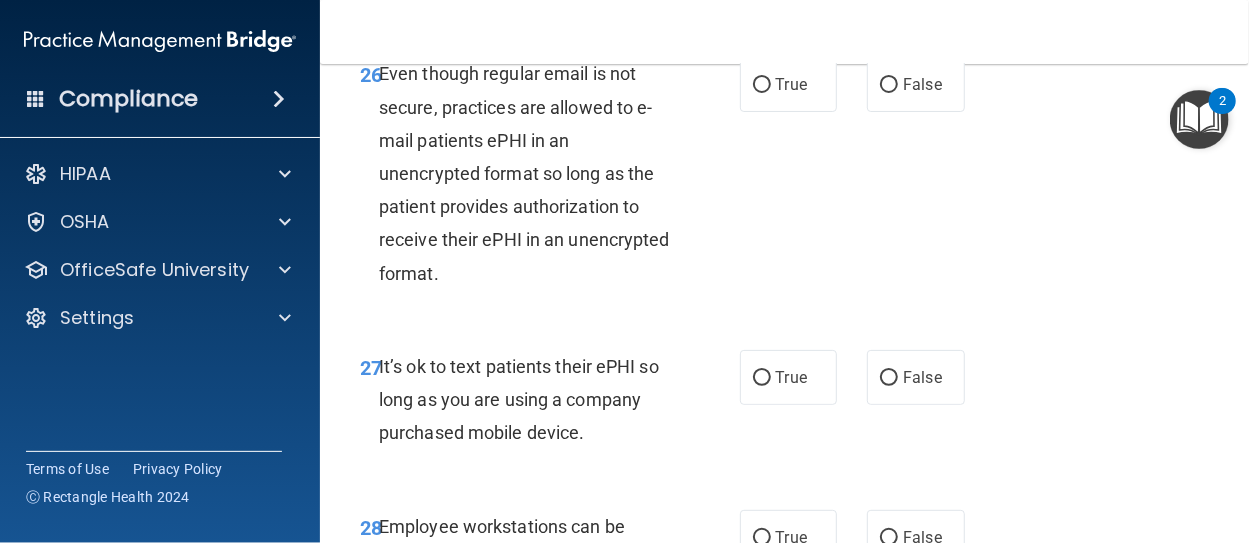 scroll, scrollTop: 5893, scrollLeft: 0, axis: vertical 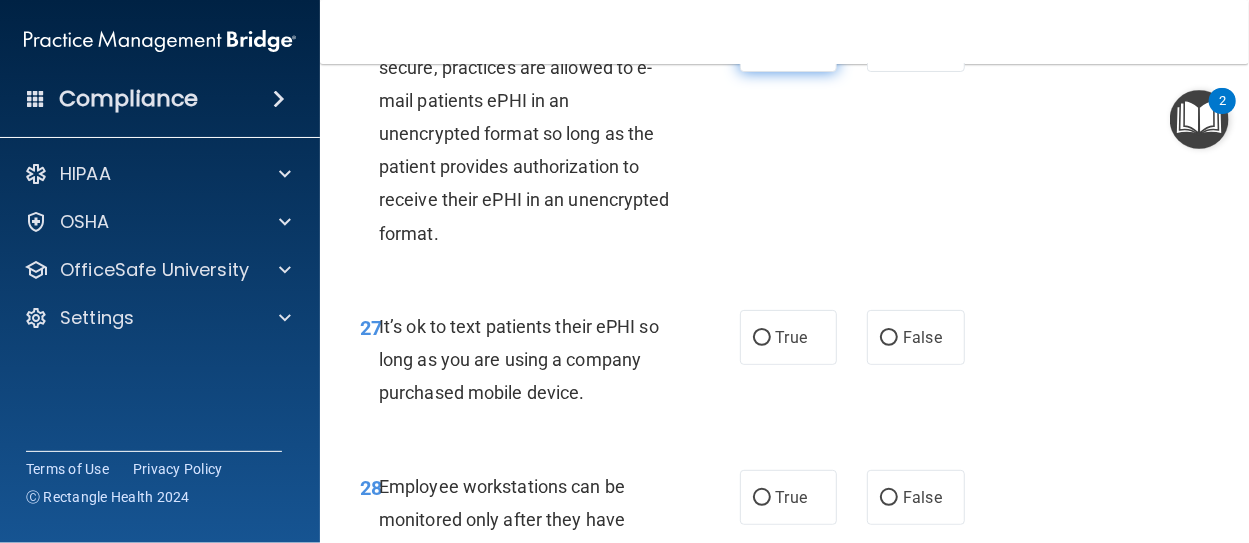 click on "True" at bounding box center (762, 45) 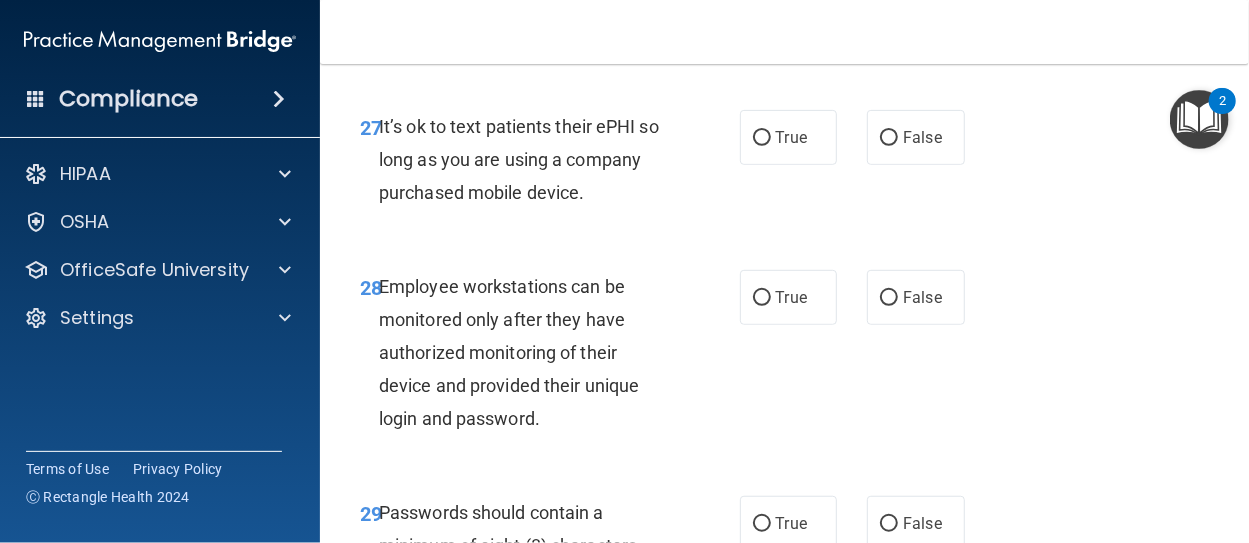 scroll, scrollTop: 6133, scrollLeft: 0, axis: vertical 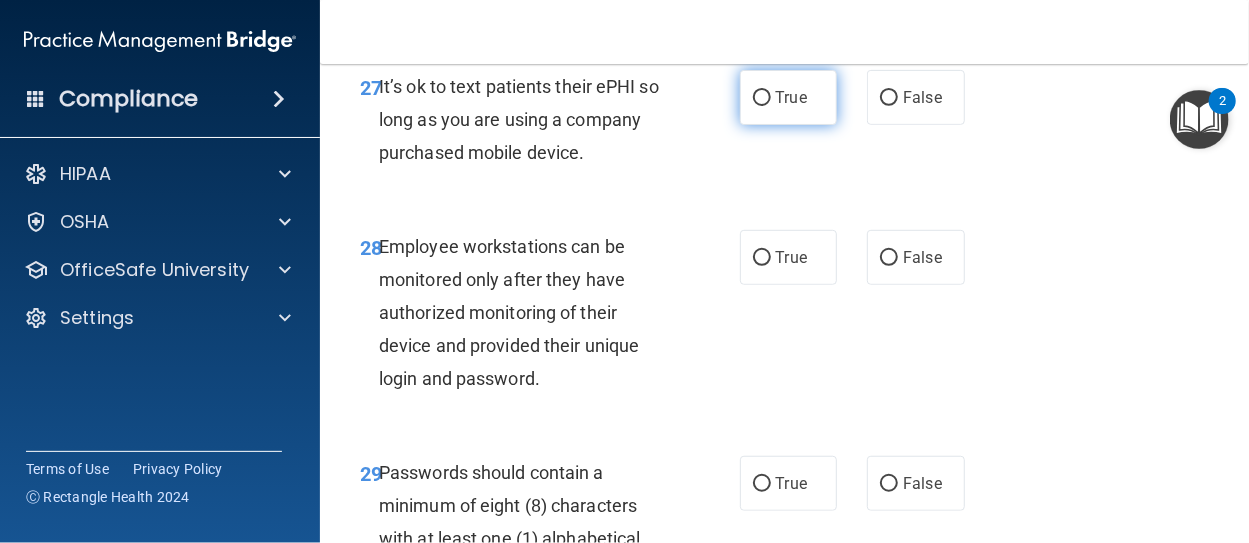 click on "True" at bounding box center (762, 98) 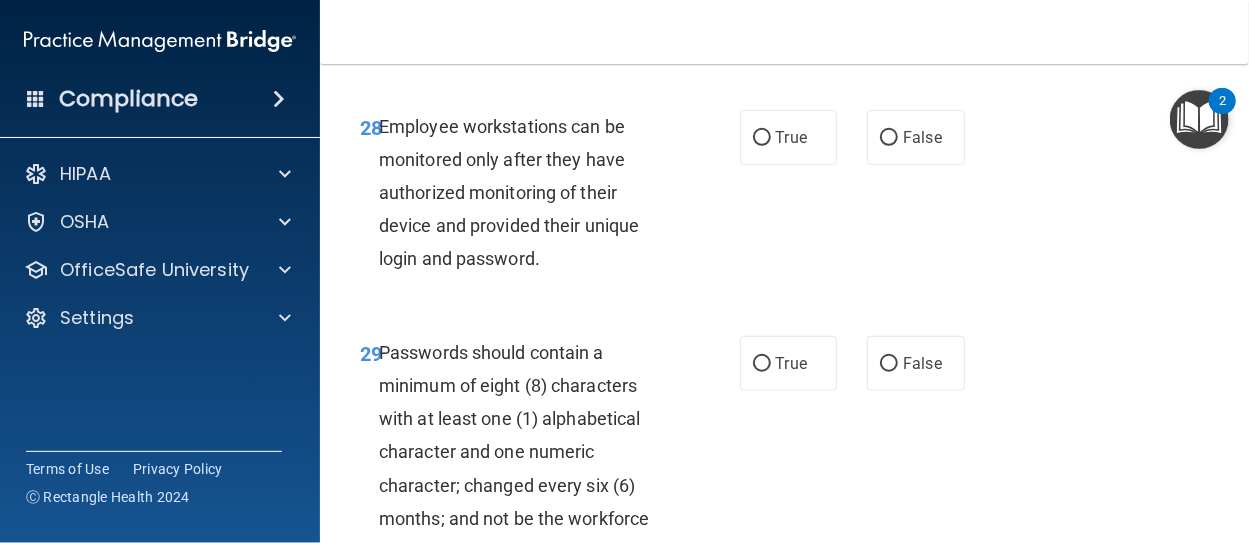 scroll, scrollTop: 6293, scrollLeft: 0, axis: vertical 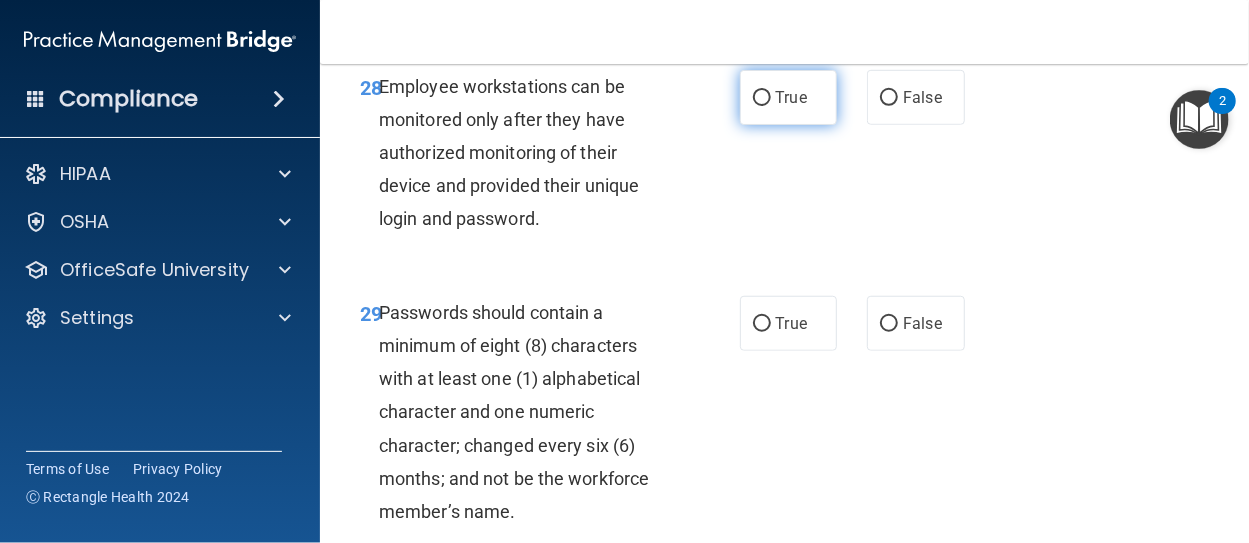 click on "True" at bounding box center (762, 98) 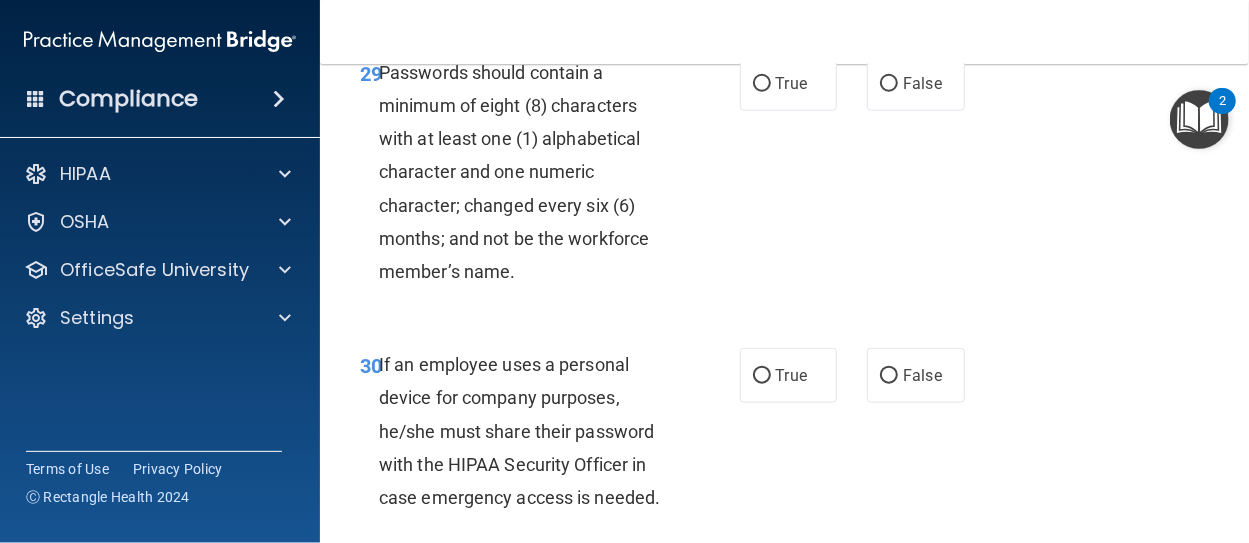 scroll, scrollTop: 6573, scrollLeft: 0, axis: vertical 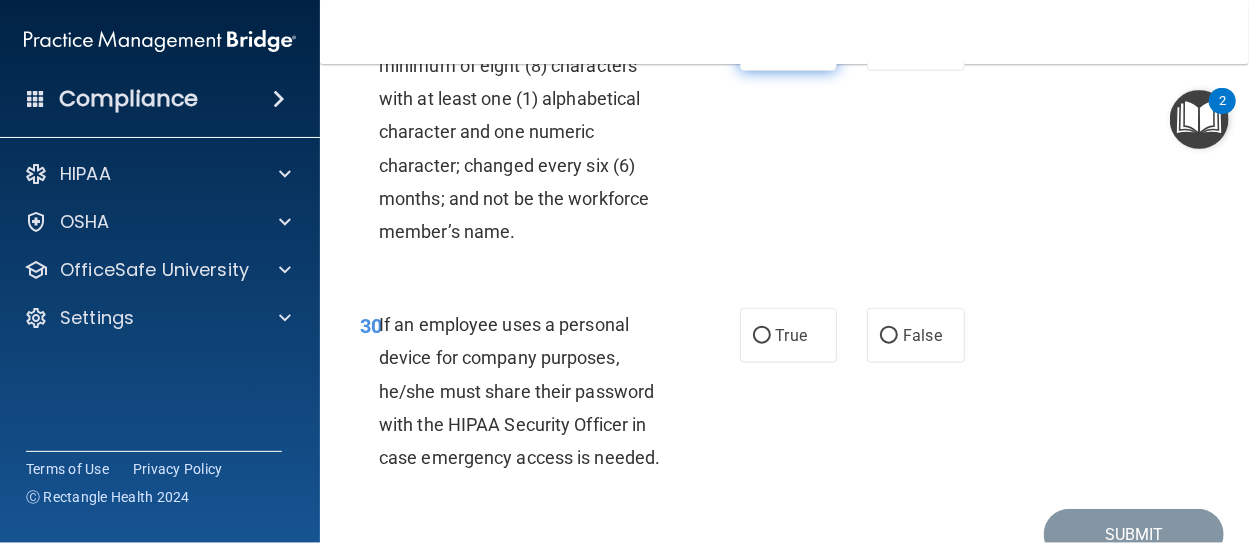 click on "True" at bounding box center (762, 44) 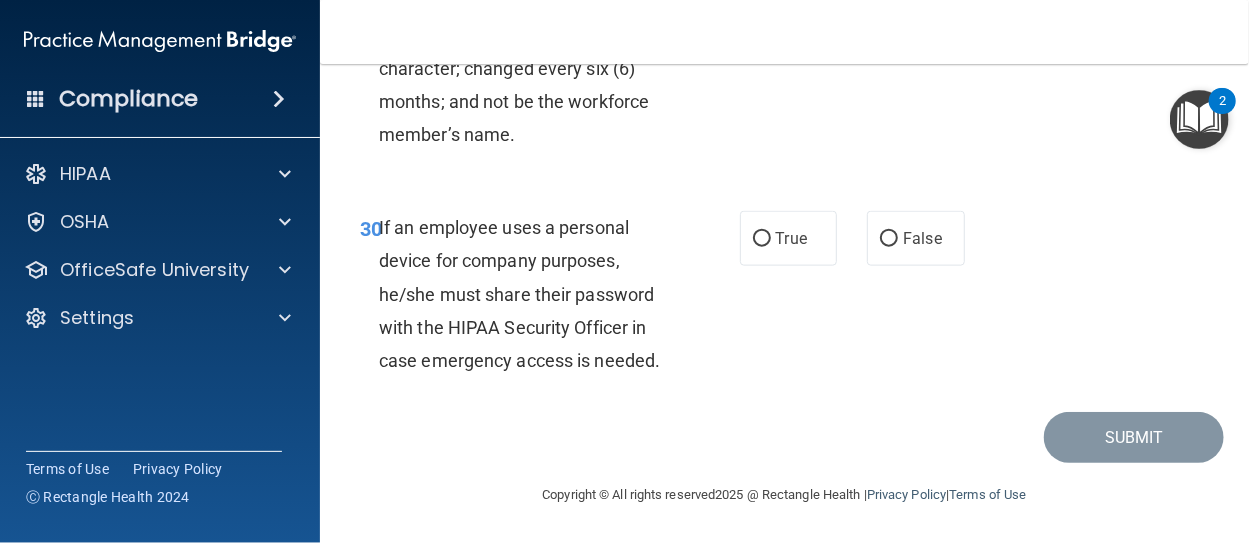 scroll, scrollTop: 6773, scrollLeft: 0, axis: vertical 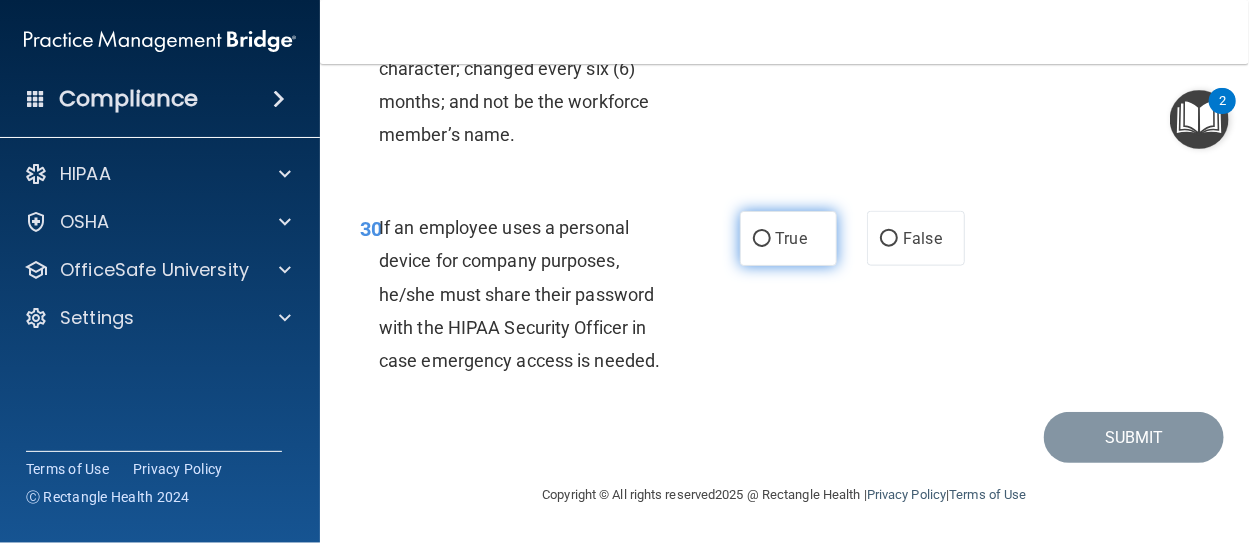 click on "True" at bounding box center (762, 239) 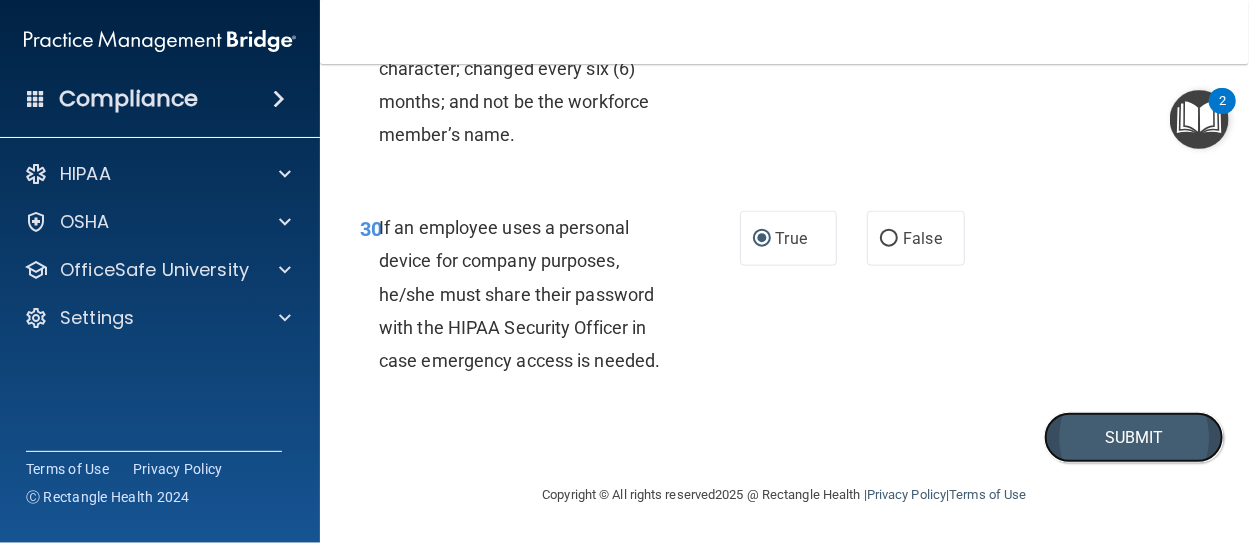 click on "Submit" at bounding box center (1134, 437) 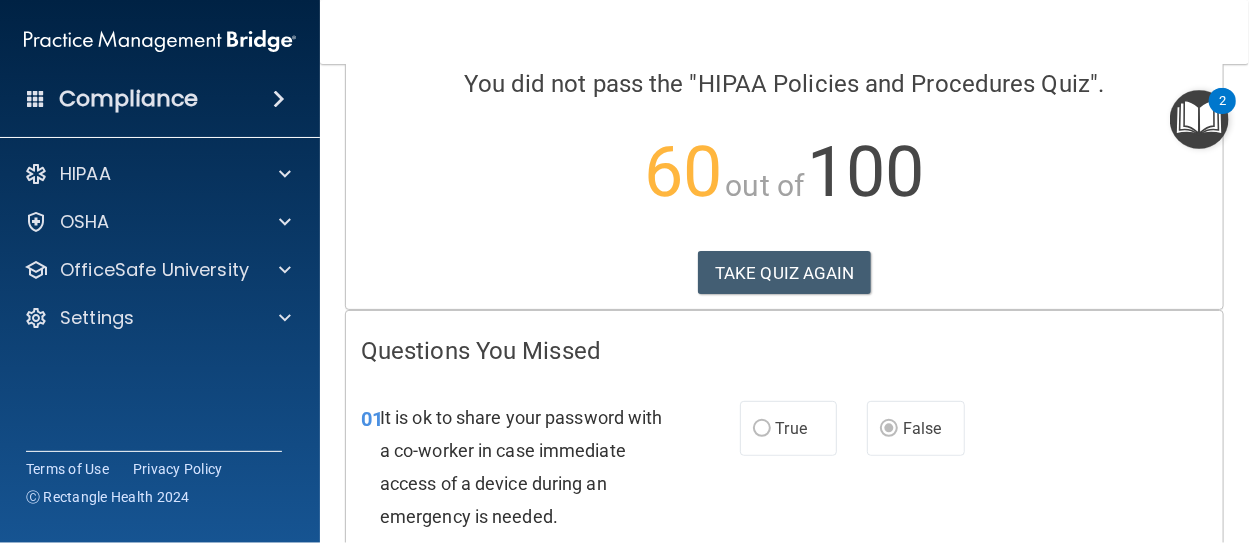 scroll, scrollTop: 0, scrollLeft: 0, axis: both 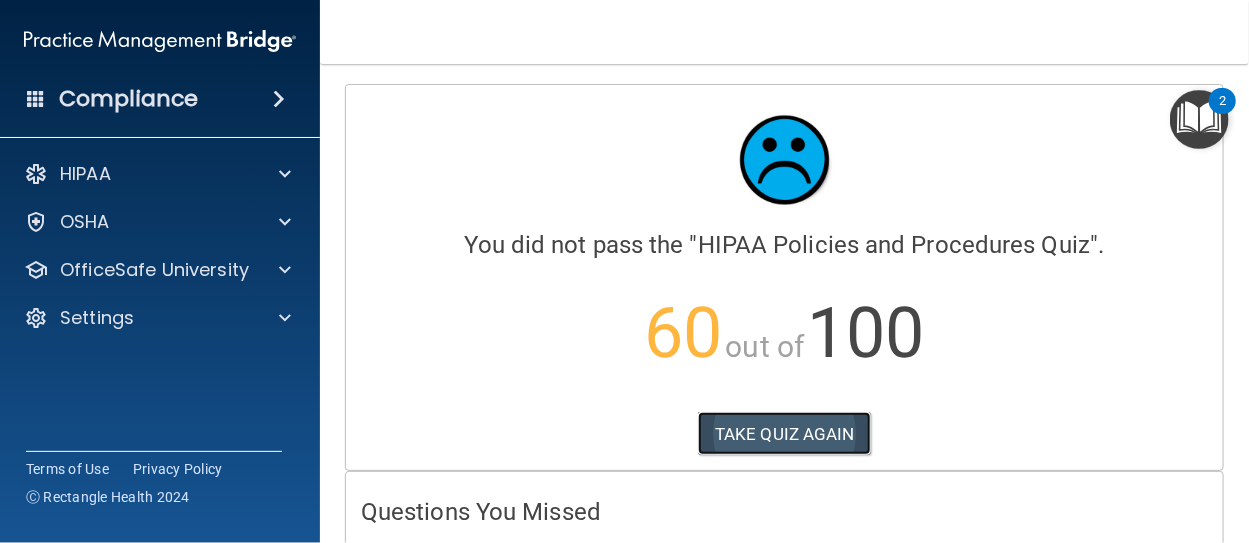 click on "TAKE QUIZ AGAIN" at bounding box center (784, 434) 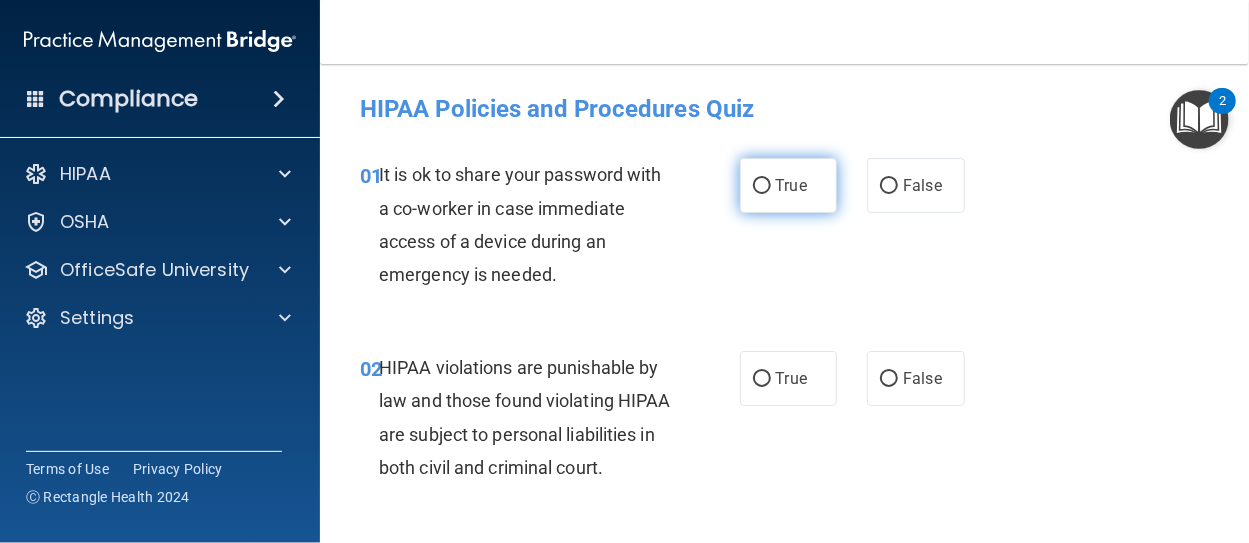 click on "True" at bounding box center (762, 186) 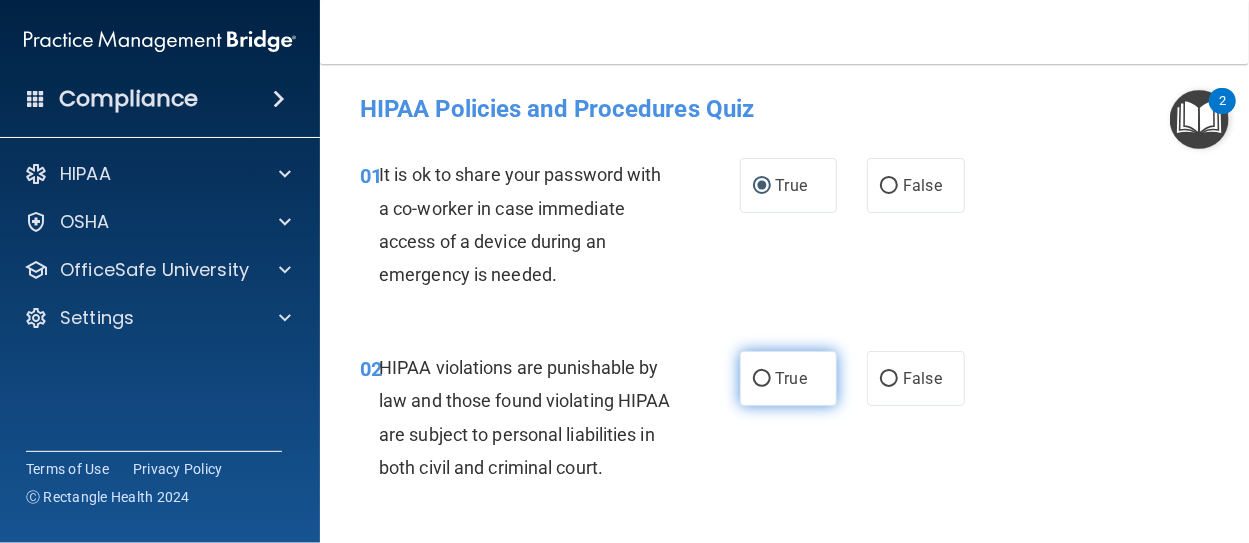 click on "True" at bounding box center (762, 379) 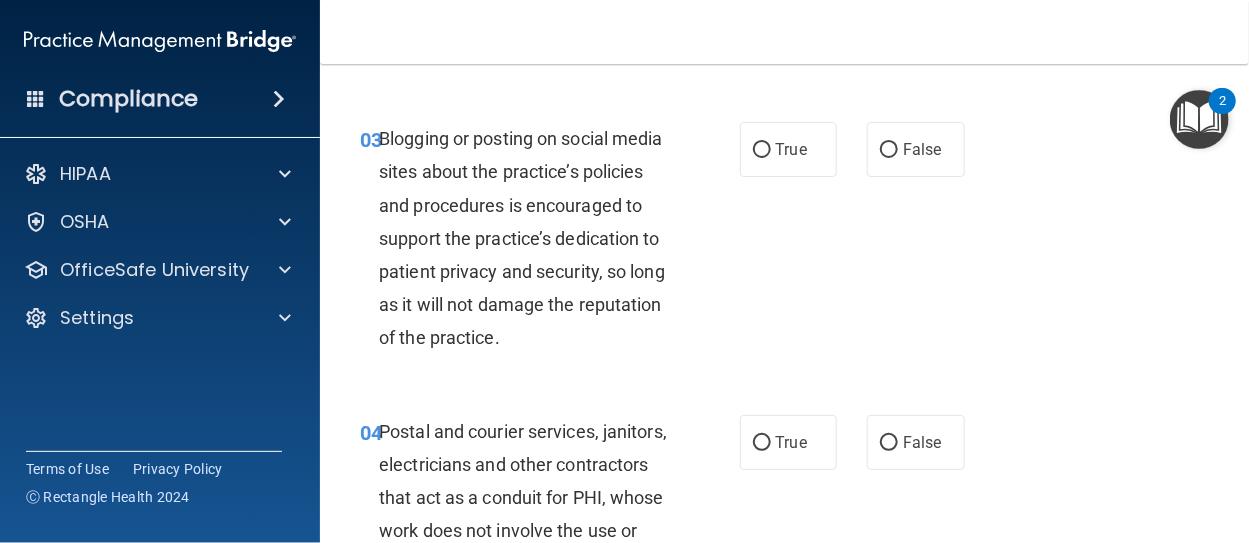 scroll, scrollTop: 440, scrollLeft: 0, axis: vertical 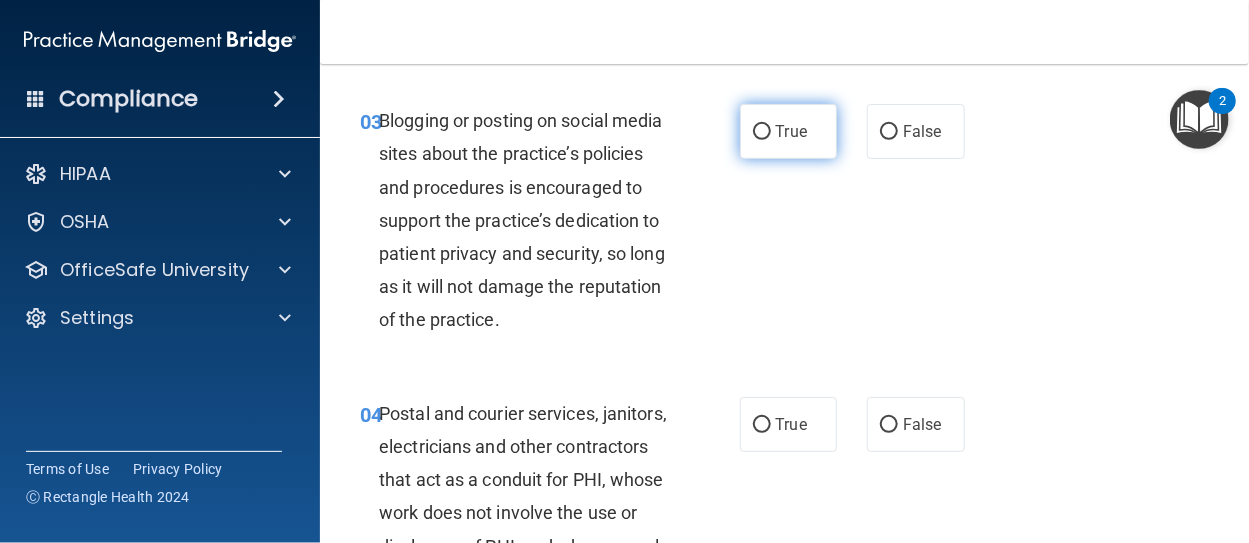 click on "True" at bounding box center [762, 132] 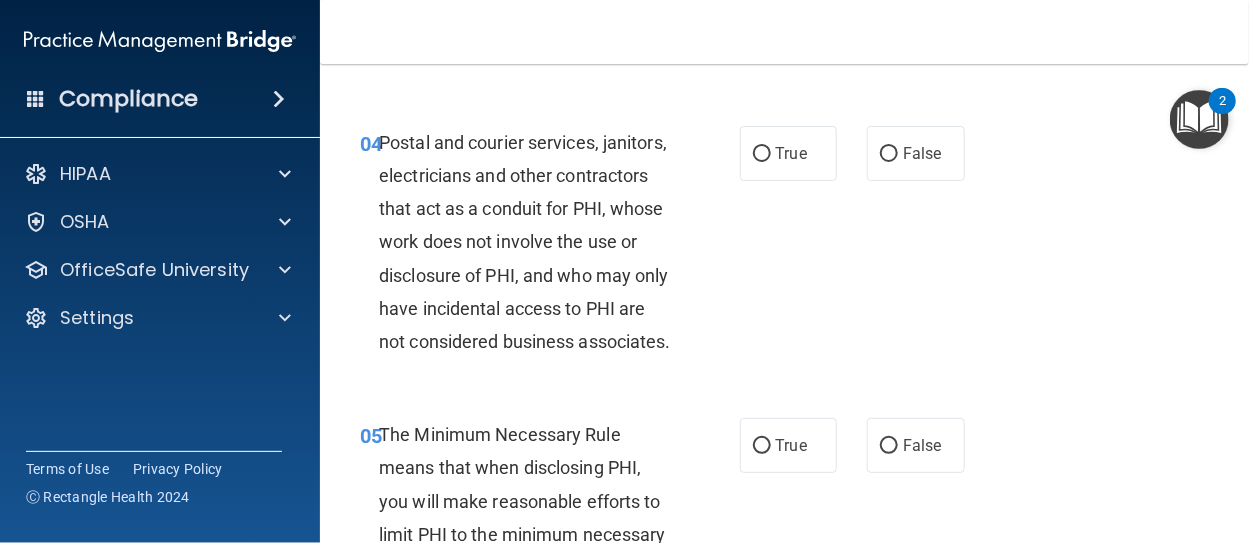 scroll, scrollTop: 720, scrollLeft: 0, axis: vertical 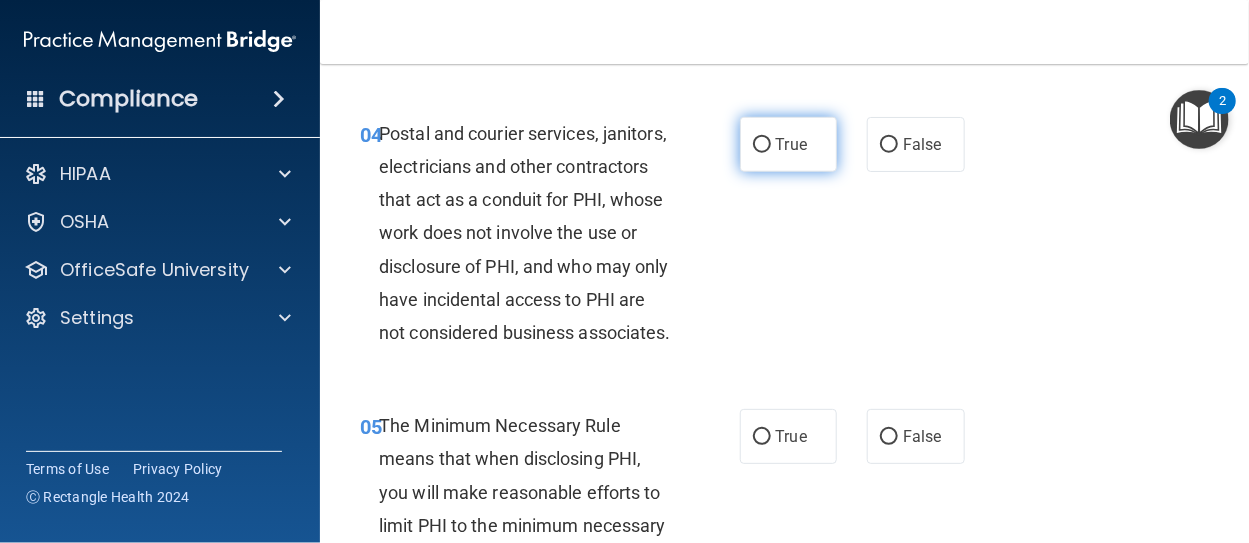 click on "True" at bounding box center [762, 145] 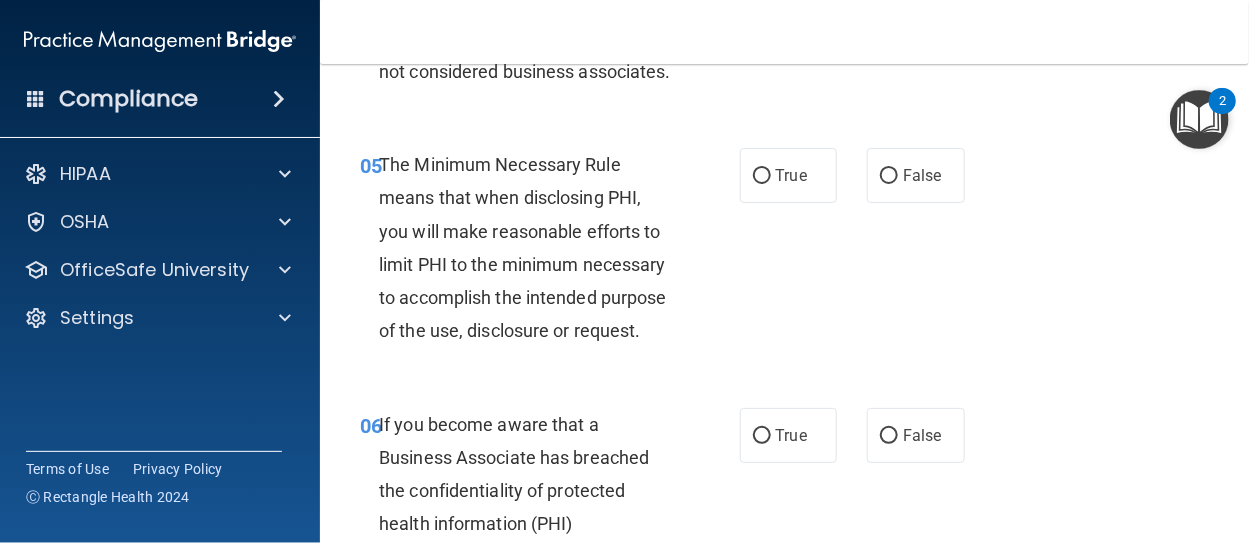 scroll, scrollTop: 1000, scrollLeft: 0, axis: vertical 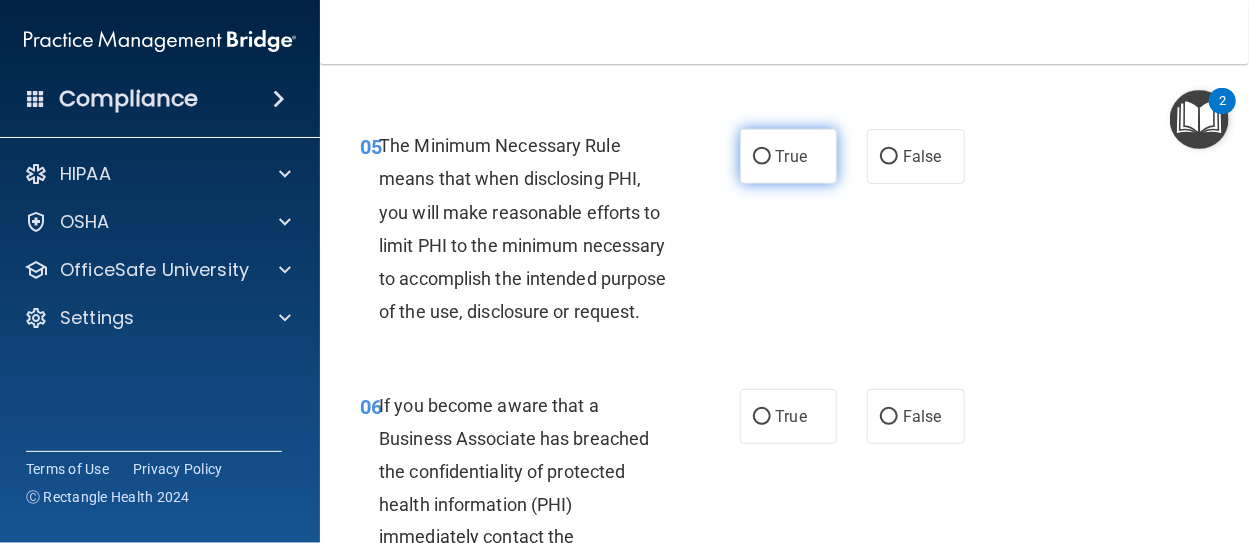click on "True" at bounding box center [762, 157] 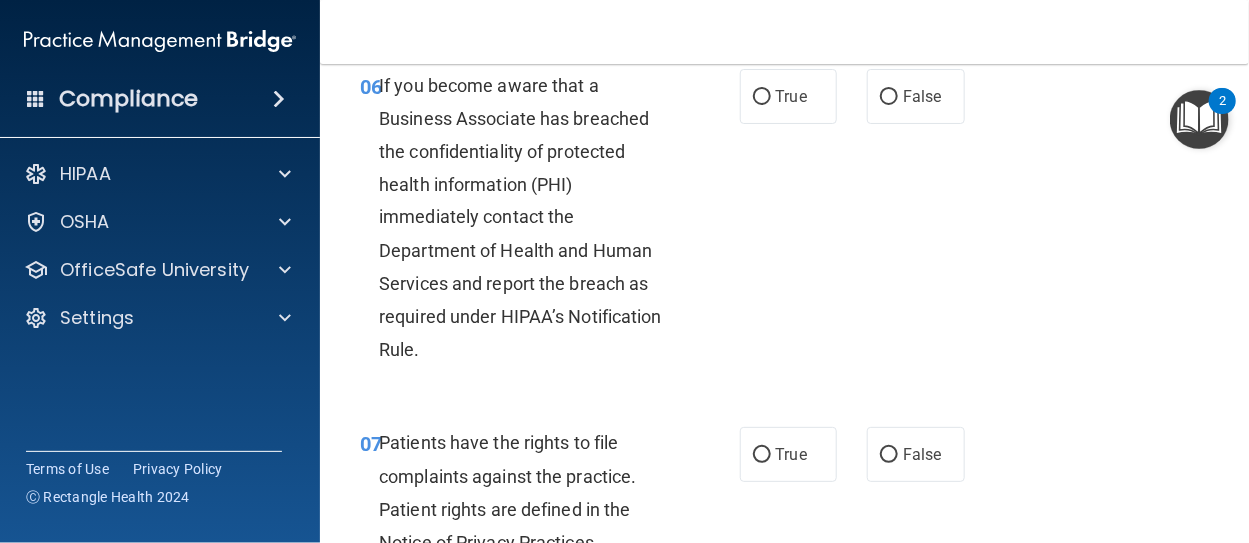 scroll, scrollTop: 1360, scrollLeft: 0, axis: vertical 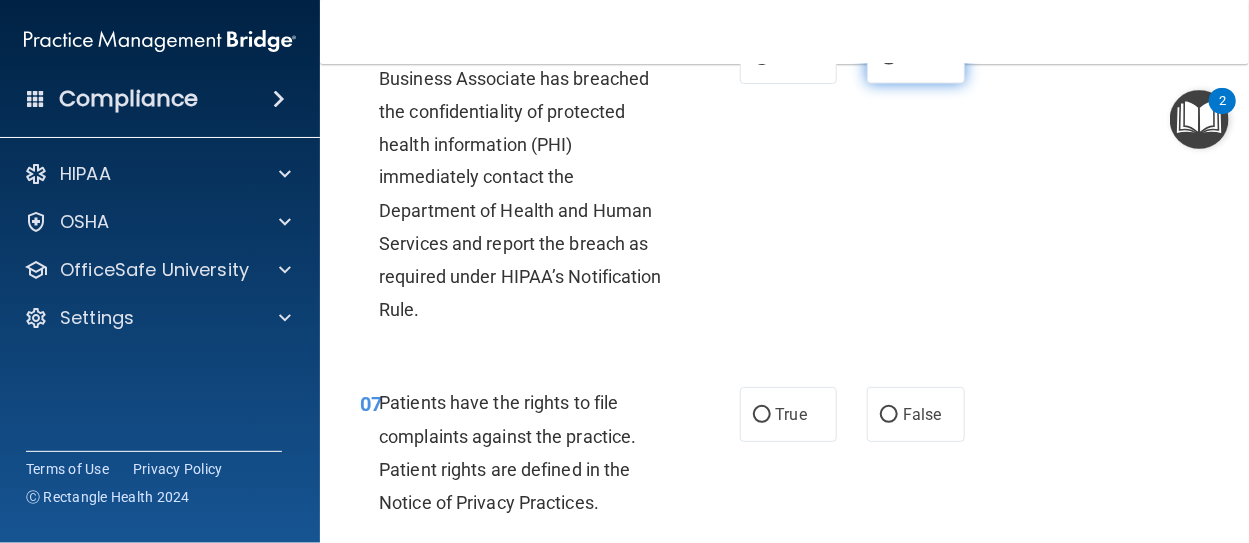 click on "False" at bounding box center [889, 57] 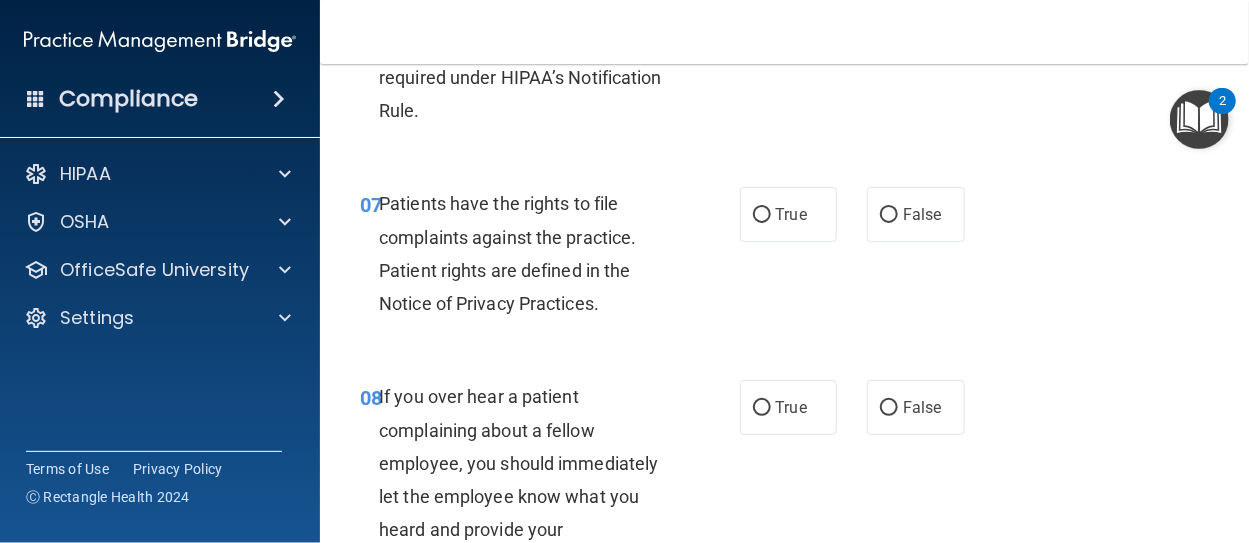 scroll, scrollTop: 1600, scrollLeft: 0, axis: vertical 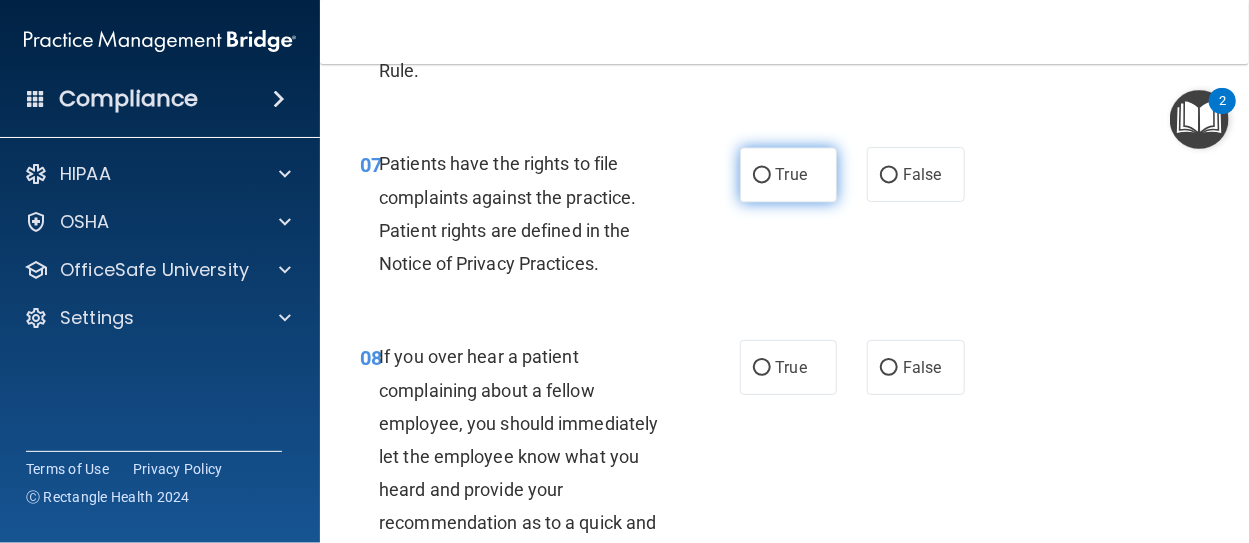 click on "True" at bounding box center (762, 175) 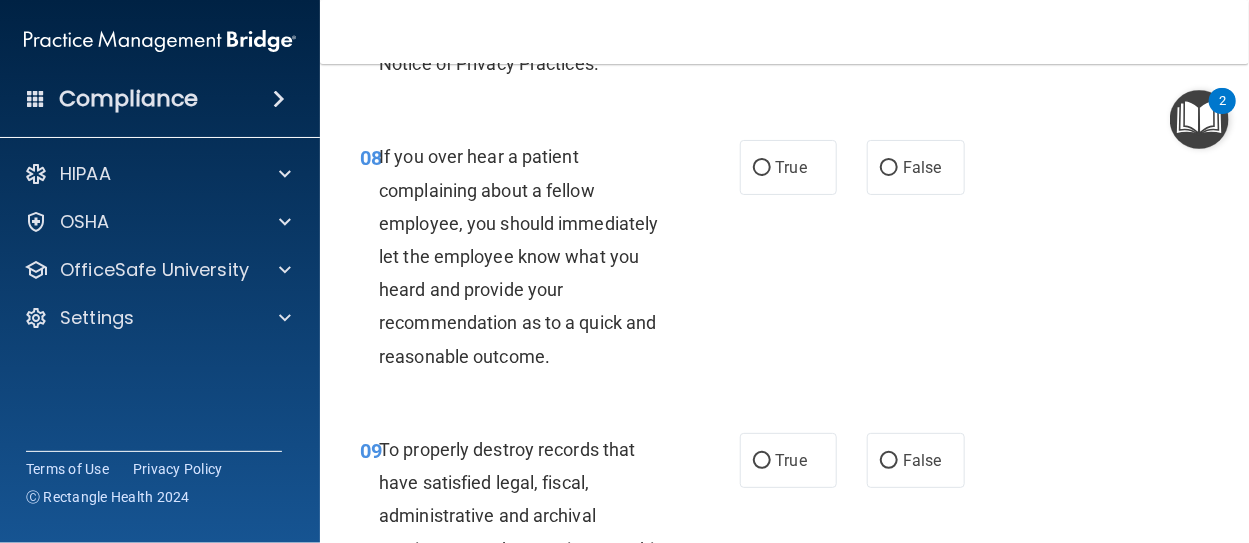 scroll, scrollTop: 1840, scrollLeft: 0, axis: vertical 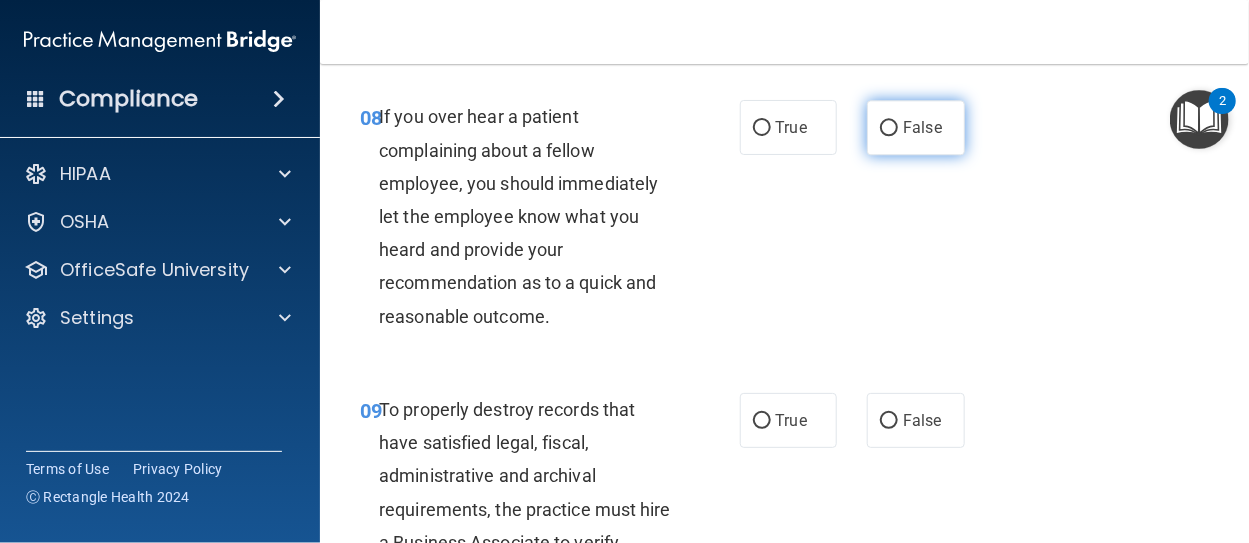 click on "False" at bounding box center [889, 128] 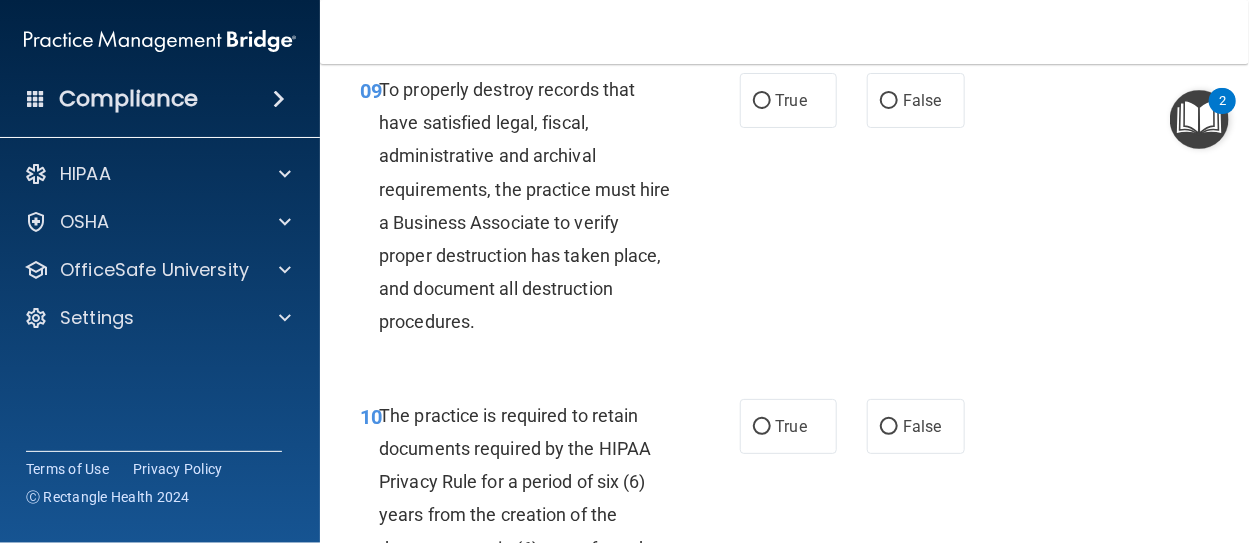 scroll, scrollTop: 2200, scrollLeft: 0, axis: vertical 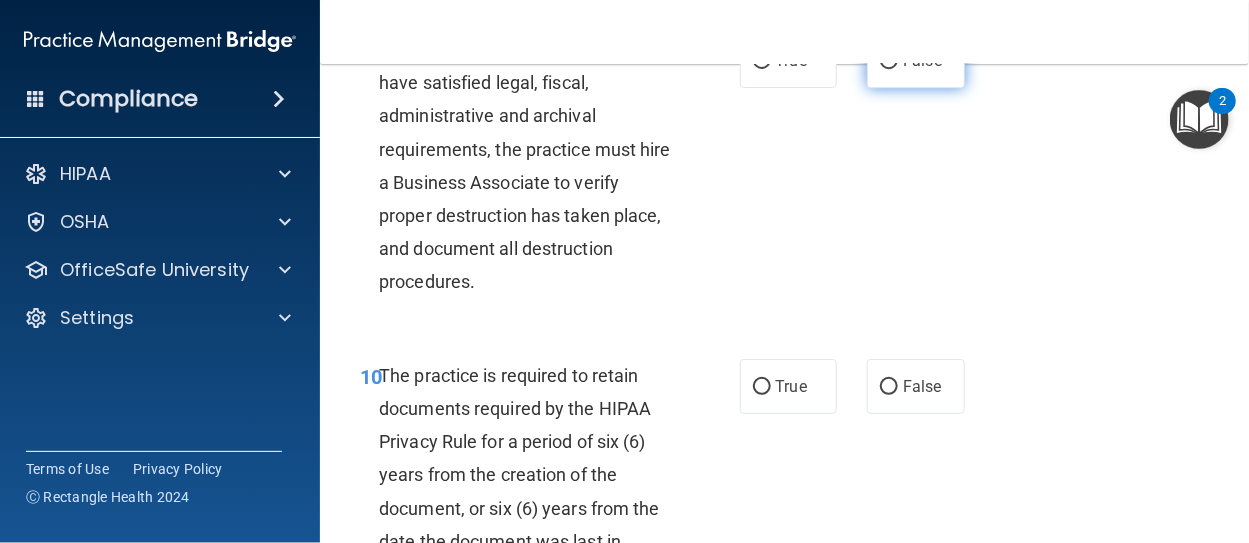 click on "False" at bounding box center (889, 61) 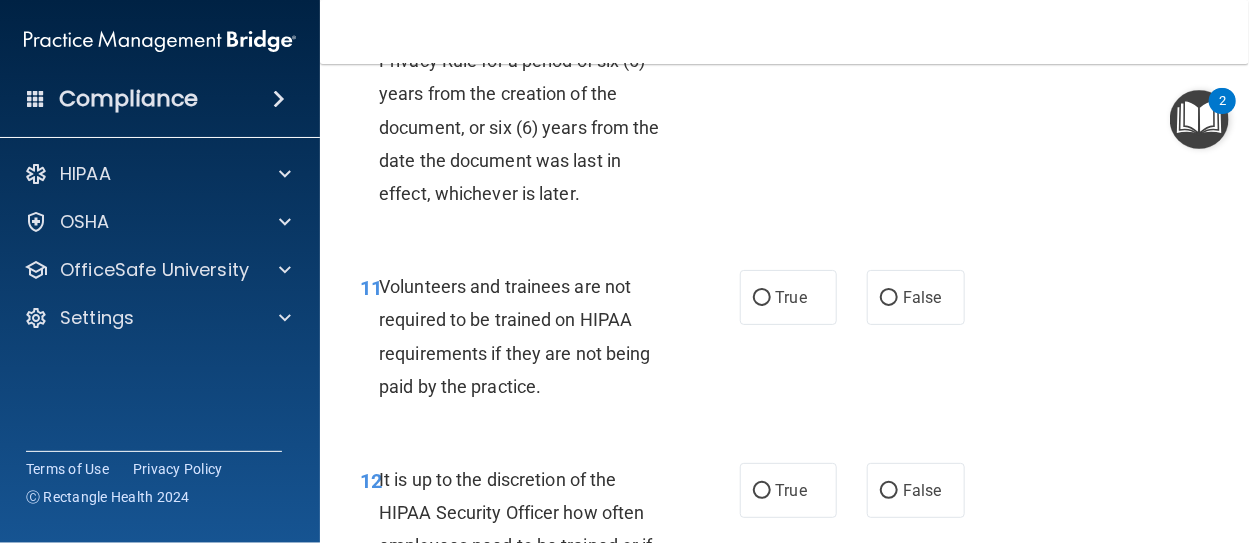 scroll, scrollTop: 2600, scrollLeft: 0, axis: vertical 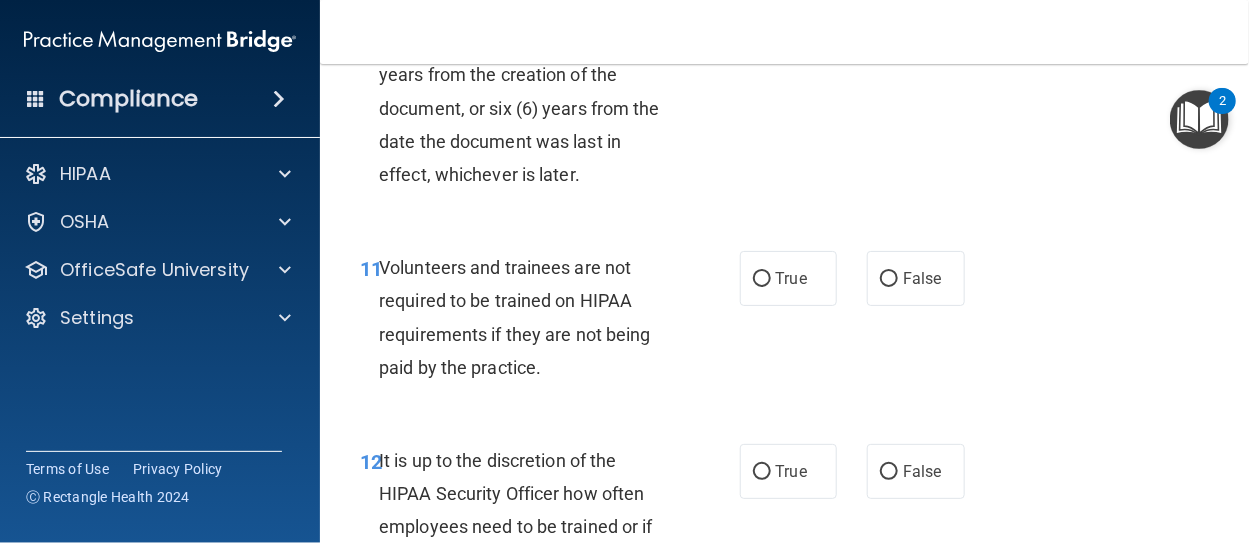 click on "True" at bounding box center (762, -13) 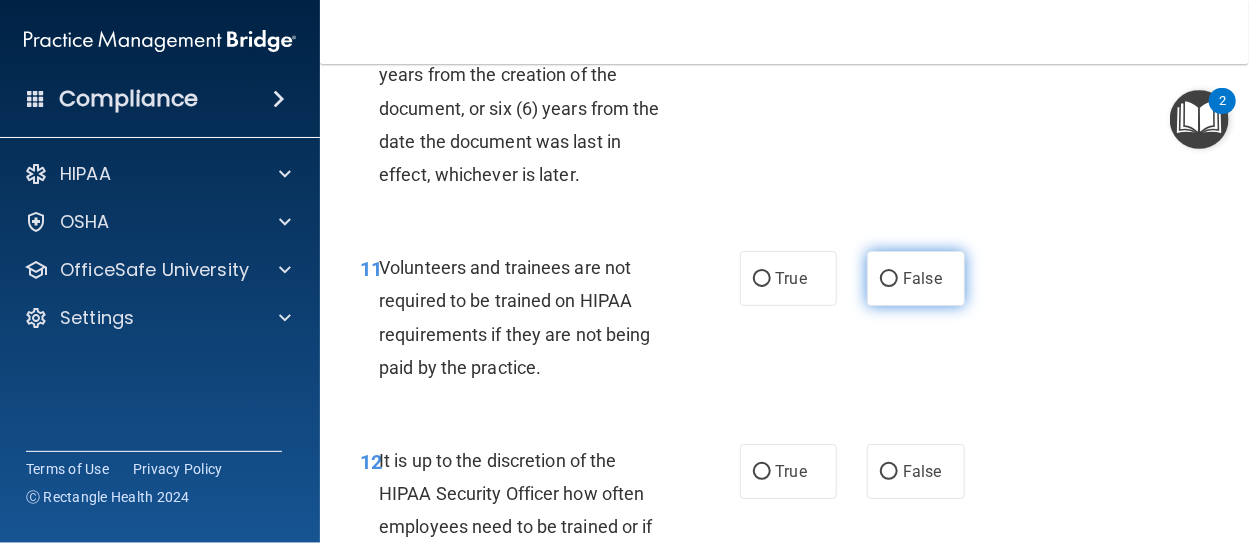 click on "False" at bounding box center [889, 279] 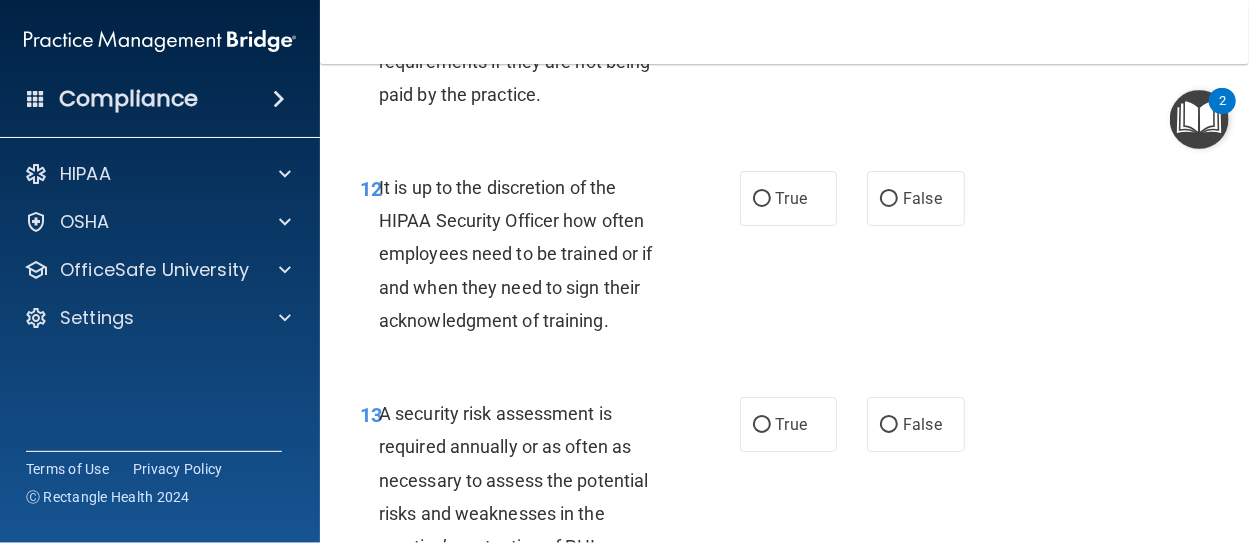scroll, scrollTop: 2880, scrollLeft: 0, axis: vertical 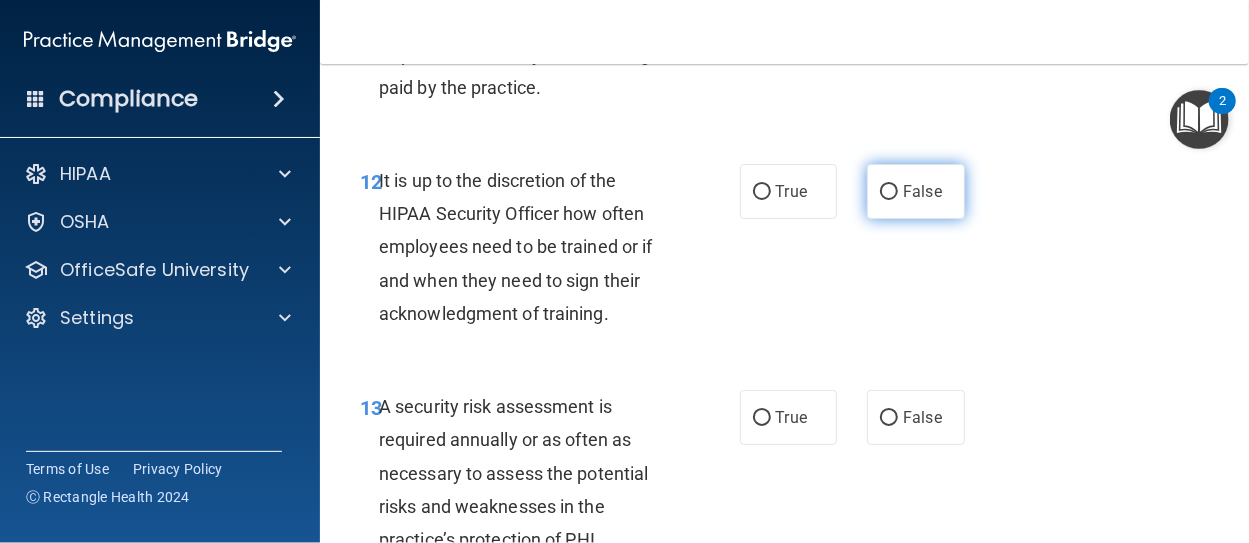 click on "False" at bounding box center [889, 192] 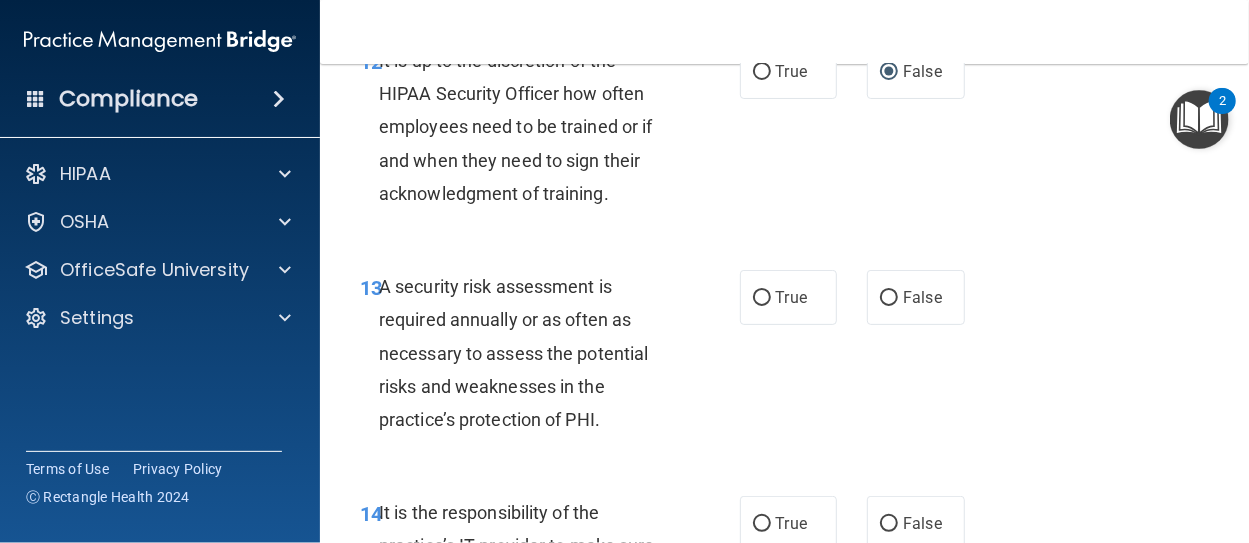 scroll, scrollTop: 3040, scrollLeft: 0, axis: vertical 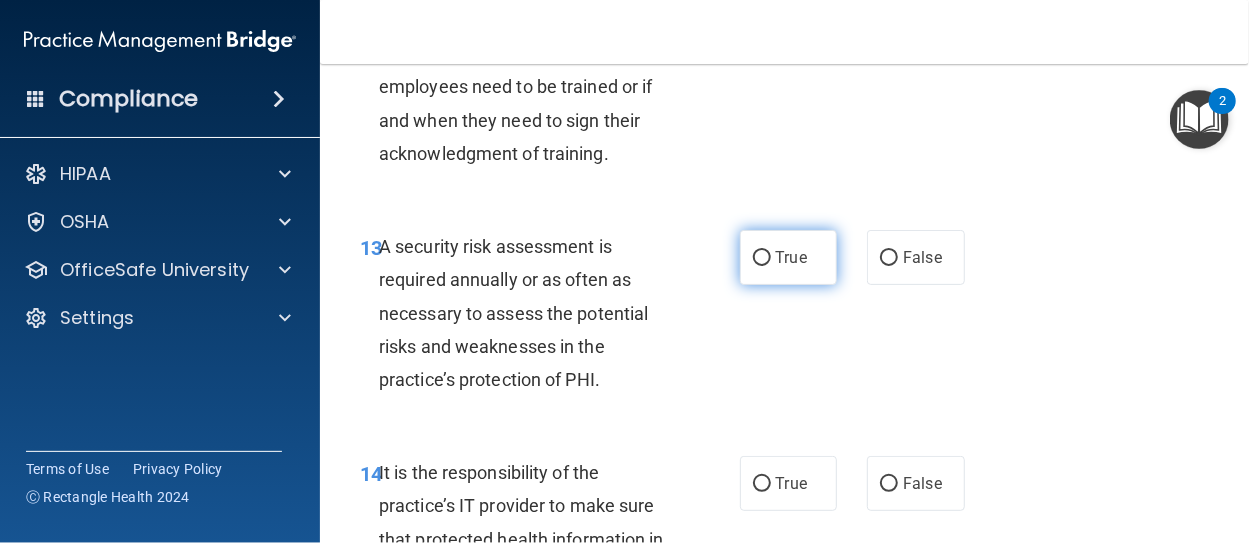 click on "True" at bounding box center [762, 258] 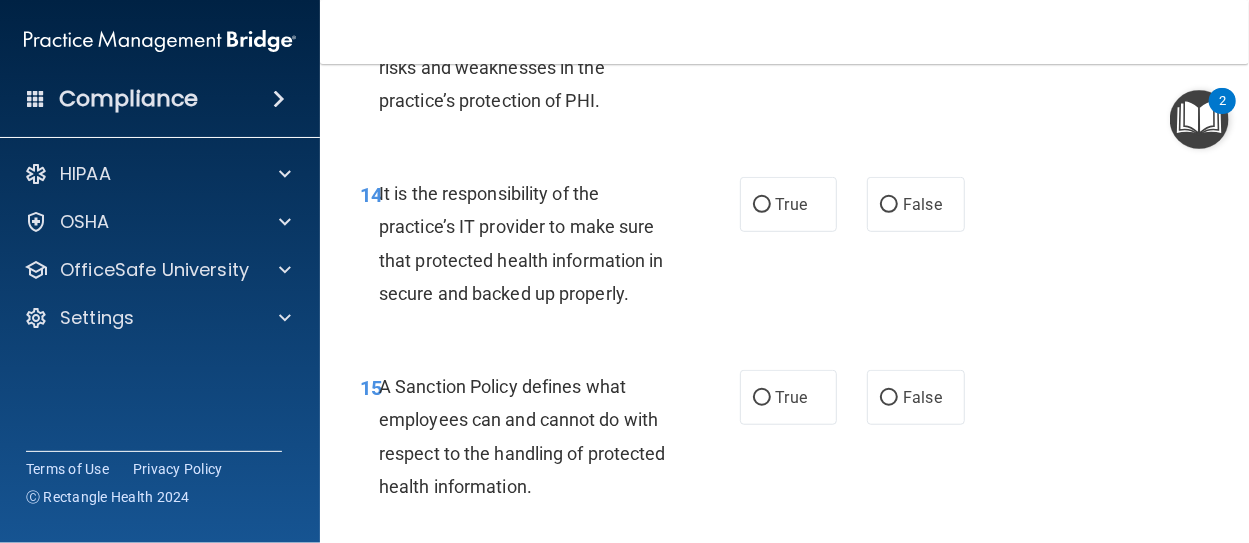 scroll, scrollTop: 3320, scrollLeft: 0, axis: vertical 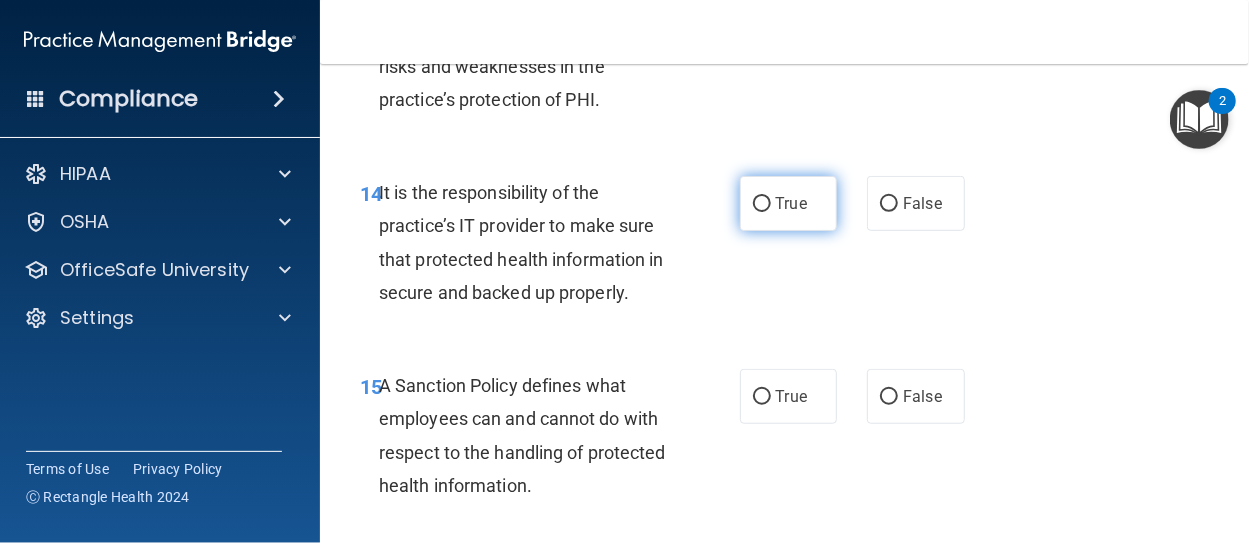 click on "True" at bounding box center (762, 204) 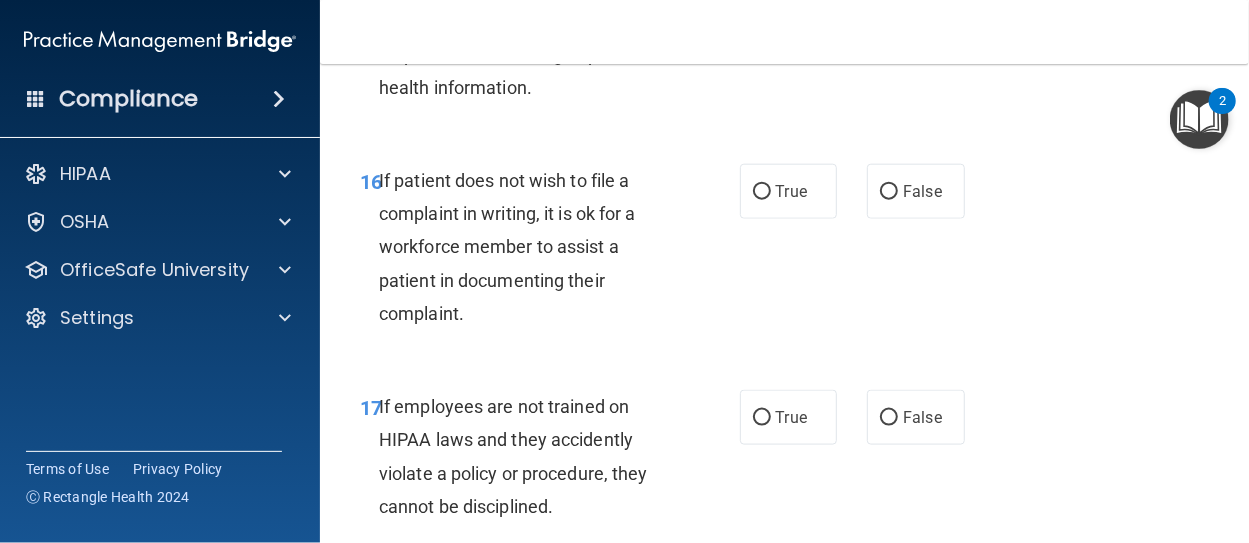 scroll, scrollTop: 3720, scrollLeft: 0, axis: vertical 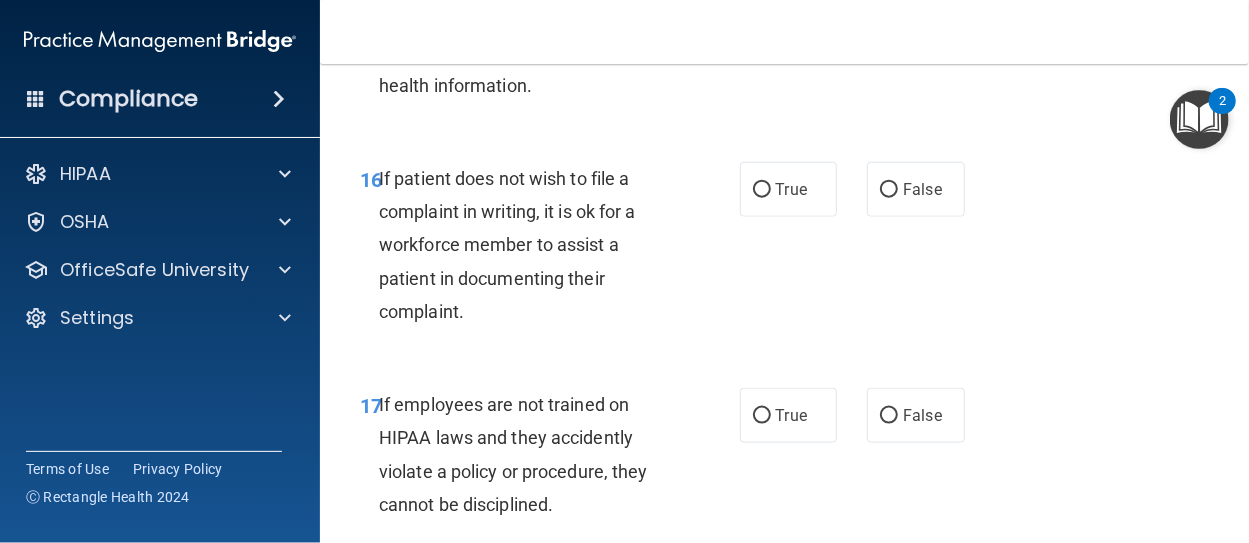 click on "True" at bounding box center (762, -3) 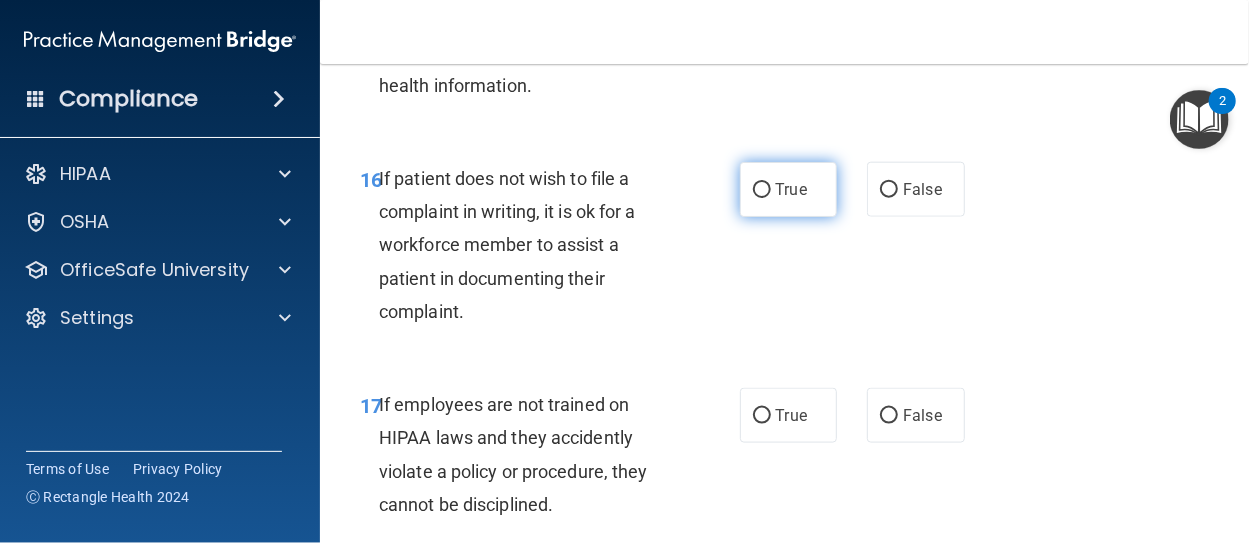 click on "True" at bounding box center [762, 190] 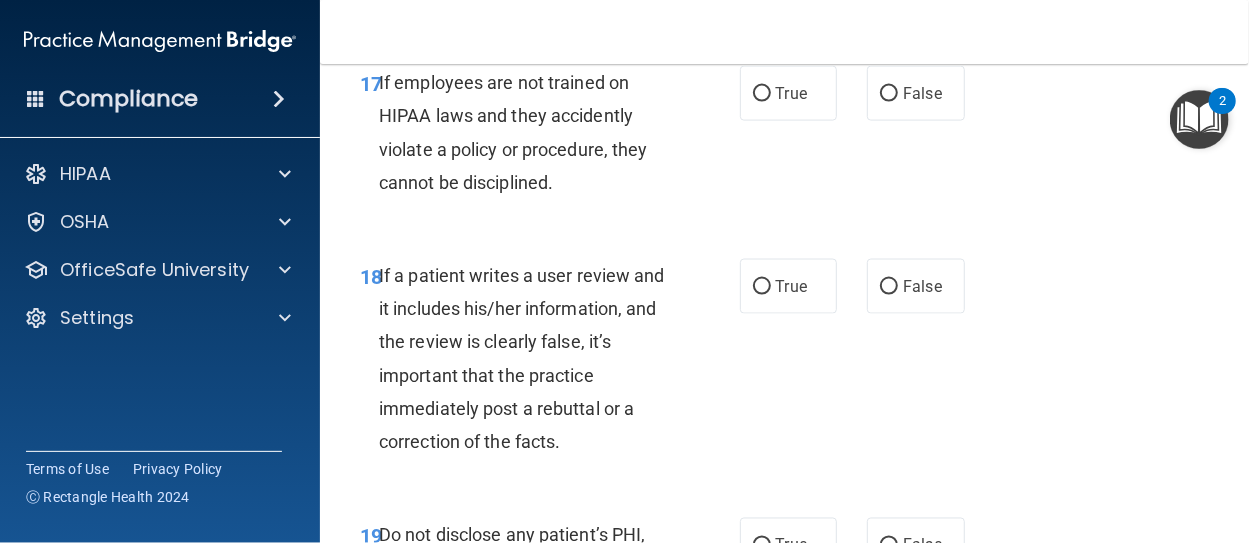 scroll, scrollTop: 4080, scrollLeft: 0, axis: vertical 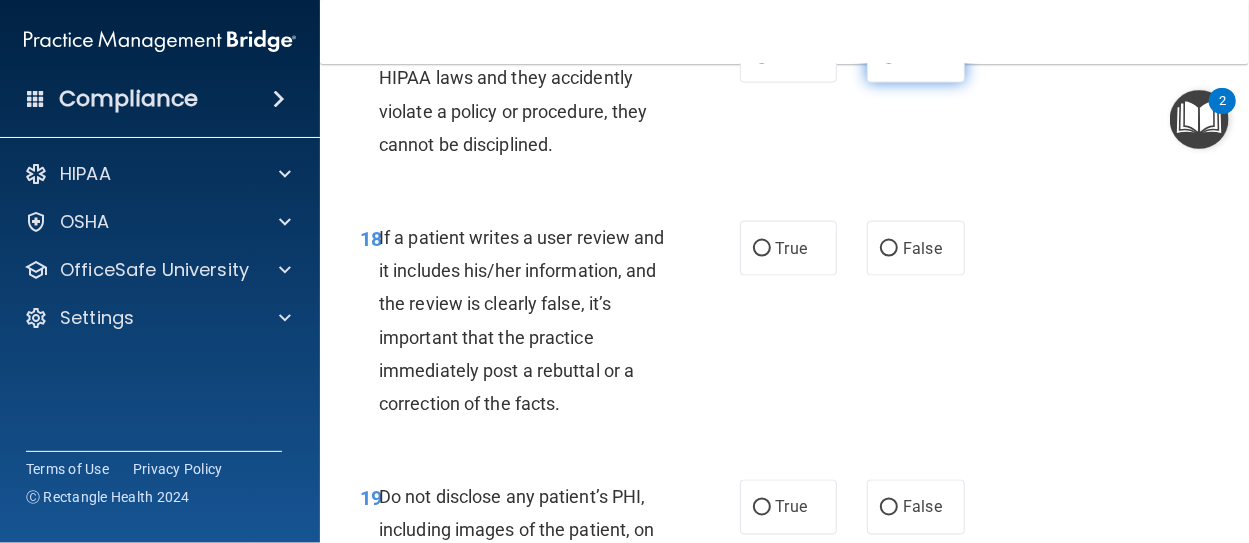 click on "False" at bounding box center (889, 56) 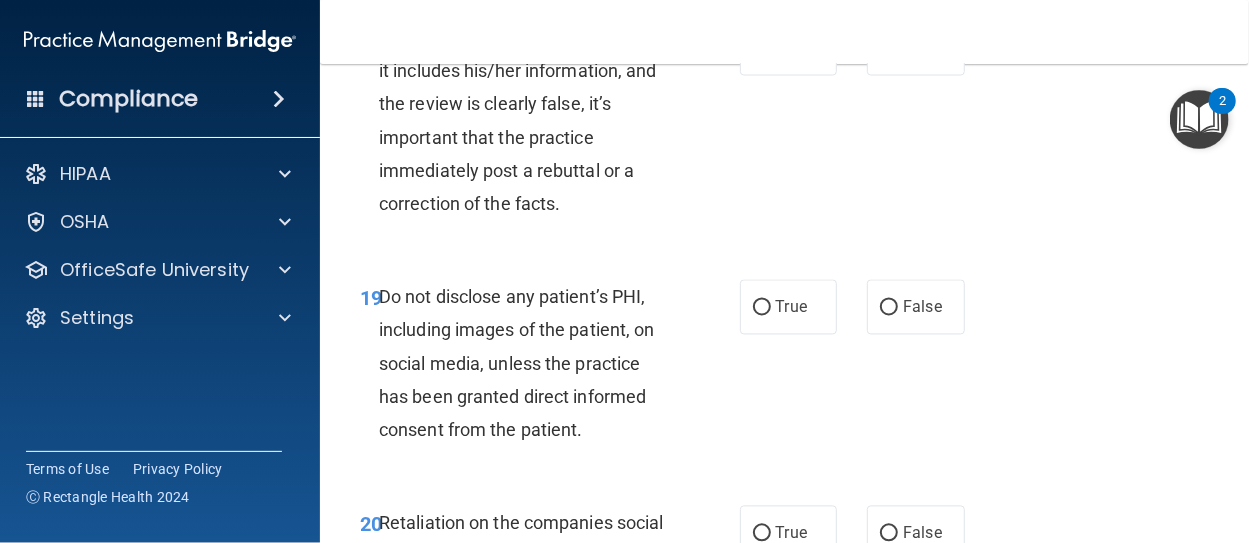 scroll, scrollTop: 4320, scrollLeft: 0, axis: vertical 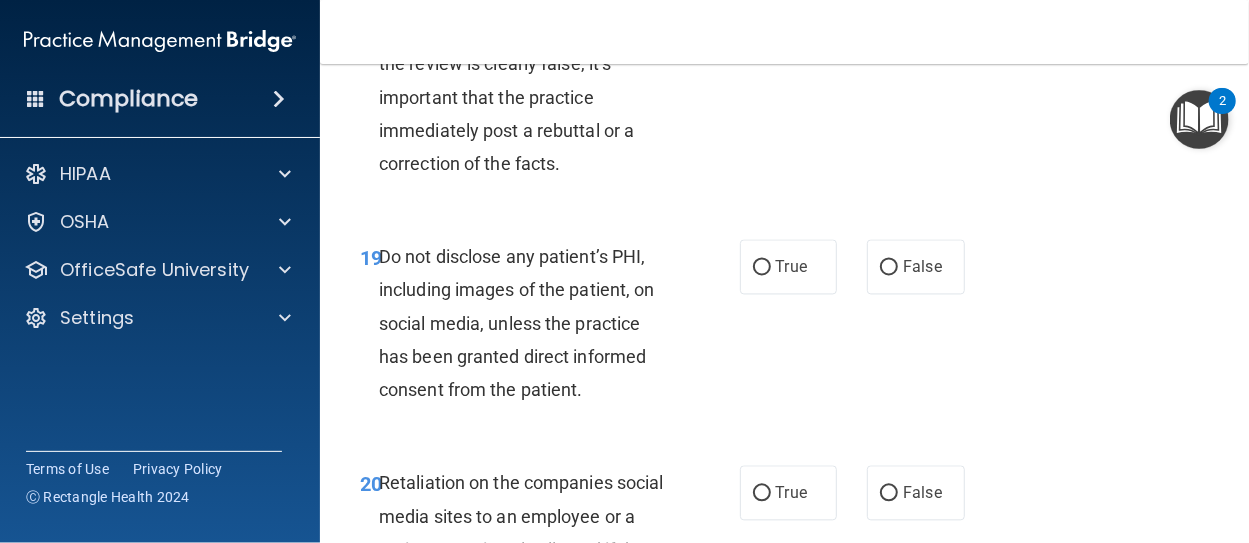 click on "False" at bounding box center (889, 9) 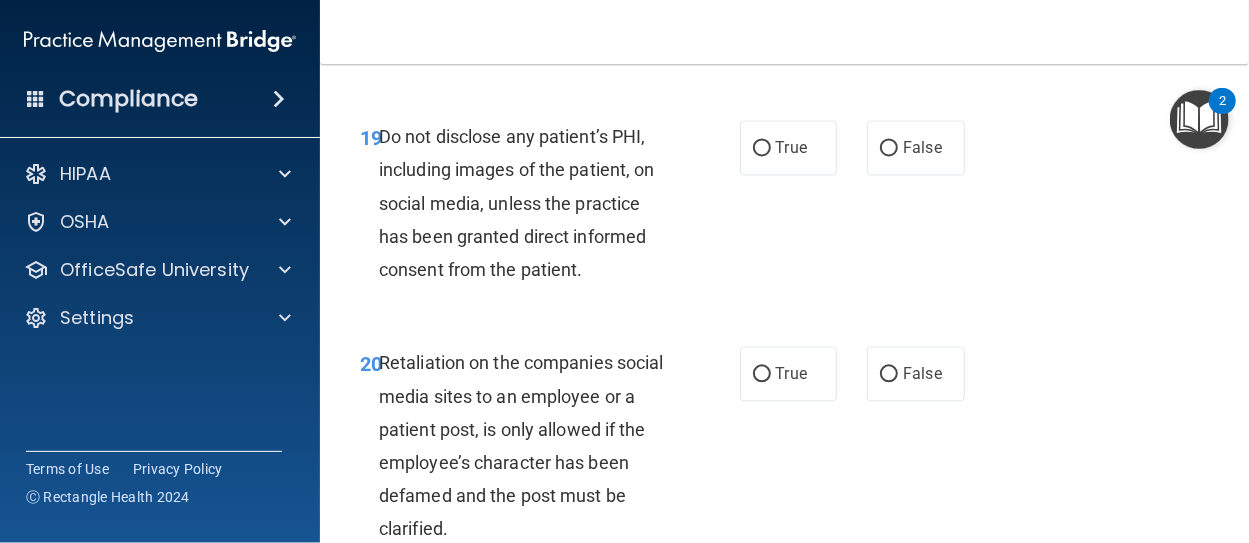 scroll, scrollTop: 4480, scrollLeft: 0, axis: vertical 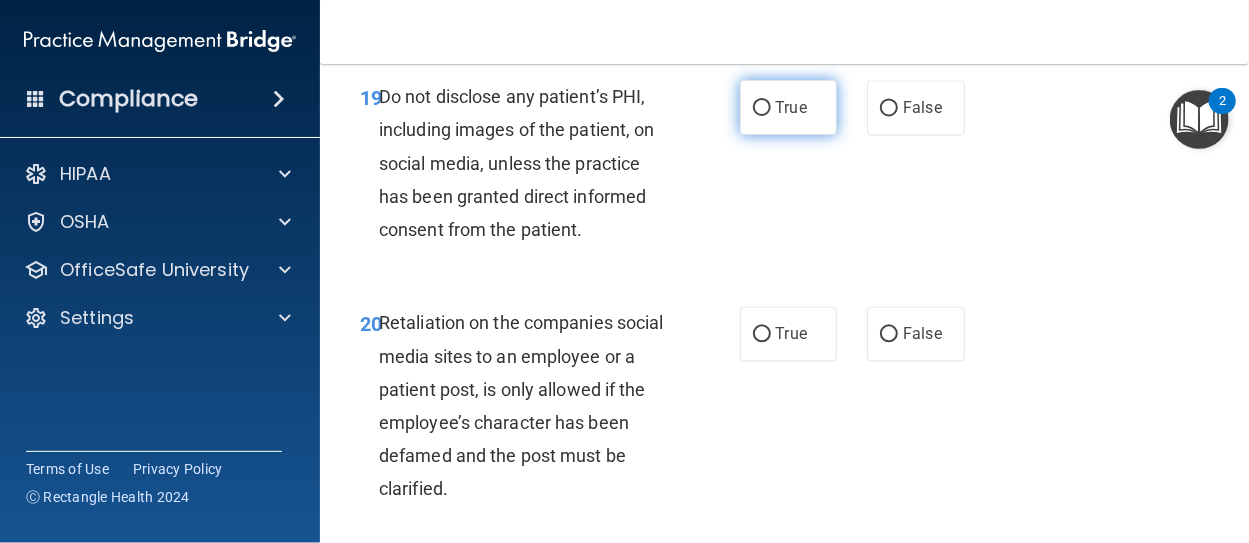 click on "True" at bounding box center (762, 108) 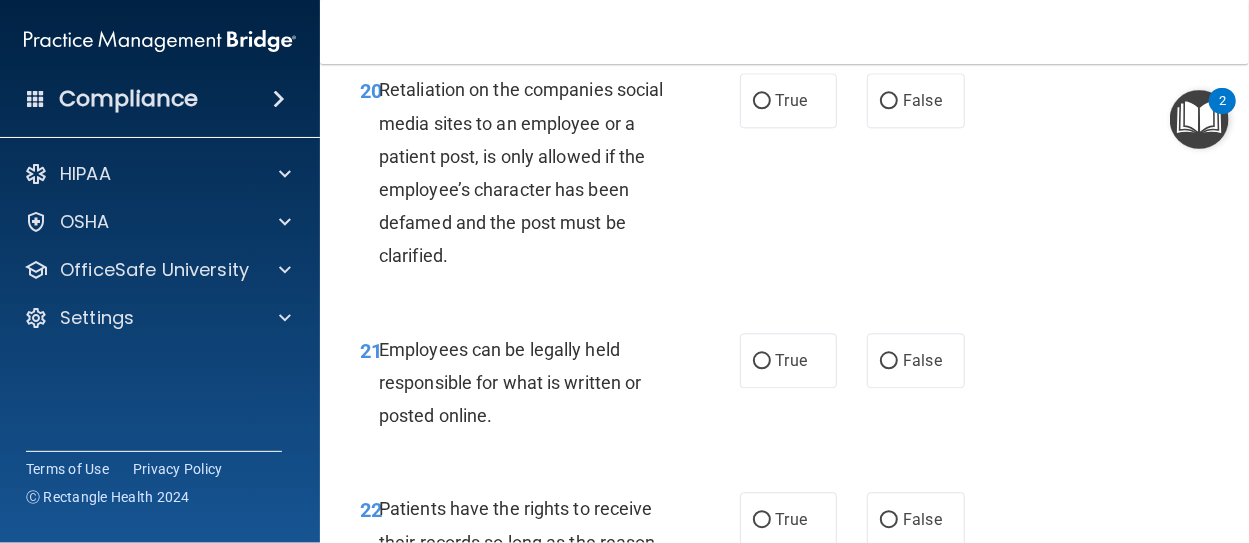 scroll, scrollTop: 4720, scrollLeft: 0, axis: vertical 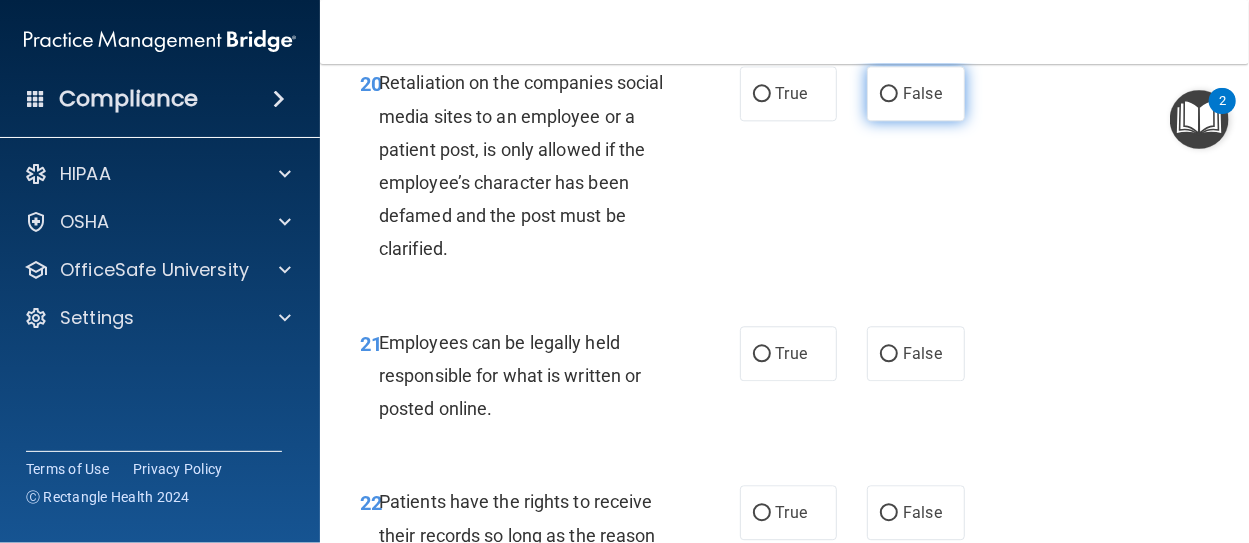 click on "False" at bounding box center (889, 94) 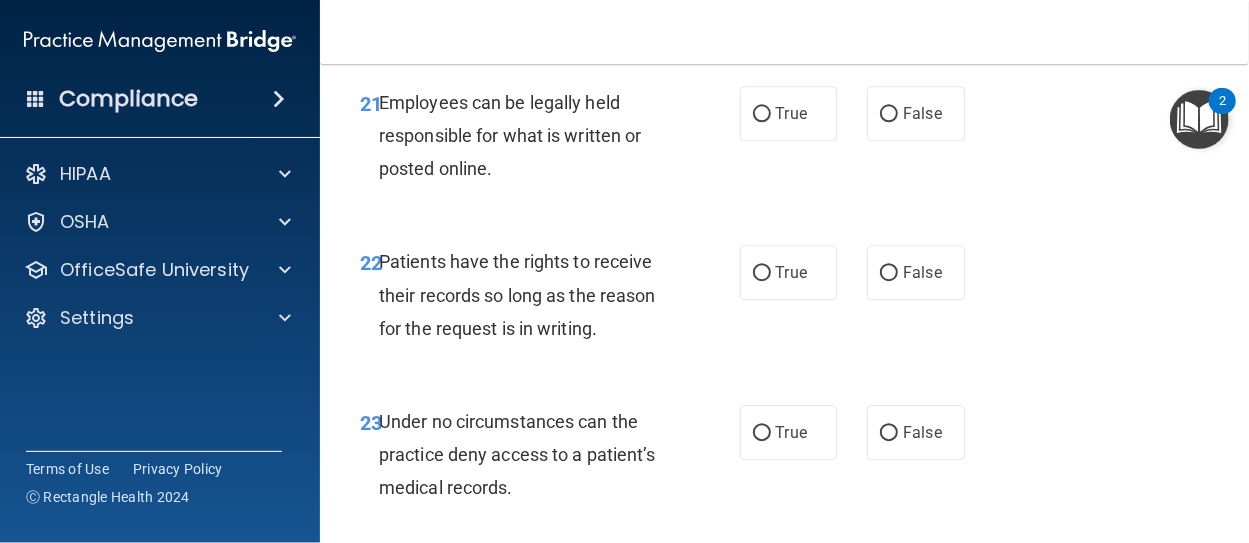 scroll, scrollTop: 5000, scrollLeft: 0, axis: vertical 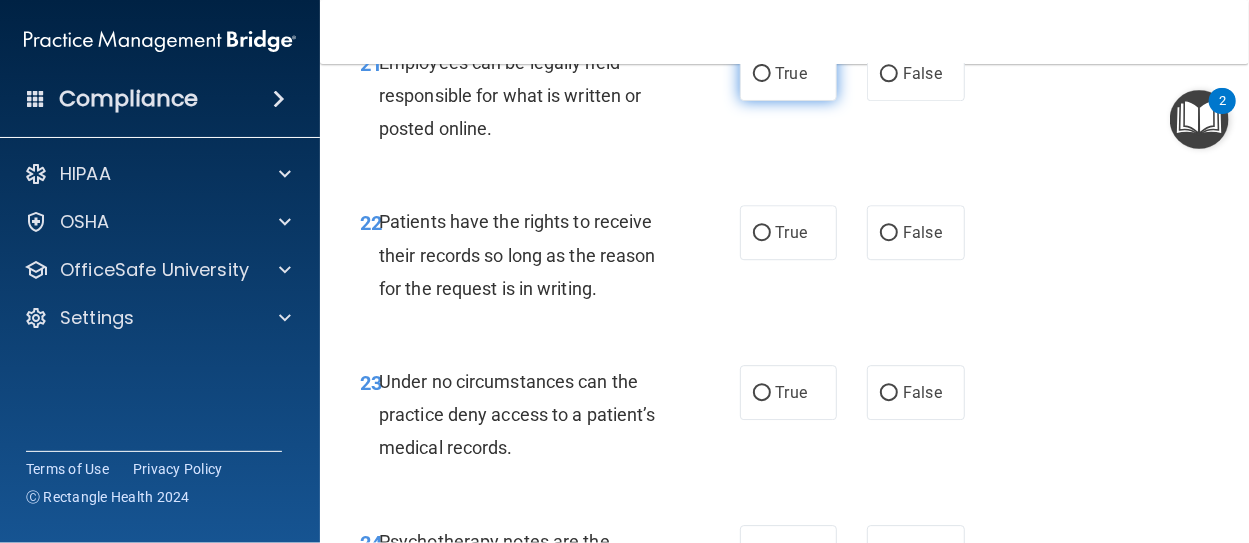 click on "True" at bounding box center (762, 74) 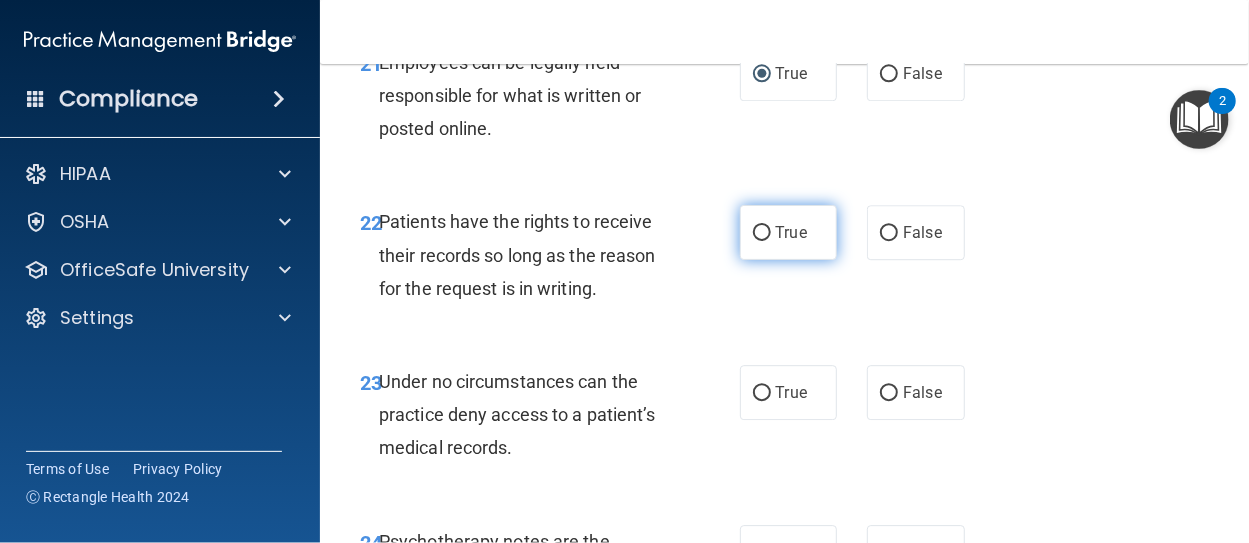 click on "True" at bounding box center [762, 233] 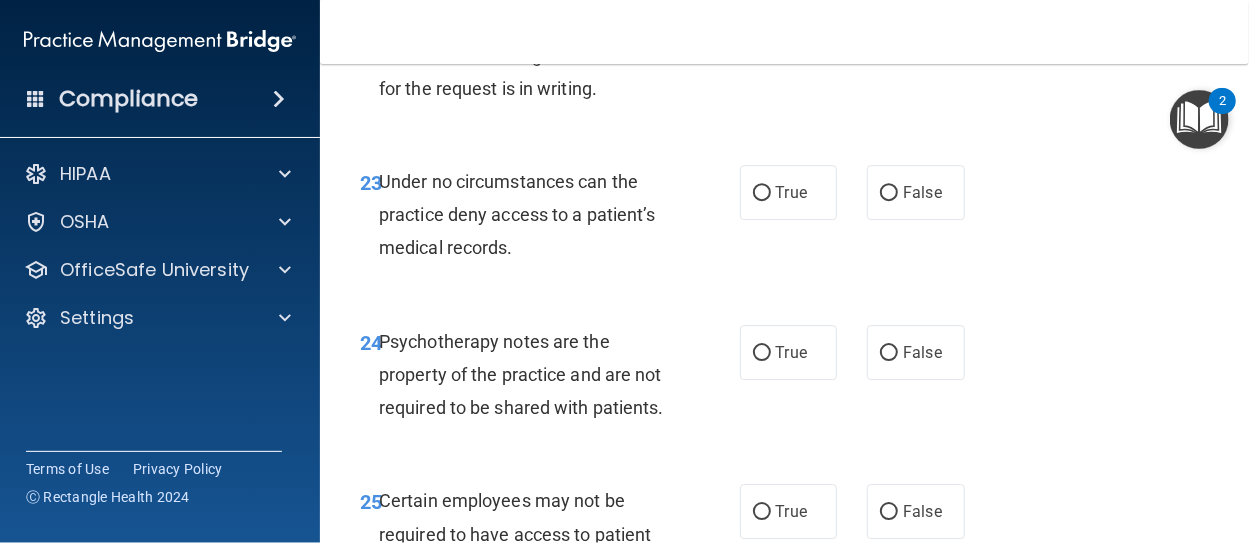 scroll, scrollTop: 5240, scrollLeft: 0, axis: vertical 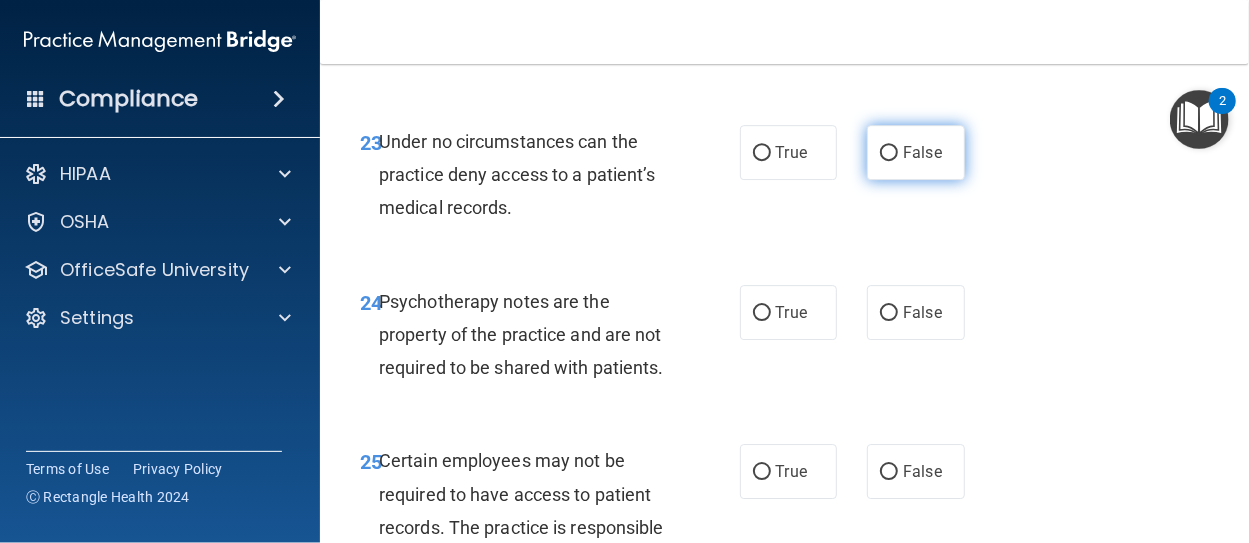 click on "False" at bounding box center [889, 153] 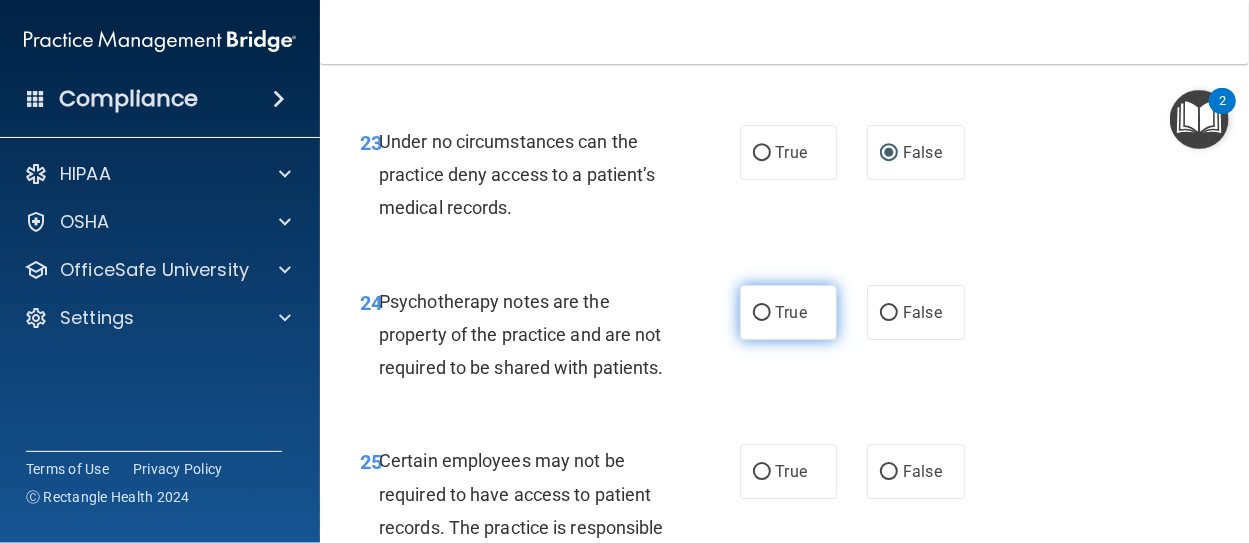 click on "True" at bounding box center (762, 313) 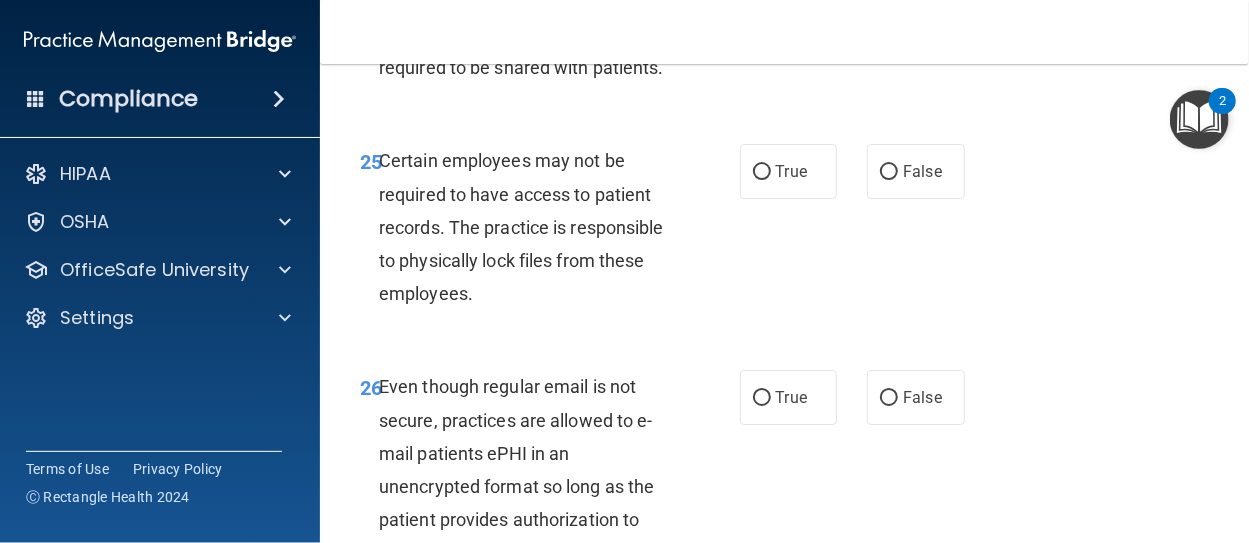 scroll, scrollTop: 5560, scrollLeft: 0, axis: vertical 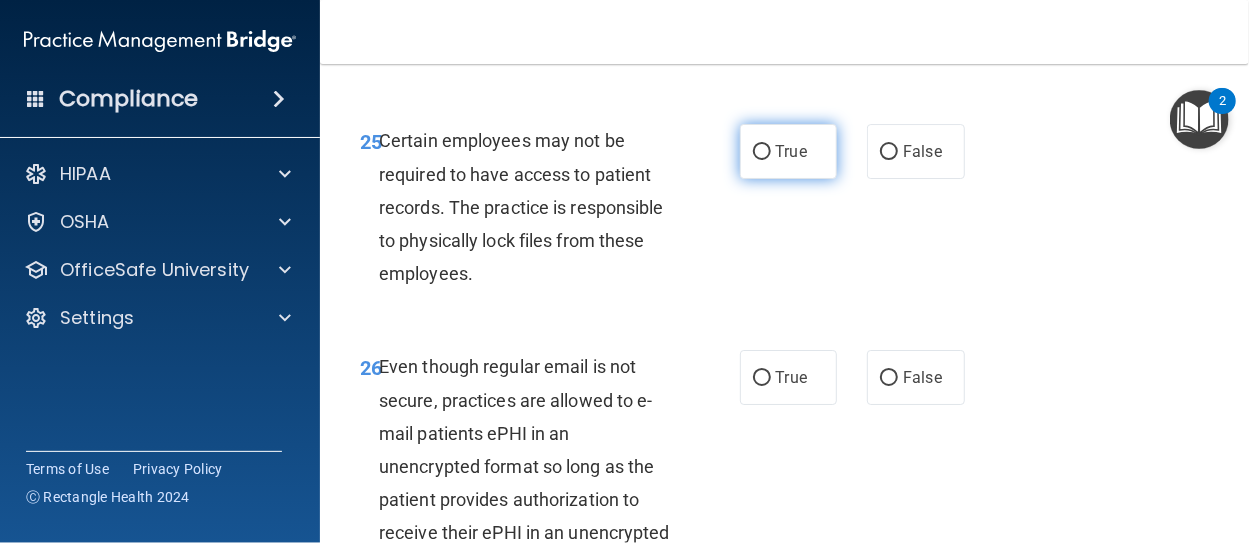 click on "True" at bounding box center (762, 152) 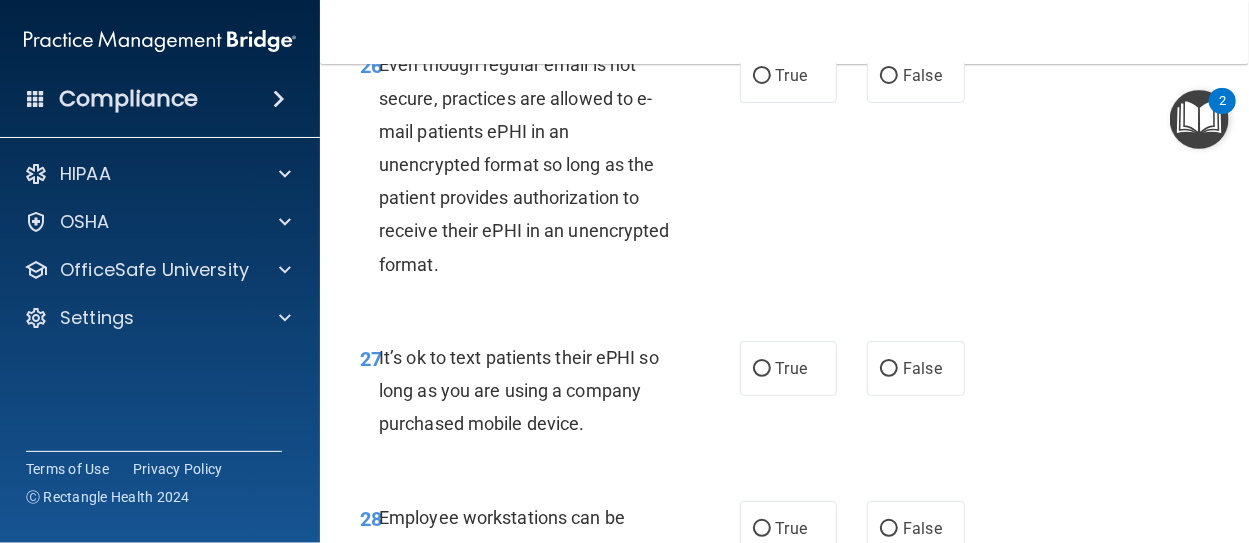 scroll, scrollTop: 5880, scrollLeft: 0, axis: vertical 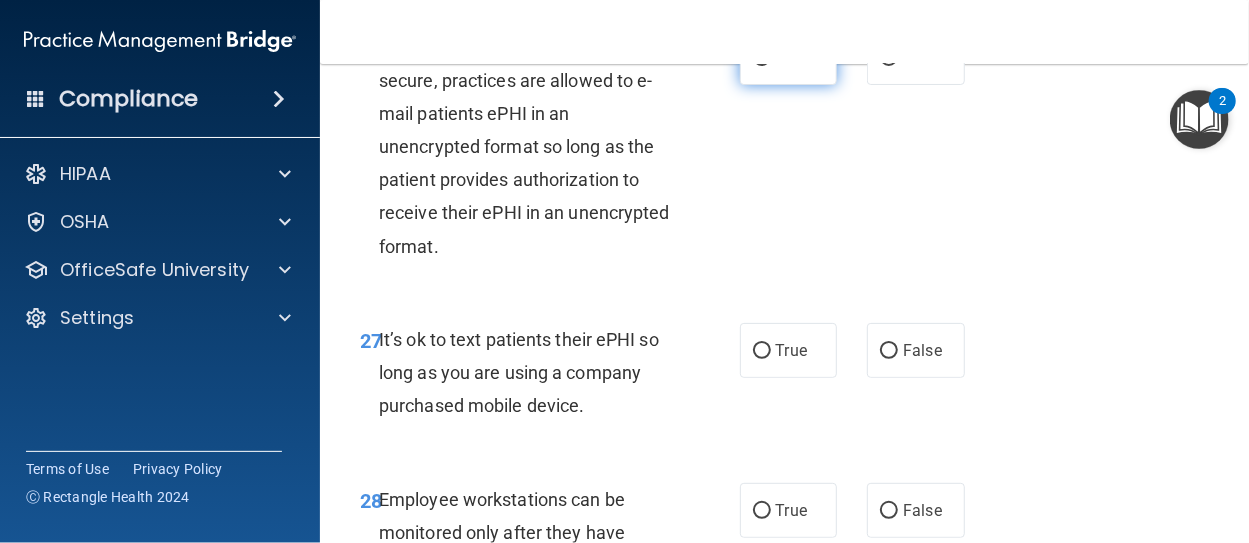 click on "True" at bounding box center [762, 58] 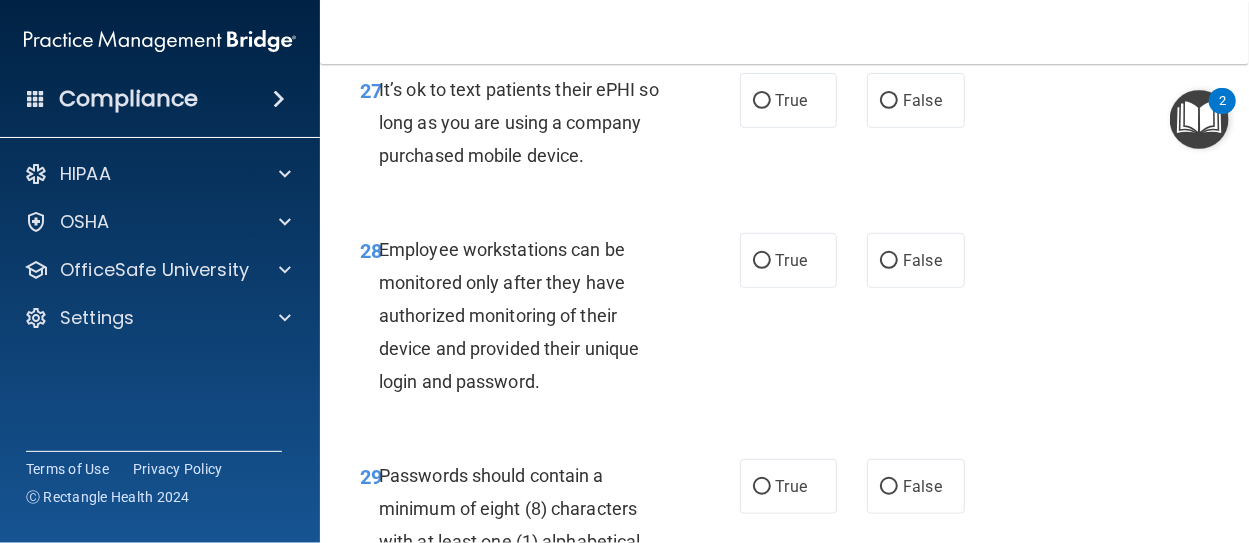 scroll, scrollTop: 6160, scrollLeft: 0, axis: vertical 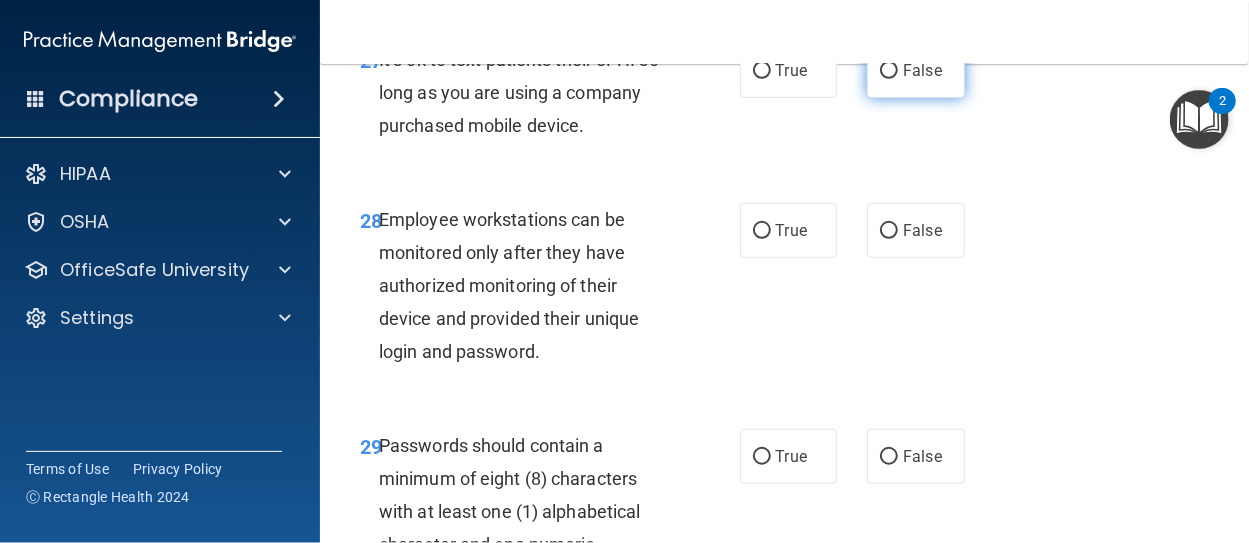 click on "False" at bounding box center [889, 71] 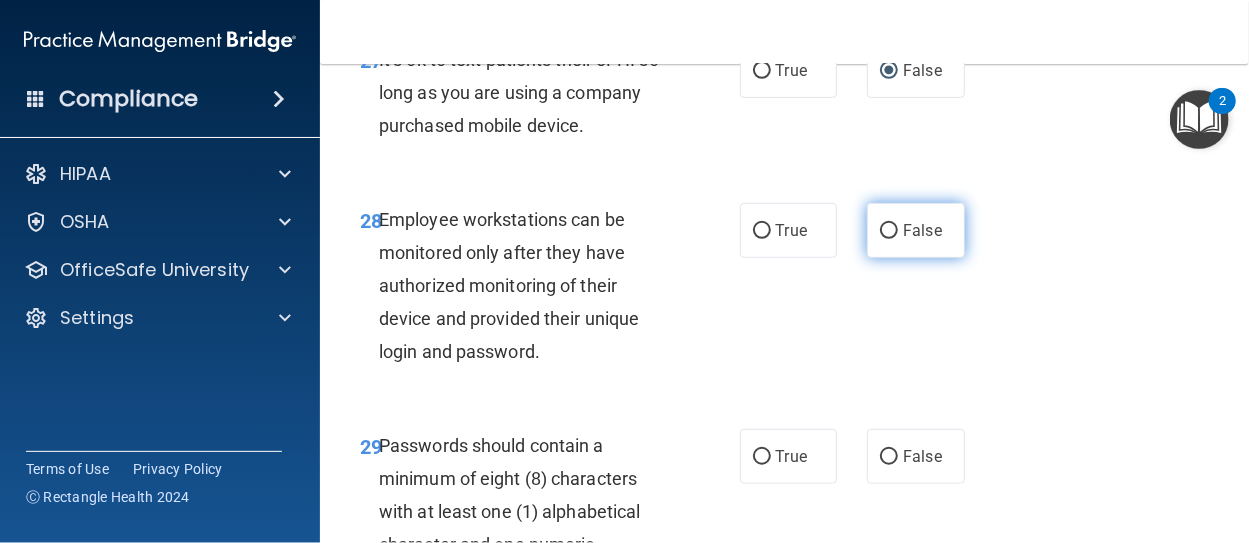 click on "False" at bounding box center (889, 231) 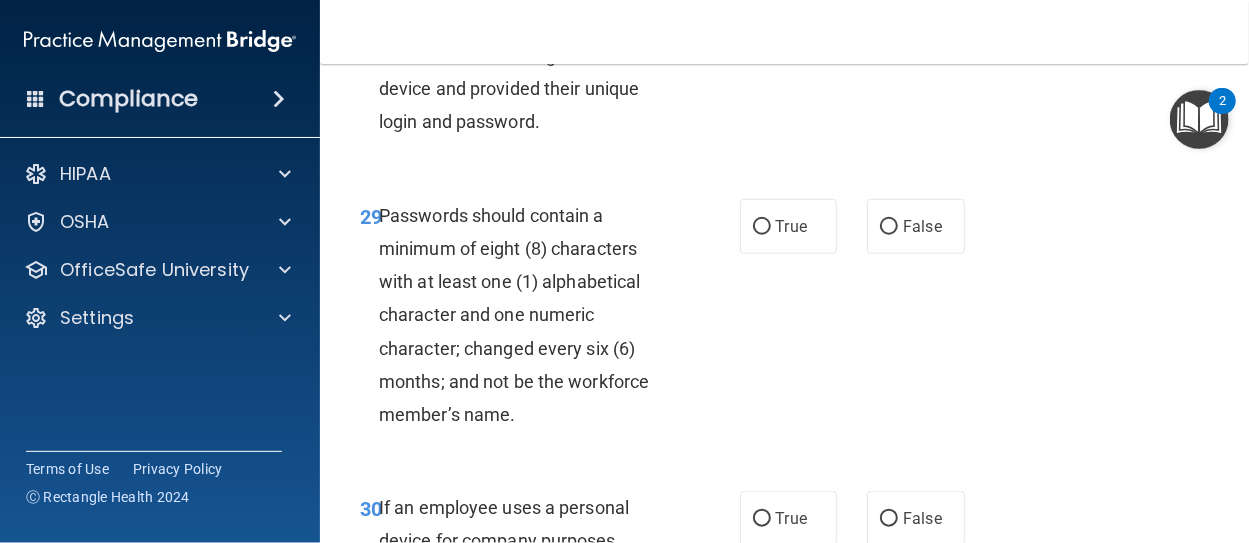 scroll, scrollTop: 6400, scrollLeft: 0, axis: vertical 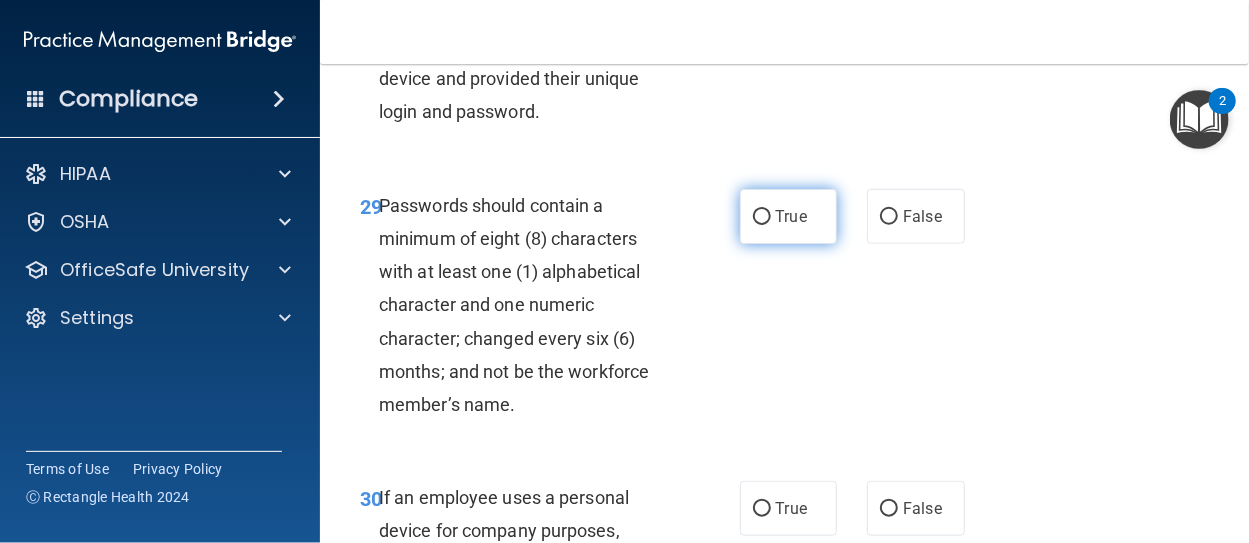 click on "True" at bounding box center (762, 217) 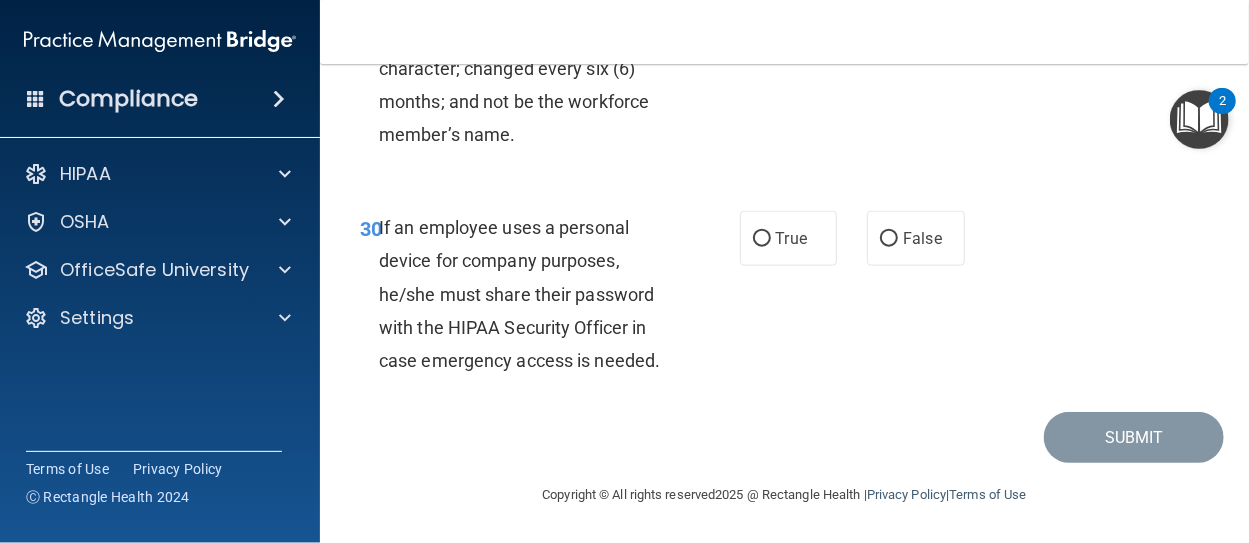 scroll, scrollTop: 6760, scrollLeft: 0, axis: vertical 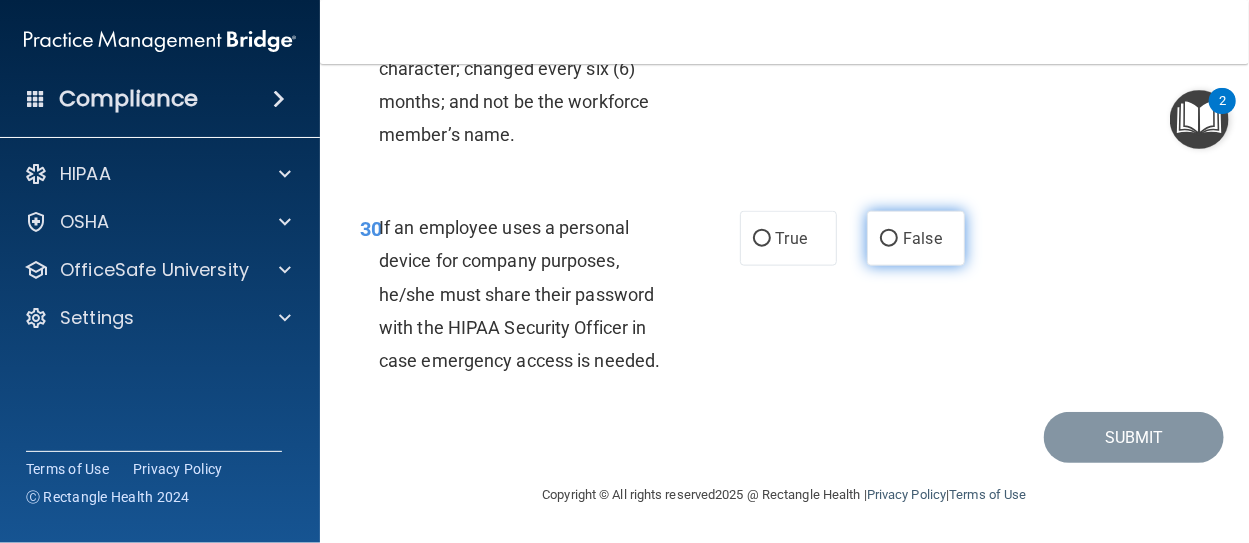 click on "False" at bounding box center (889, 239) 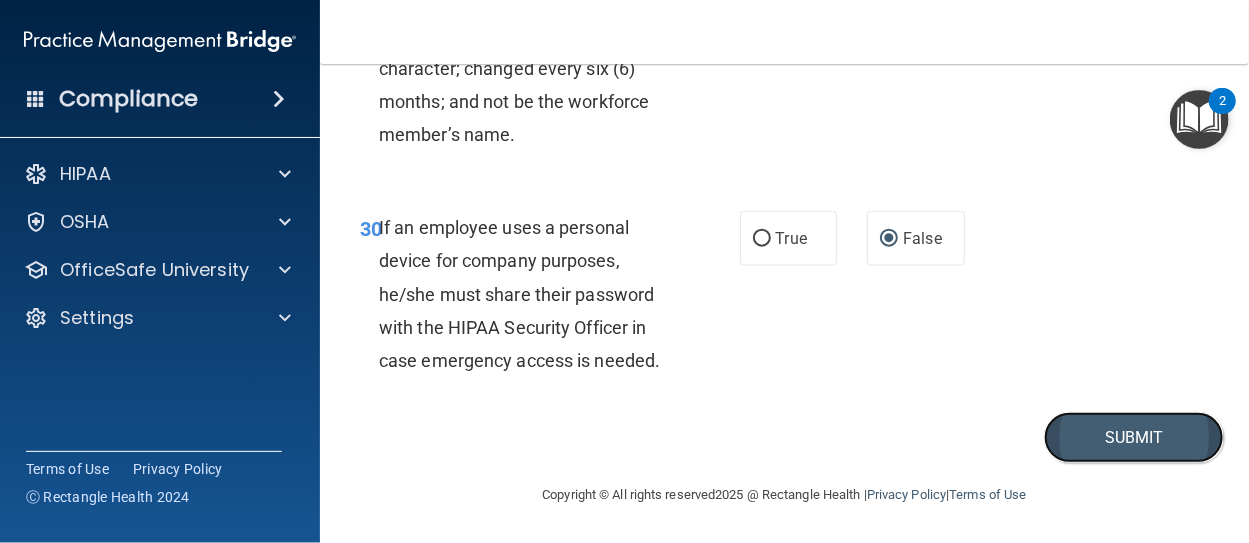 click on "Submit" at bounding box center (1134, 437) 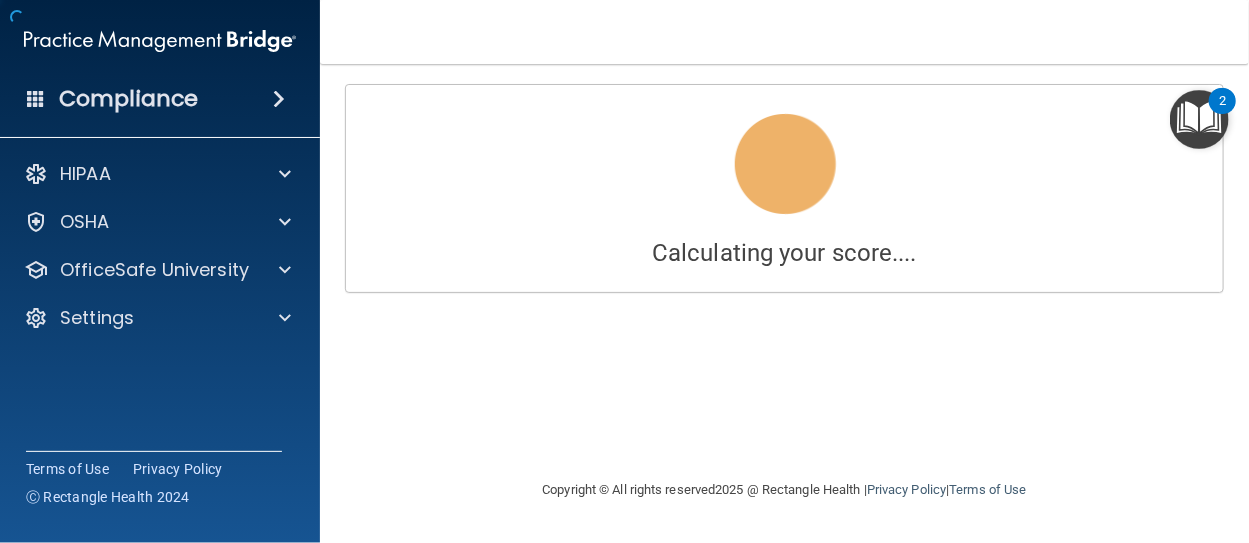 scroll, scrollTop: 0, scrollLeft: 0, axis: both 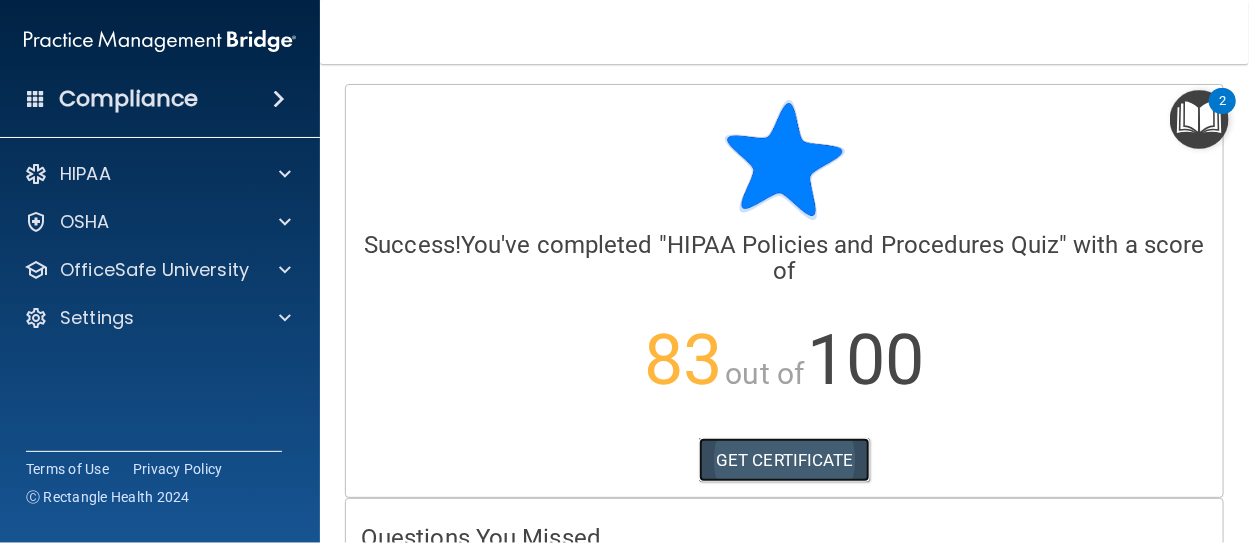 click on "GET CERTIFICATE" at bounding box center (784, 460) 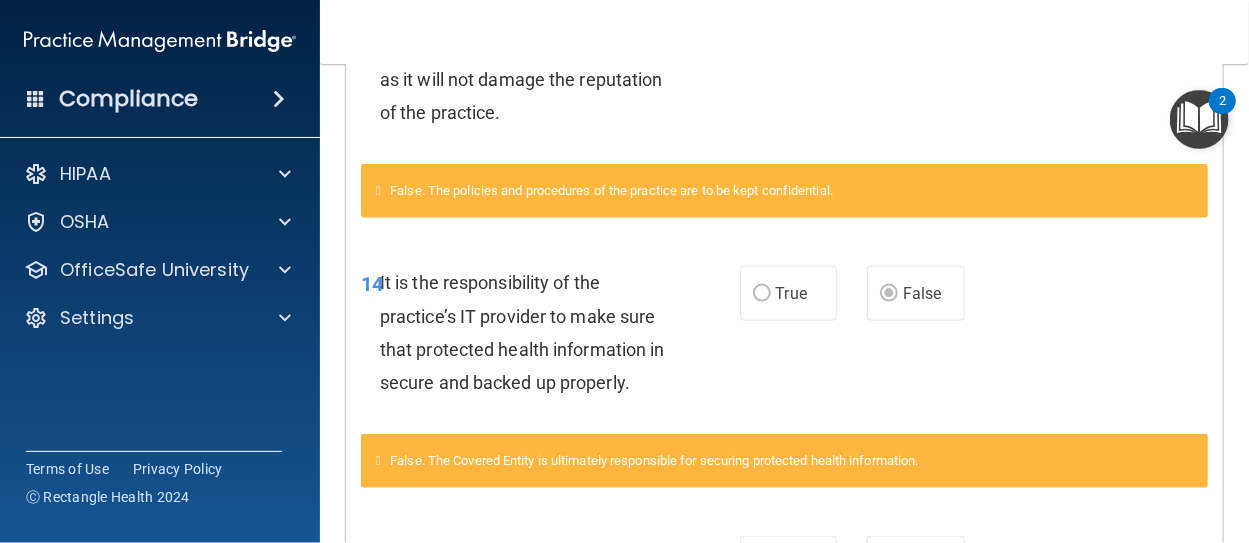 scroll, scrollTop: 965, scrollLeft: 0, axis: vertical 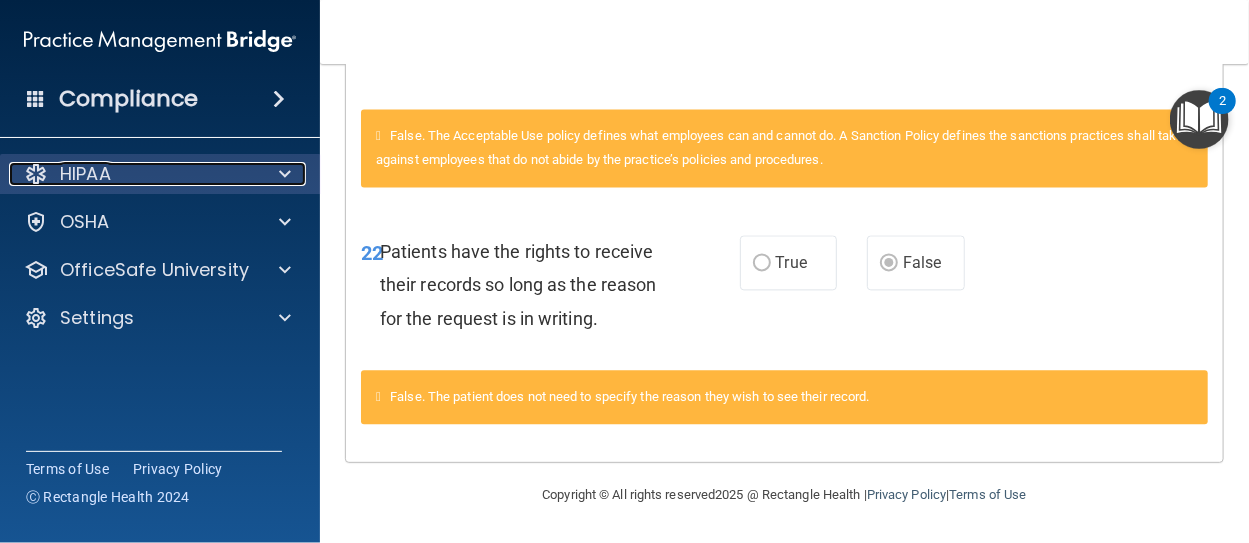 click on "HIPAA" at bounding box center [85, 174] 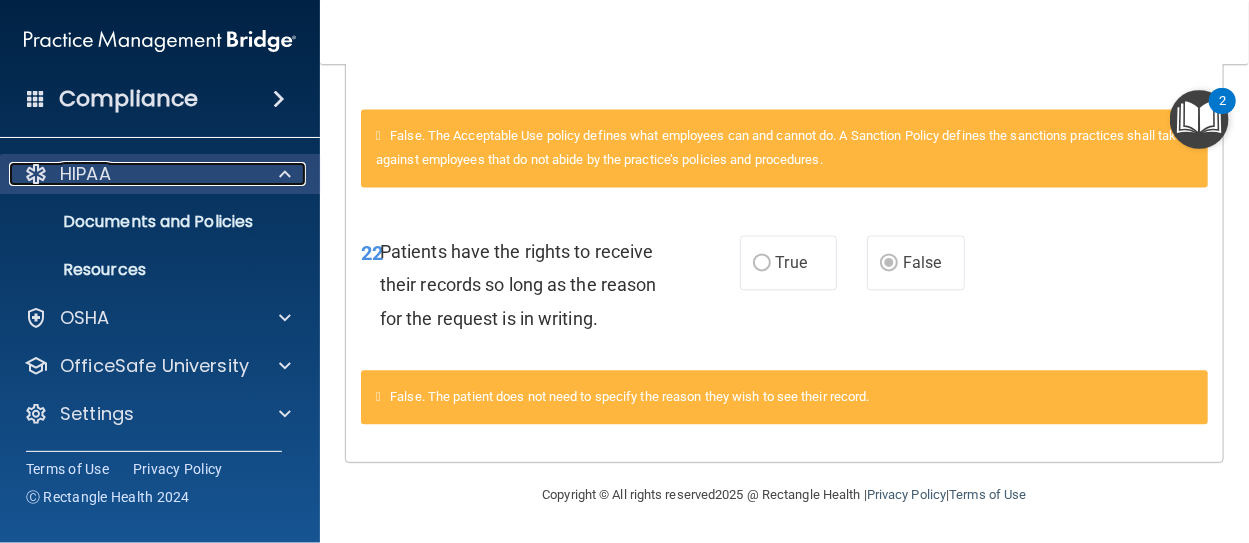 click at bounding box center [285, 174] 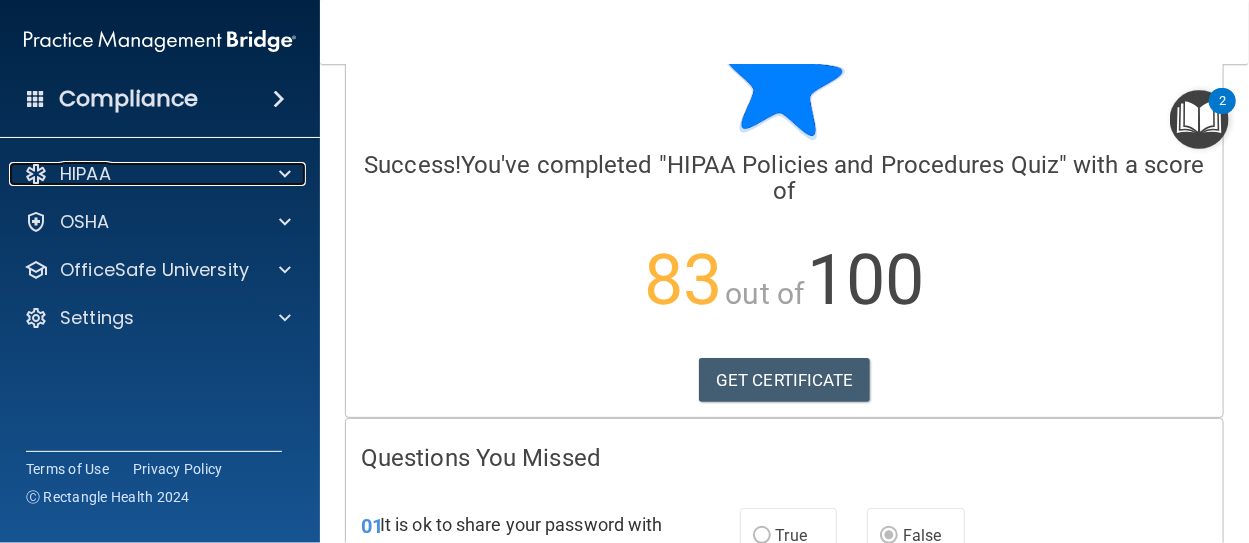 scroll, scrollTop: 0, scrollLeft: 0, axis: both 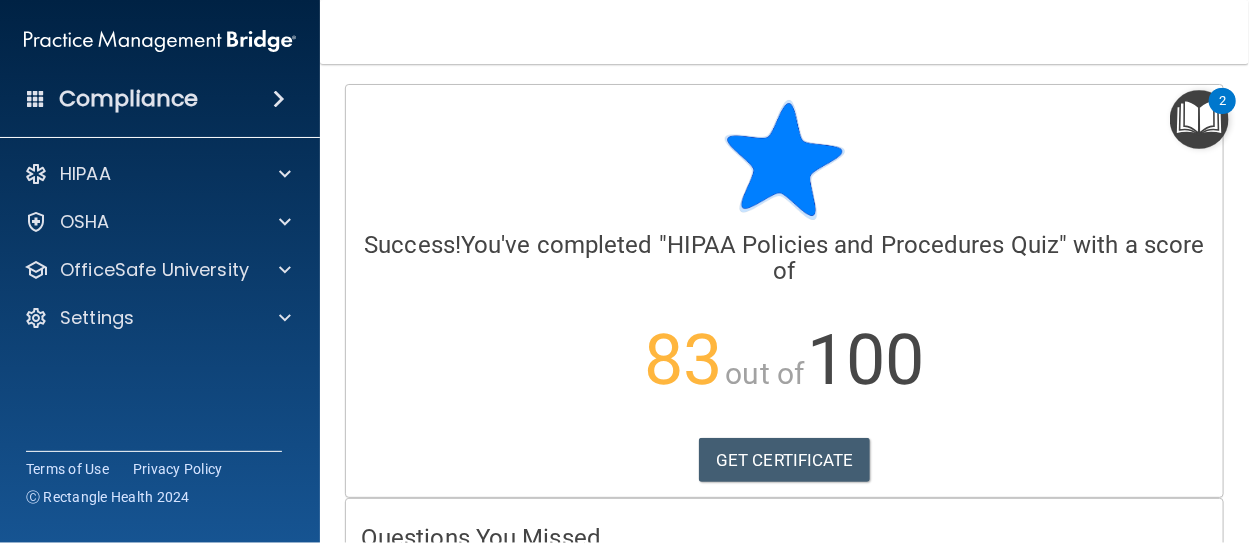 click on "Compliance" at bounding box center [128, 99] 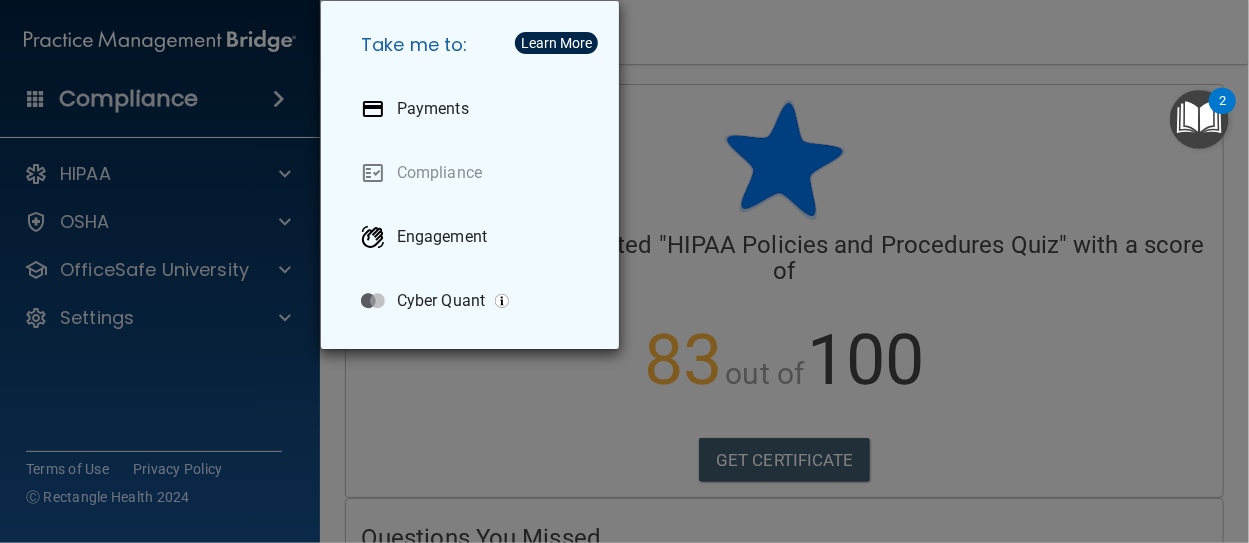 click on "Take me to:             Payments                   Compliance                     Engagement                     Cyber Quant" at bounding box center (624, 271) 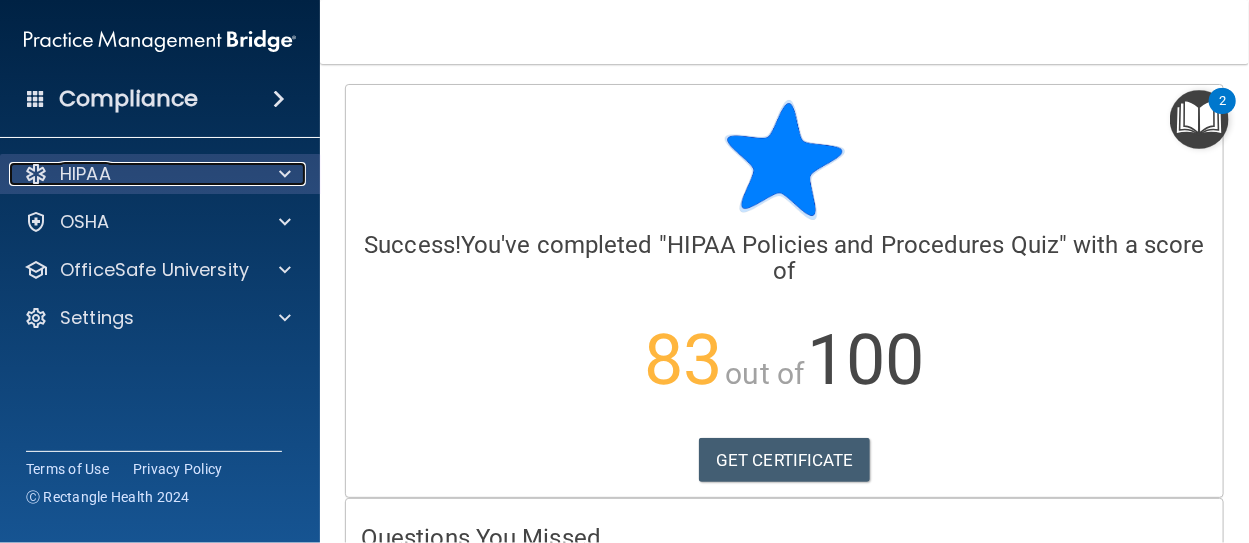 click at bounding box center [285, 174] 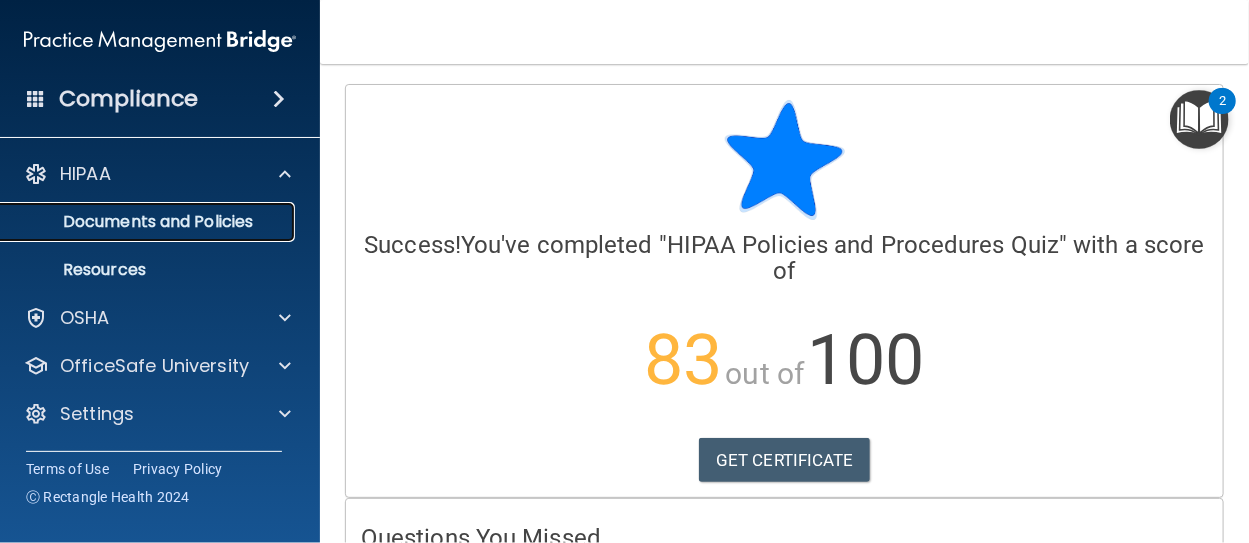 click on "Documents and Policies" at bounding box center (149, 222) 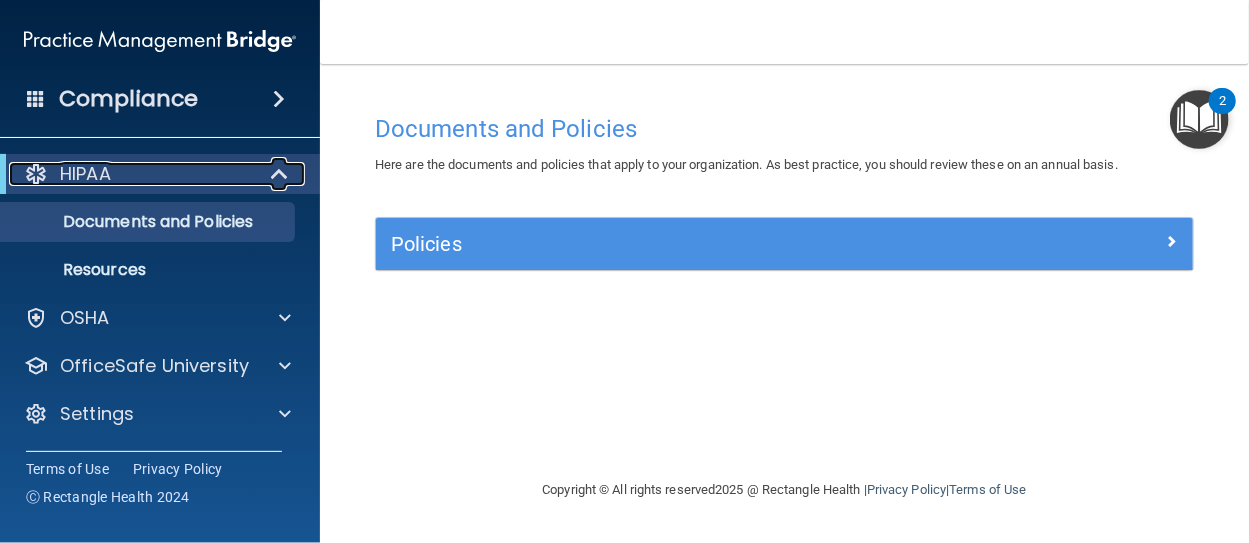 click on "HIPAA" at bounding box center [132, 174] 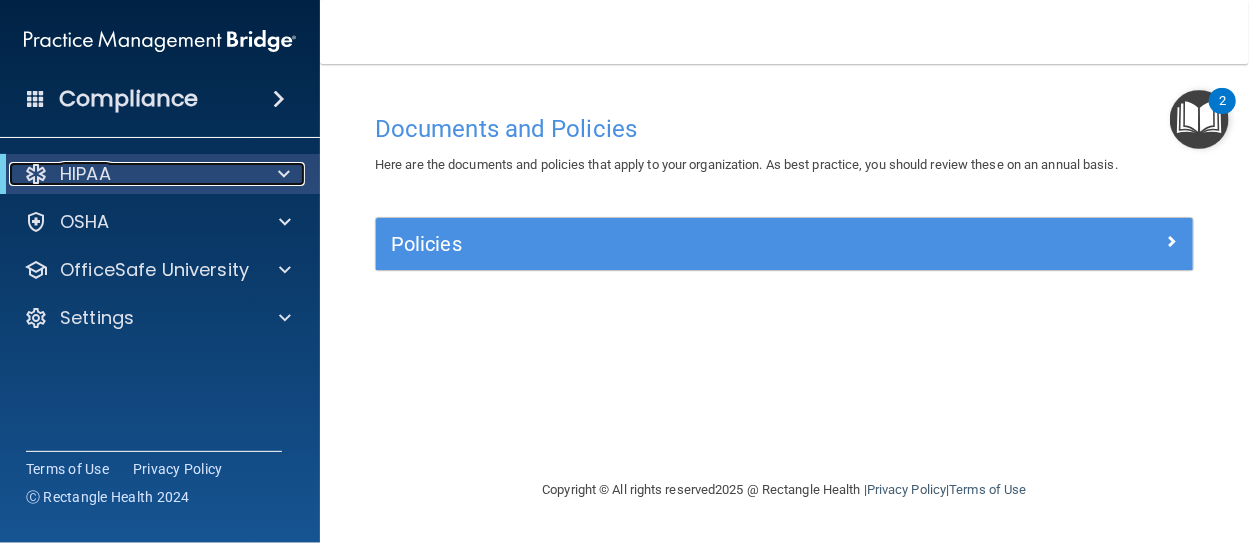 click at bounding box center (280, 174) 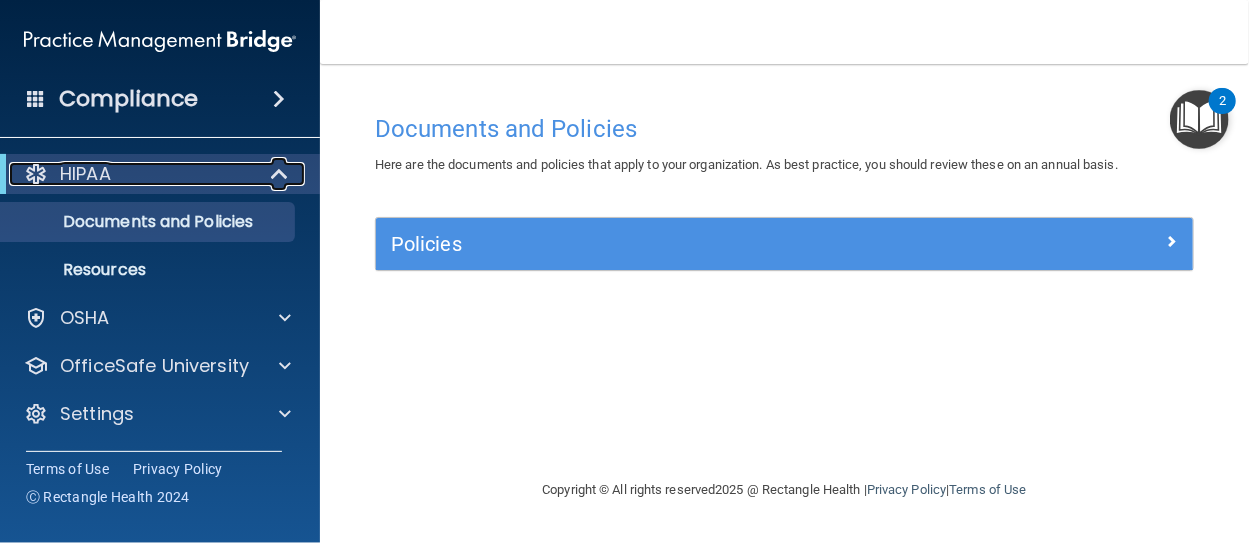 click on "HIPAA" at bounding box center (132, 174) 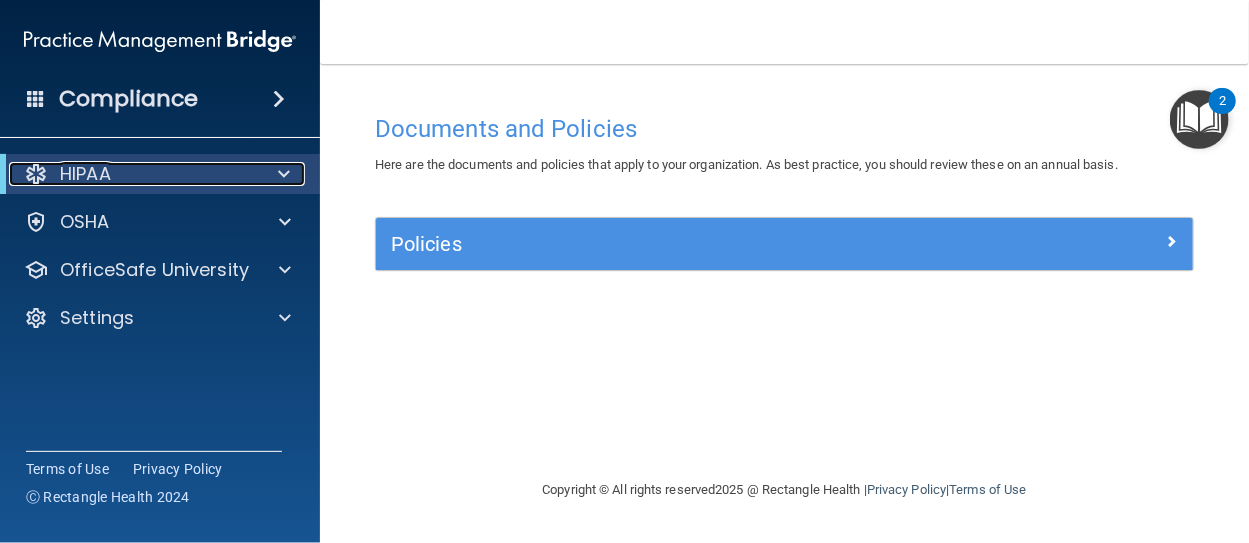 click on "HIPAA" at bounding box center [132, 174] 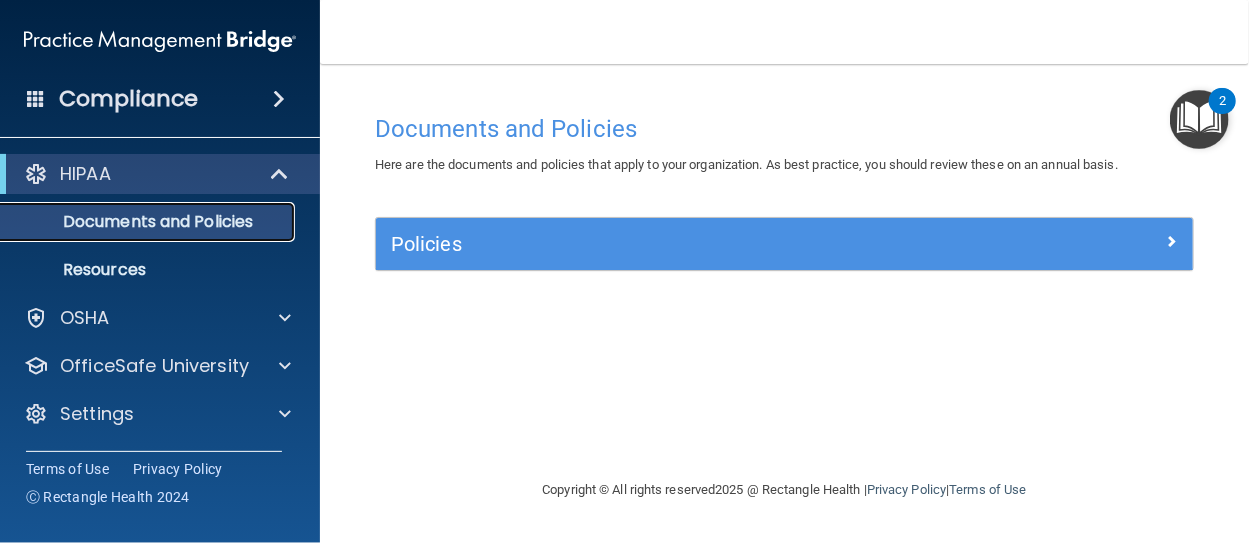 click on "Documents and Policies" at bounding box center (149, 222) 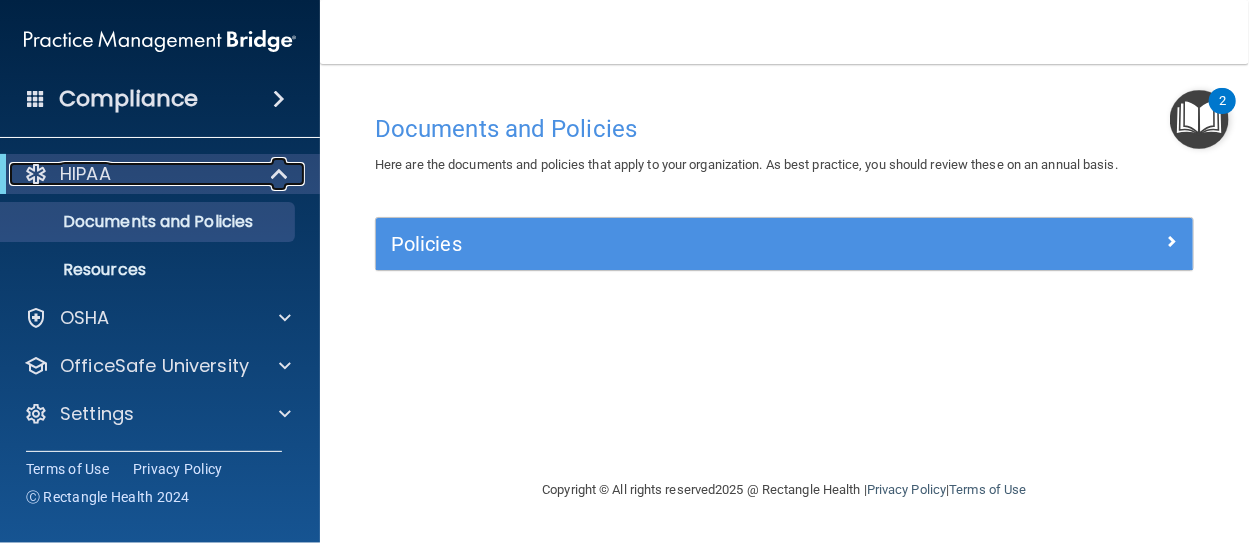 click on "HIPAA" at bounding box center (132, 174) 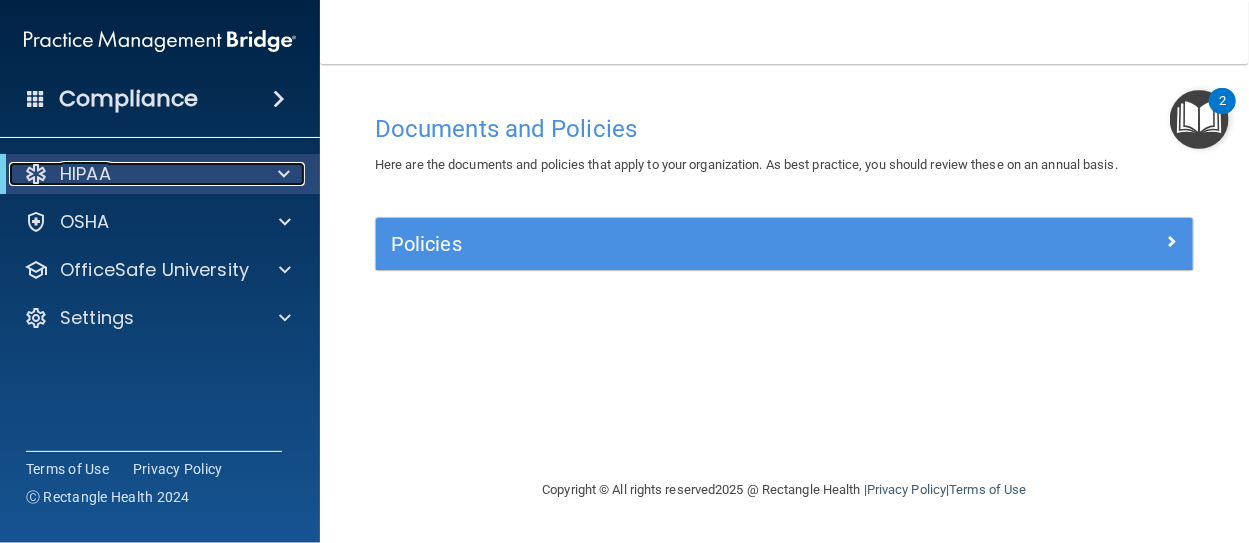 click on "HIPAA" at bounding box center (132, 174) 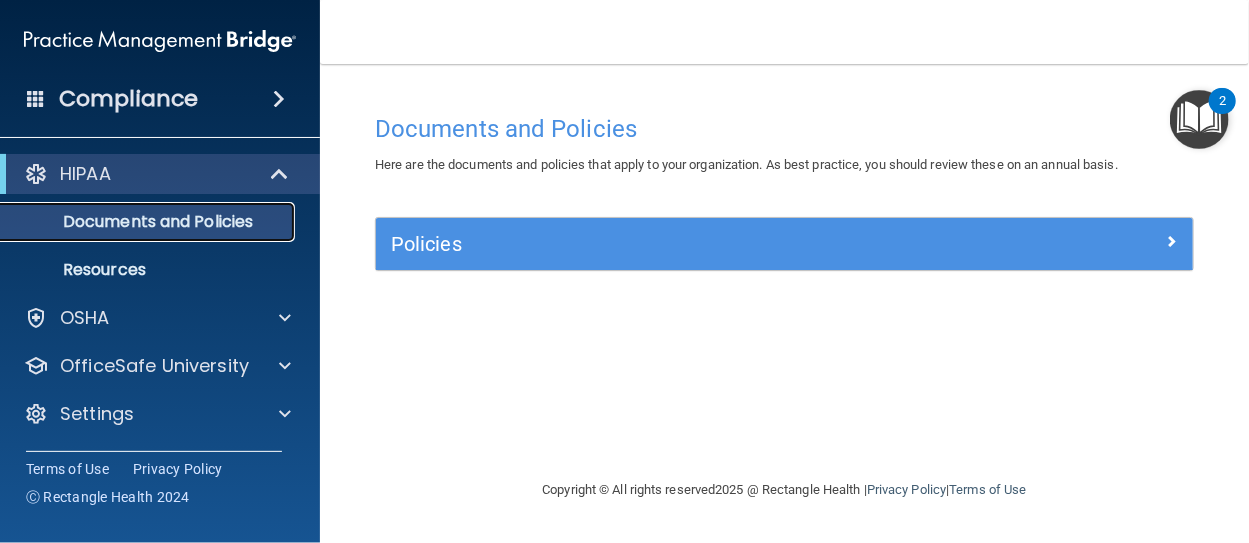 click on "Documents and Policies" at bounding box center [149, 222] 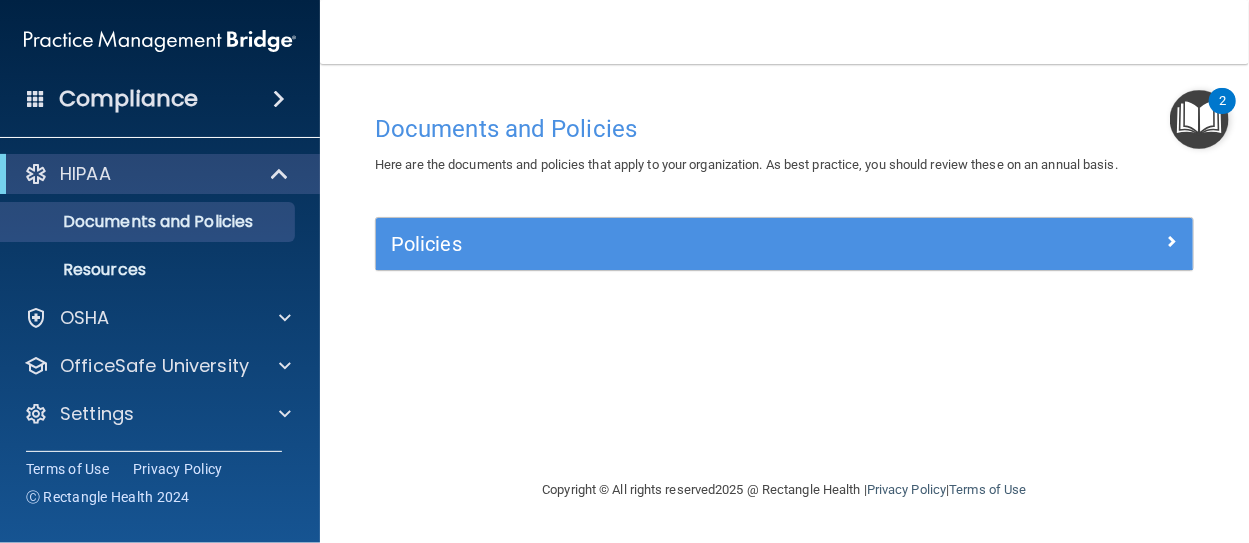 click at bounding box center [279, 99] 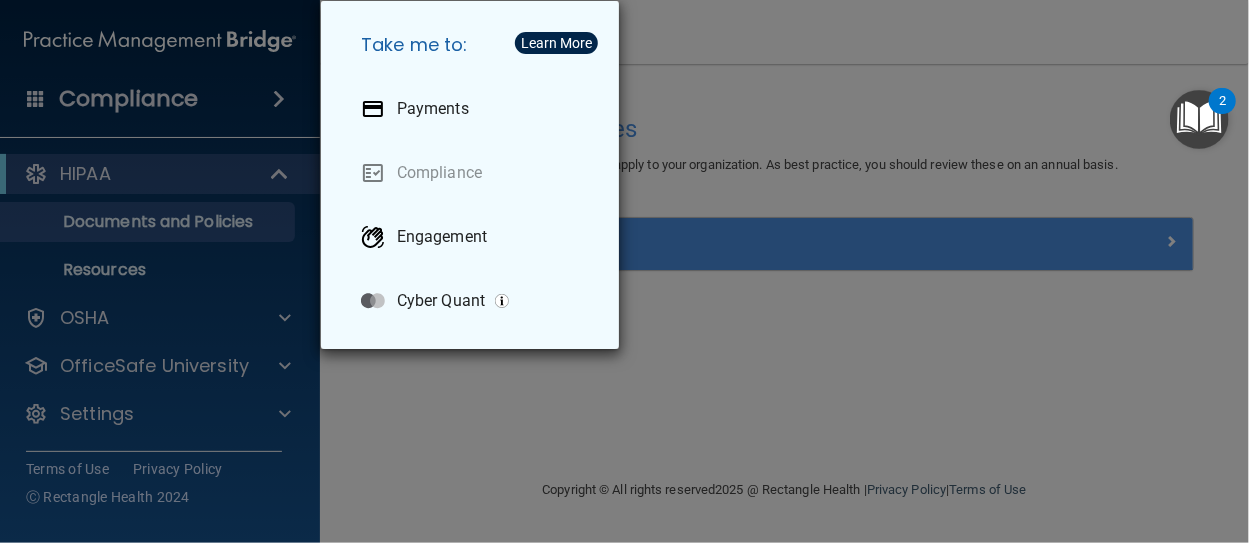 click on "Take me to:             Payments                   Compliance                     Engagement                     Cyber Quant" at bounding box center [624, 271] 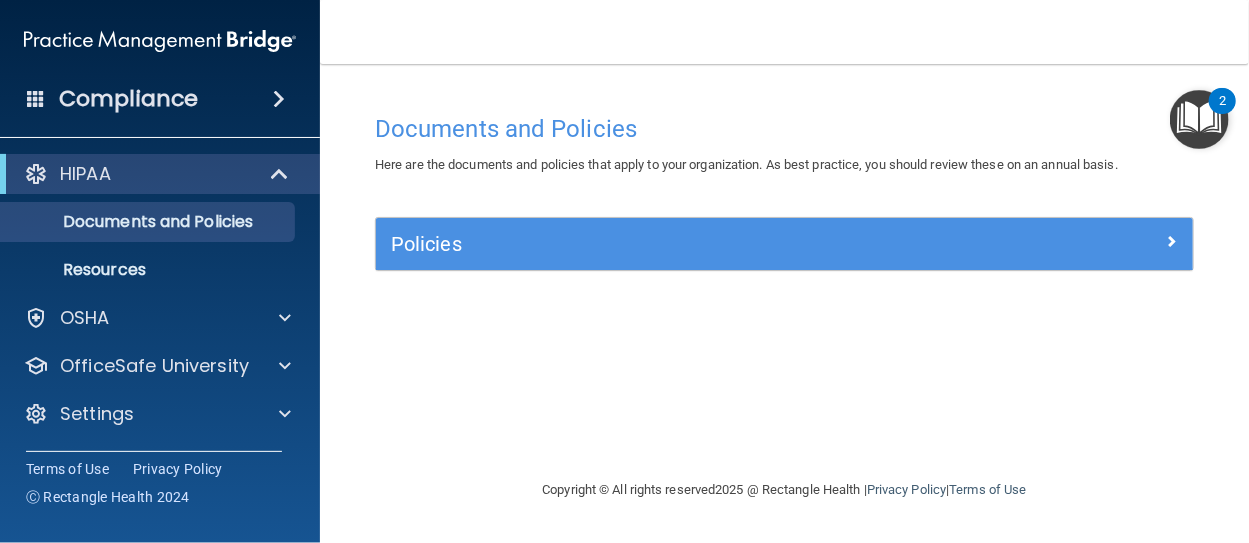 click on "Compliance" at bounding box center (128, 99) 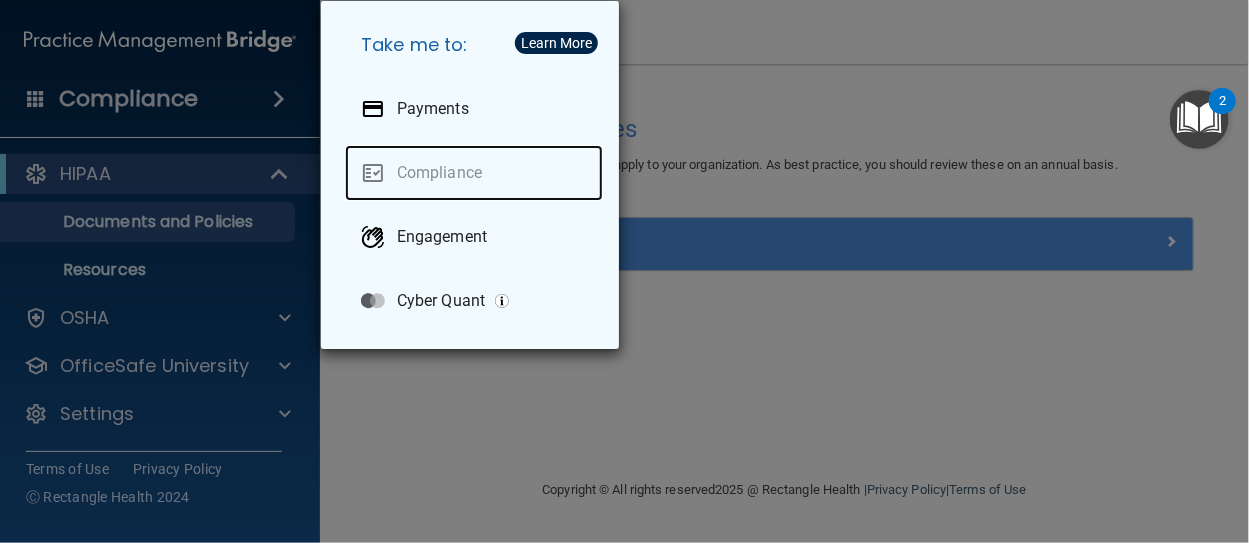 click on "Compliance" at bounding box center (474, 173) 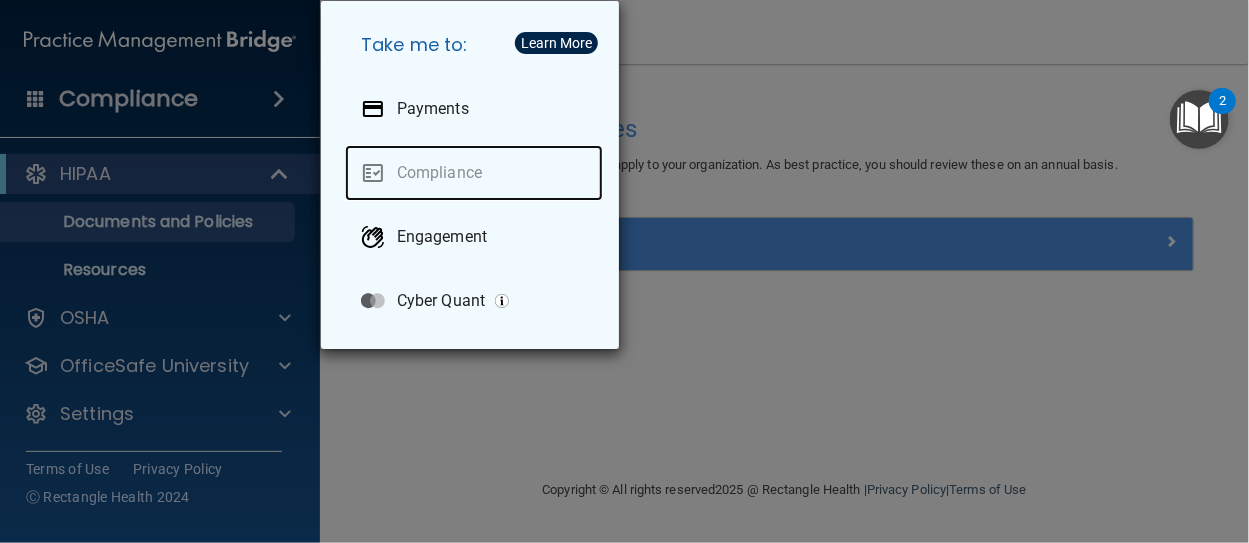 click on "Compliance" at bounding box center (474, 173) 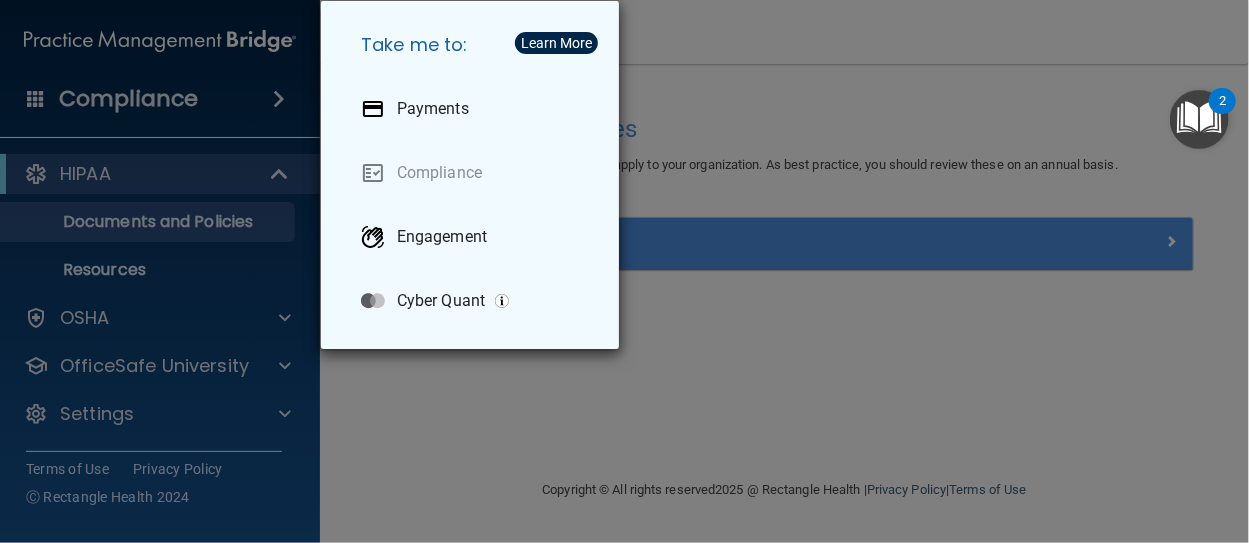 click on "Learn More" at bounding box center (556, 43) 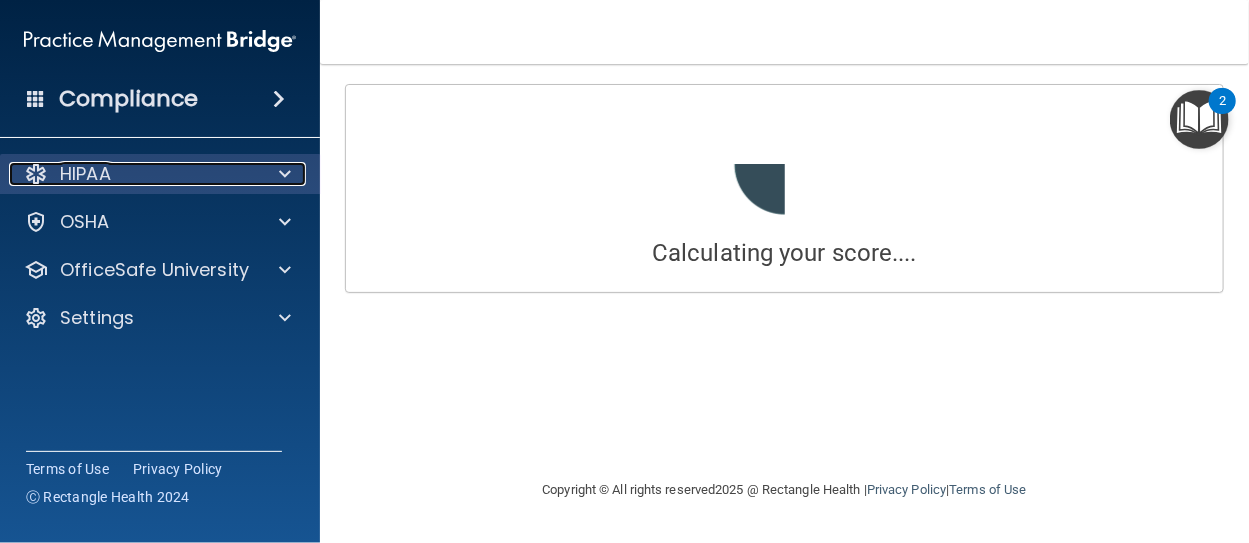 click on "HIPAA" at bounding box center [133, 174] 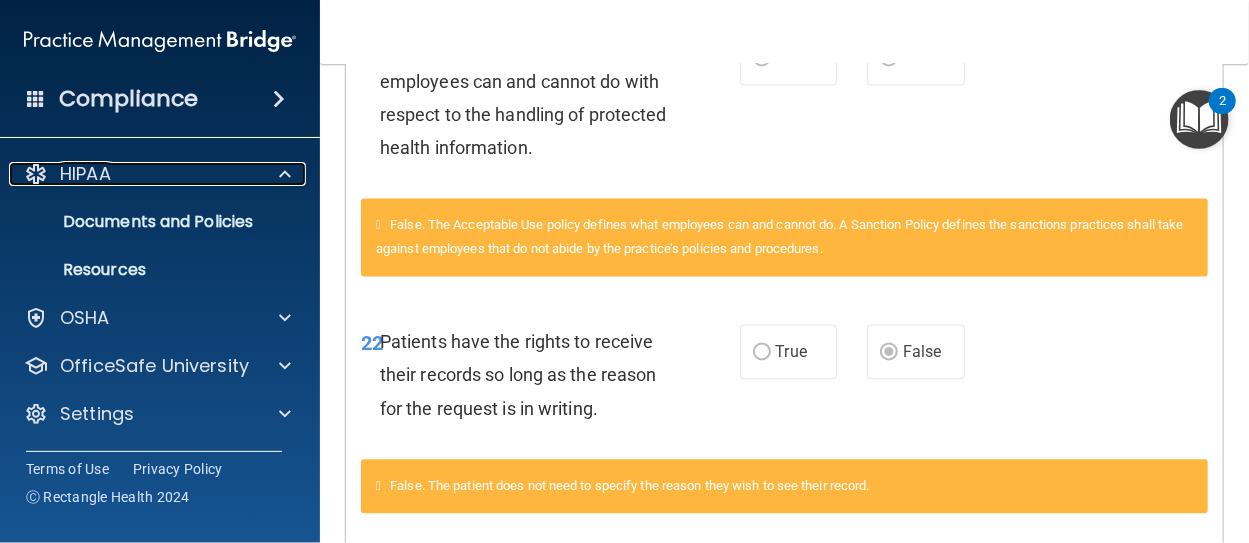 scroll, scrollTop: 1586, scrollLeft: 0, axis: vertical 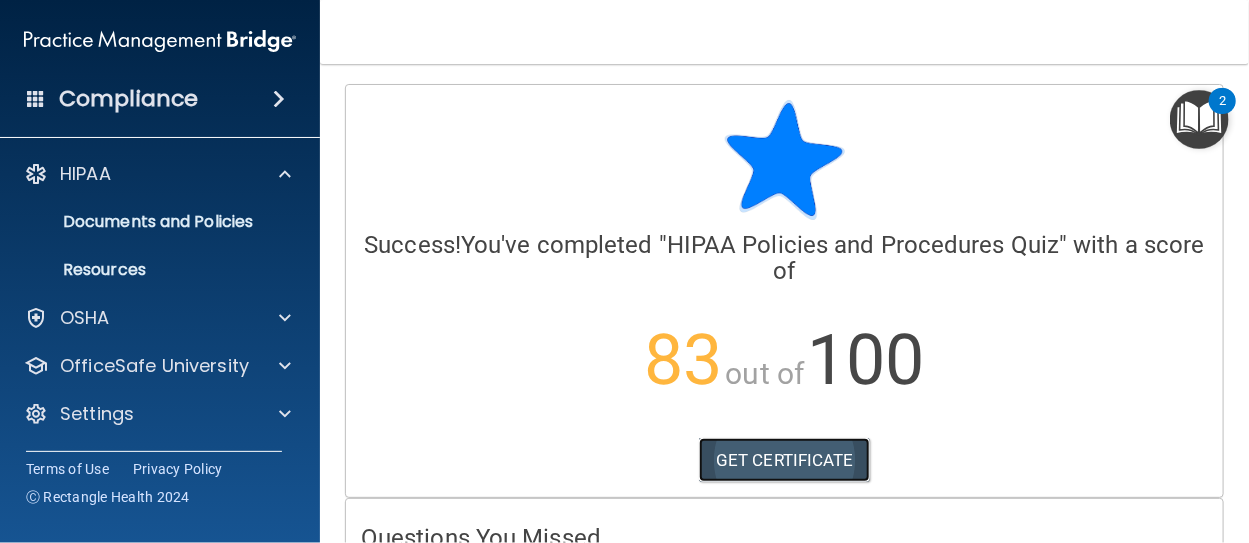 click on "GET CERTIFICATE" at bounding box center [784, 460] 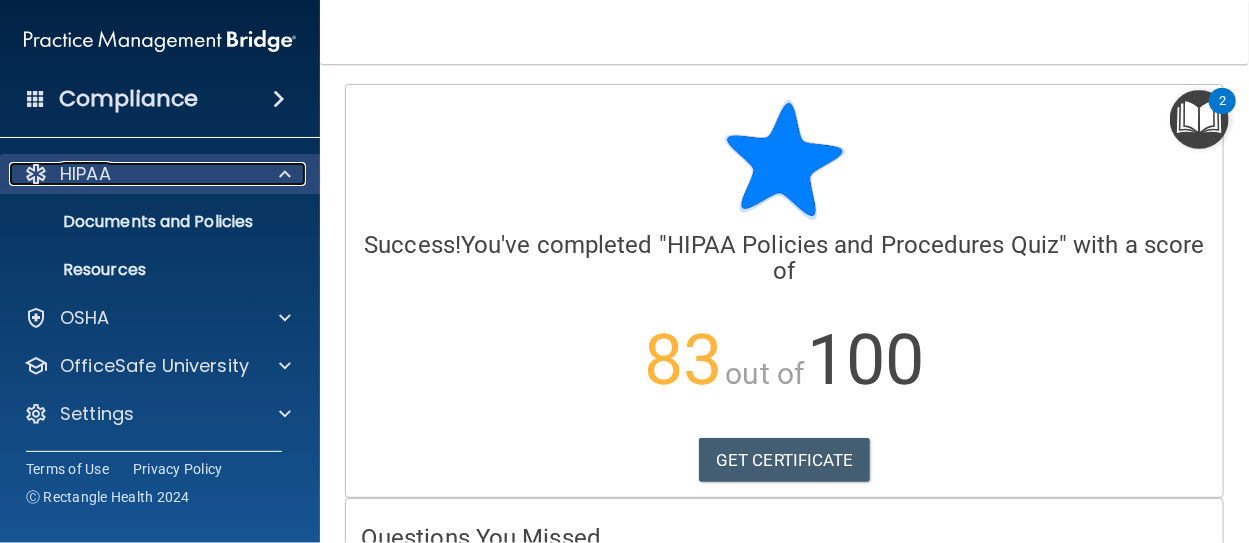 click on "HIPAA" at bounding box center [85, 174] 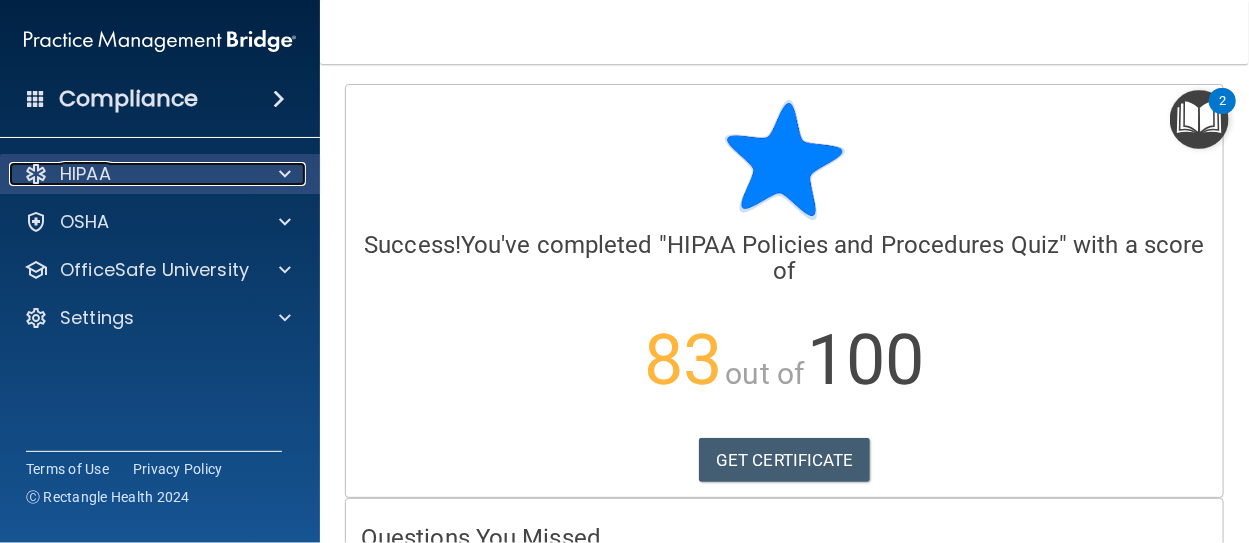 click on "HIPAA" at bounding box center [85, 174] 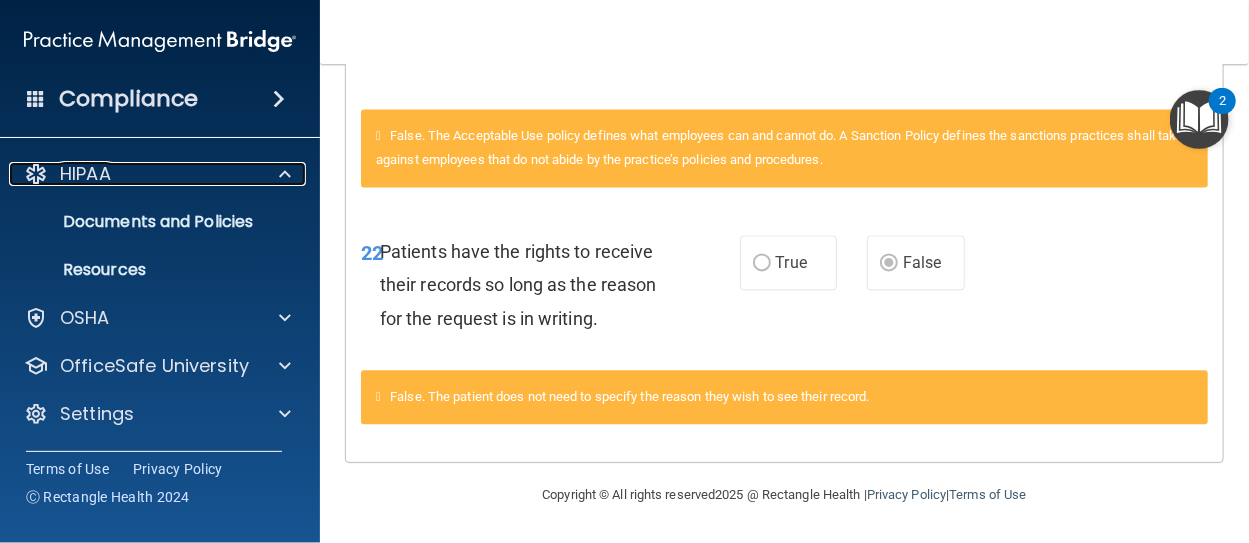 scroll, scrollTop: 1586, scrollLeft: 0, axis: vertical 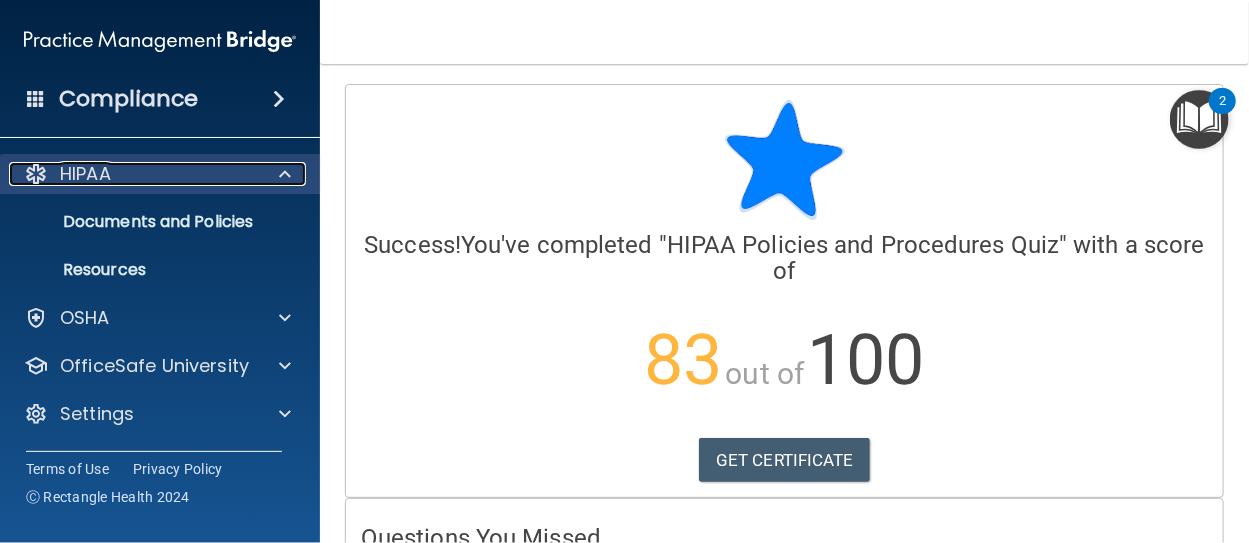 click on "HIPAA" at bounding box center [85, 174] 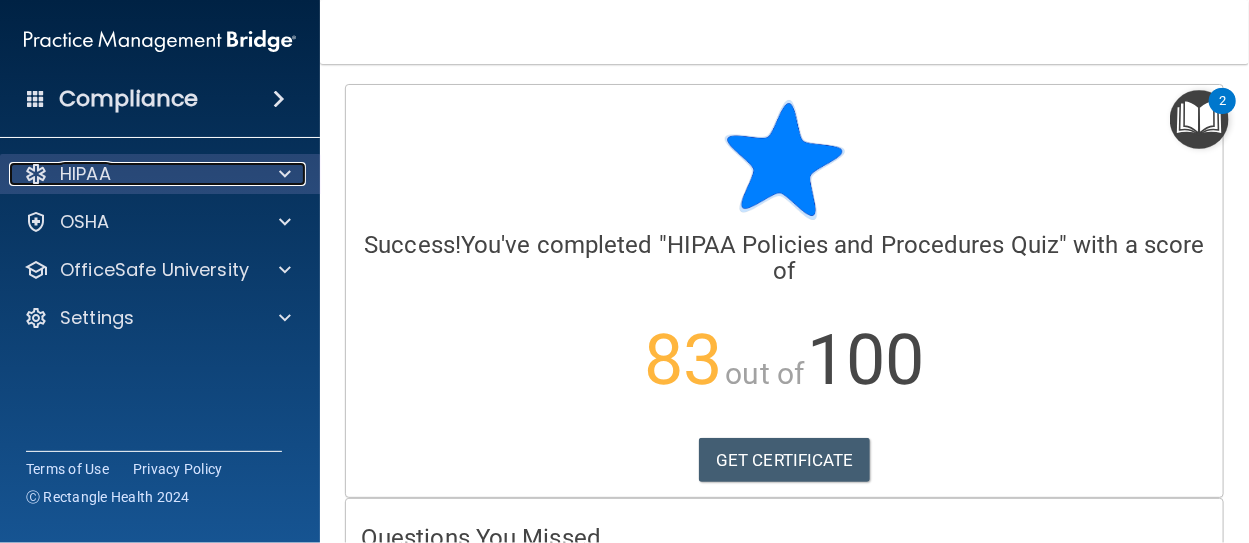 click on "HIPAA" at bounding box center (85, 174) 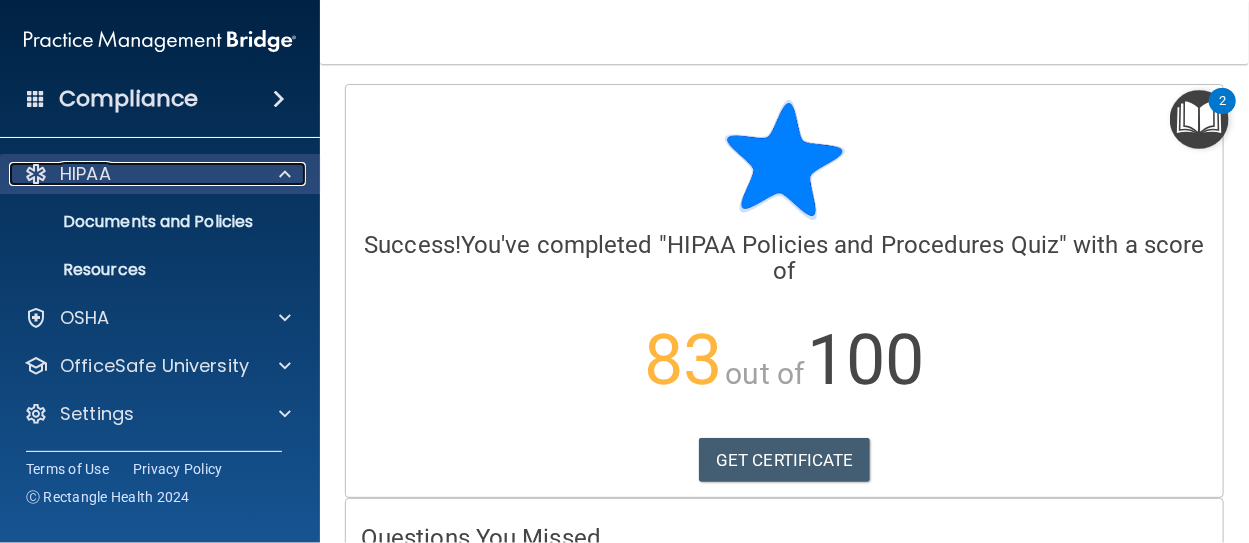 click on "HIPAA" at bounding box center (85, 174) 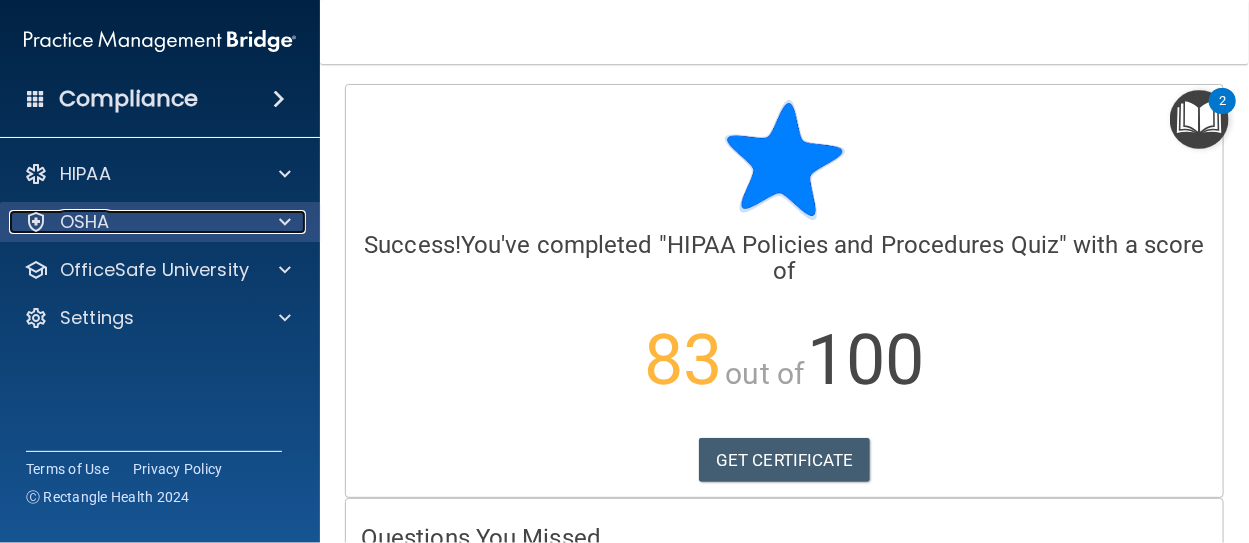 click on "OSHA" at bounding box center [133, 222] 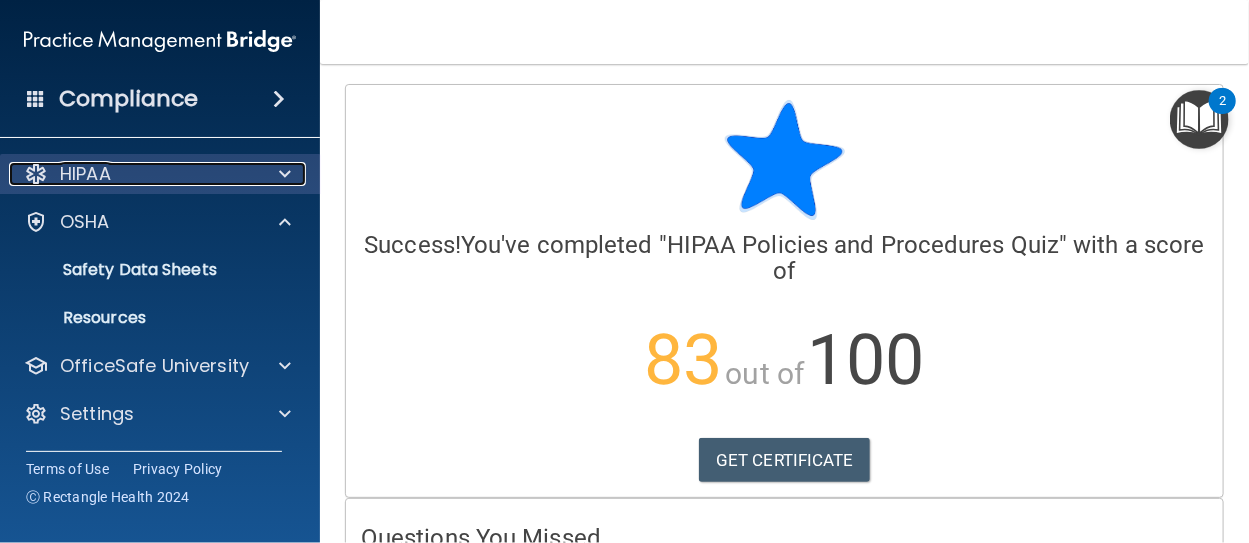 click at bounding box center [285, 174] 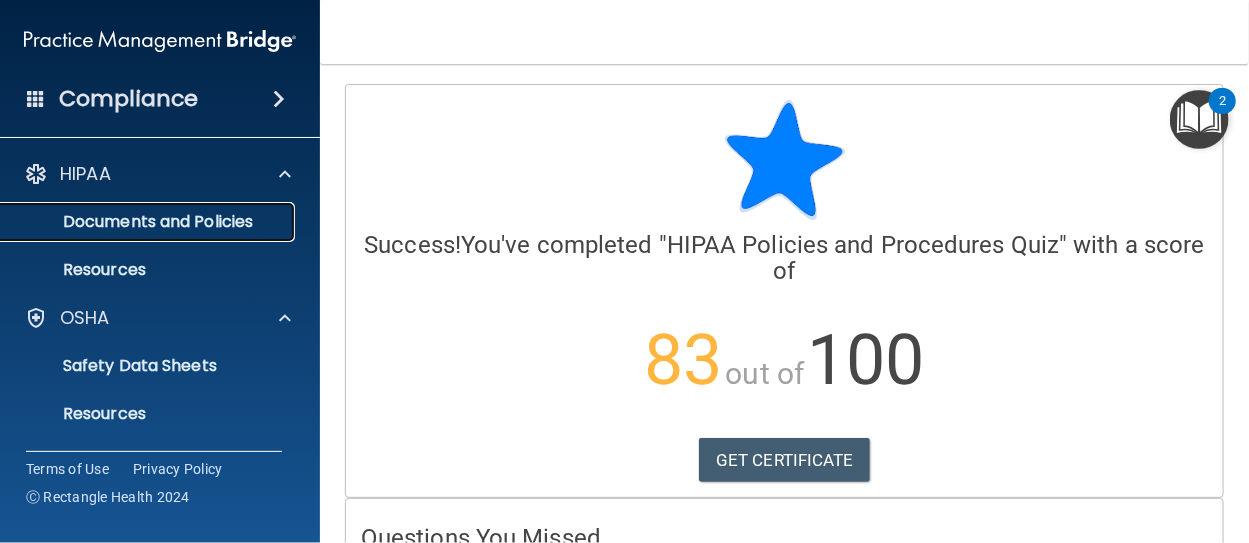 click on "Documents and Policies" at bounding box center (149, 222) 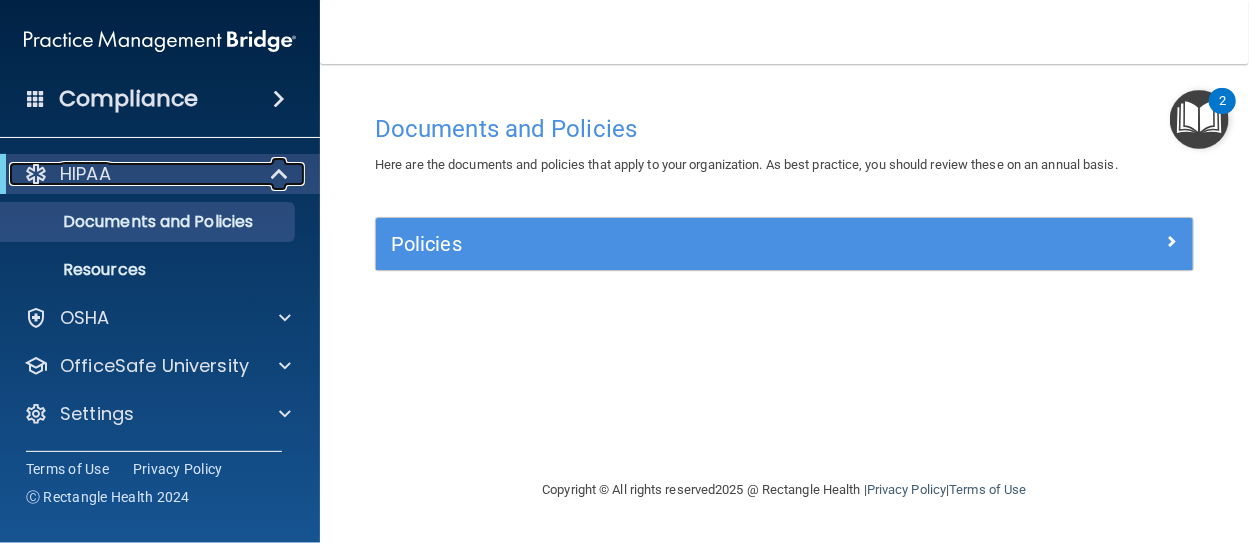 click on "HIPAA" at bounding box center [85, 174] 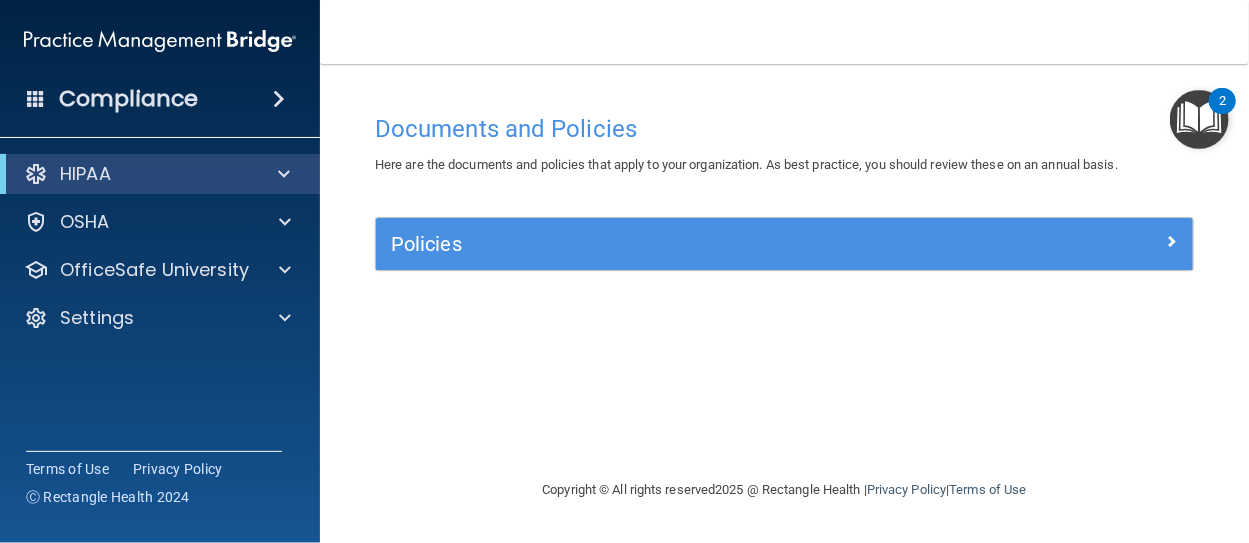 click at bounding box center [279, 99] 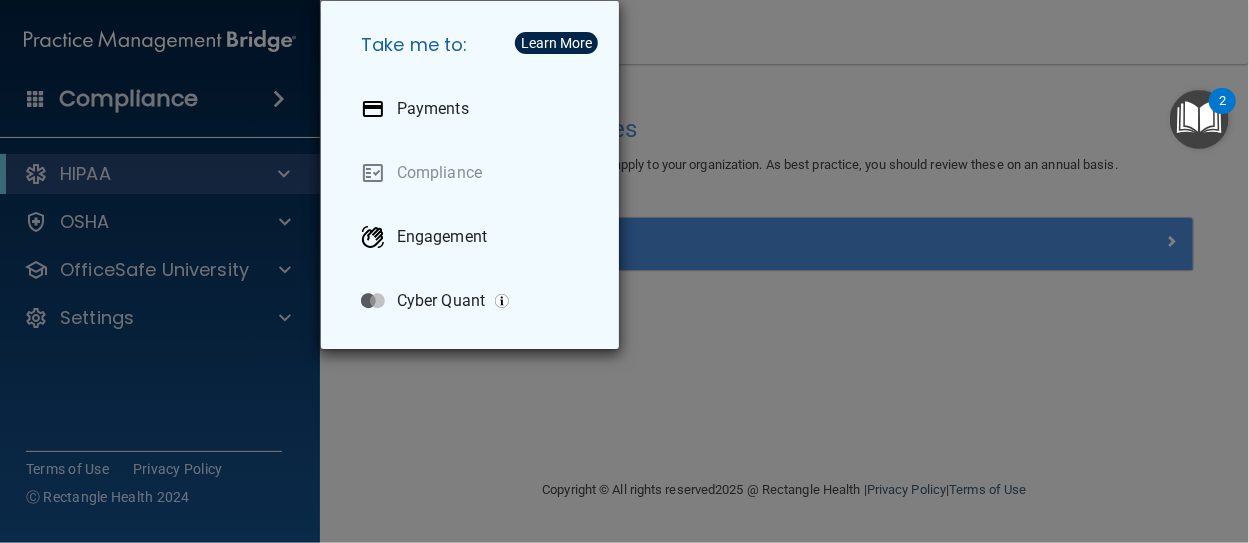 click on "Take me to:             Payments                   Compliance                     Engagement                     Cyber Quant" at bounding box center (624, 271) 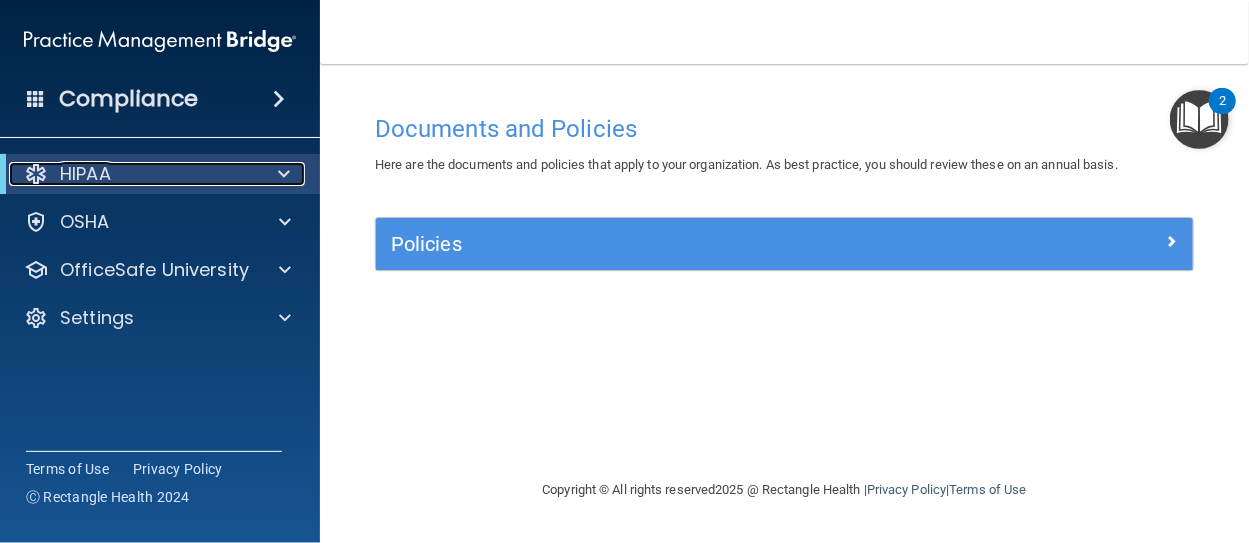 click on "HIPAA" at bounding box center (85, 174) 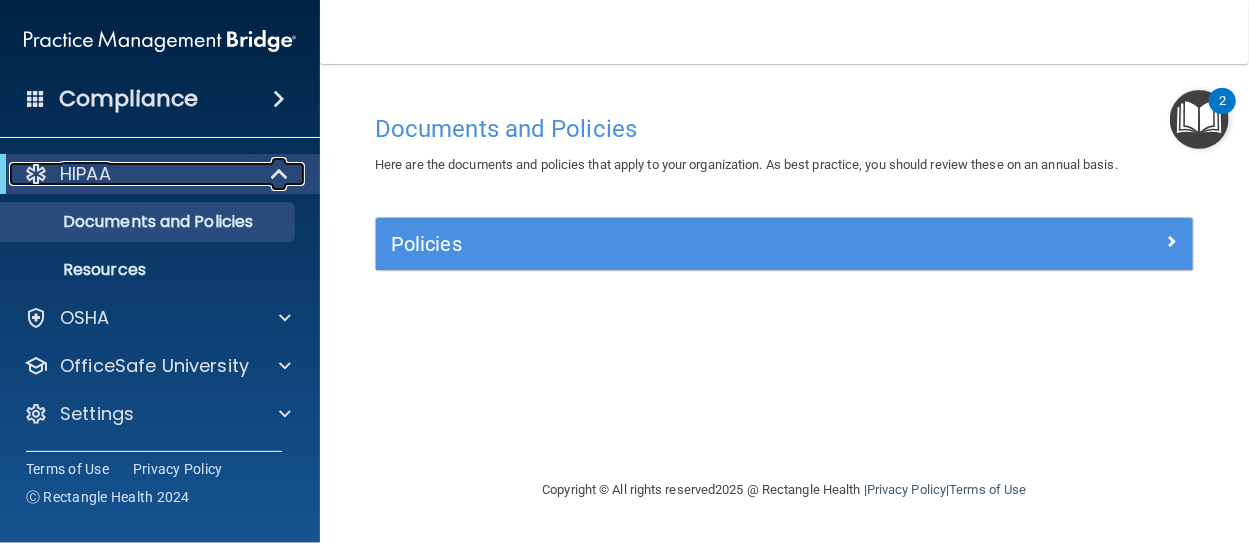 click at bounding box center [281, 174] 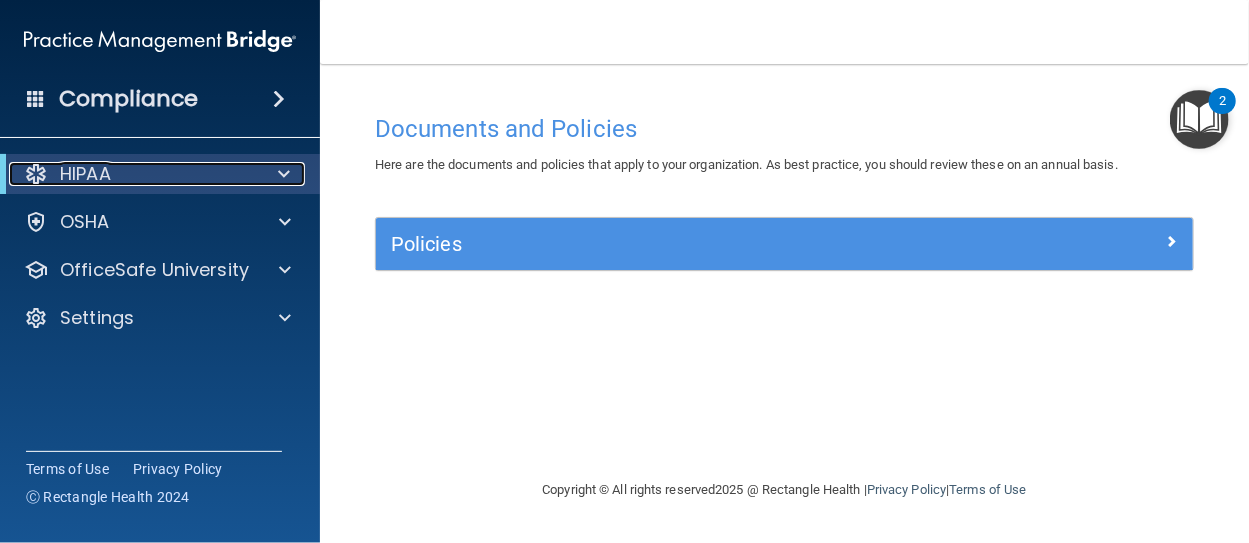 click at bounding box center (280, 174) 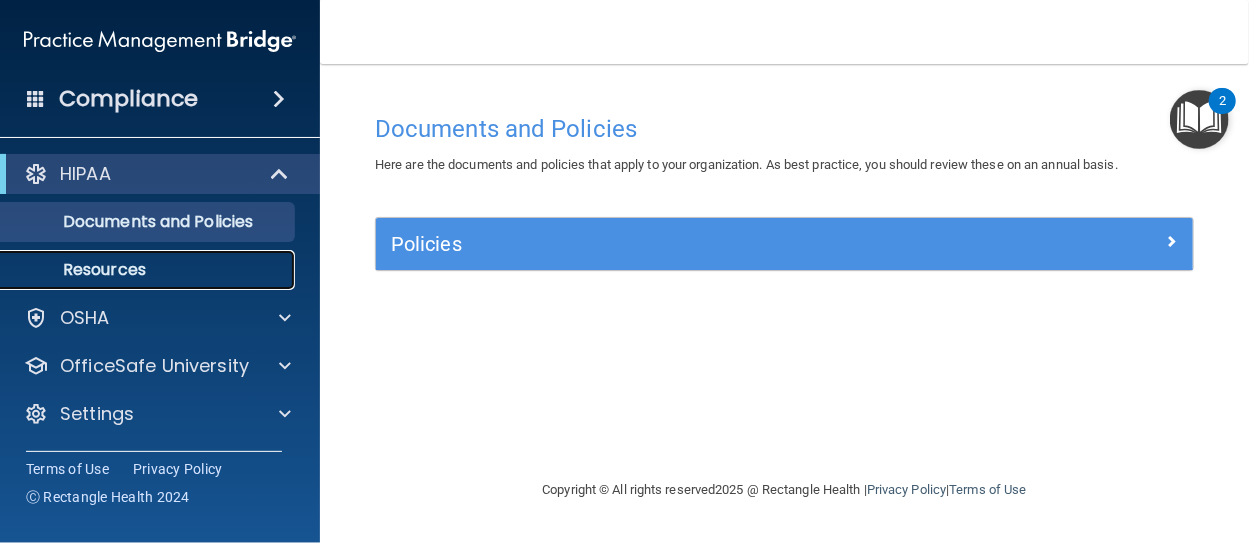 click on "Resources" at bounding box center [149, 270] 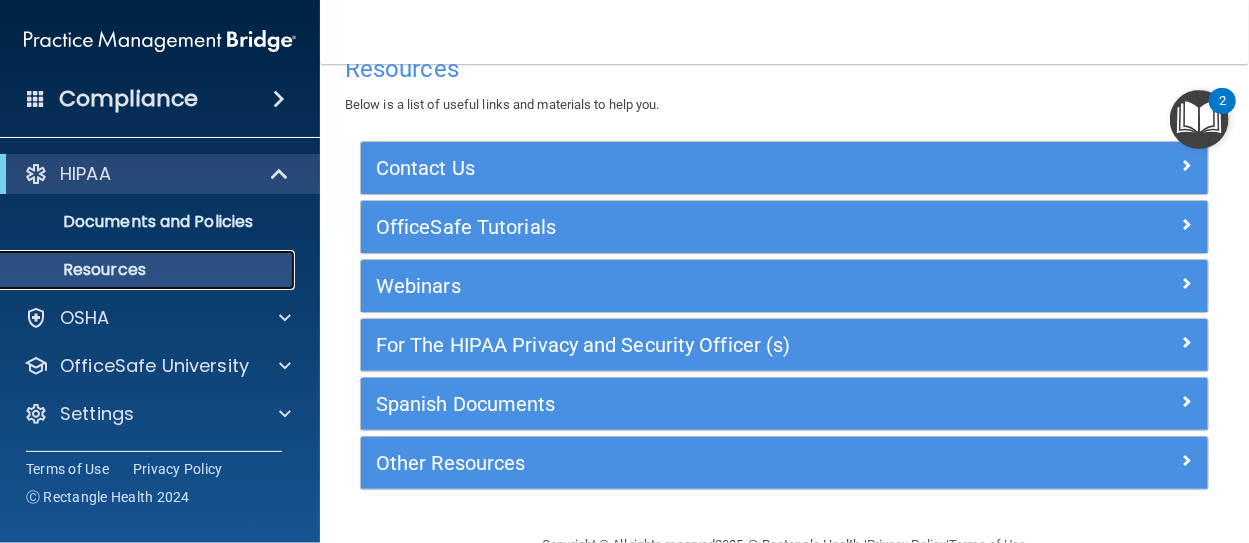 scroll, scrollTop: 85, scrollLeft: 0, axis: vertical 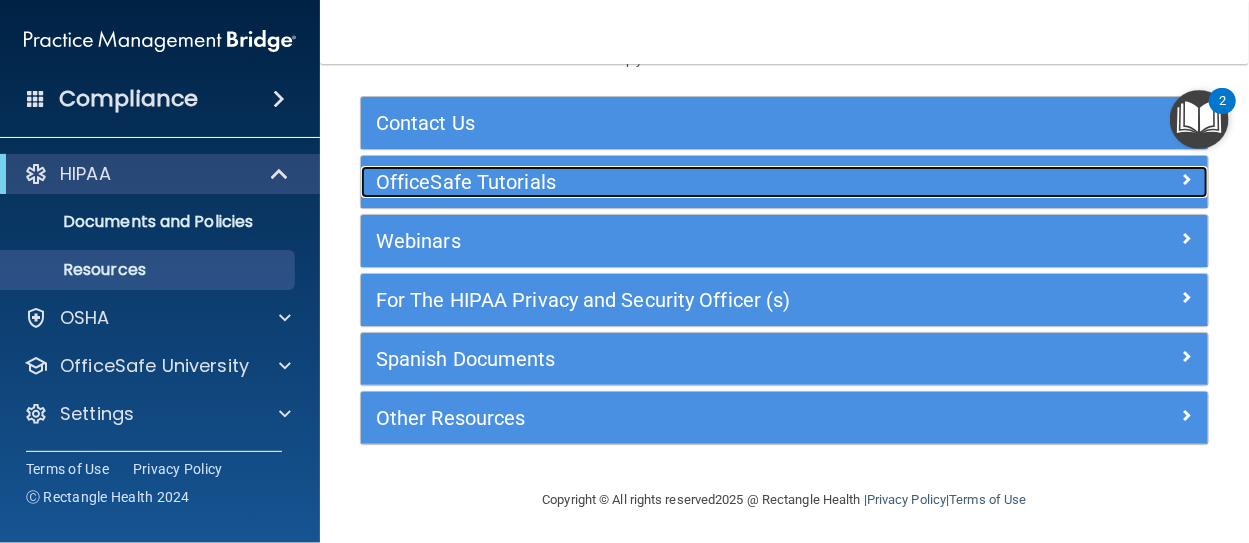 click on "OfficeSafe Tutorials" at bounding box center [678, 182] 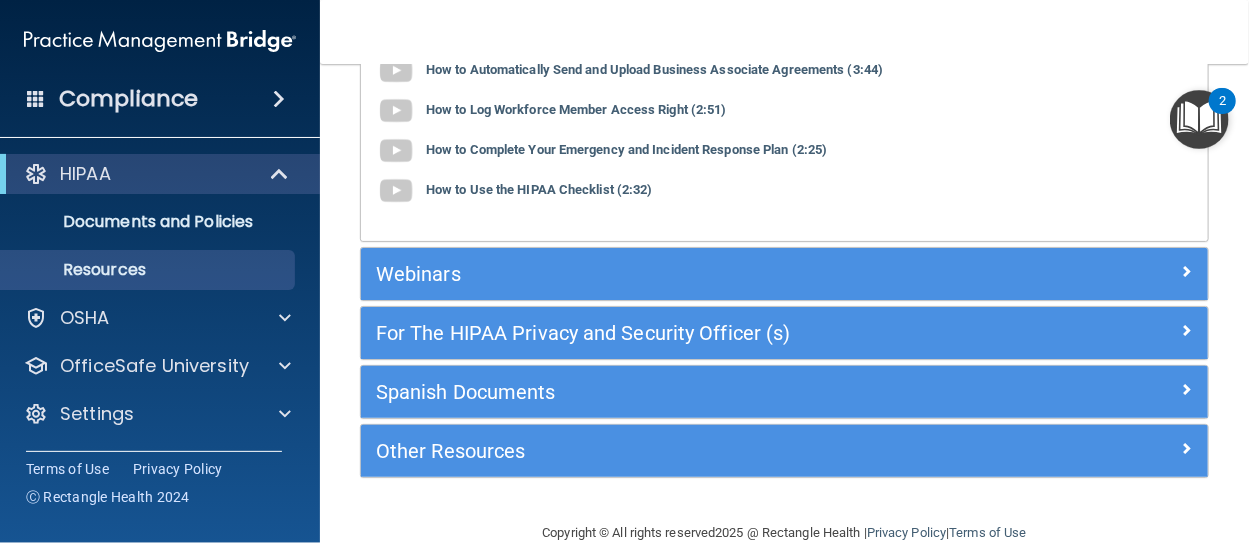 scroll, scrollTop: 346, scrollLeft: 0, axis: vertical 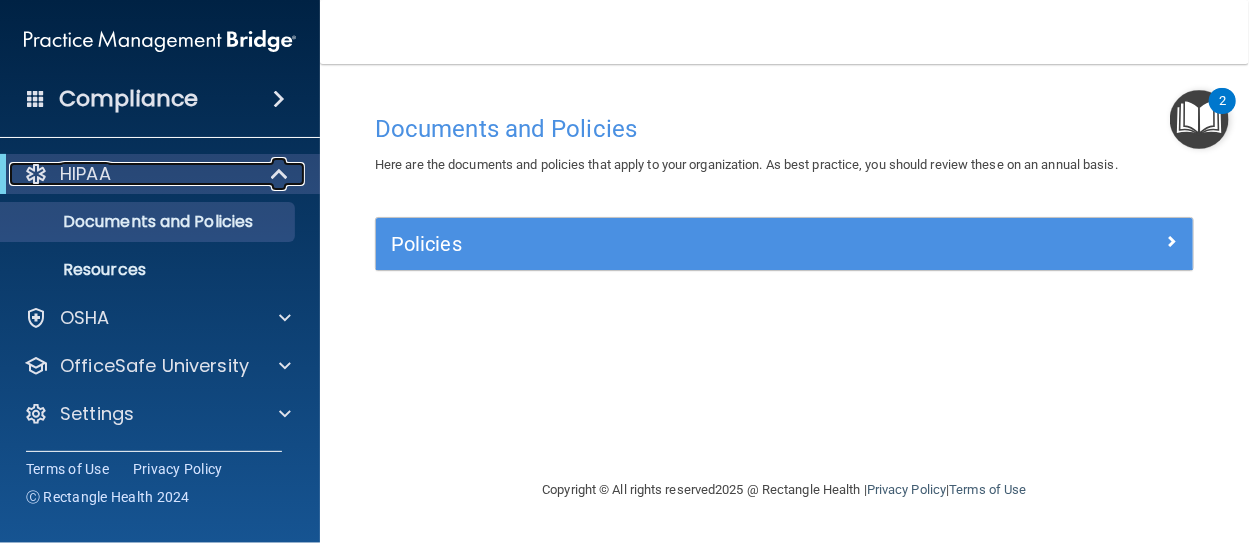 click at bounding box center (281, 174) 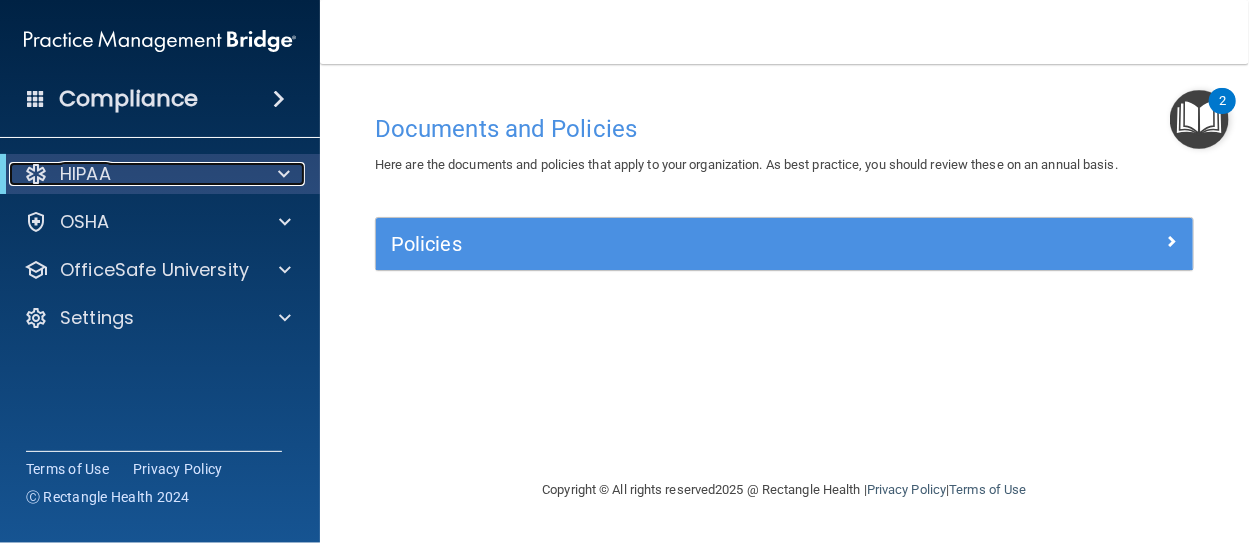 click at bounding box center (284, 174) 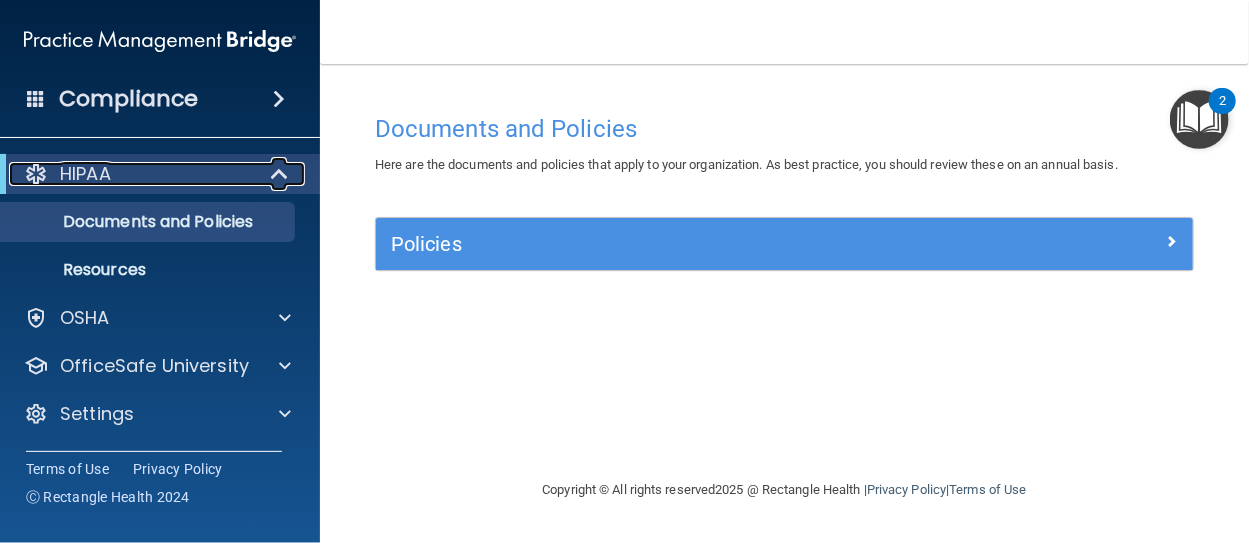 click on "HIPAA" at bounding box center [85, 174] 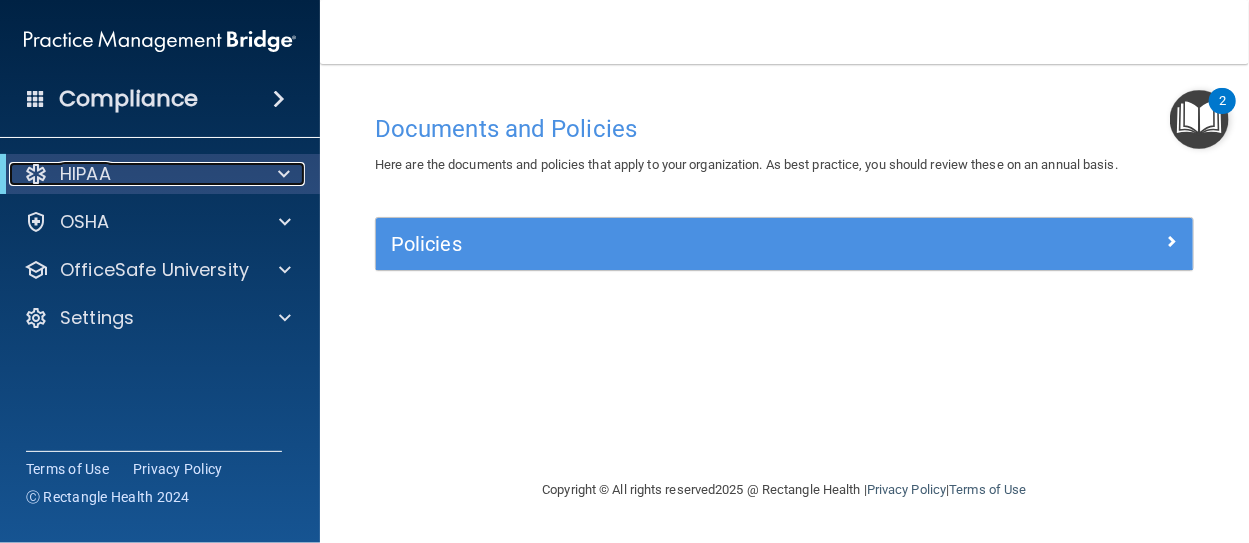 click on "HIPAA" at bounding box center (85, 174) 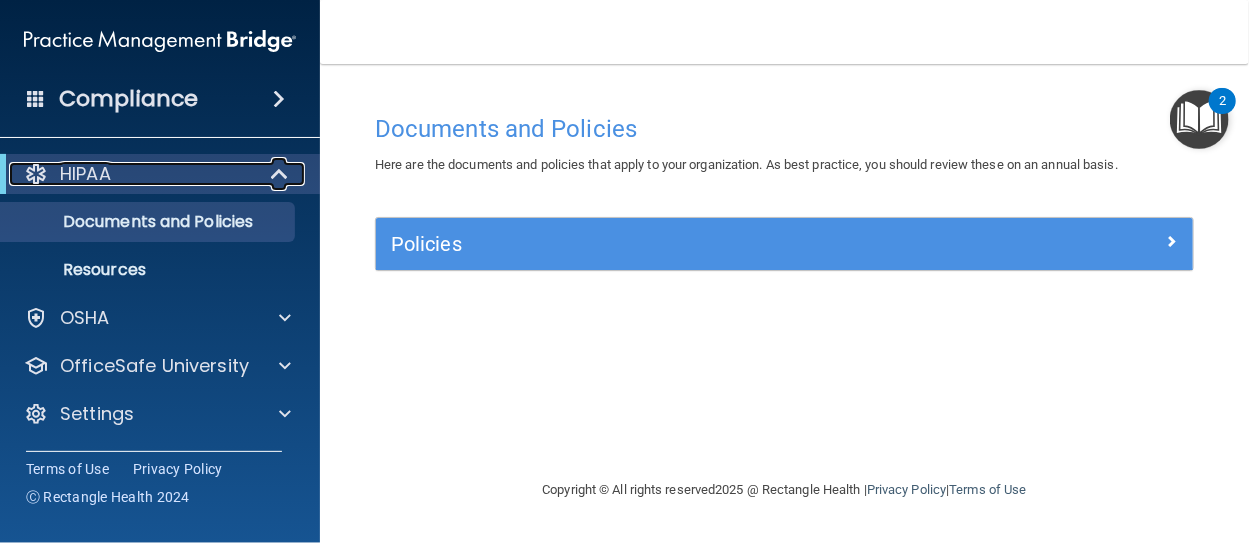 click on "HIPAA" at bounding box center [85, 174] 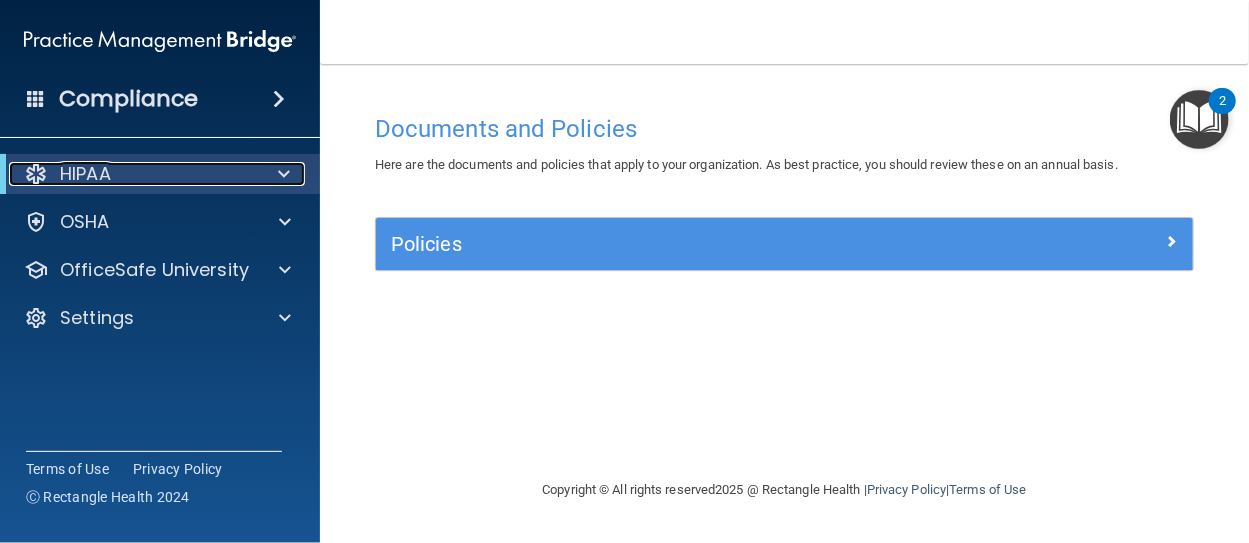 click at bounding box center (284, 174) 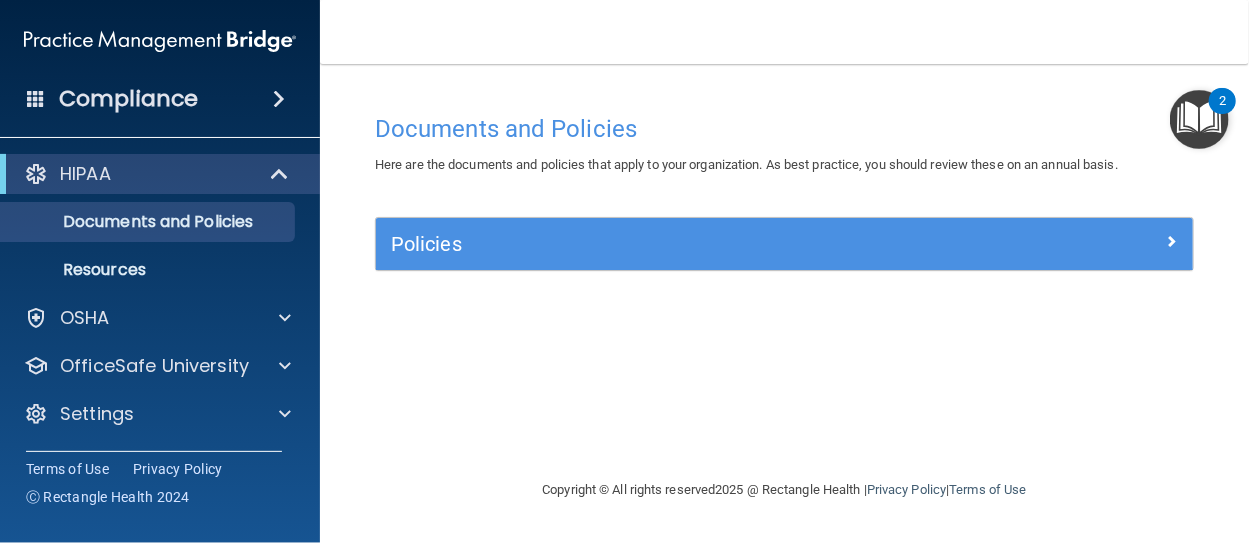click on "Compliance" at bounding box center (128, 99) 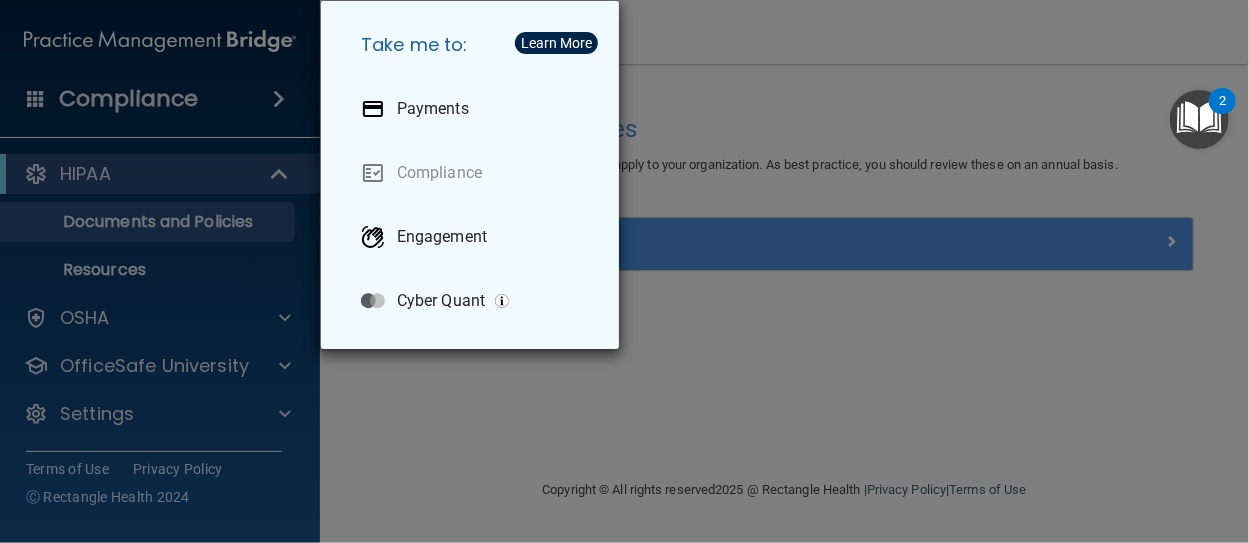 click on "Take me to:             Payments                   Compliance                     Engagement                     Cyber Quant" at bounding box center [624, 271] 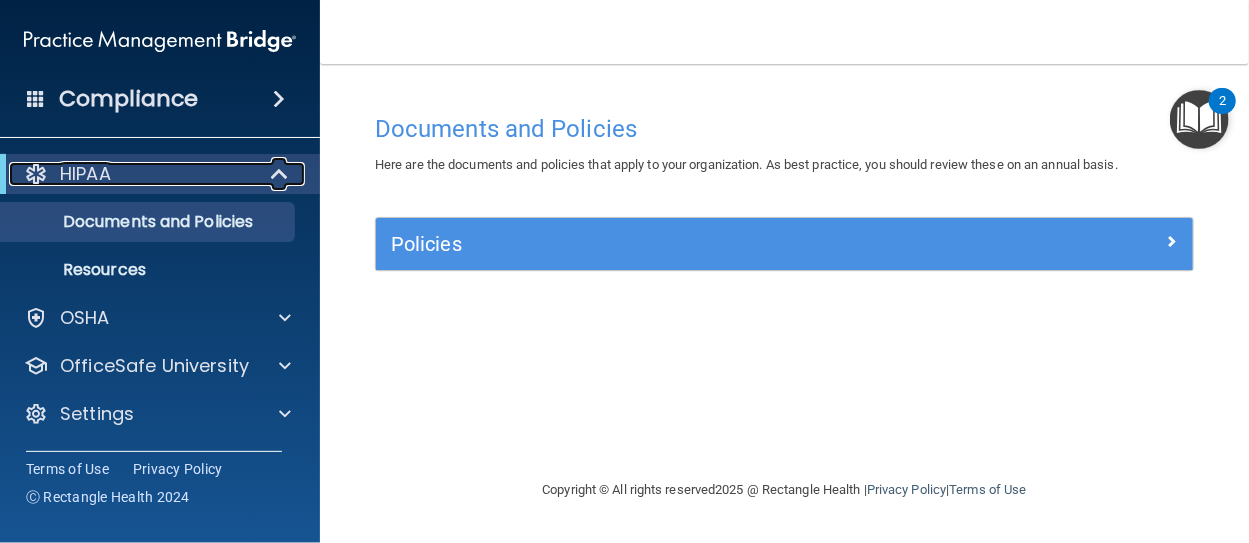 click on "HIPAA" at bounding box center [85, 174] 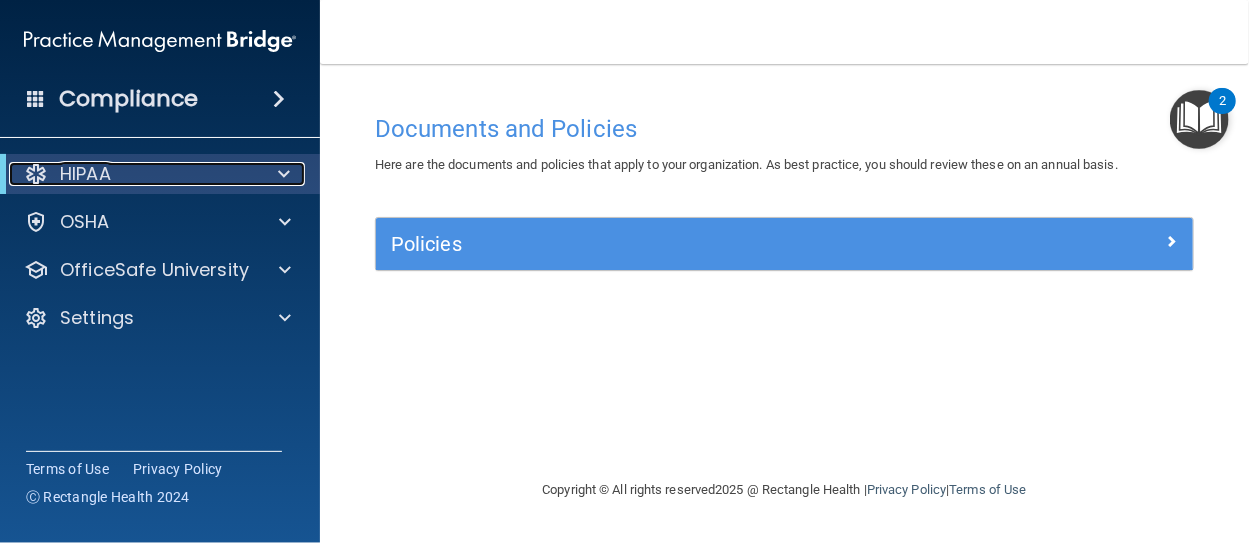 click at bounding box center (284, 174) 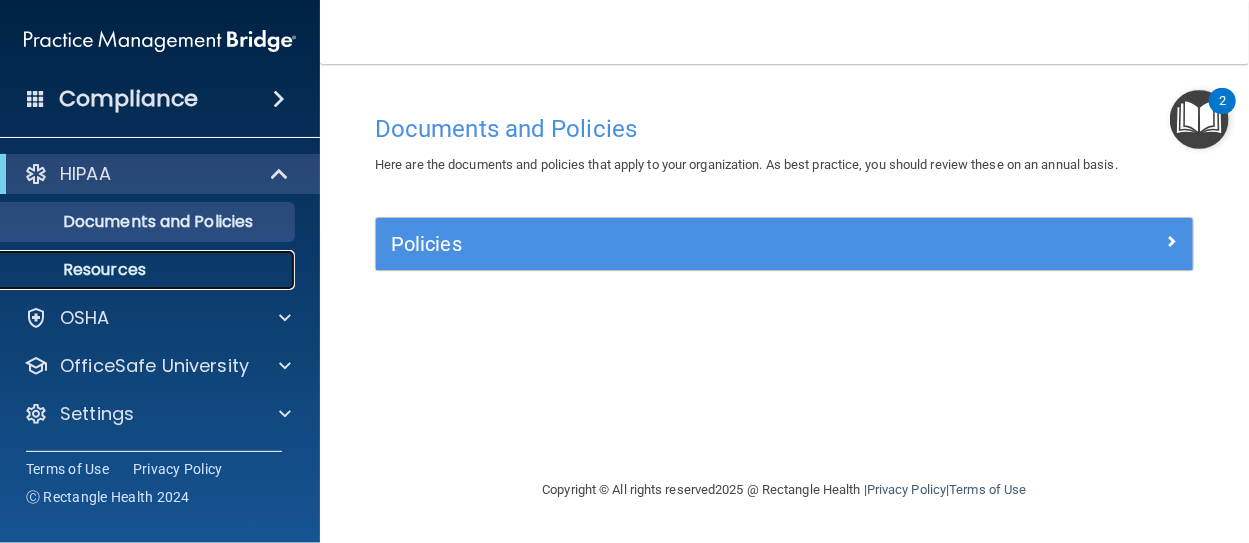 click on "Resources" at bounding box center [149, 270] 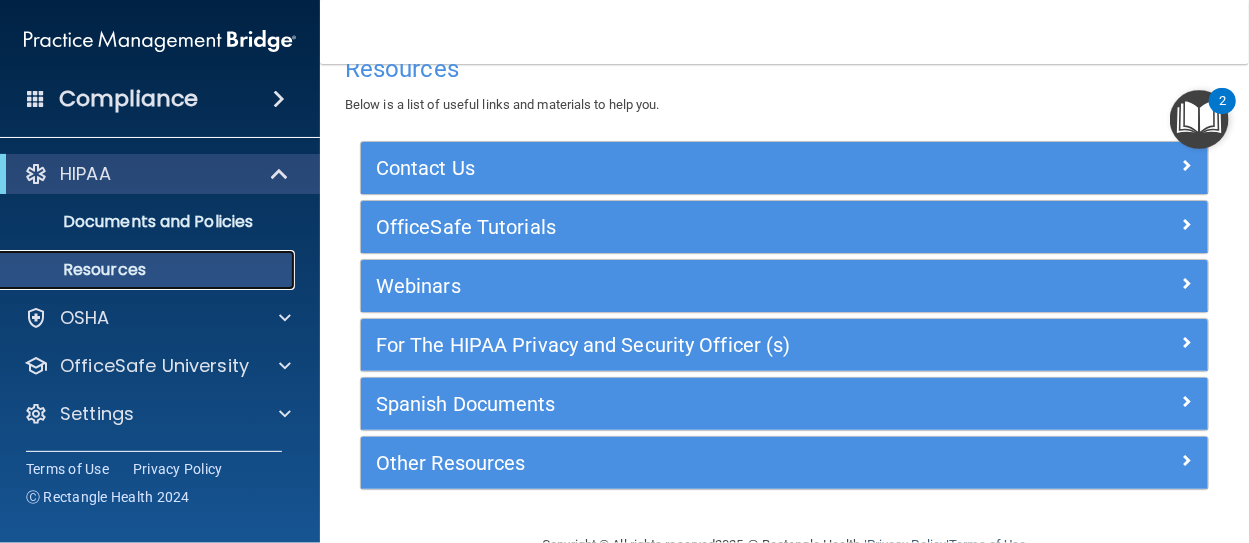 scroll, scrollTop: 85, scrollLeft: 0, axis: vertical 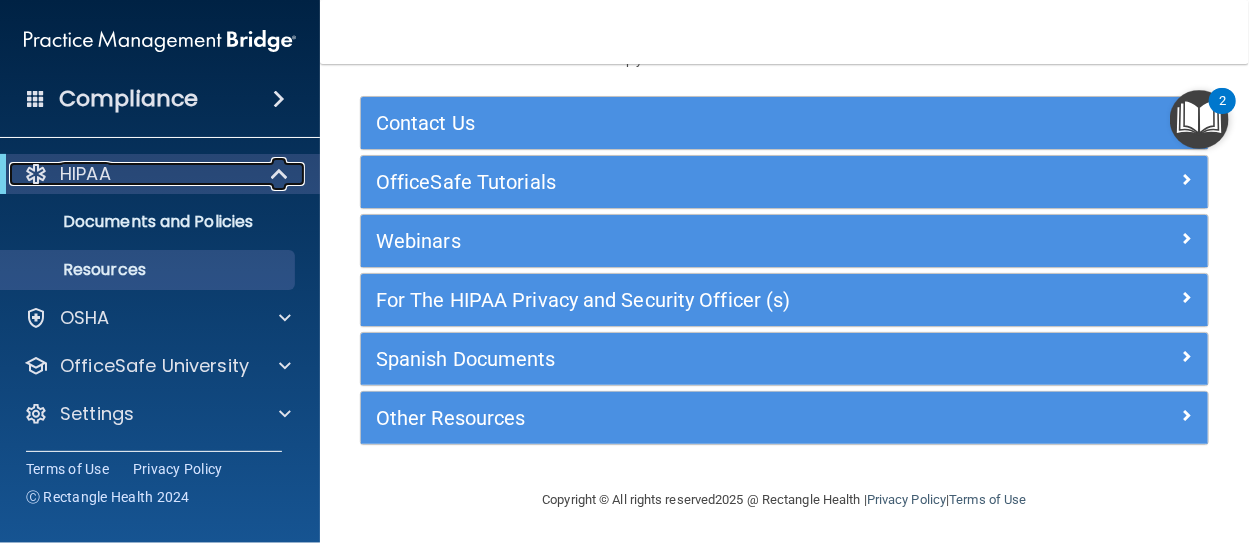 click on "HIPAA" at bounding box center (132, 174) 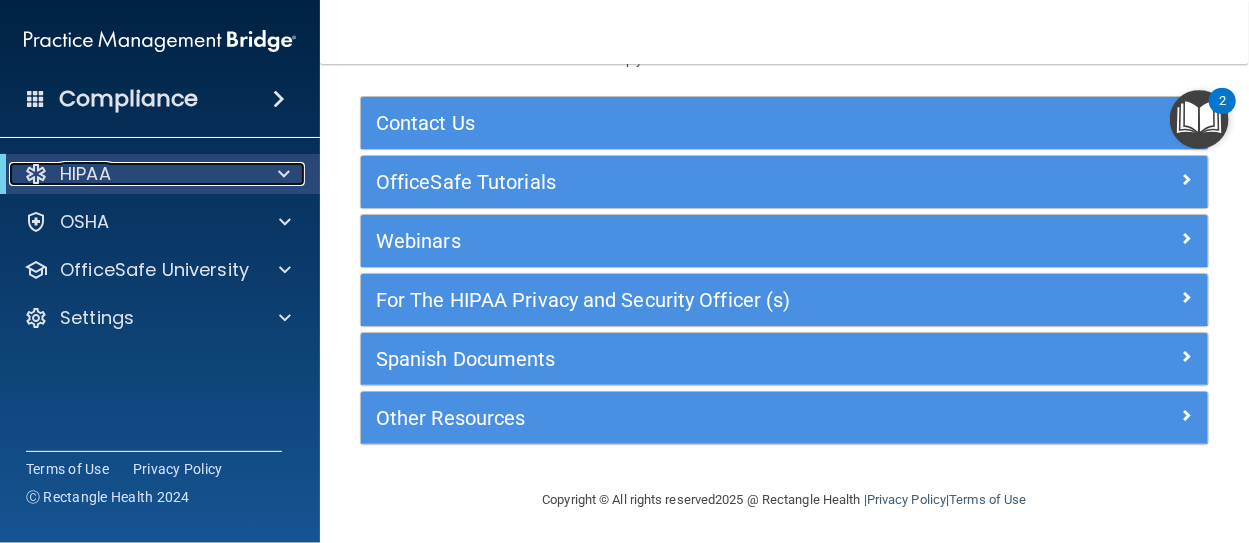 click on "HIPAA" at bounding box center [132, 174] 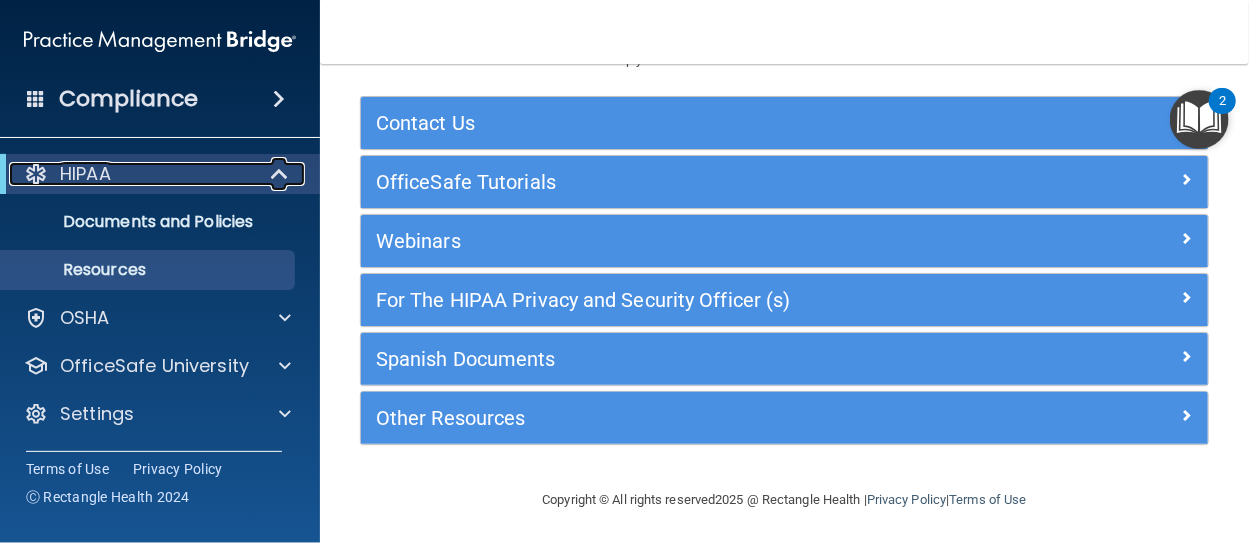 click on "HIPAA" at bounding box center [132, 174] 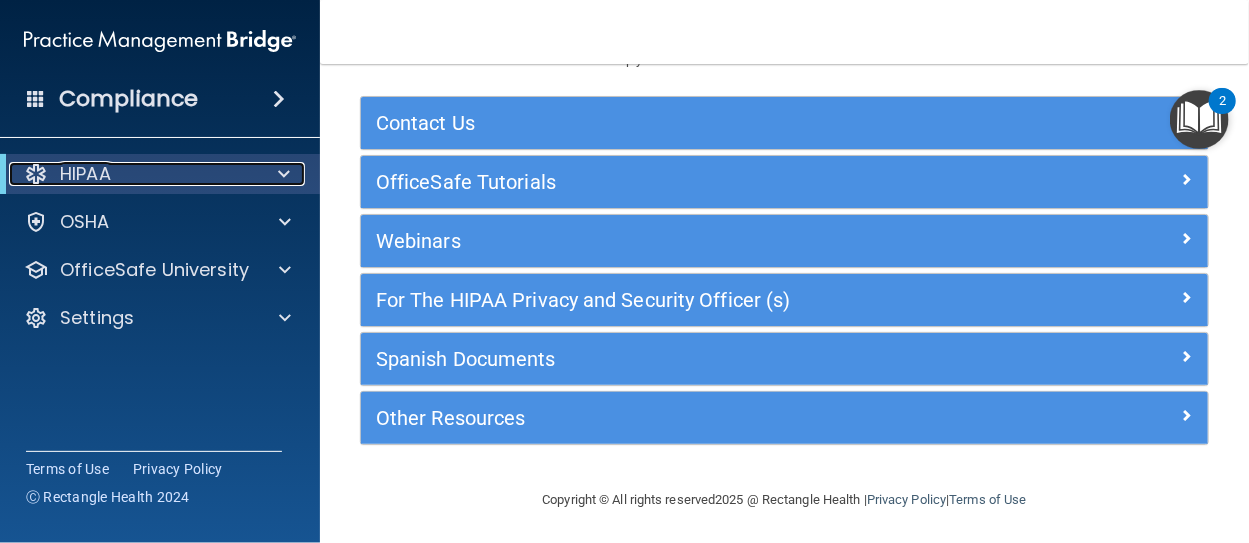 click on "HIPAA" at bounding box center [132, 174] 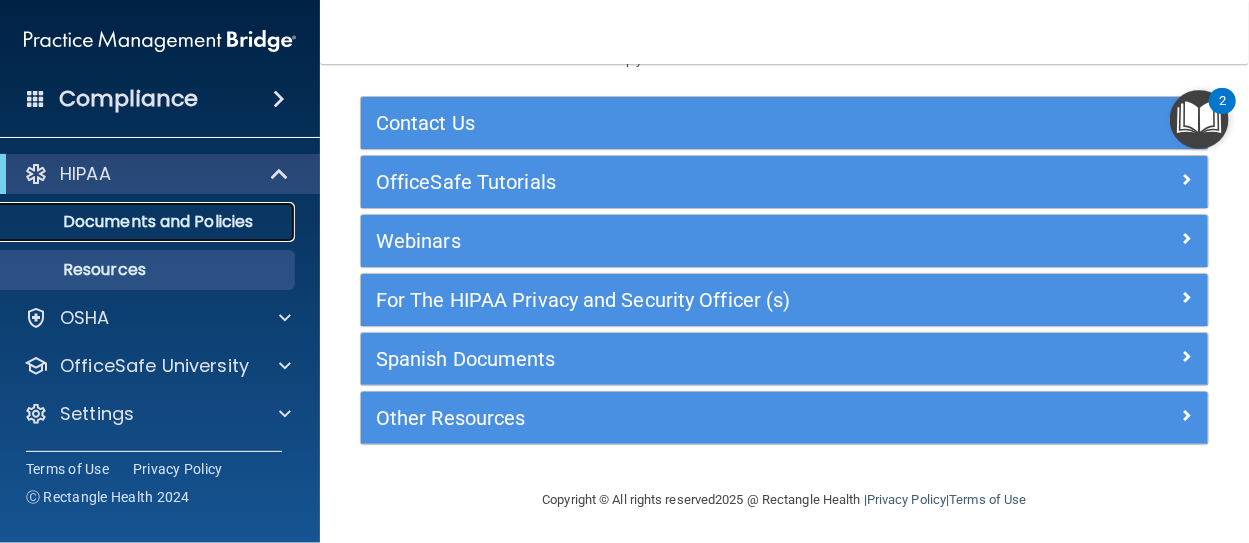 click on "Documents and Policies" at bounding box center [149, 222] 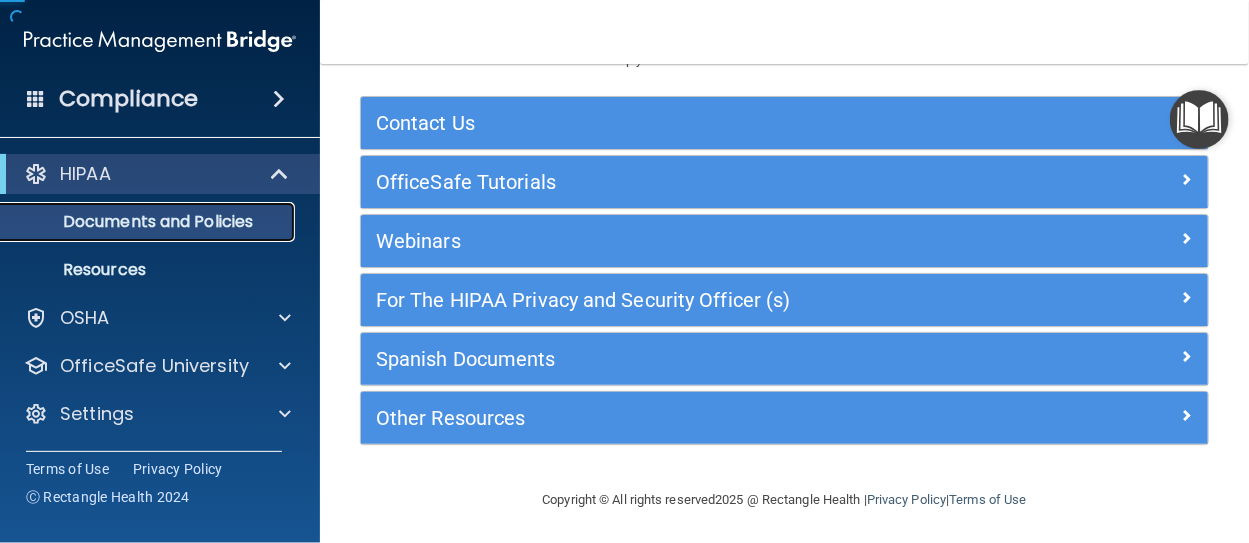 scroll, scrollTop: 0, scrollLeft: 0, axis: both 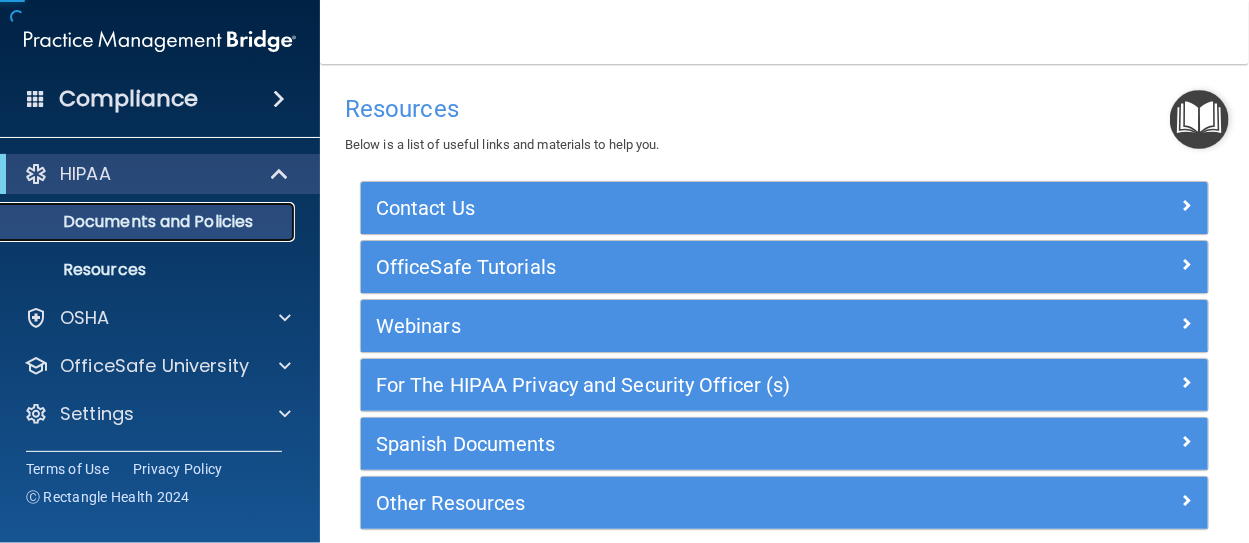 click on "Documents and Policies" at bounding box center (149, 222) 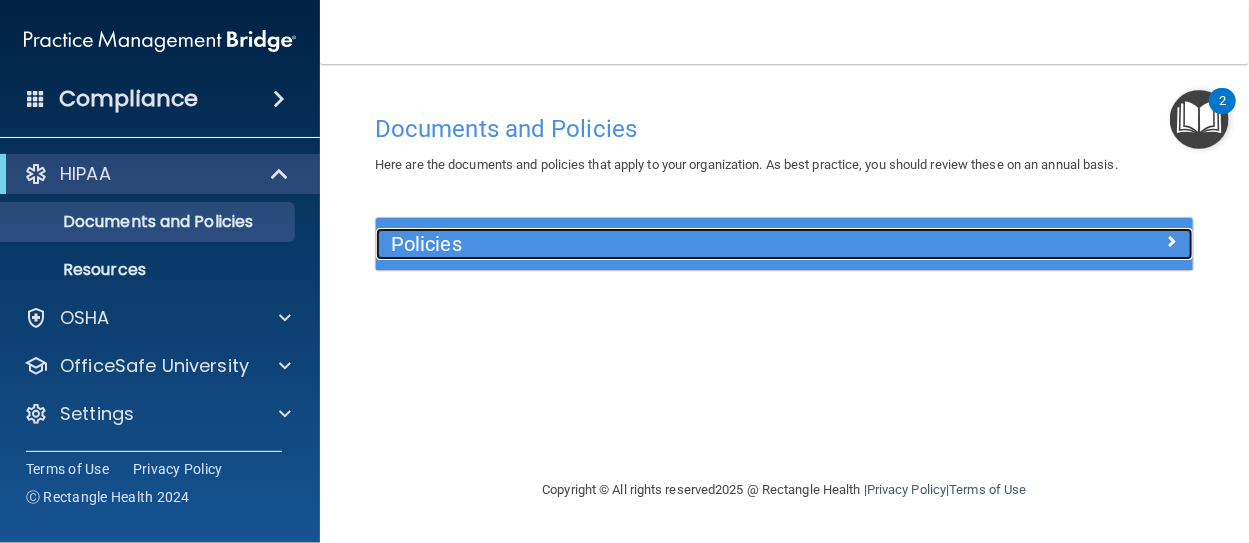 click at bounding box center (1172, 241) 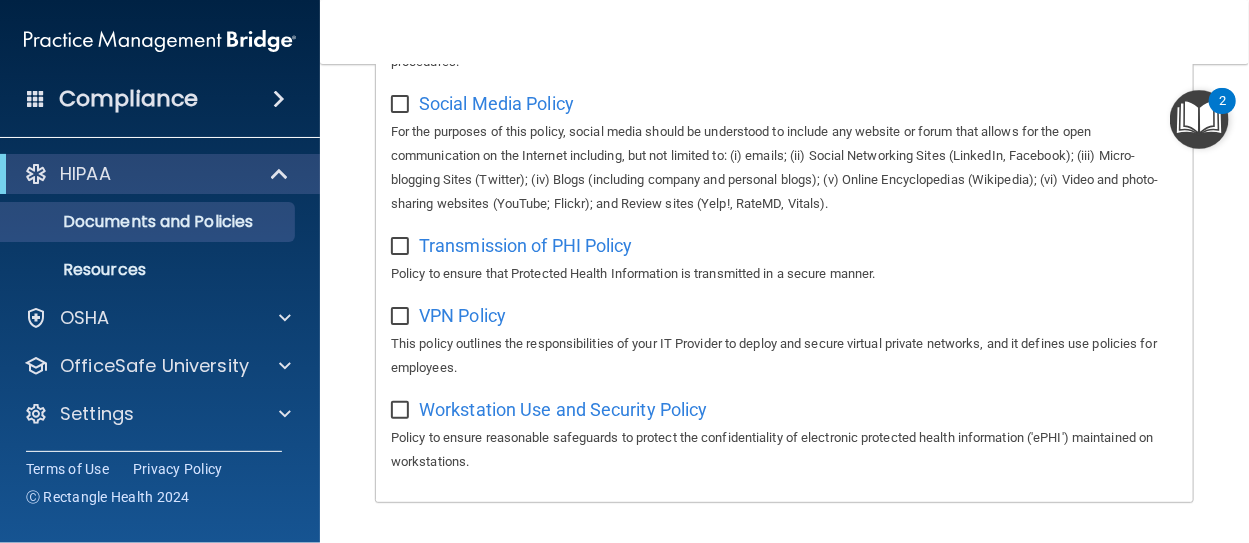 scroll, scrollTop: 1756, scrollLeft: 0, axis: vertical 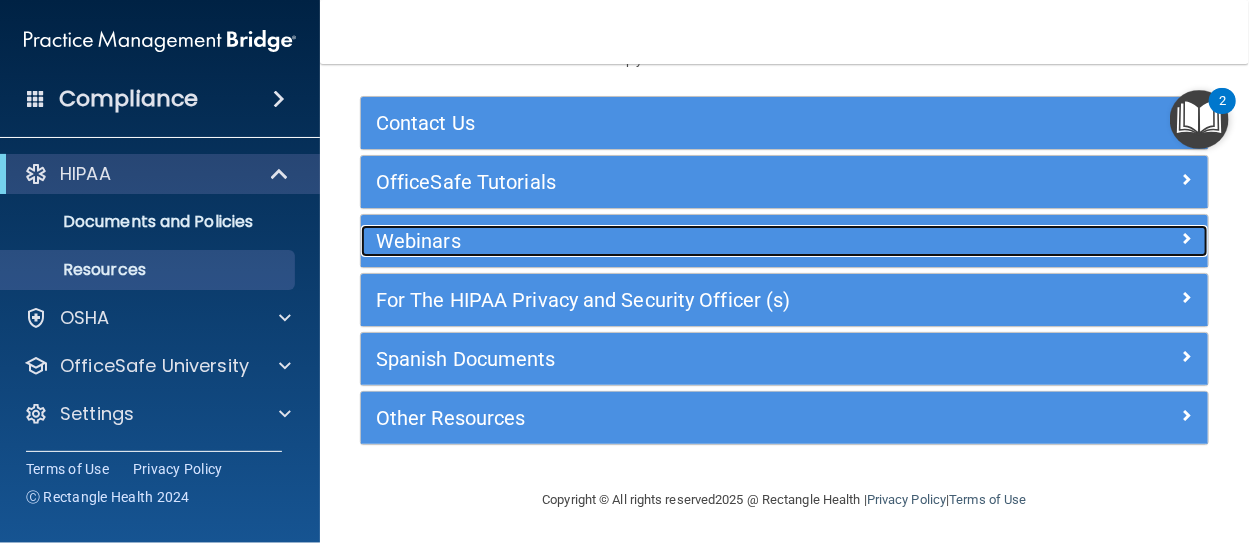 click at bounding box center [1187, 238] 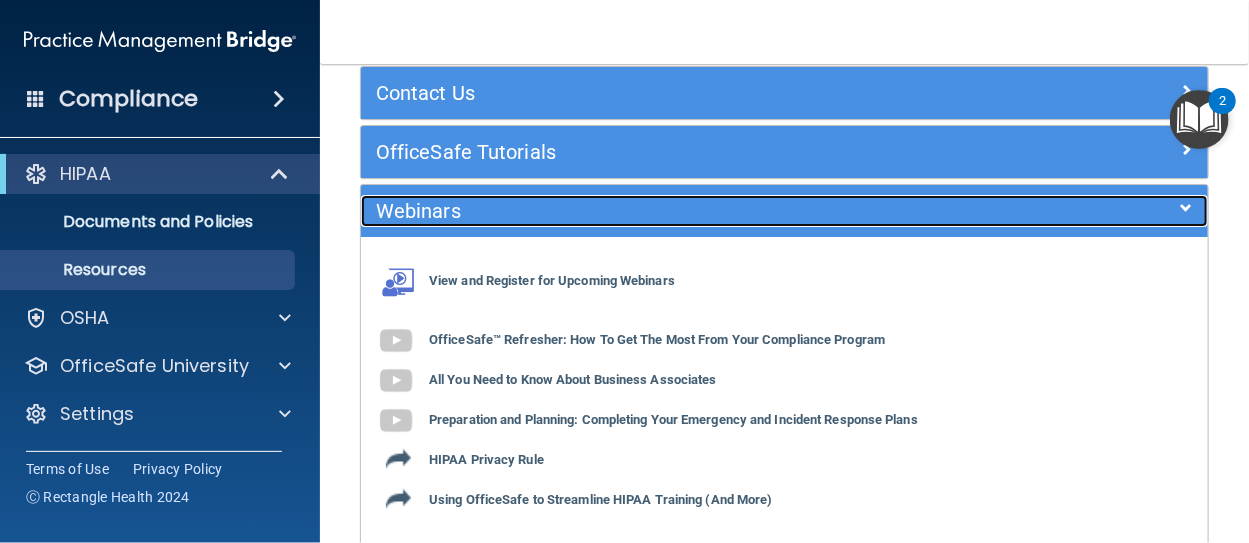 scroll, scrollTop: 0, scrollLeft: 0, axis: both 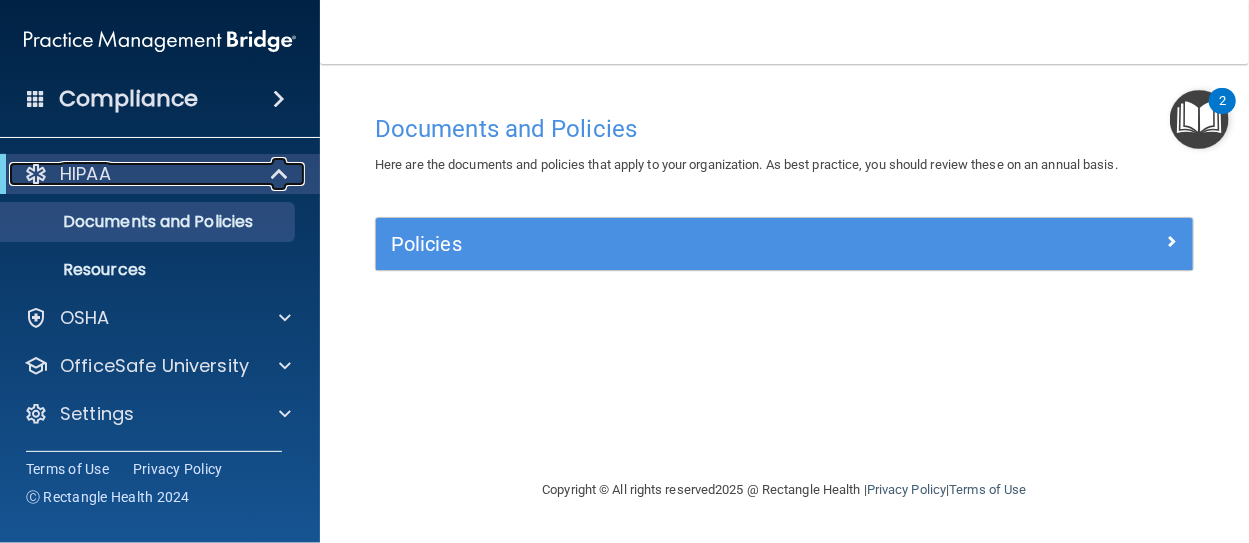 click on "HIPAA" at bounding box center (85, 174) 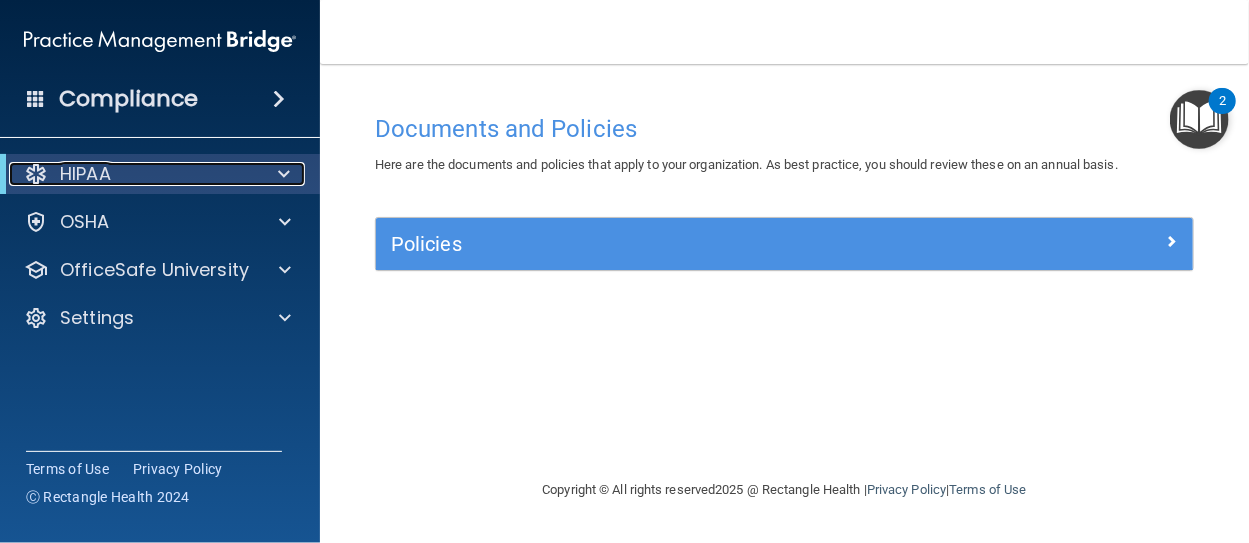 click on "HIPAA" at bounding box center (85, 174) 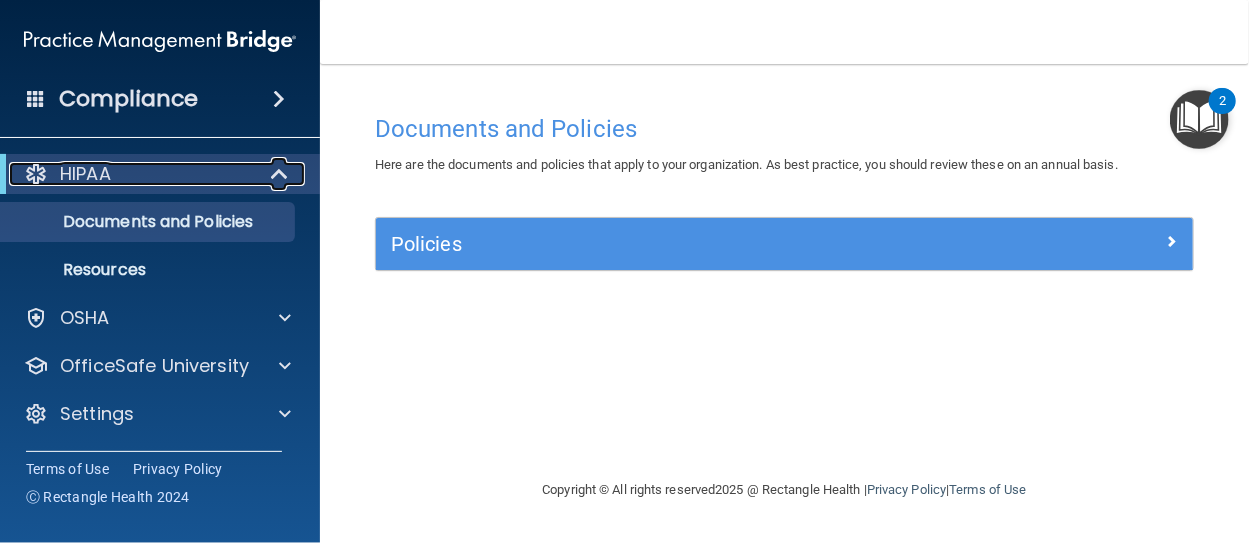 click on "HIPAA" at bounding box center [85, 174] 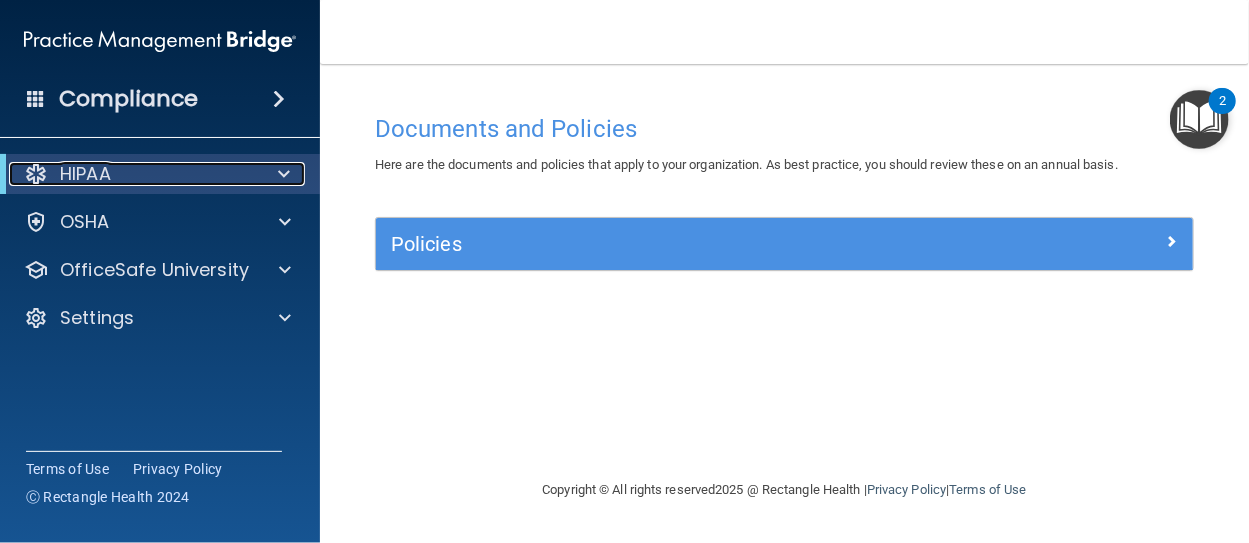 click on "HIPAA" at bounding box center (85, 174) 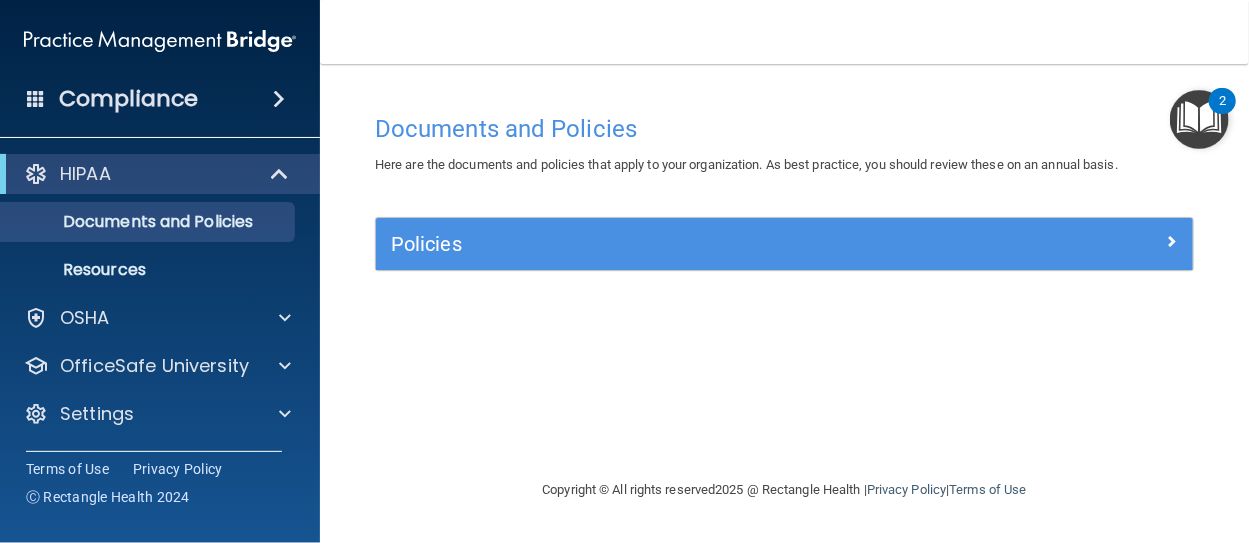 click on "Compliance" at bounding box center [128, 99] 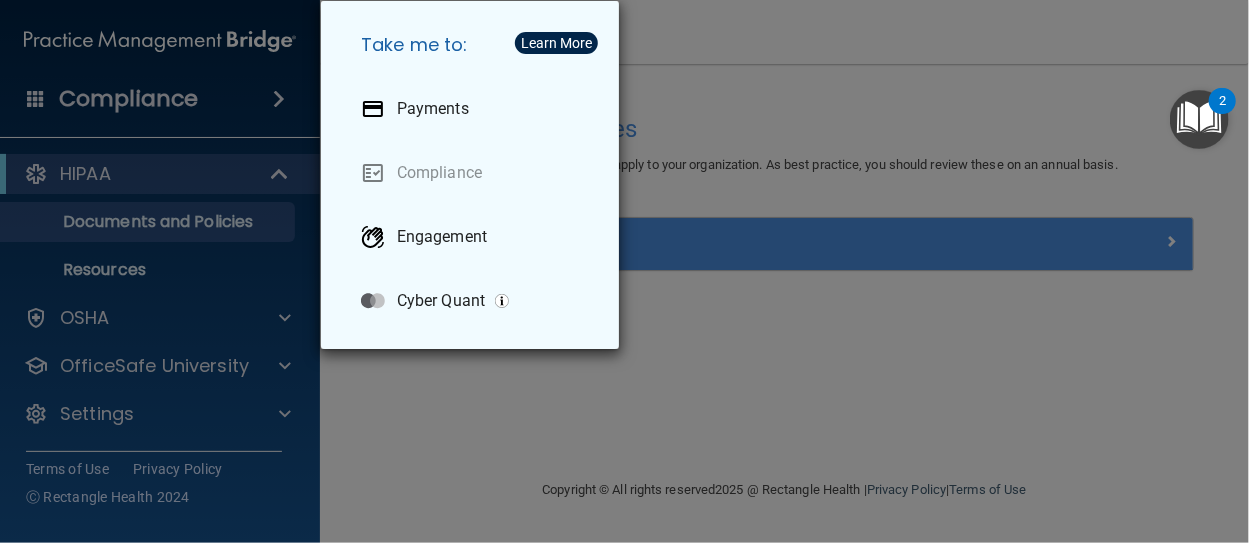click on "Take me to:             Payments                   Compliance                     Engagement                     Cyber Quant" at bounding box center [624, 271] 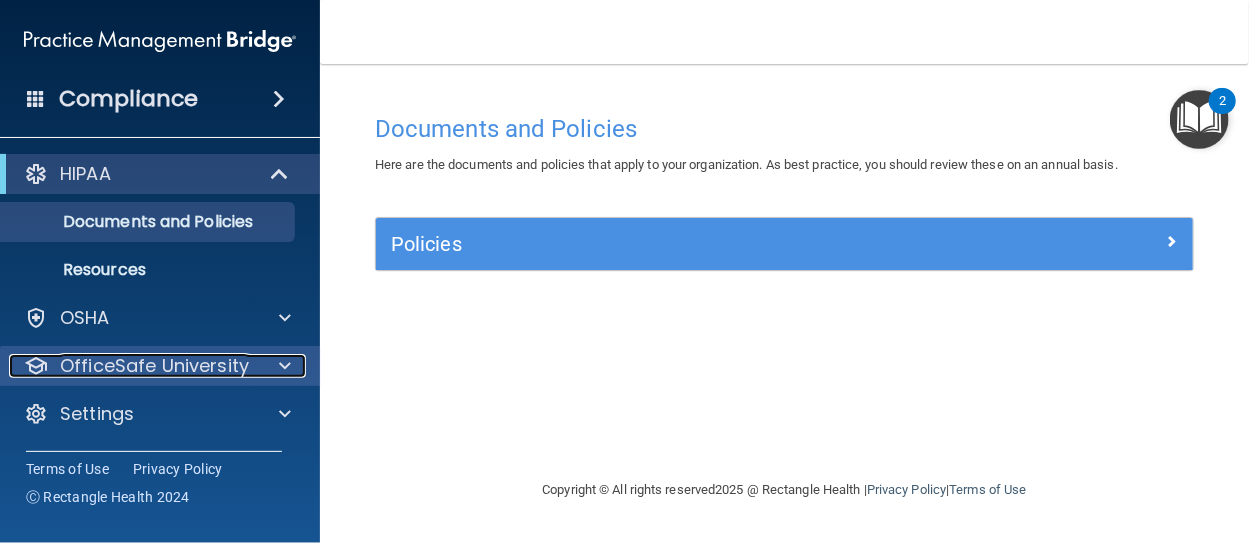 click on "OfficeSafe University" at bounding box center (154, 366) 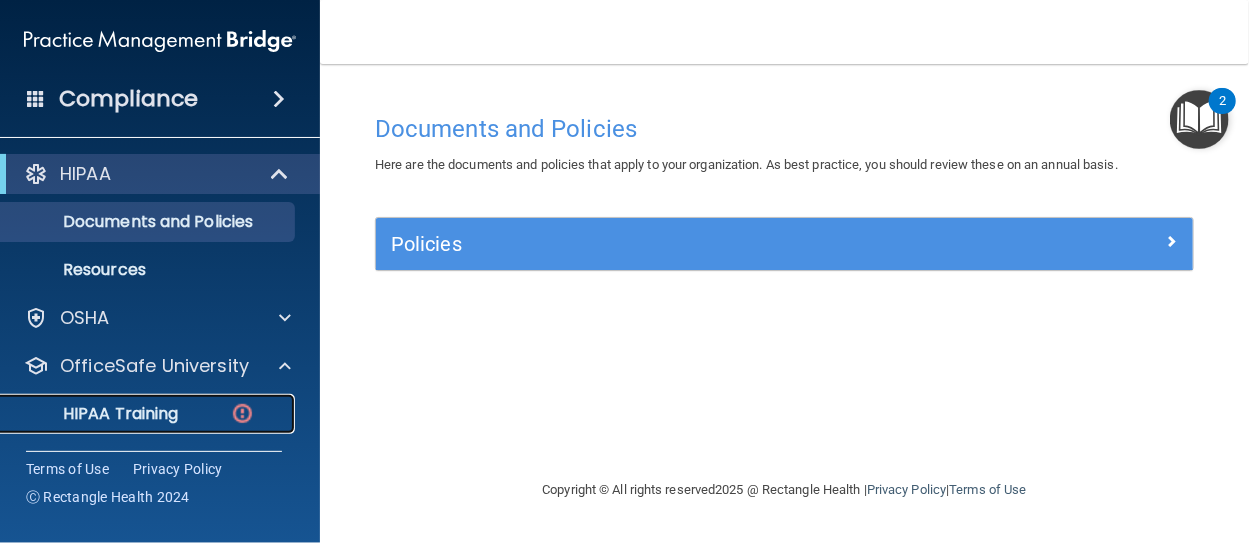 click on "HIPAA Training" at bounding box center (95, 414) 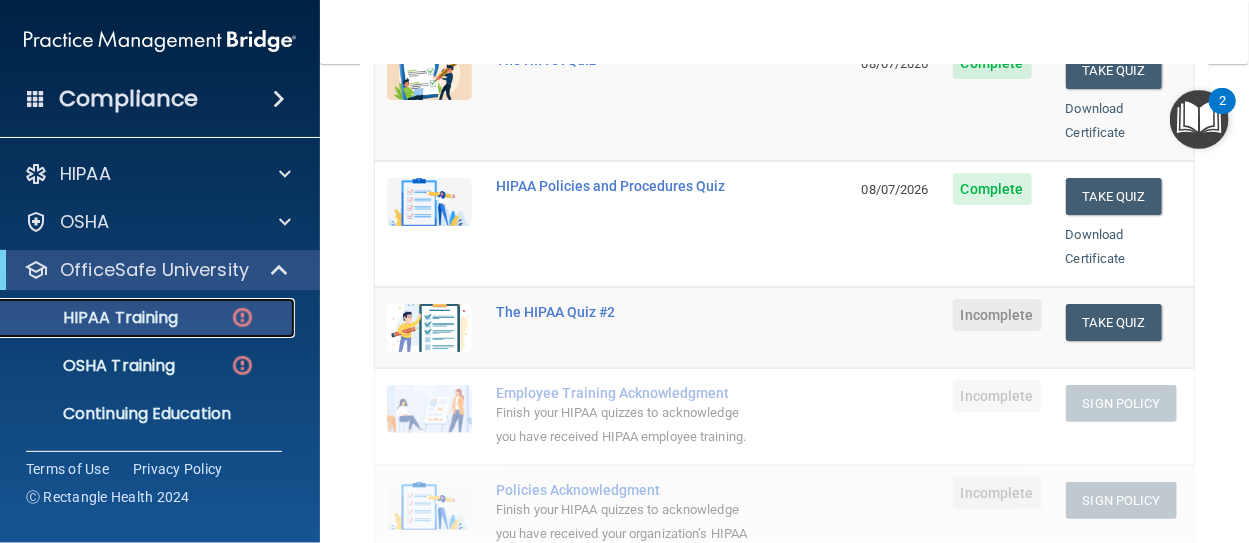 scroll, scrollTop: 321, scrollLeft: 0, axis: vertical 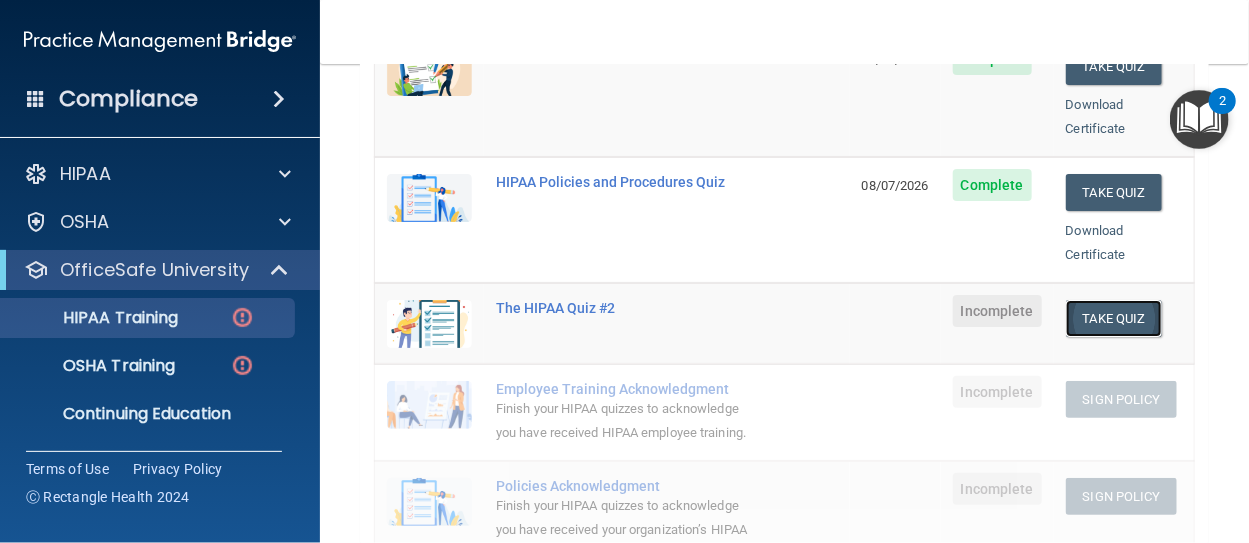 click on "Take Quiz" at bounding box center (1114, 318) 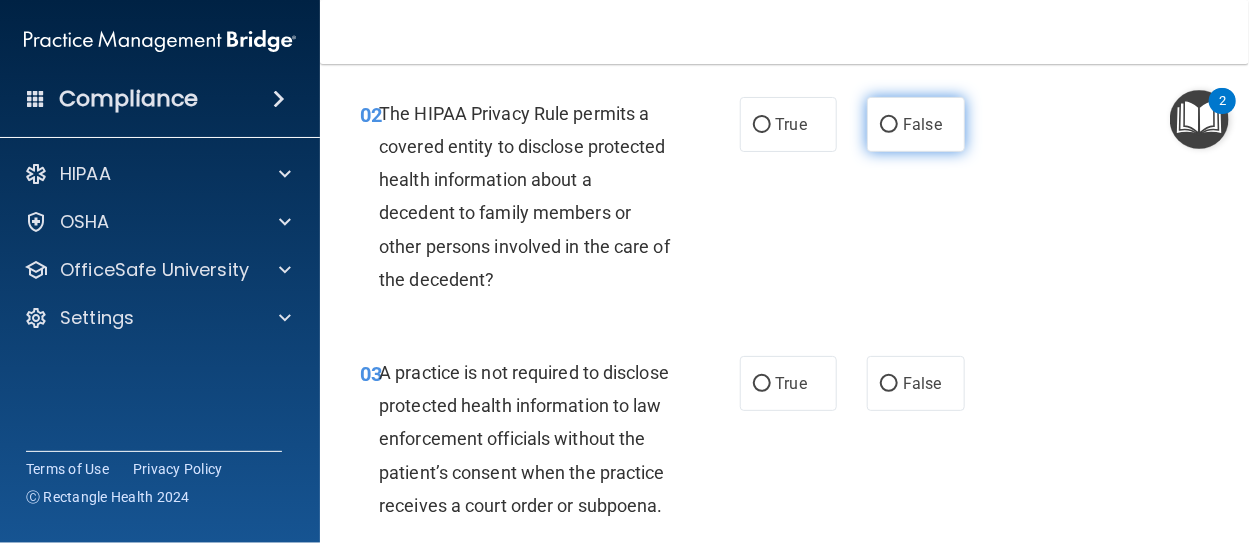 click on "False" at bounding box center (889, 125) 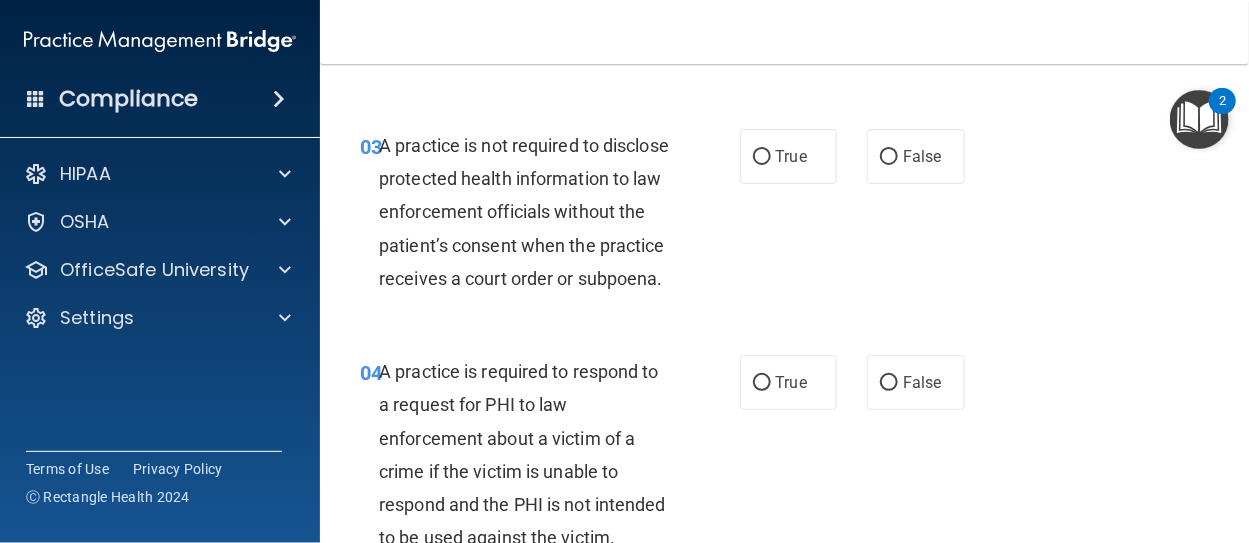 scroll, scrollTop: 628, scrollLeft: 0, axis: vertical 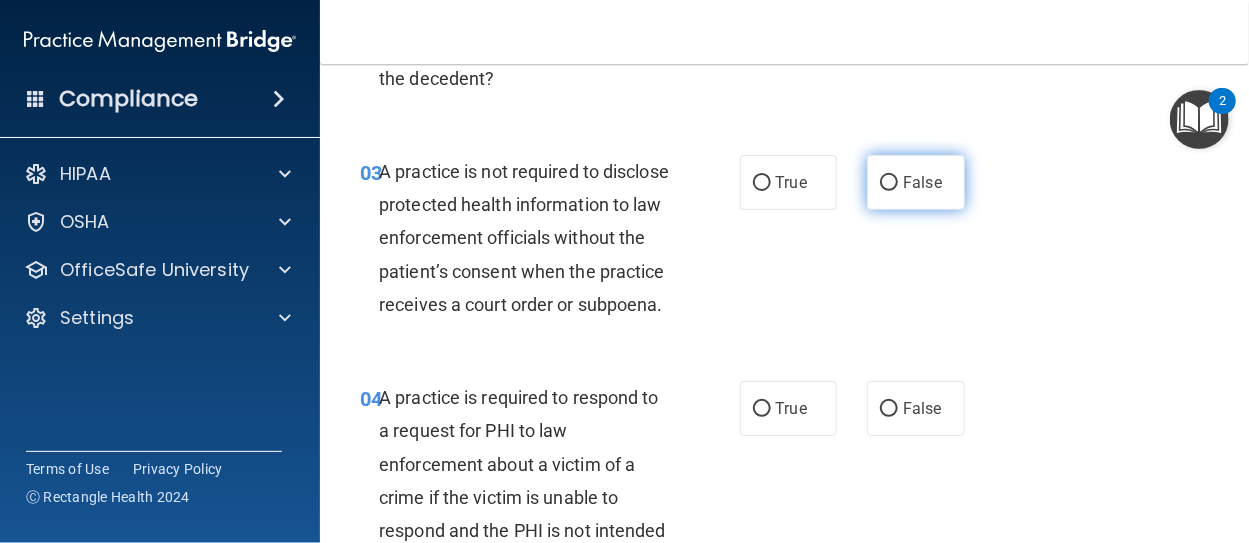 click on "False" at bounding box center (889, 183) 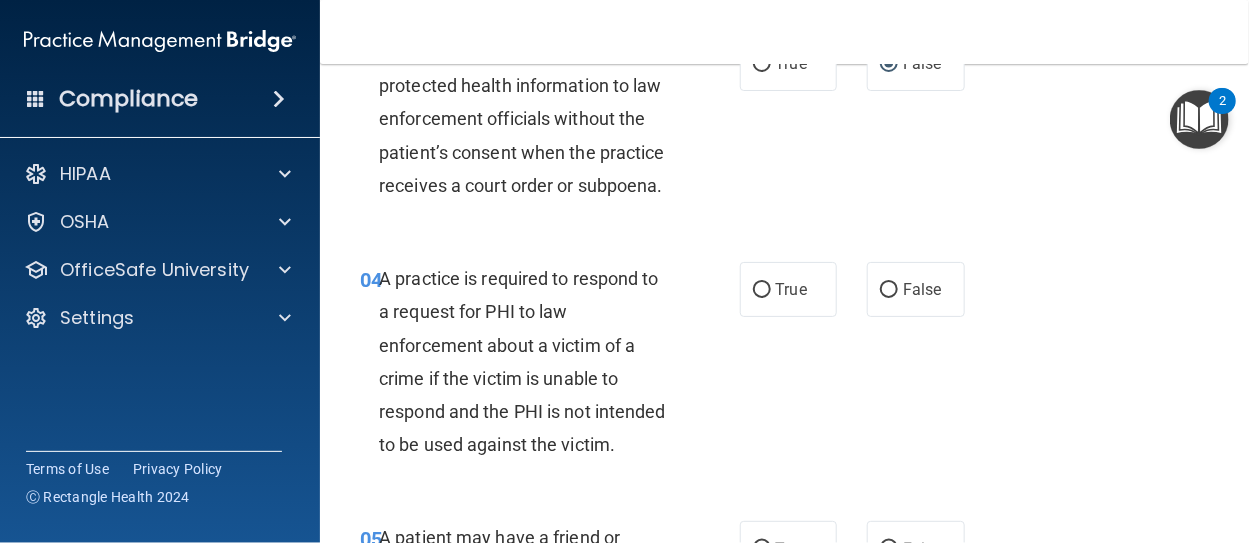 scroll, scrollTop: 682, scrollLeft: 0, axis: vertical 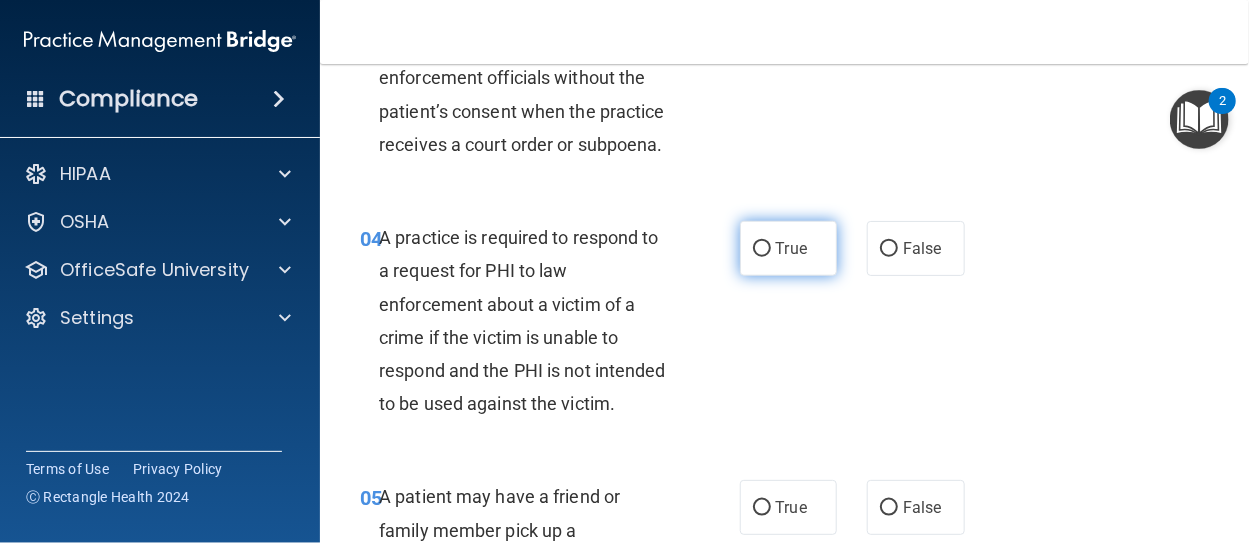 click on "True" at bounding box center (762, 249) 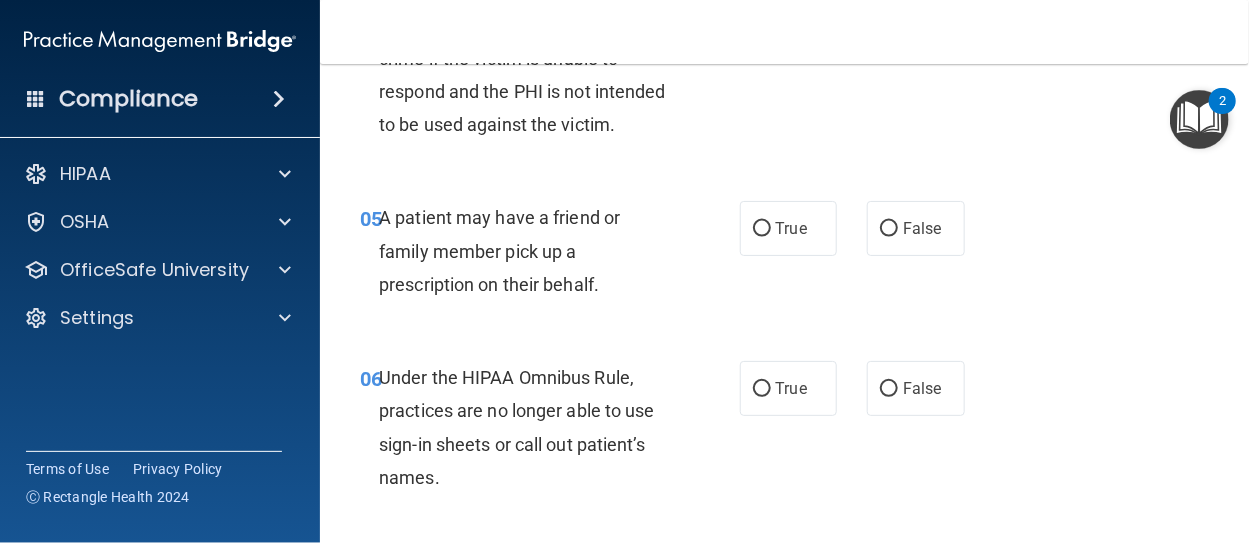 scroll, scrollTop: 1002, scrollLeft: 0, axis: vertical 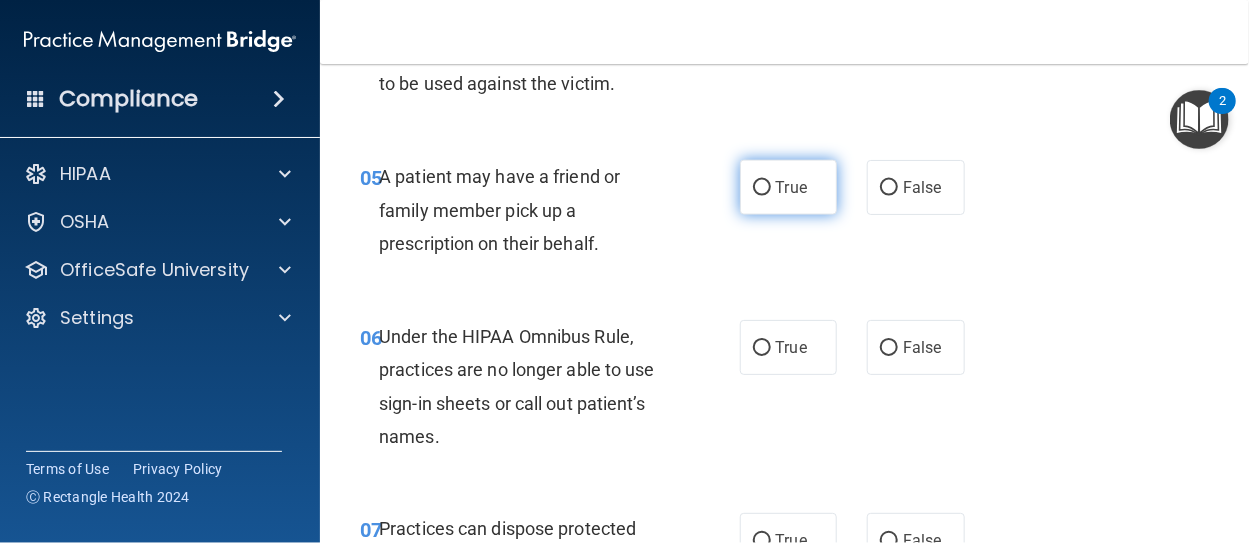 click on "True" at bounding box center (762, 188) 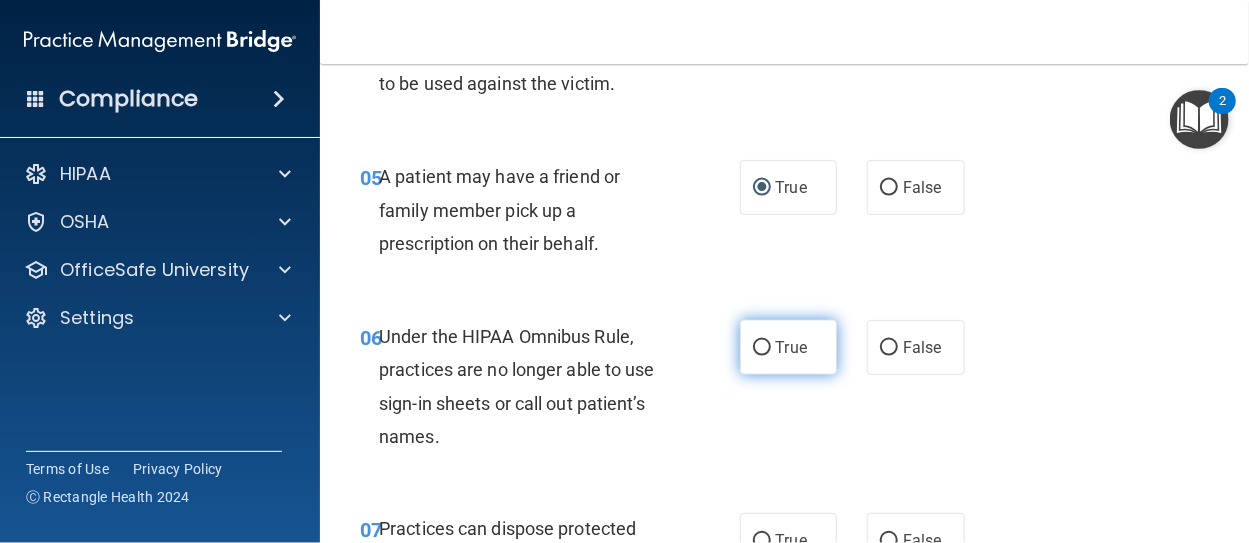 click on "True" at bounding box center [762, 348] 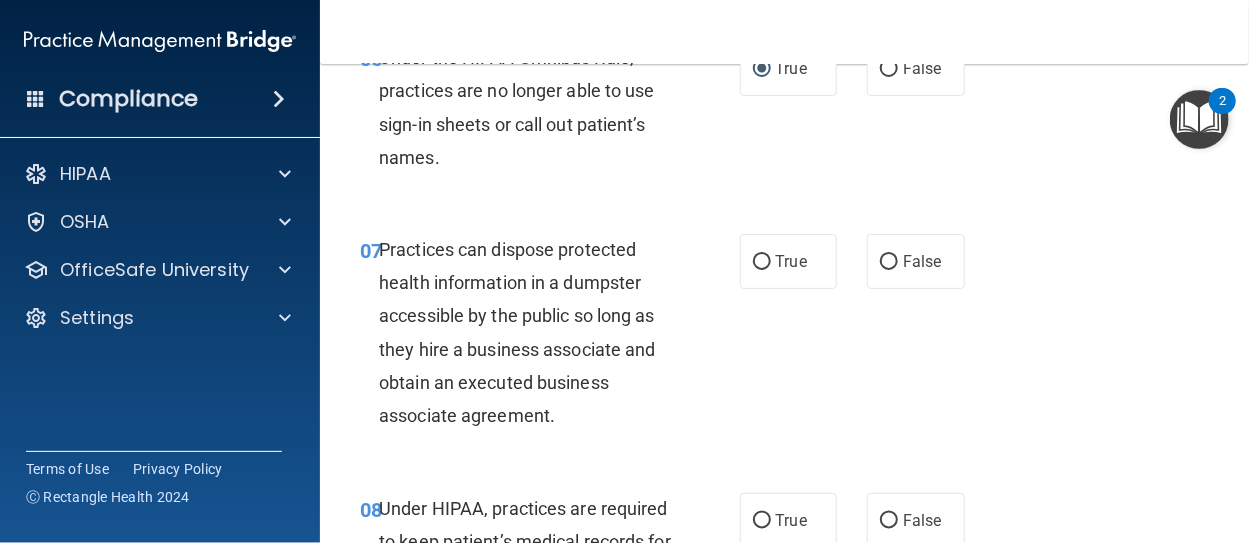 scroll, scrollTop: 1322, scrollLeft: 0, axis: vertical 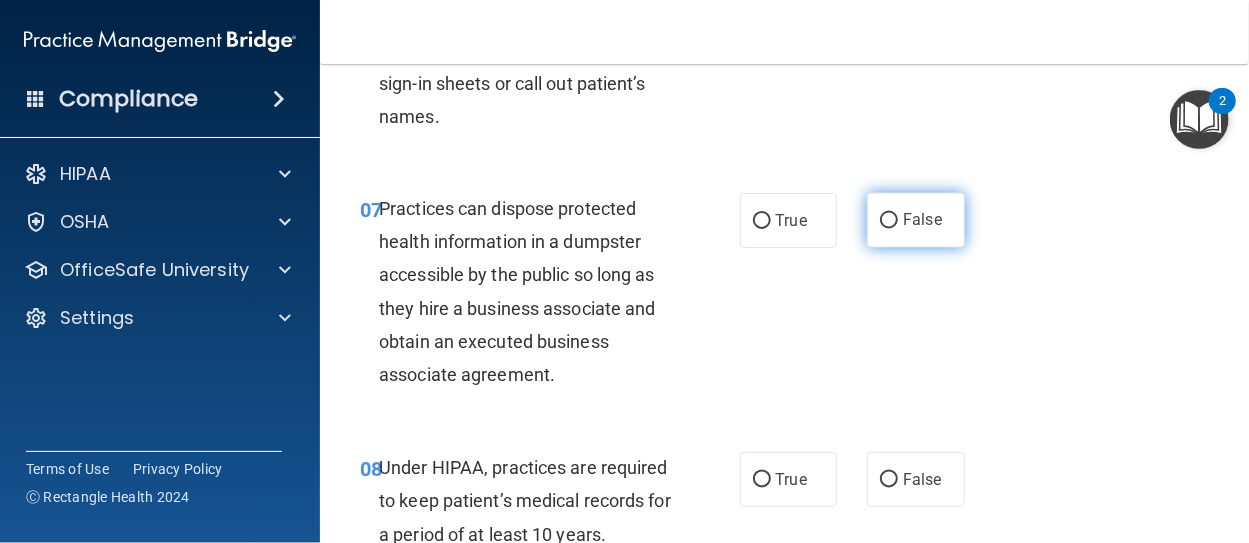 click on "False" at bounding box center (889, 221) 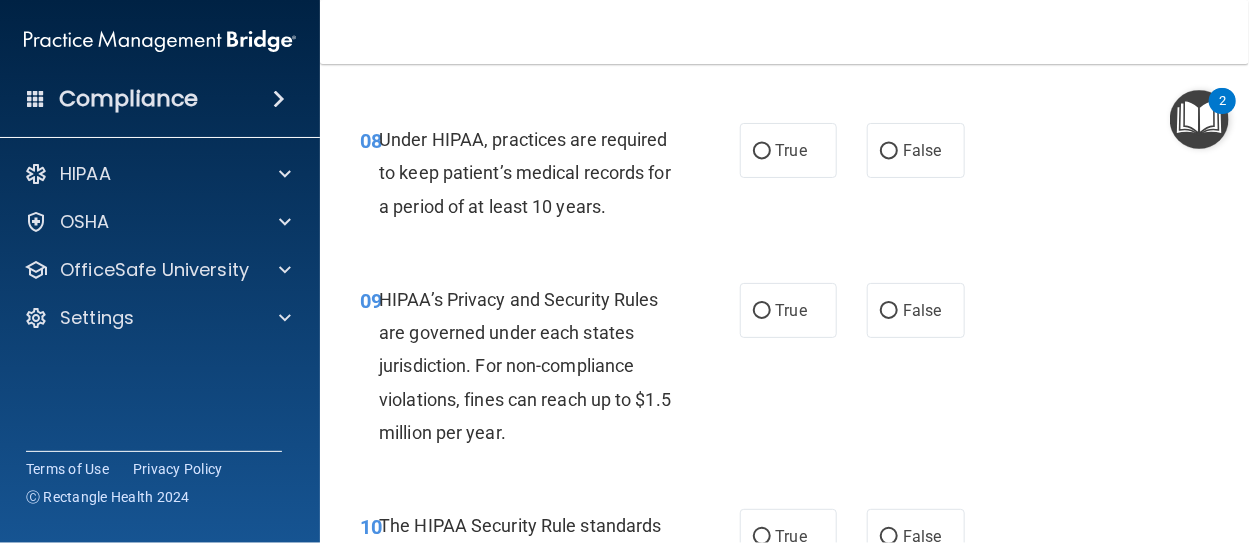 scroll, scrollTop: 1681, scrollLeft: 0, axis: vertical 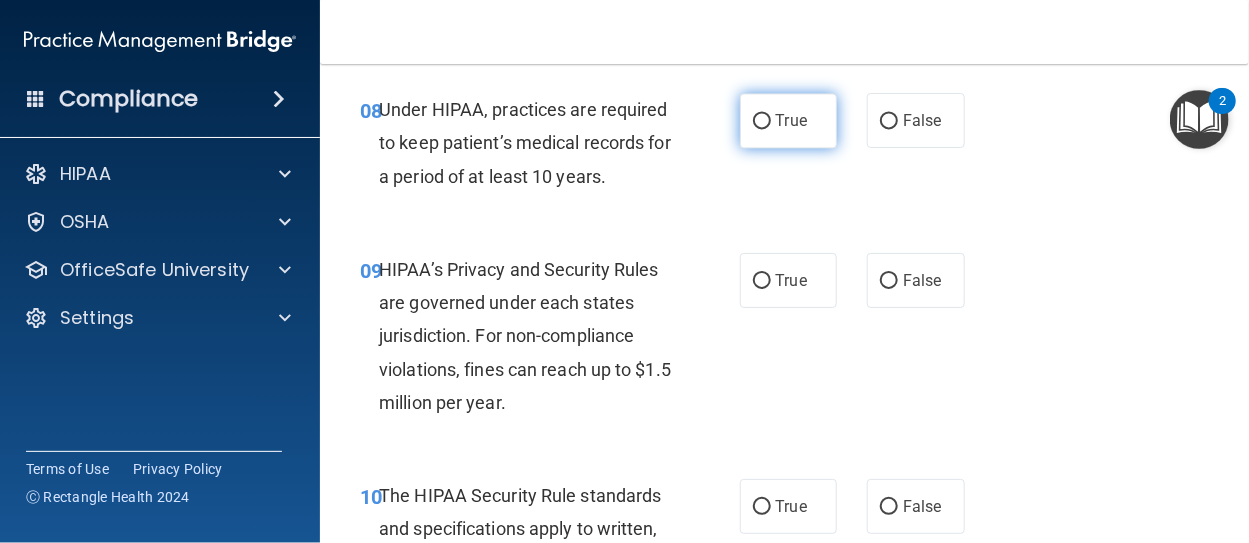 click on "True" at bounding box center [762, 121] 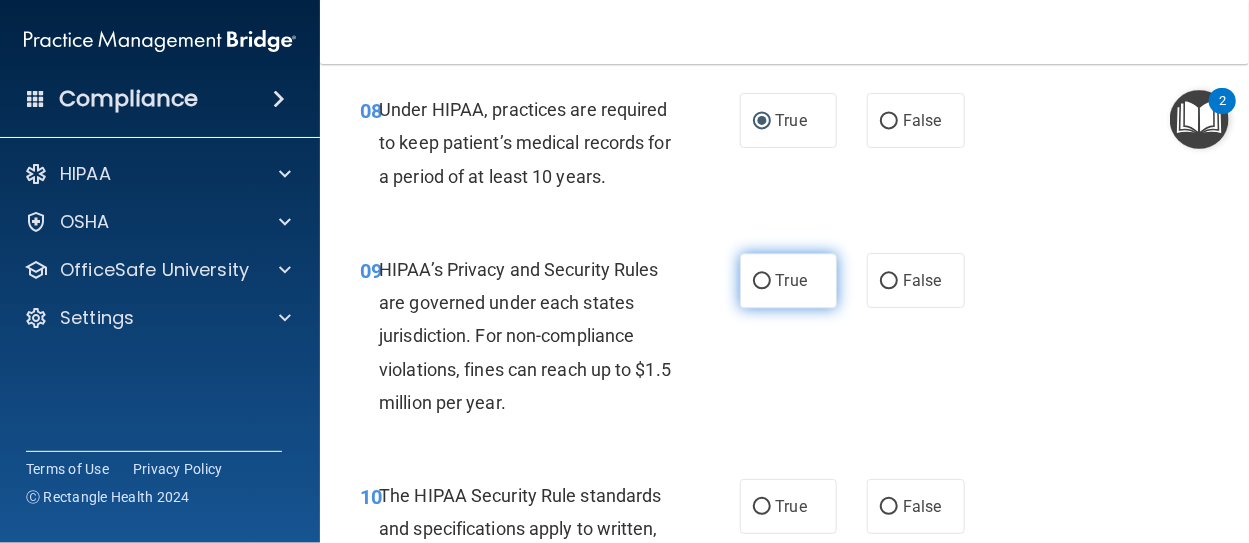 click on "True" at bounding box center [762, 281] 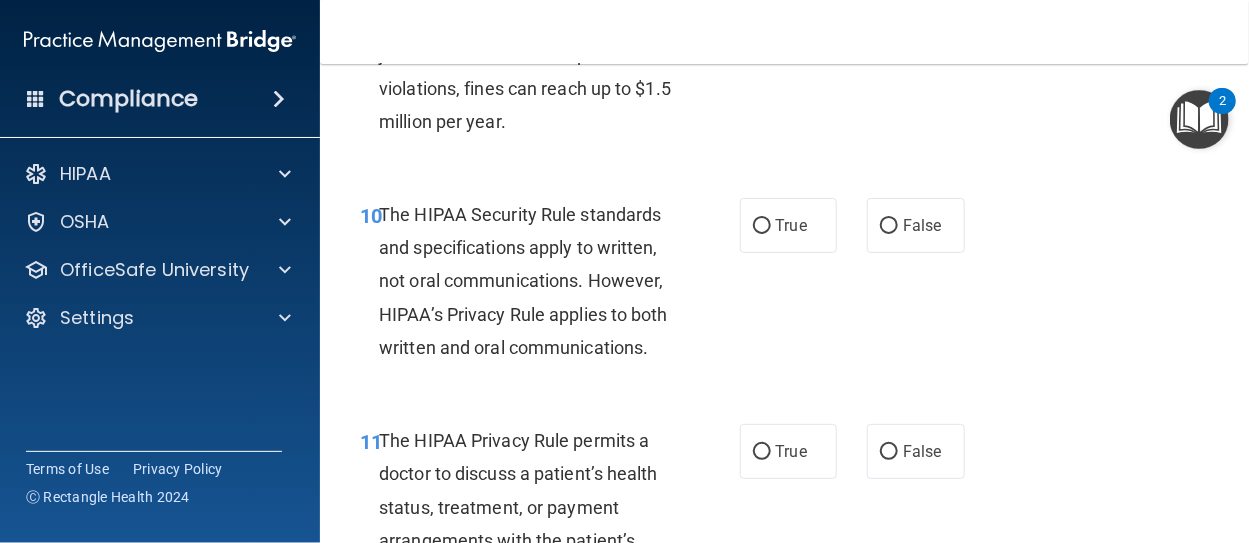 scroll, scrollTop: 2001, scrollLeft: 0, axis: vertical 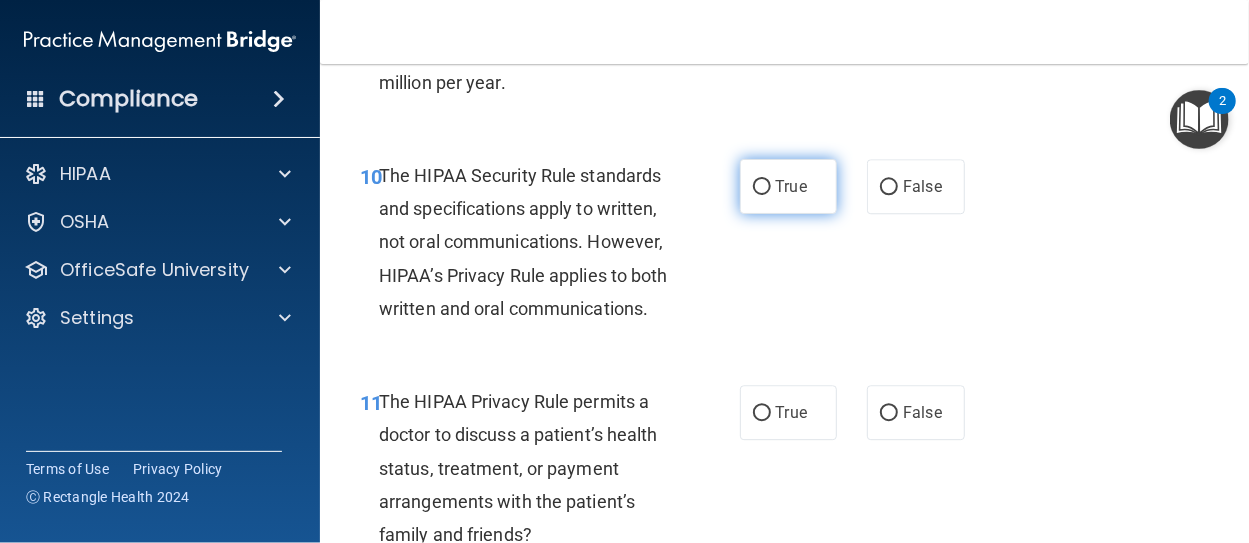 click on "True" at bounding box center [762, 187] 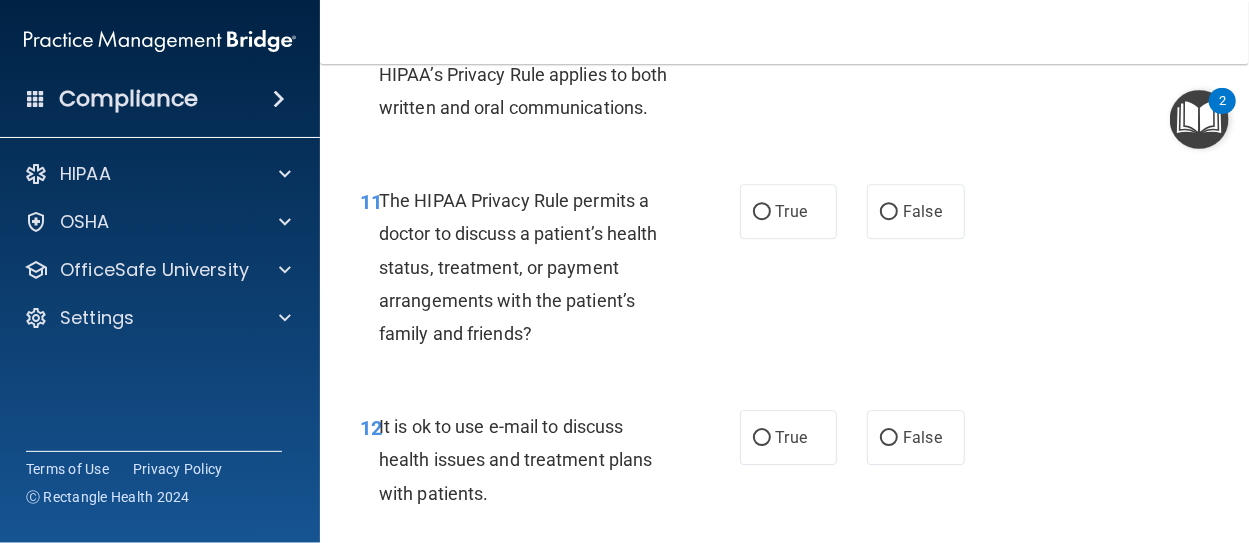 scroll, scrollTop: 2241, scrollLeft: 0, axis: vertical 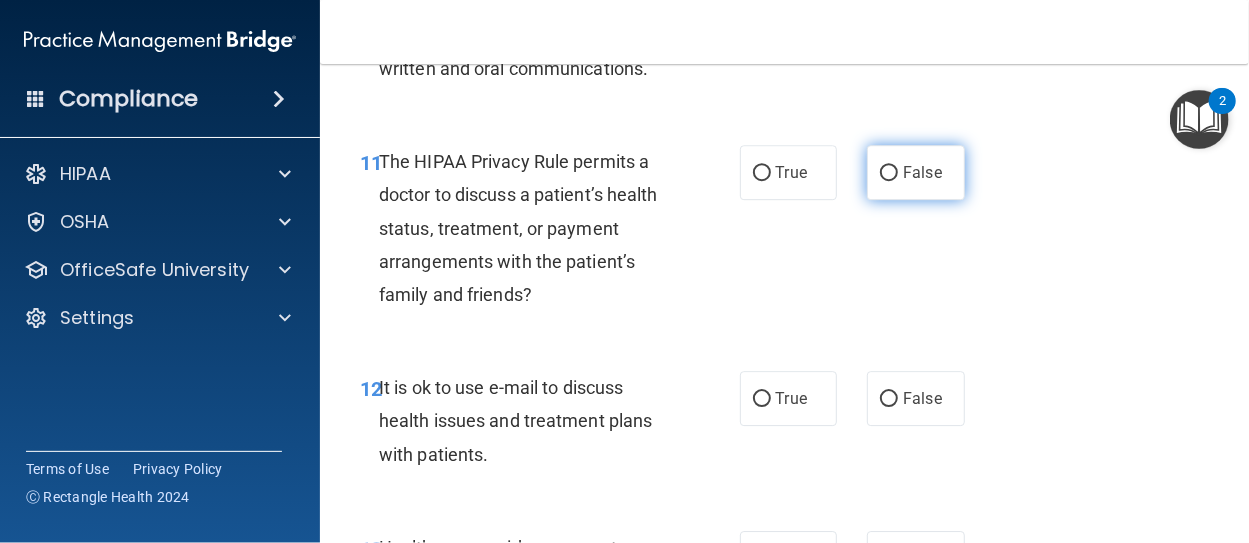 click on "False" at bounding box center [889, 173] 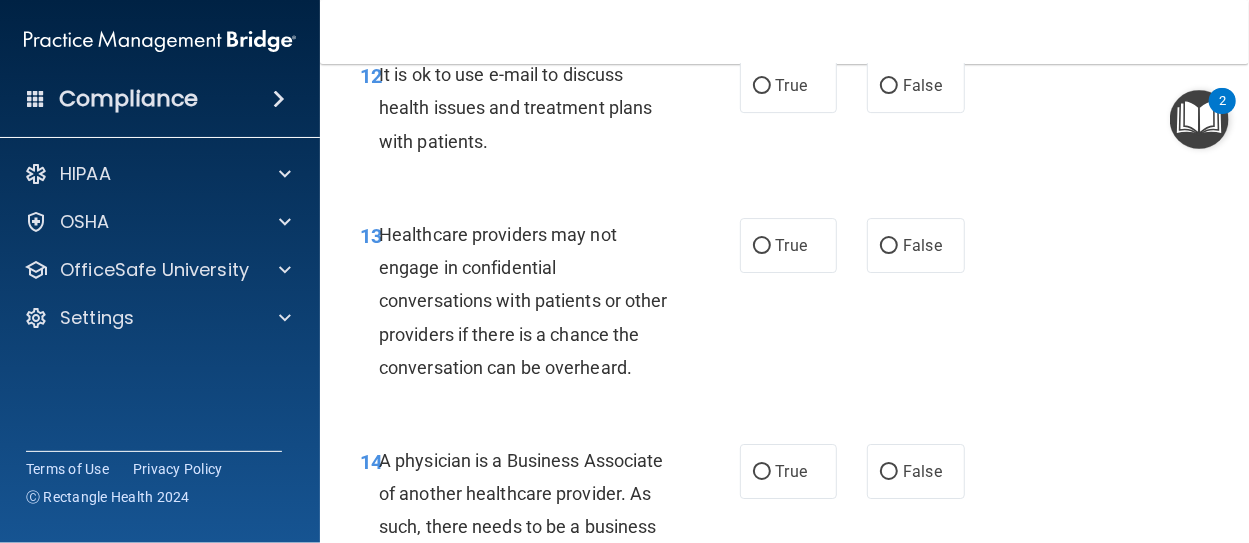 scroll, scrollTop: 2561, scrollLeft: 0, axis: vertical 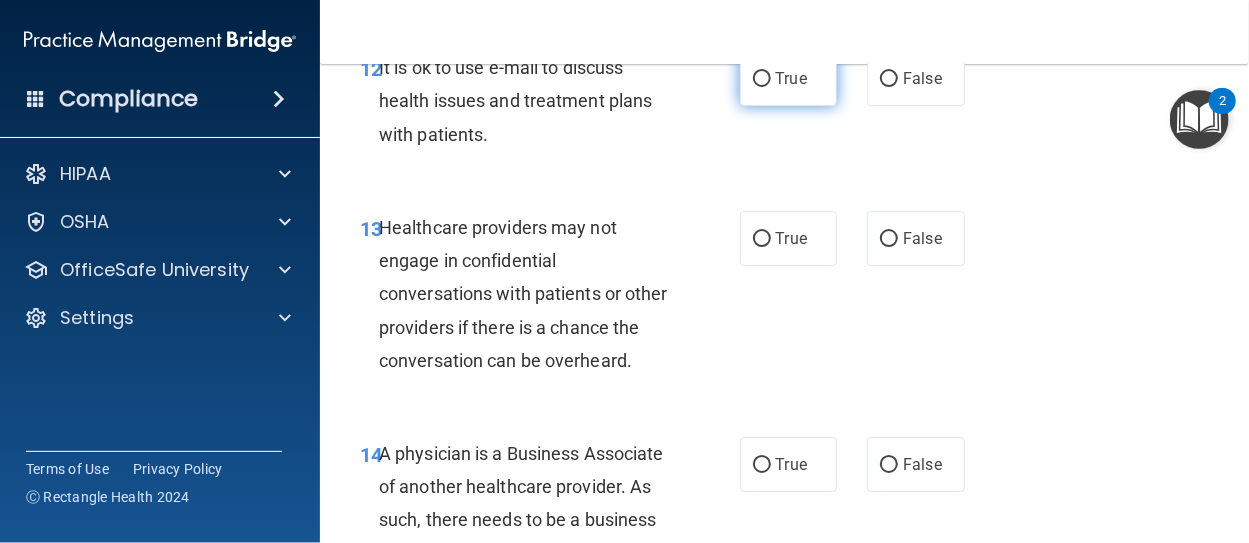 click on "True" at bounding box center (762, 79) 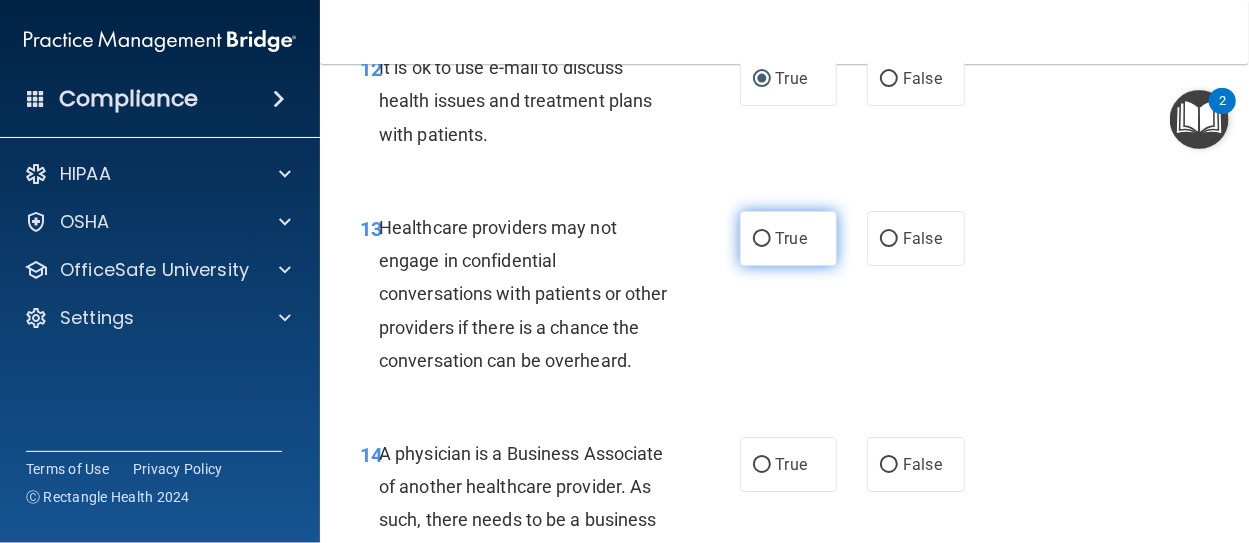 click on "True" at bounding box center [762, 239] 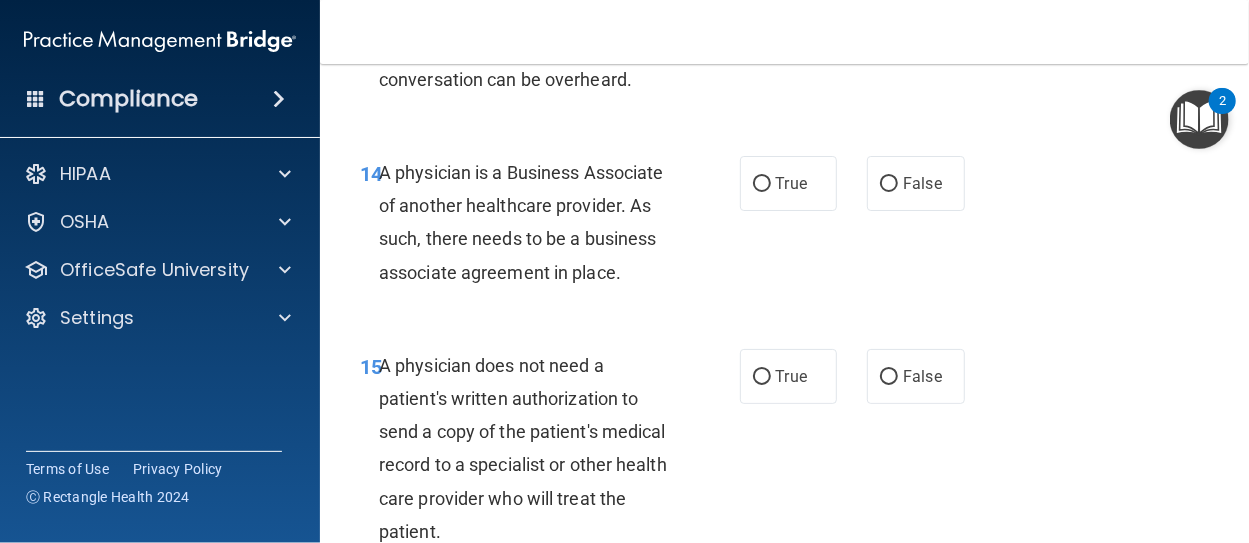 scroll, scrollTop: 2881, scrollLeft: 0, axis: vertical 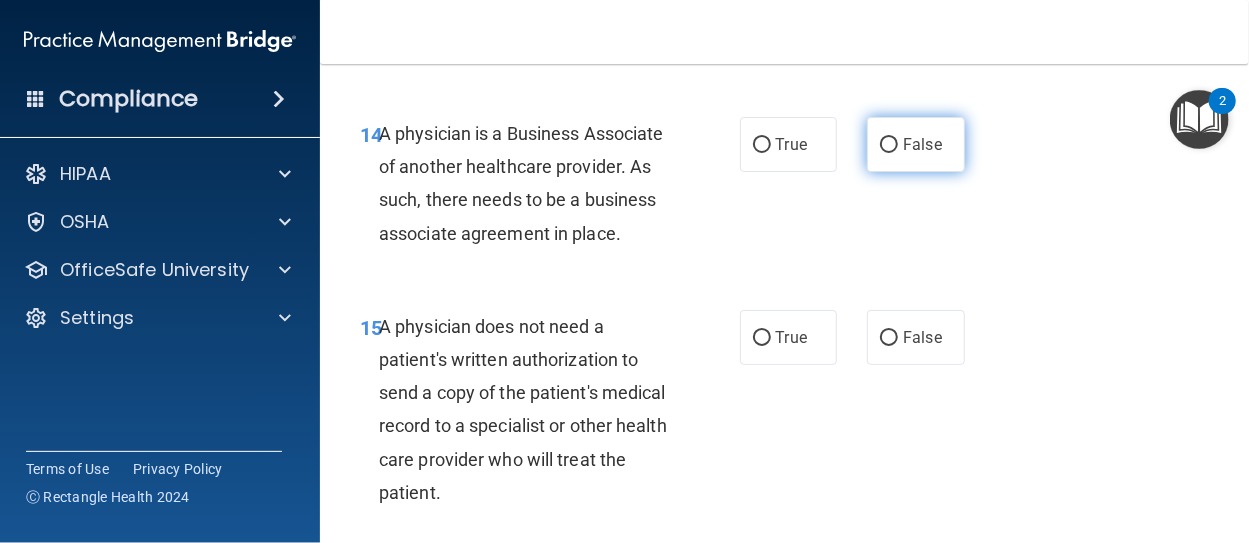 click on "False" at bounding box center [889, 145] 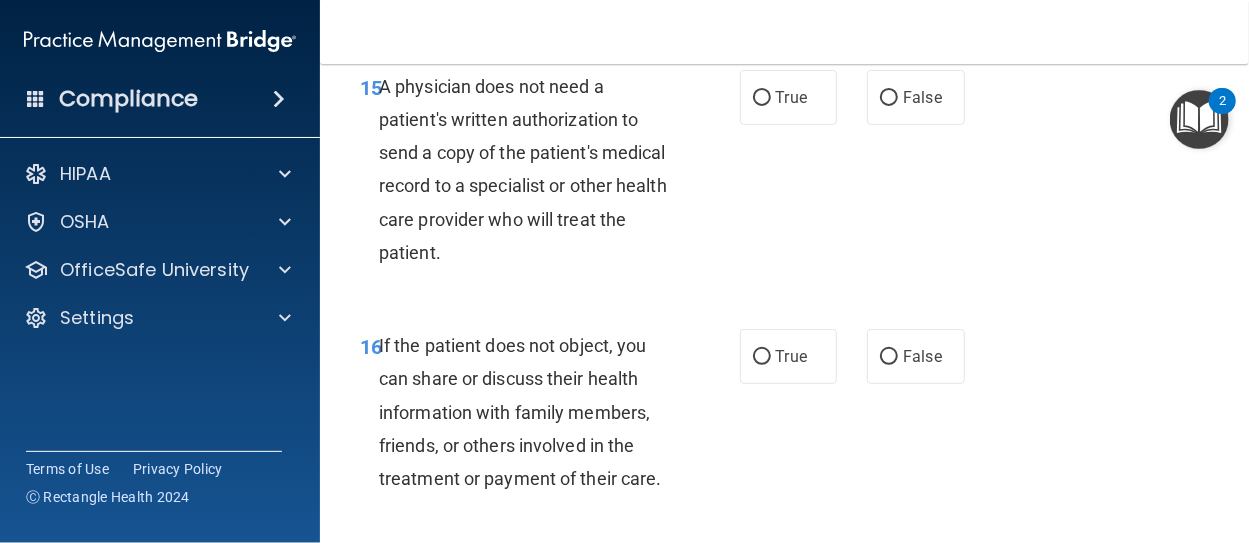 scroll, scrollTop: 3162, scrollLeft: 0, axis: vertical 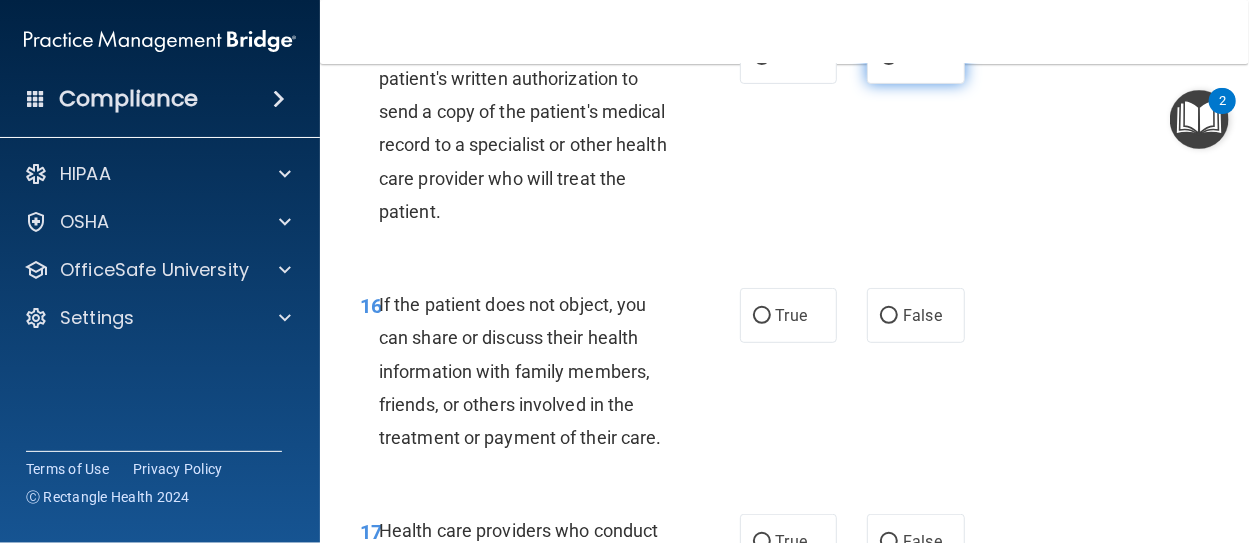 click on "False" at bounding box center (889, 57) 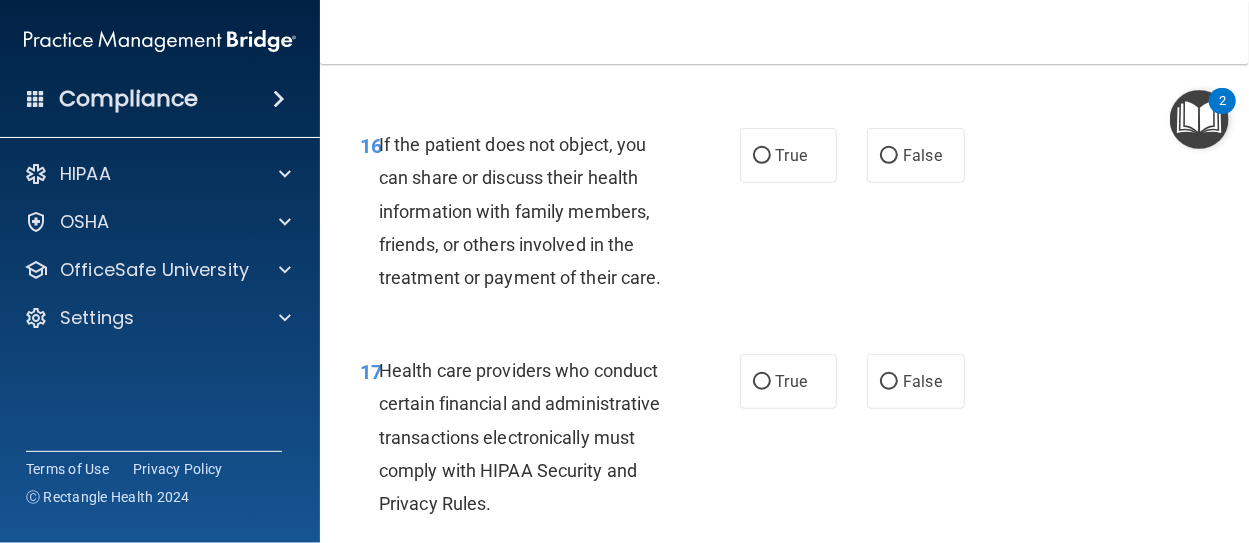 scroll, scrollTop: 3361, scrollLeft: 0, axis: vertical 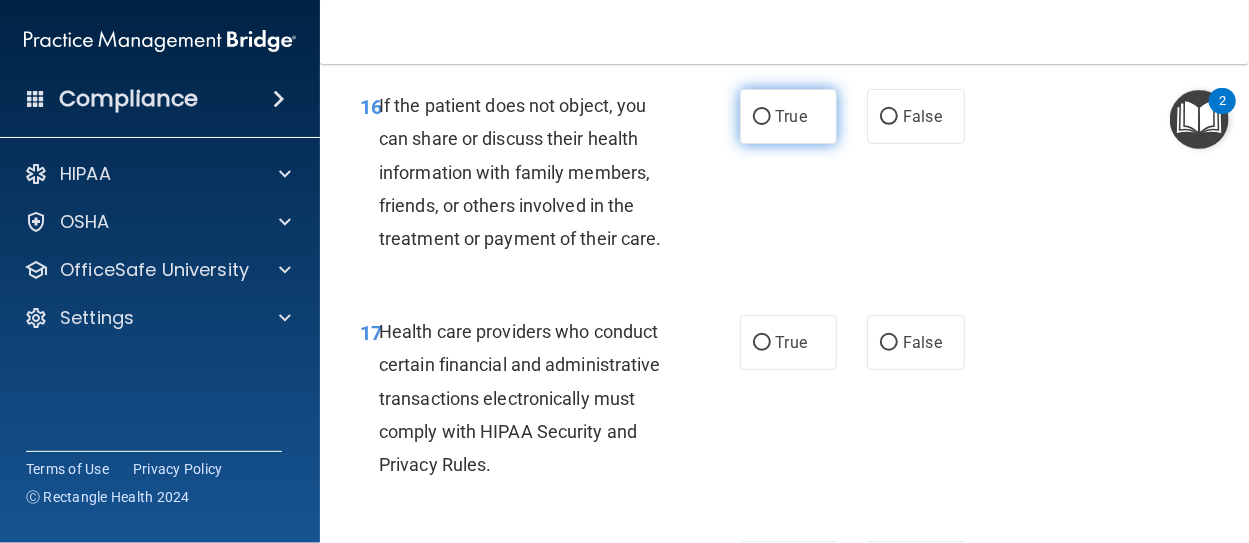 click on "True" at bounding box center (762, 117) 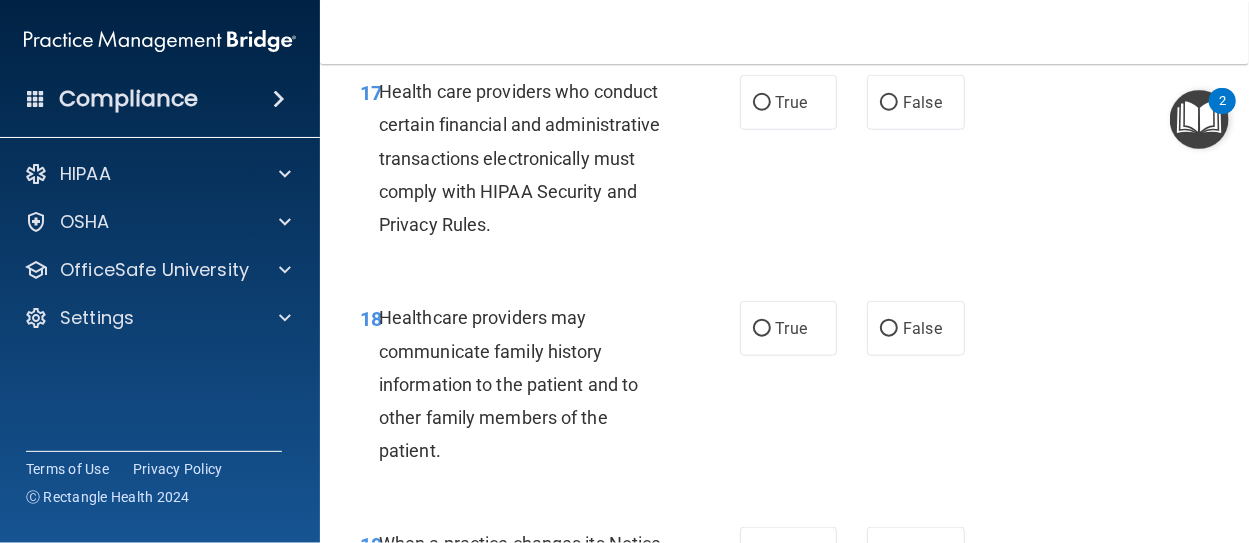 scroll, scrollTop: 3642, scrollLeft: 0, axis: vertical 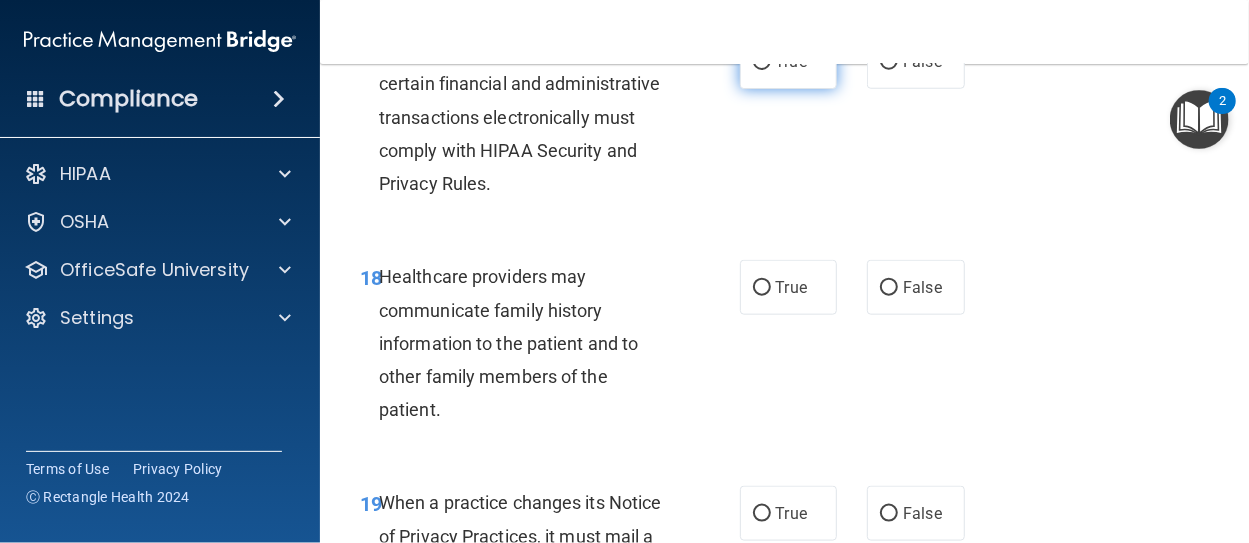 click on "True" at bounding box center [762, 62] 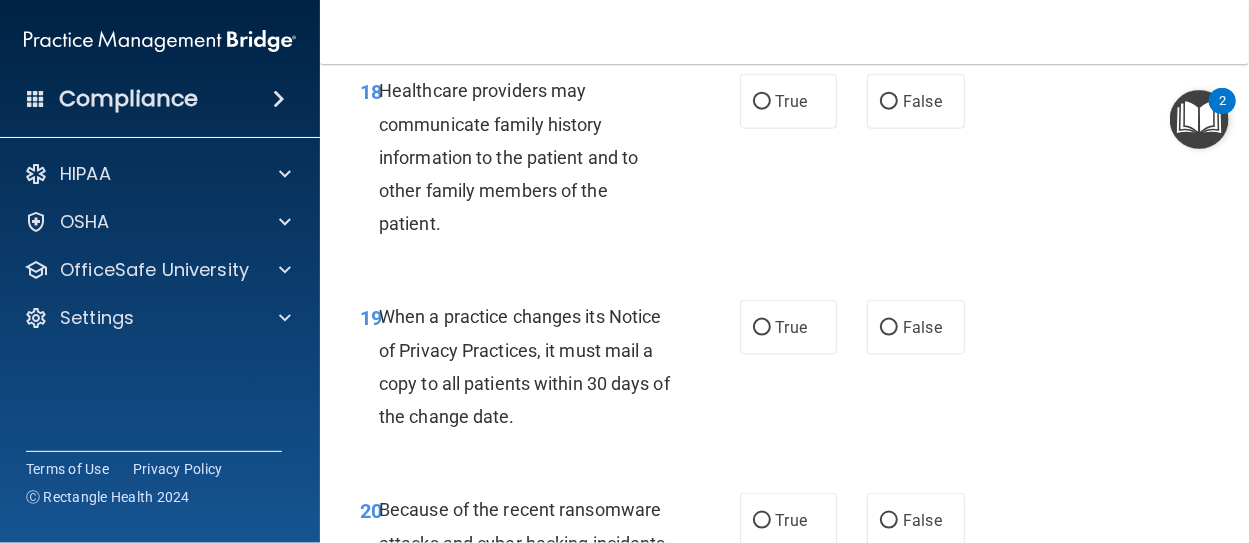 scroll, scrollTop: 3841, scrollLeft: 0, axis: vertical 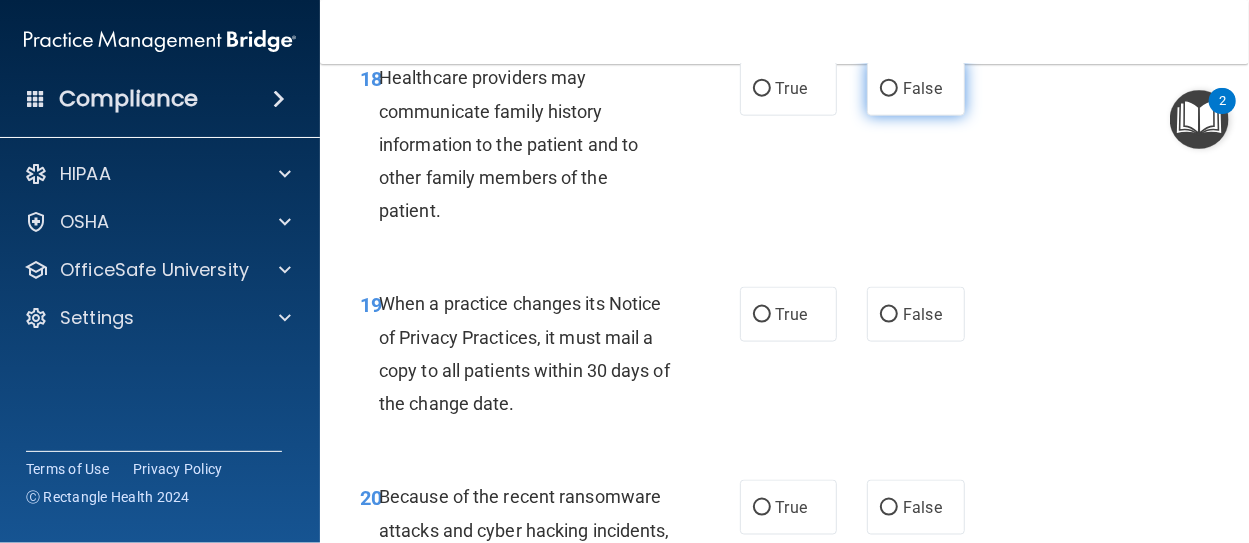 click on "False" at bounding box center [889, 89] 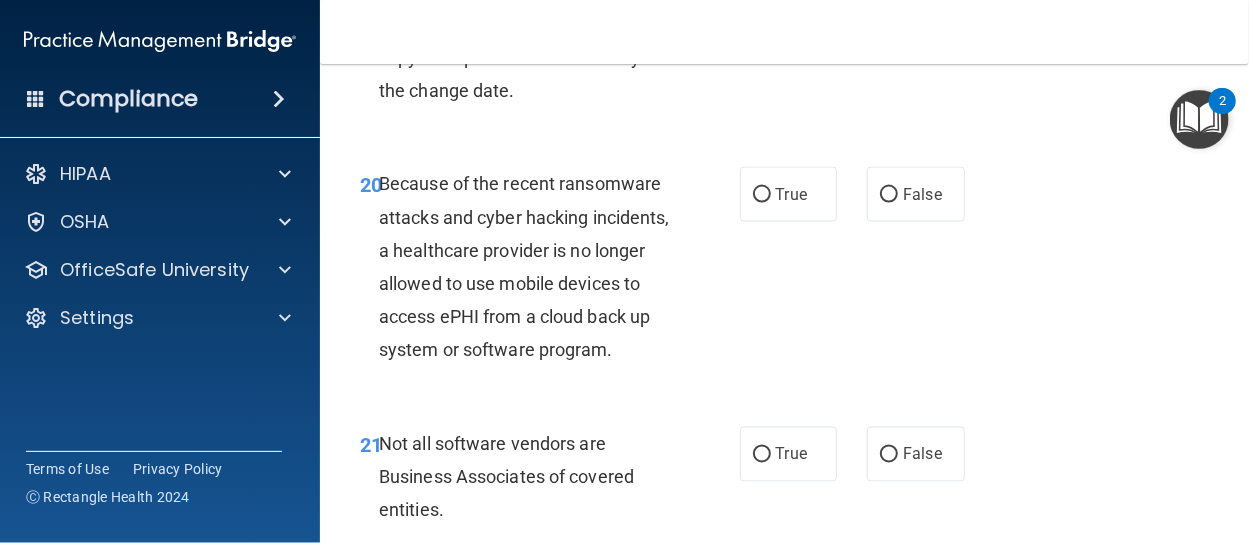 scroll, scrollTop: 4161, scrollLeft: 0, axis: vertical 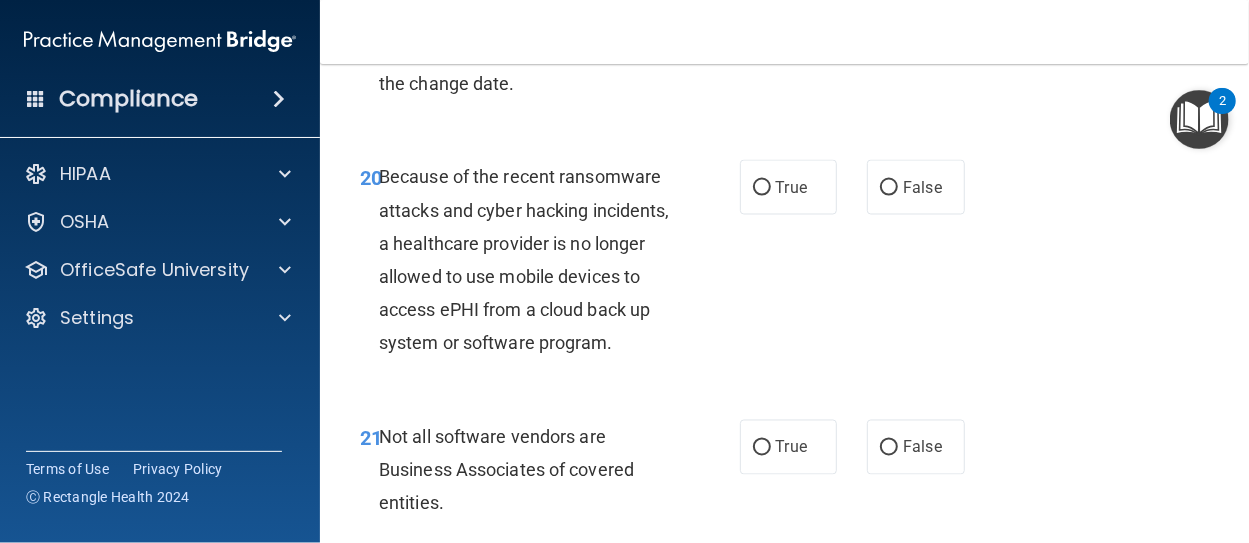 click on "True" at bounding box center (762, -5) 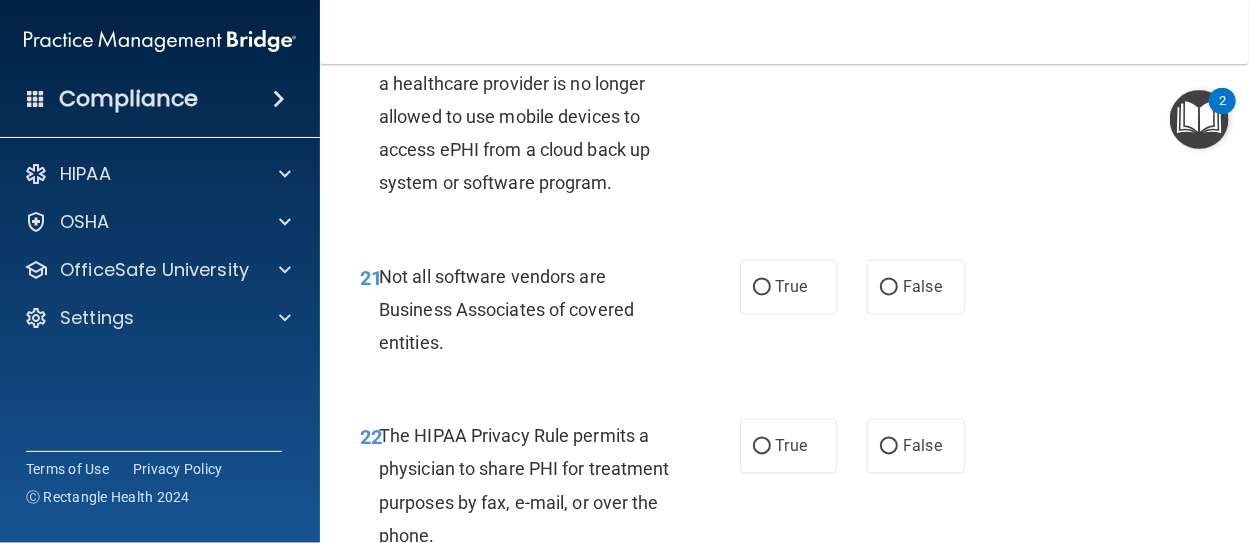 scroll, scrollTop: 4362, scrollLeft: 0, axis: vertical 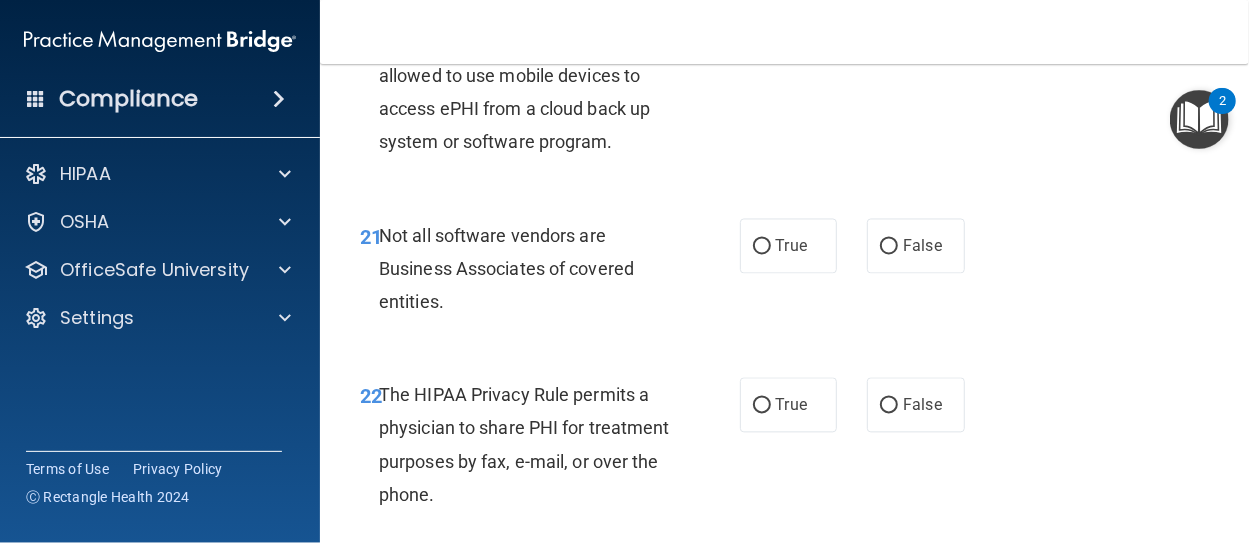 click on "True" at bounding box center [762, -13] 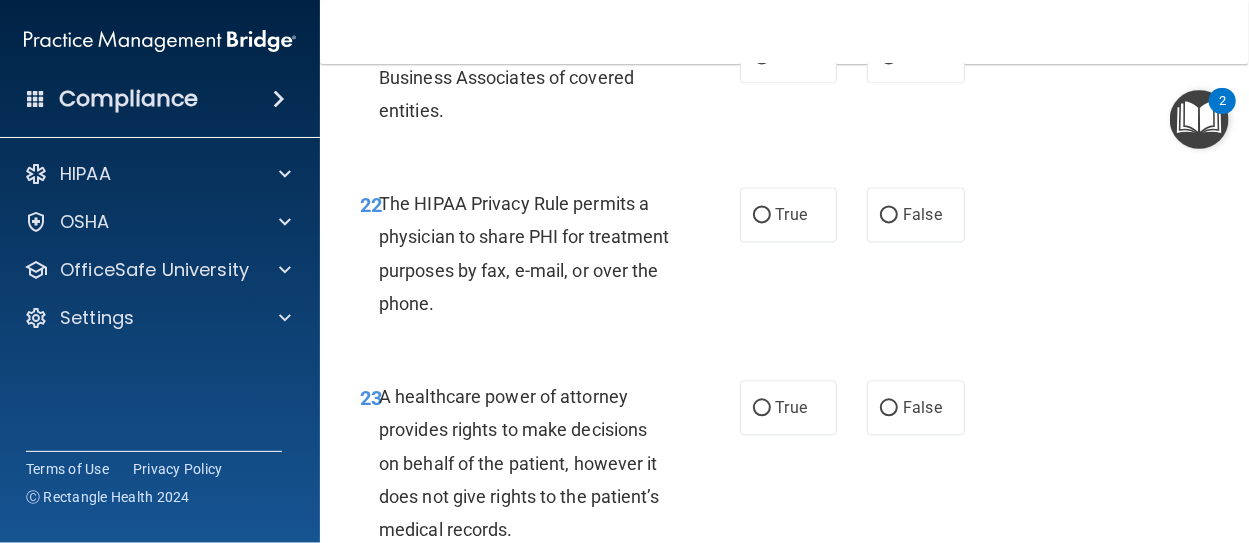 scroll, scrollTop: 4561, scrollLeft: 0, axis: vertical 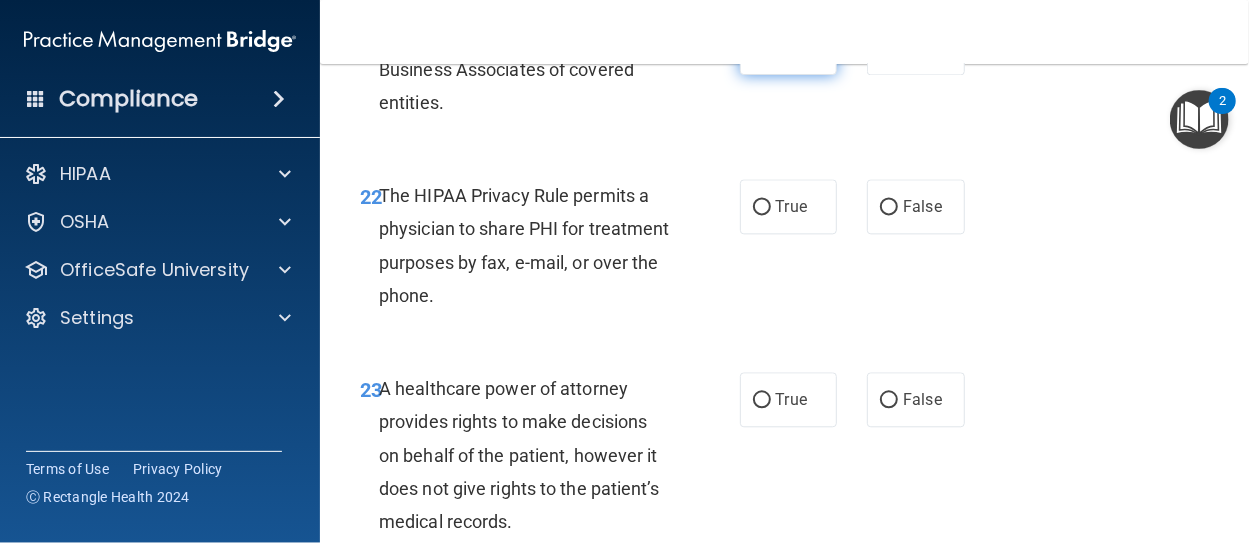 click on "True" at bounding box center (762, 48) 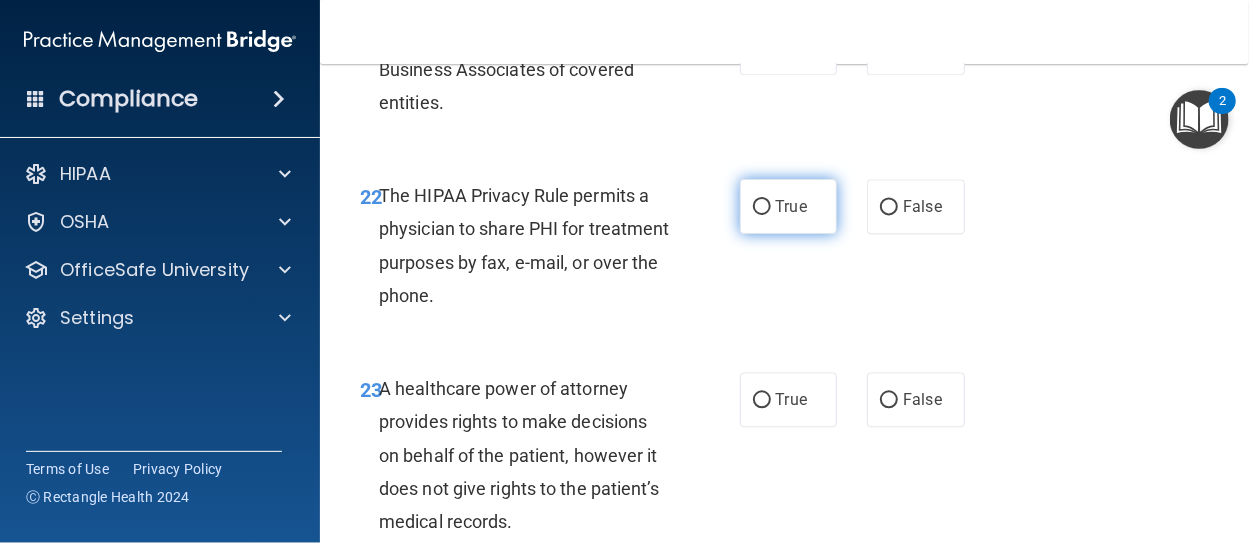 click on "True" at bounding box center [762, 207] 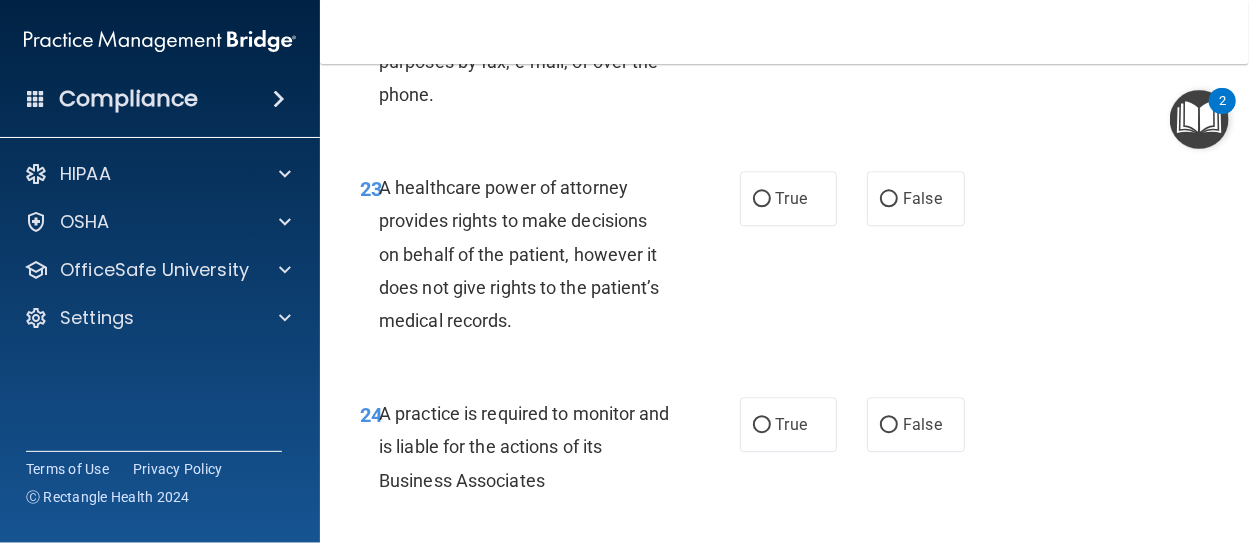 scroll, scrollTop: 4801, scrollLeft: 0, axis: vertical 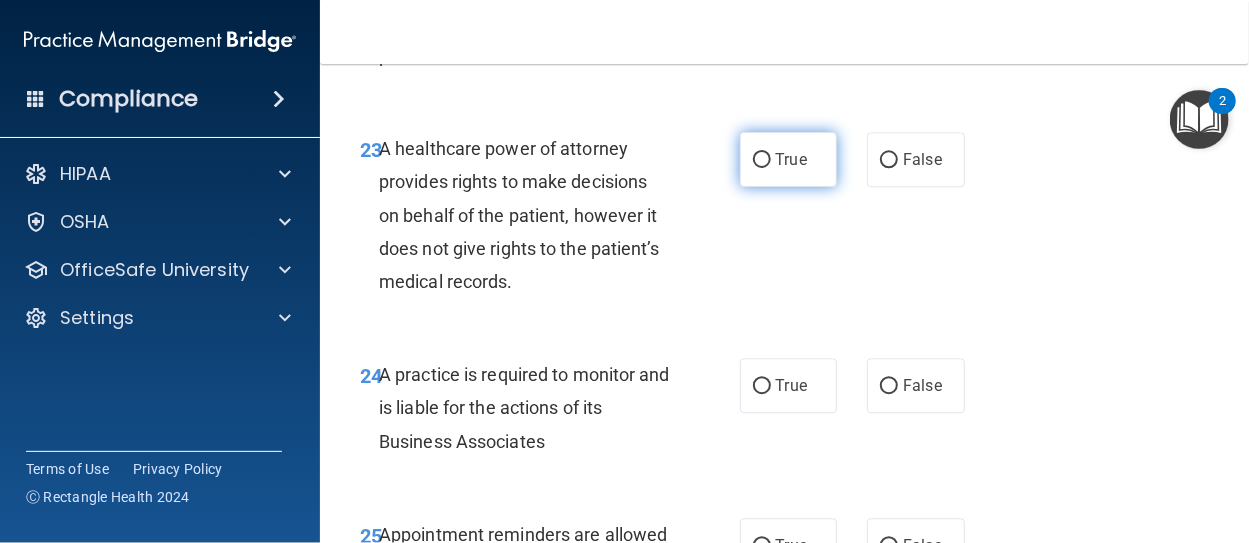click on "True" at bounding box center (762, 160) 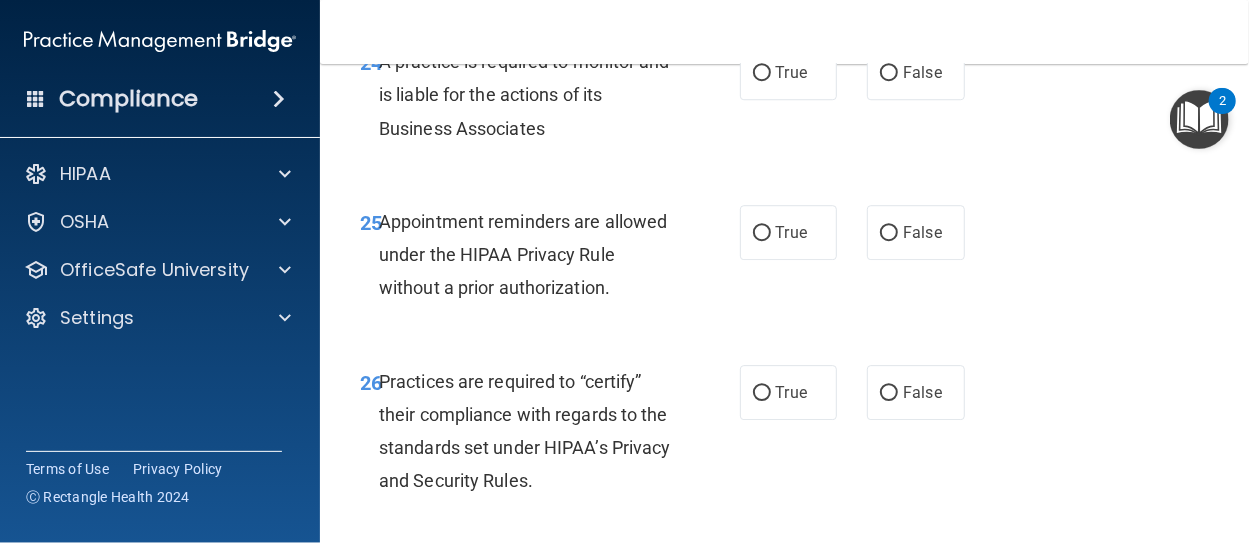 scroll, scrollTop: 5121, scrollLeft: 0, axis: vertical 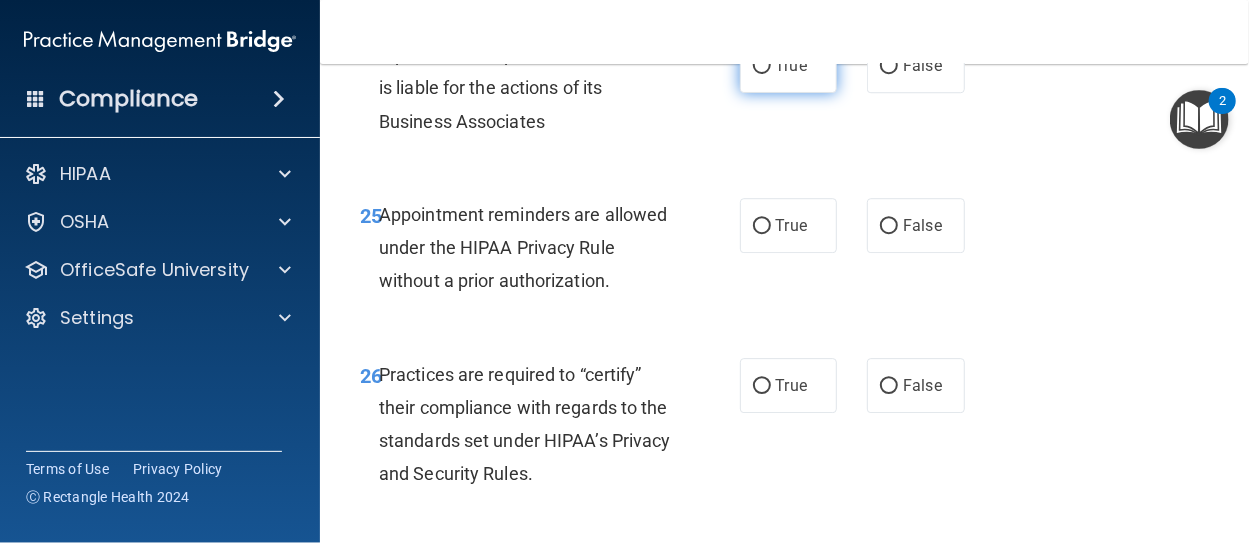 click on "True" at bounding box center [762, 66] 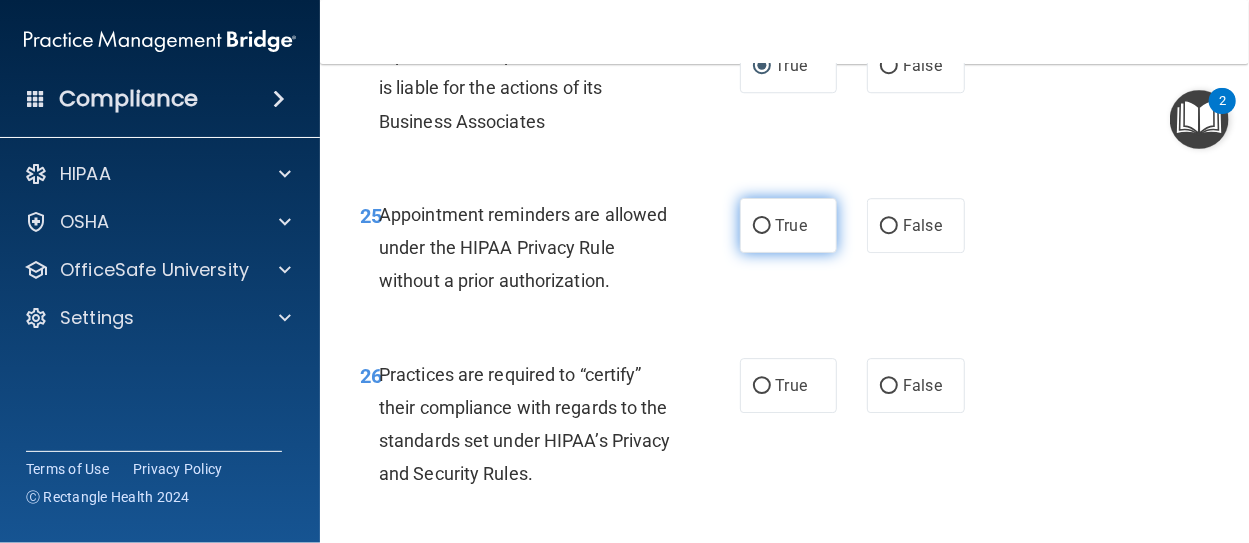 click on "True" at bounding box center (762, 226) 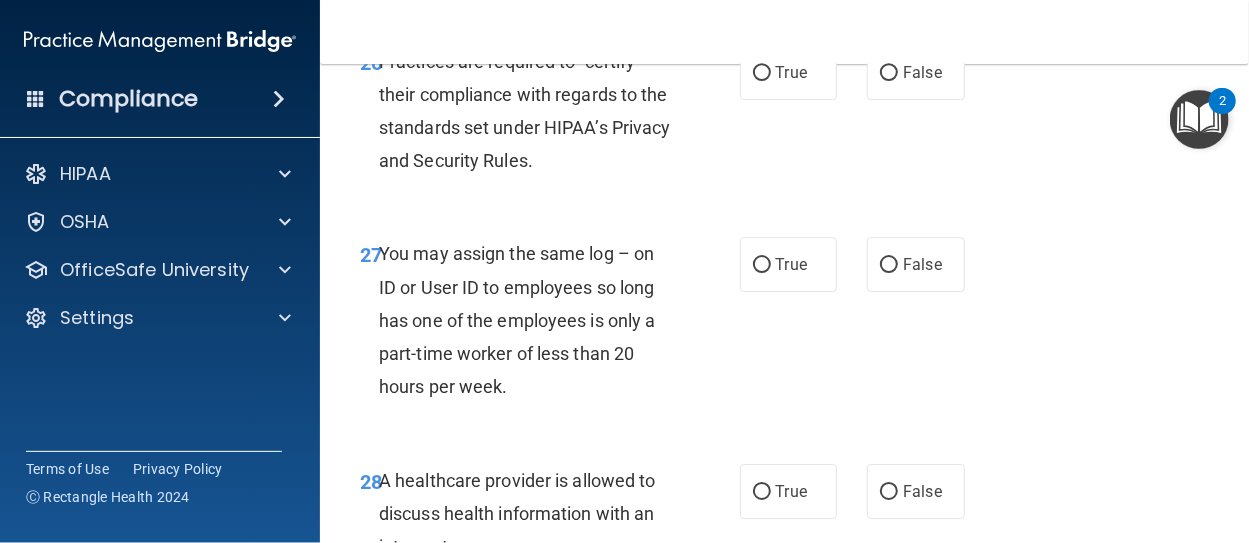 scroll, scrollTop: 5441, scrollLeft: 0, axis: vertical 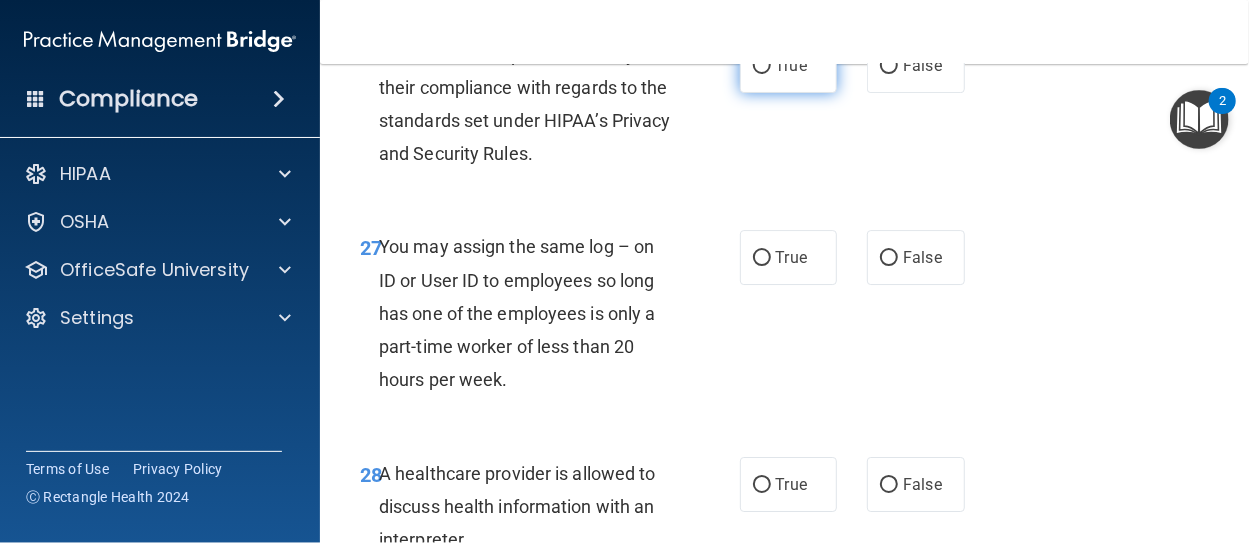 click on "True" at bounding box center (762, 66) 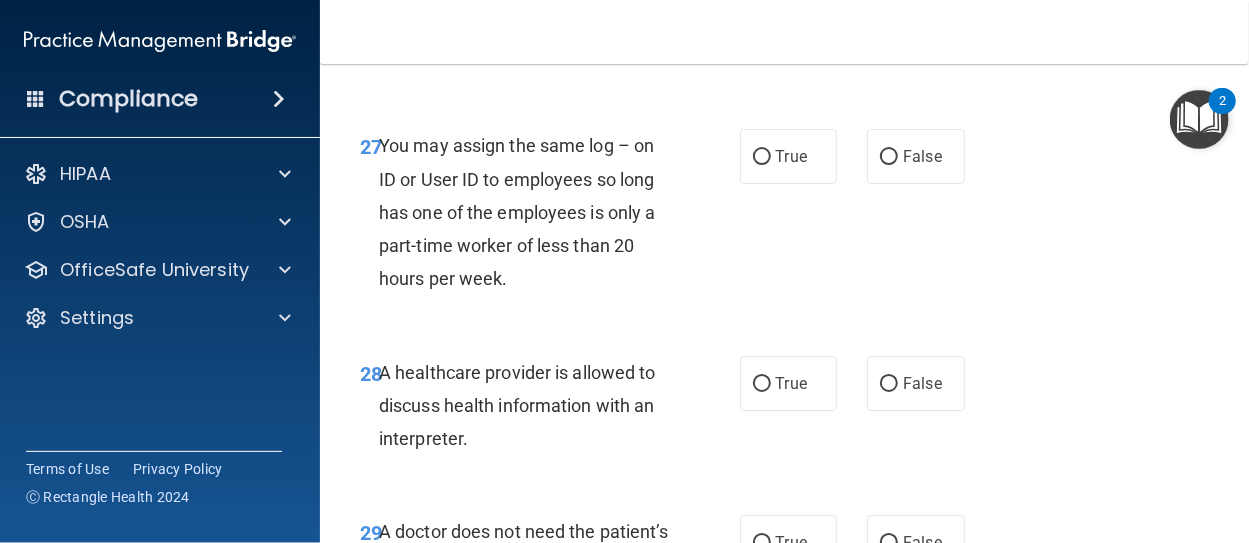 scroll, scrollTop: 5562, scrollLeft: 0, axis: vertical 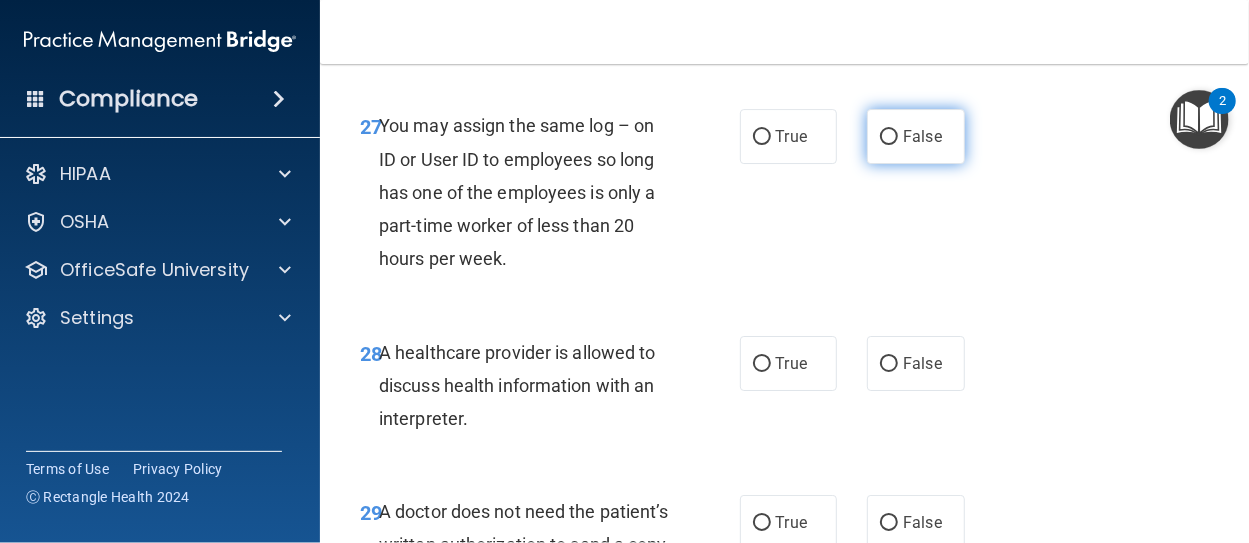 click on "False" at bounding box center (889, 137) 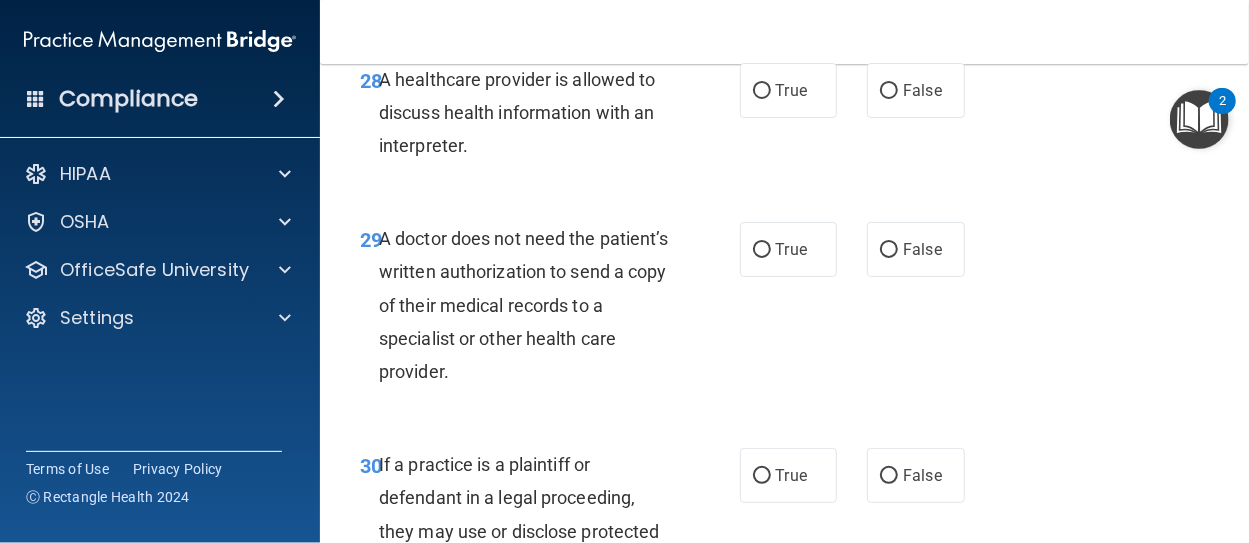 scroll, scrollTop: 5841, scrollLeft: 0, axis: vertical 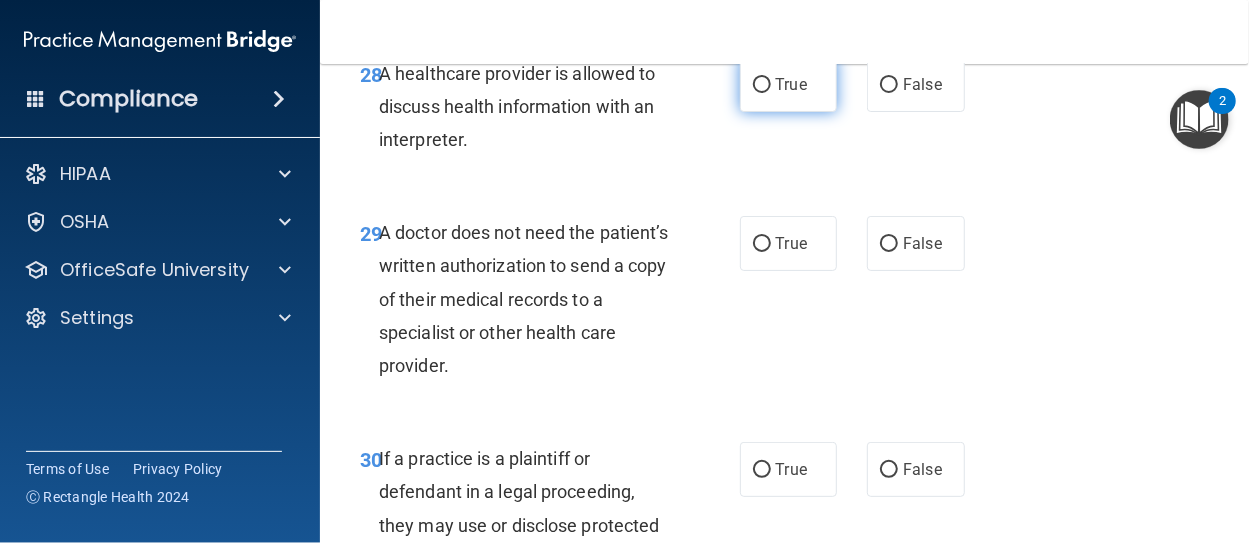 click on "True" at bounding box center (762, 85) 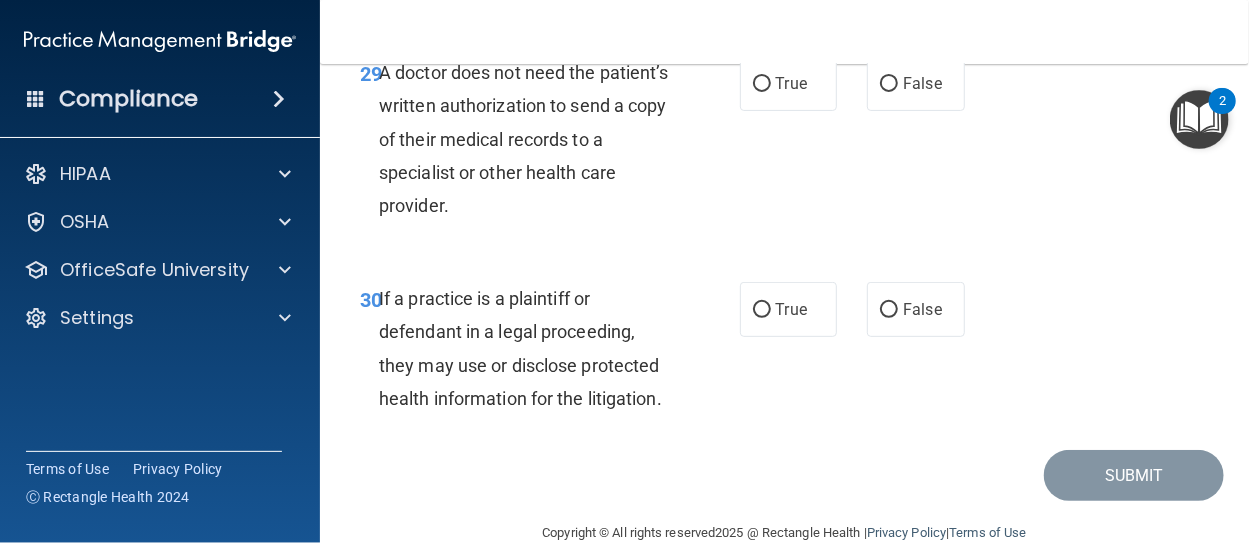 scroll, scrollTop: 6042, scrollLeft: 0, axis: vertical 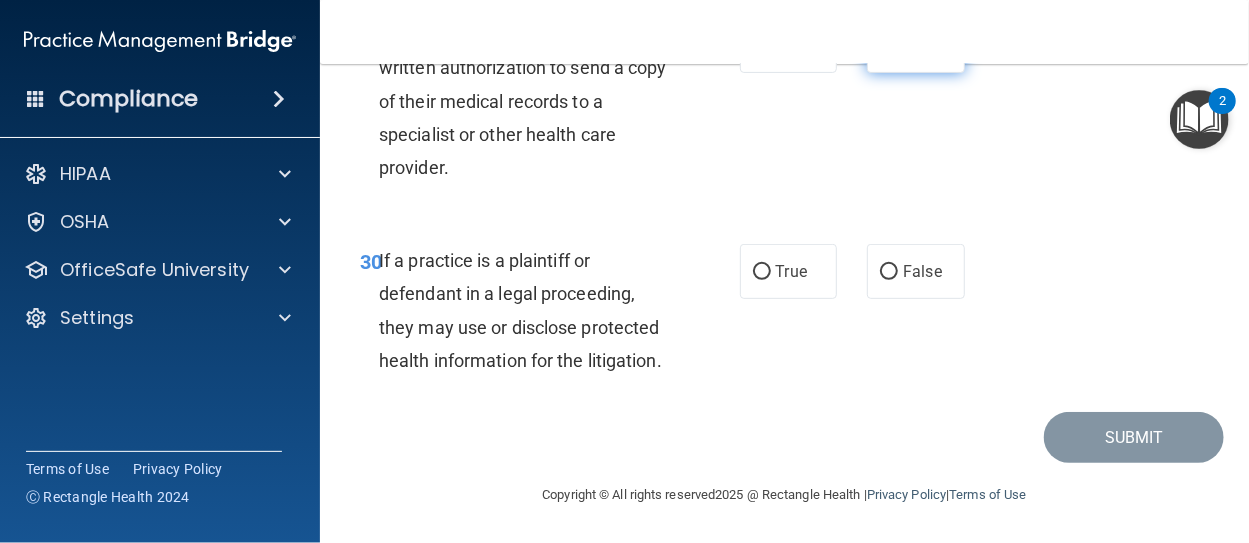 click on "False" at bounding box center [889, 46] 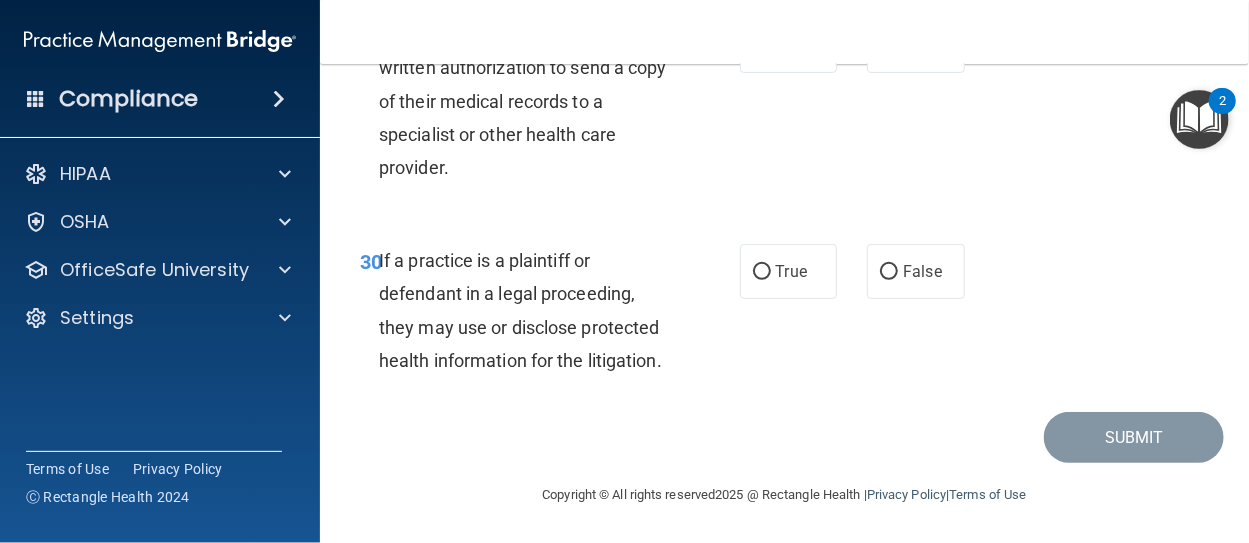 scroll, scrollTop: 6237, scrollLeft: 0, axis: vertical 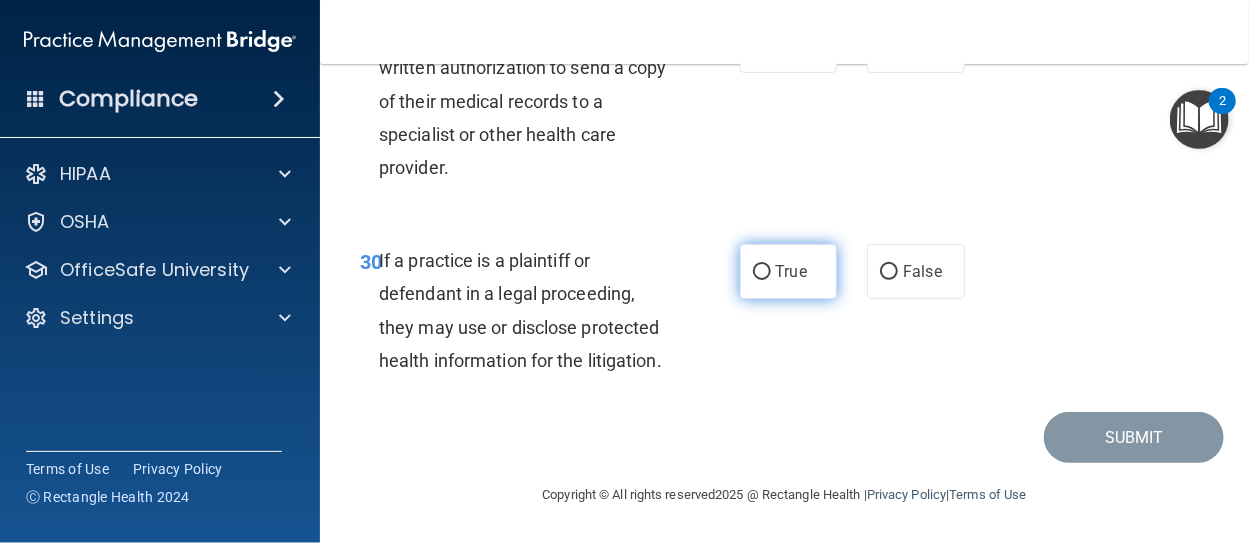 click on "True" at bounding box center [762, 272] 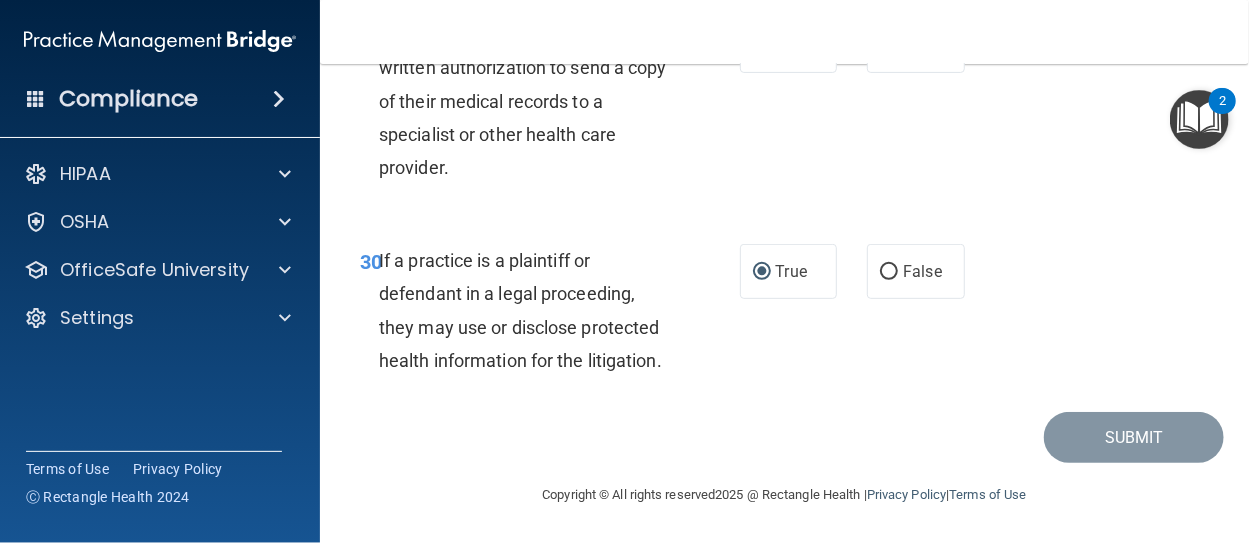 scroll, scrollTop: 6157, scrollLeft: 0, axis: vertical 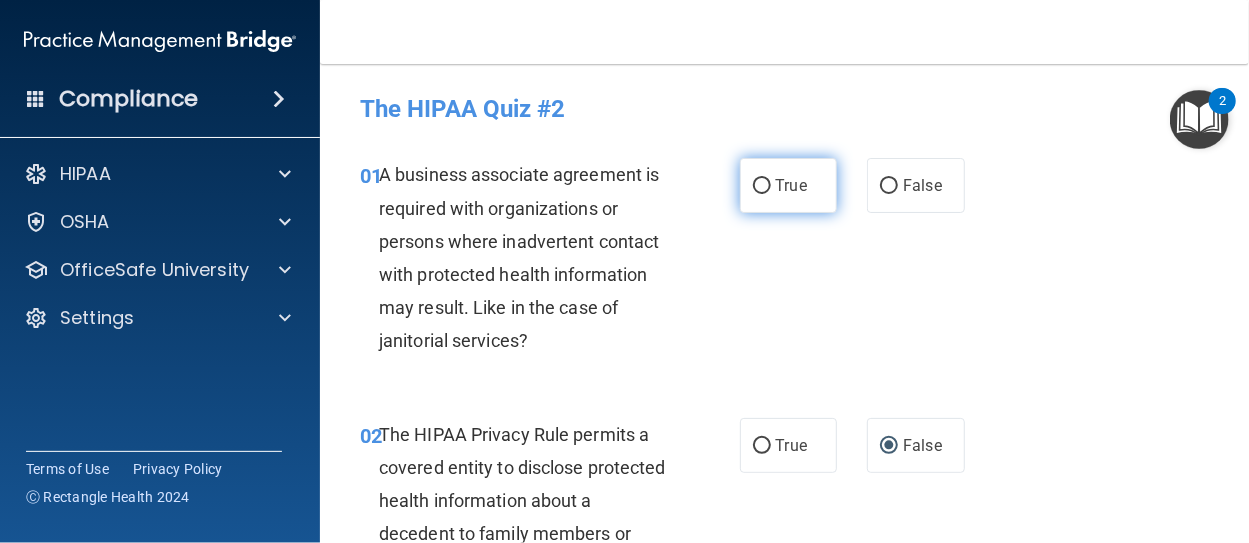 click on "True" at bounding box center (762, 186) 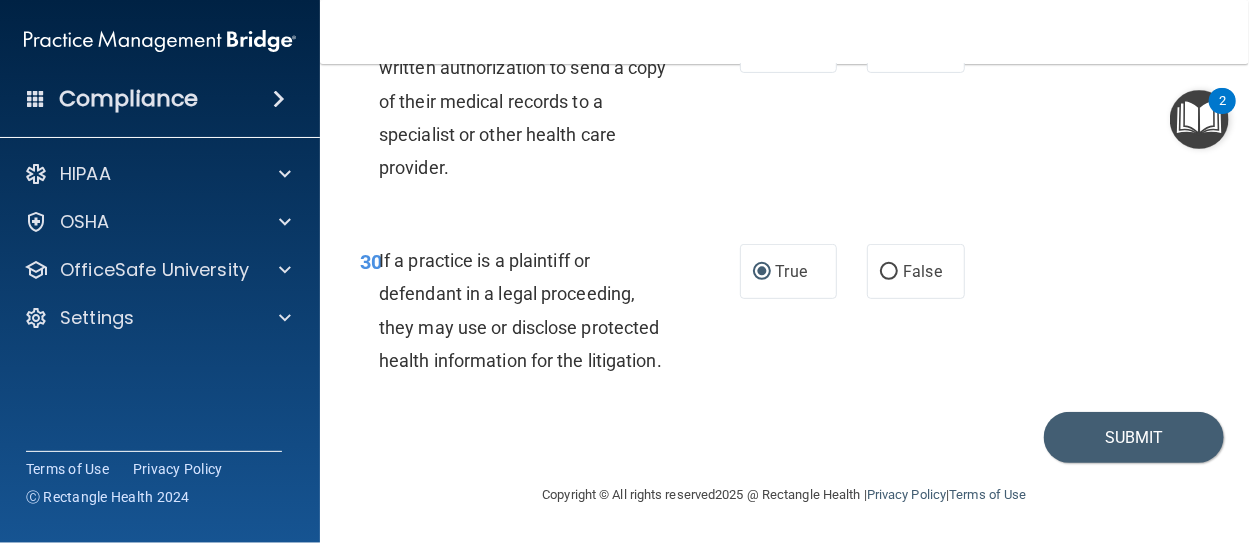 scroll, scrollTop: 6237, scrollLeft: 0, axis: vertical 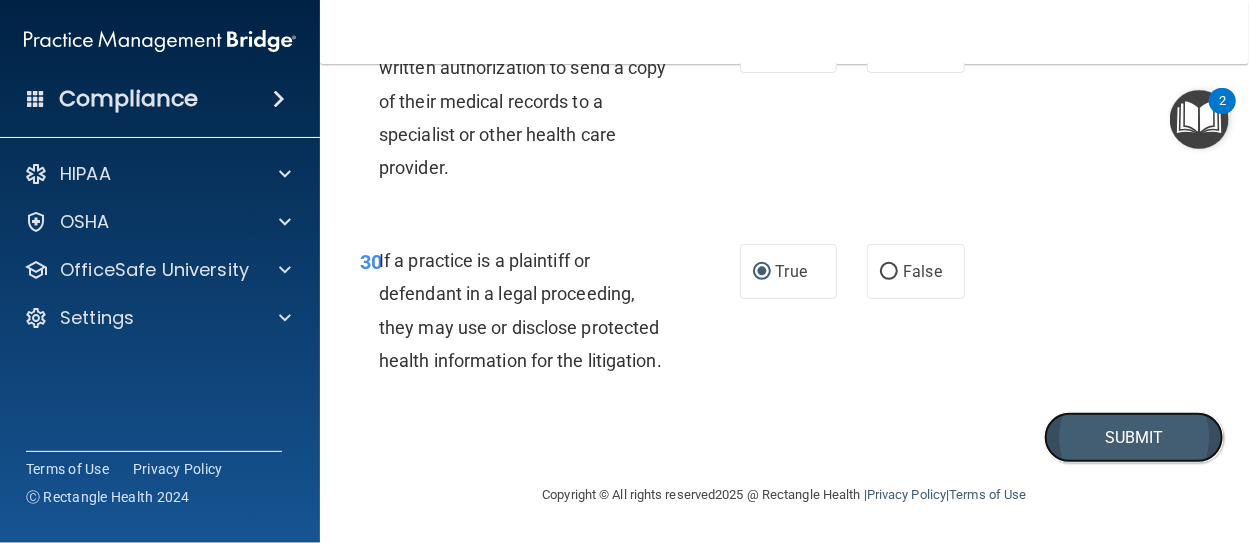 click on "Submit" at bounding box center (1134, 437) 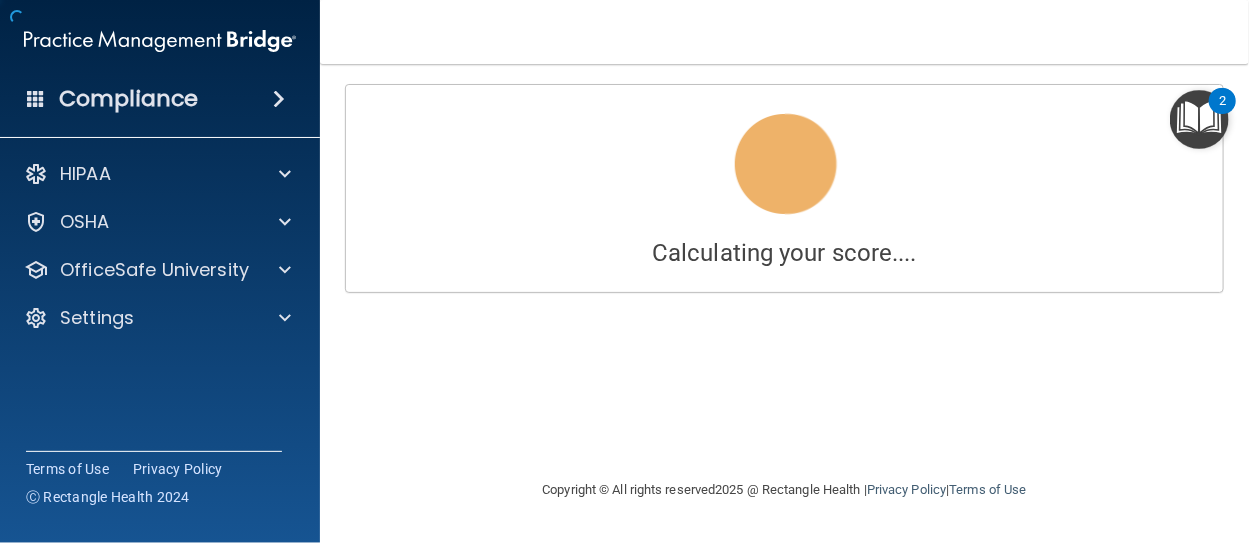 scroll, scrollTop: 0, scrollLeft: 0, axis: both 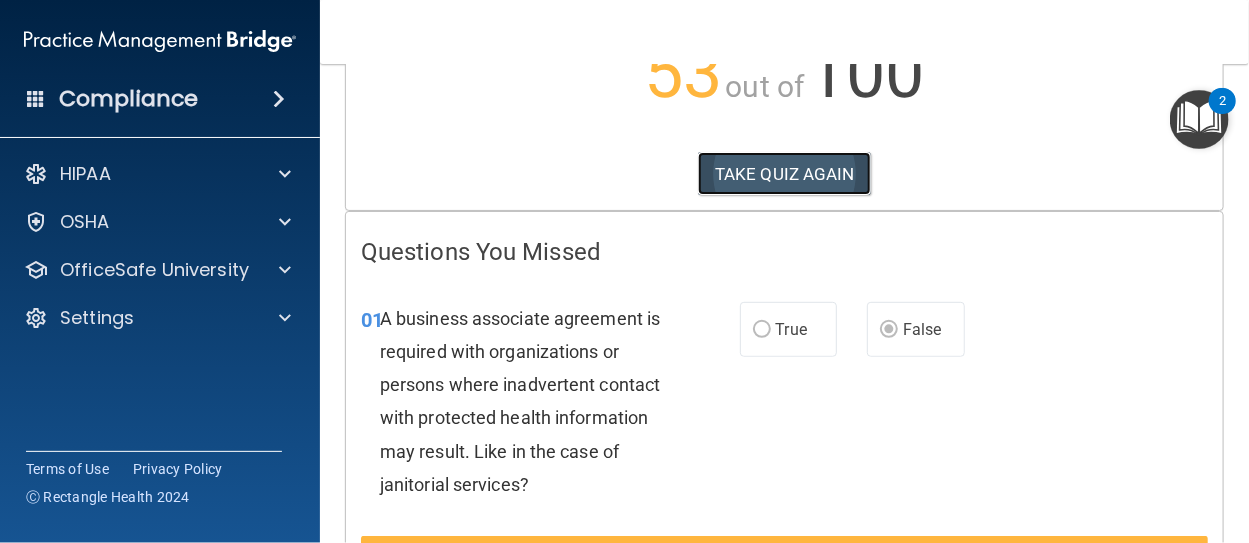 click on "TAKE QUIZ AGAIN" at bounding box center (784, 174) 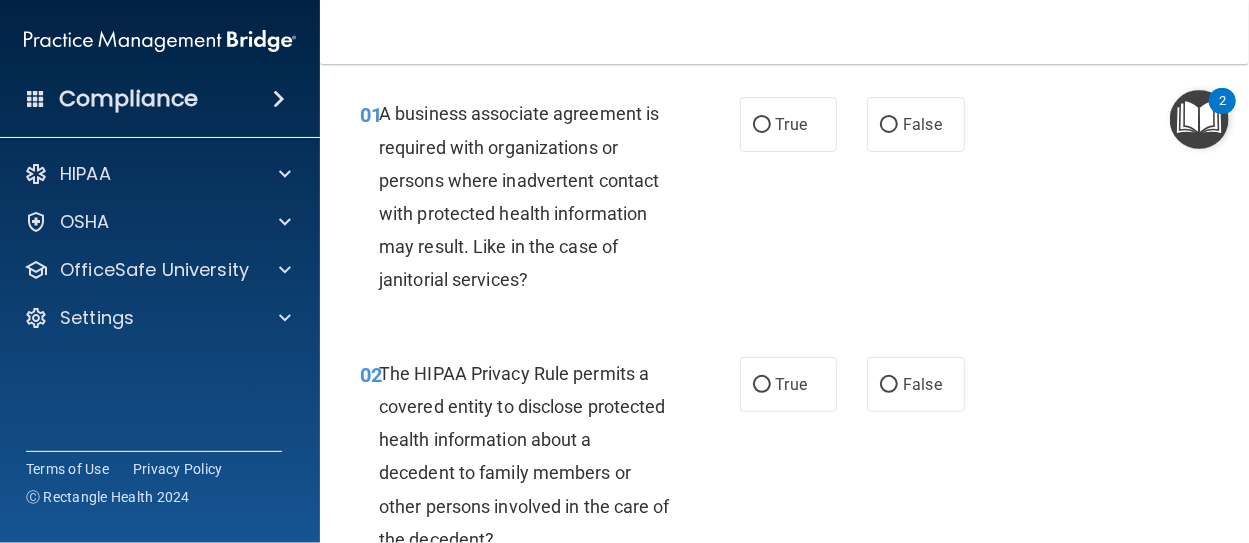 scroll, scrollTop: 0, scrollLeft: 0, axis: both 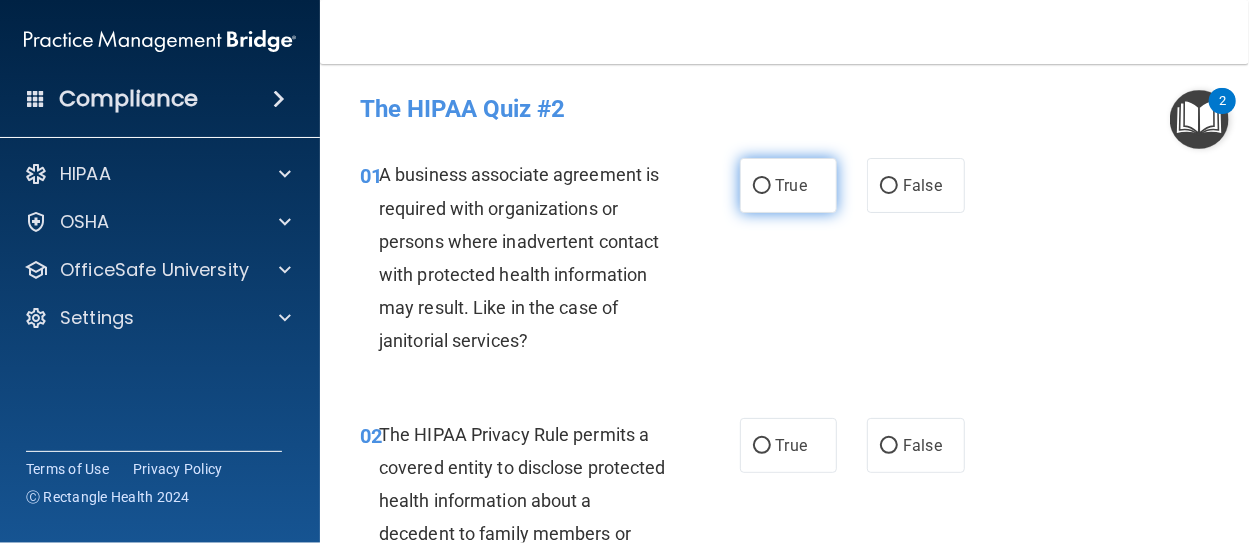 click on "True" at bounding box center [762, 186] 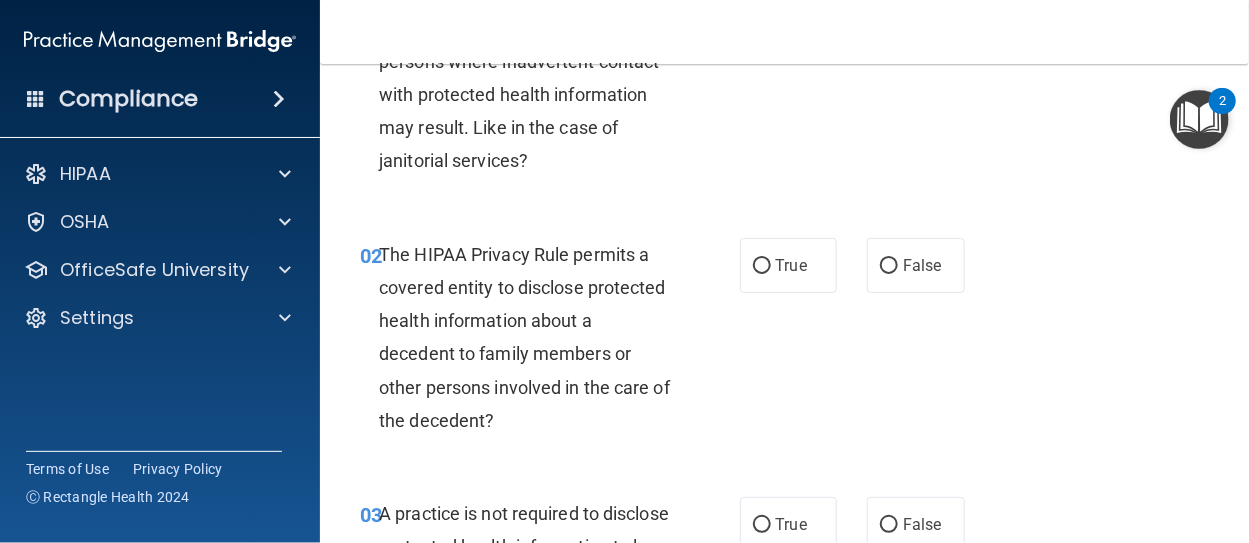 scroll, scrollTop: 200, scrollLeft: 0, axis: vertical 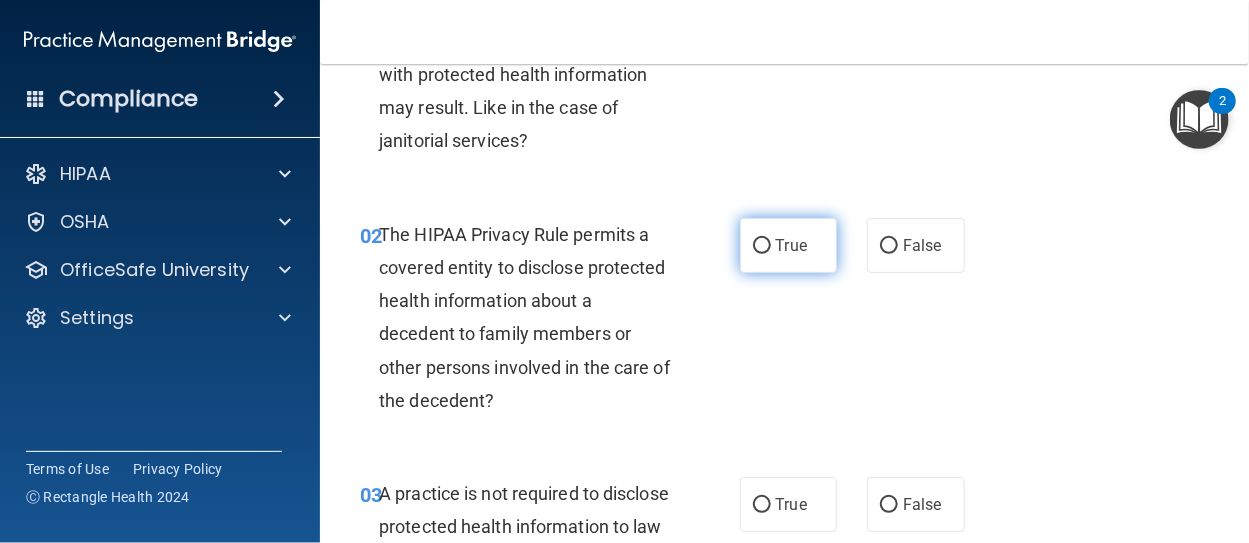 click on "True" at bounding box center (762, 246) 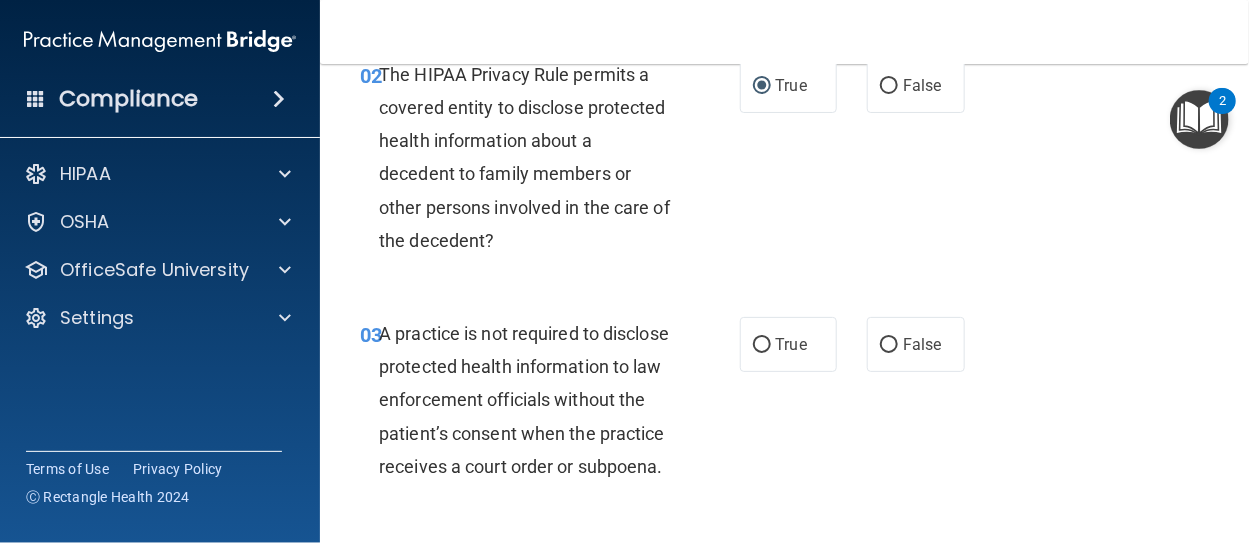 scroll, scrollTop: 400, scrollLeft: 0, axis: vertical 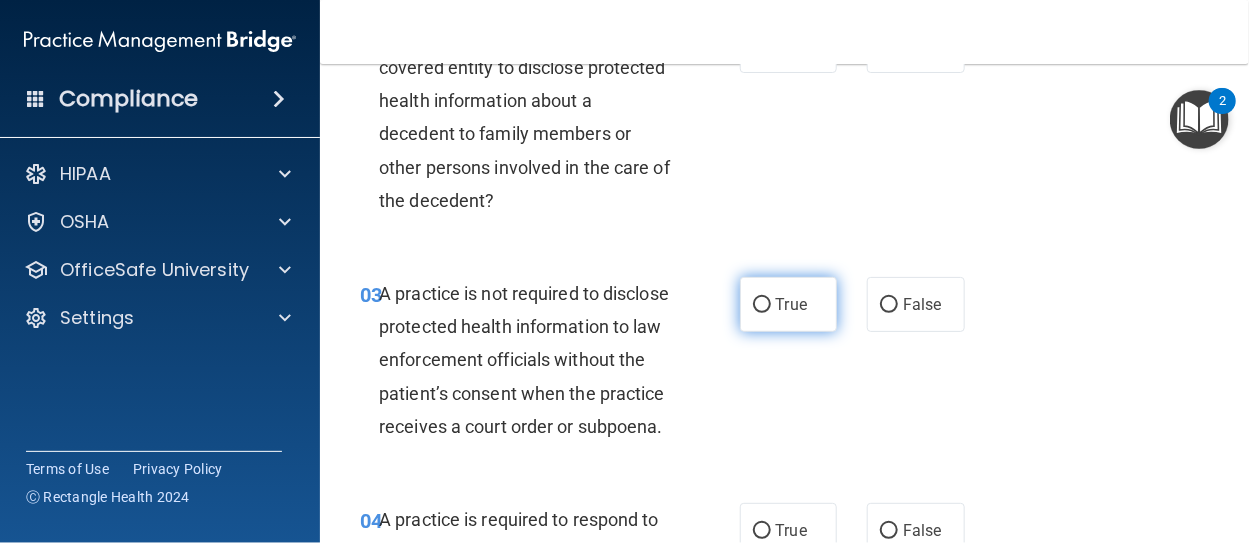 click on "True" at bounding box center [762, 305] 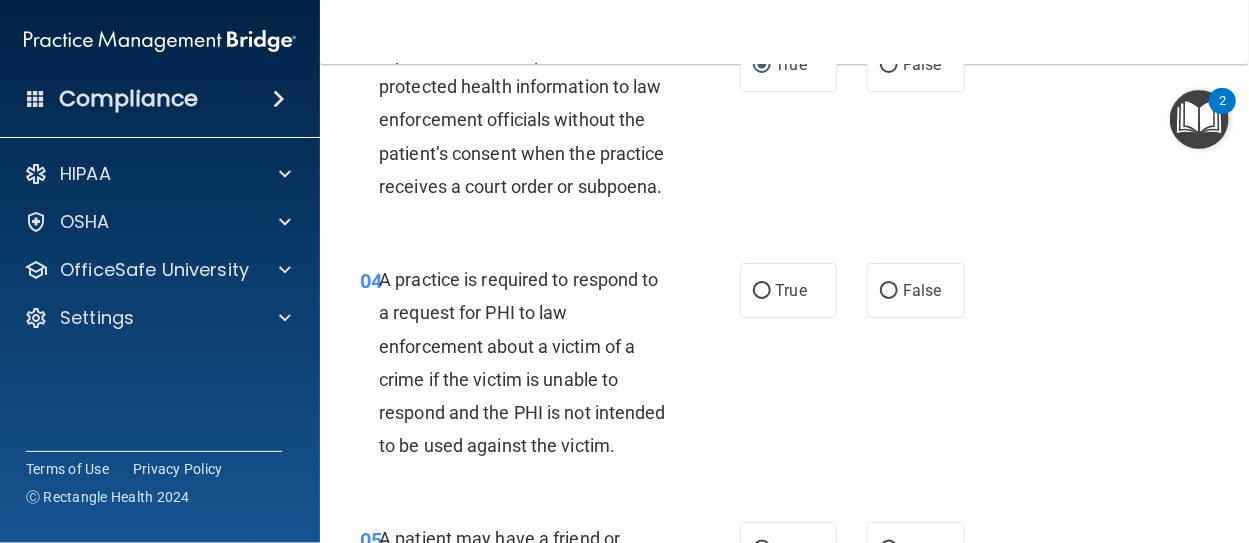 scroll, scrollTop: 680, scrollLeft: 0, axis: vertical 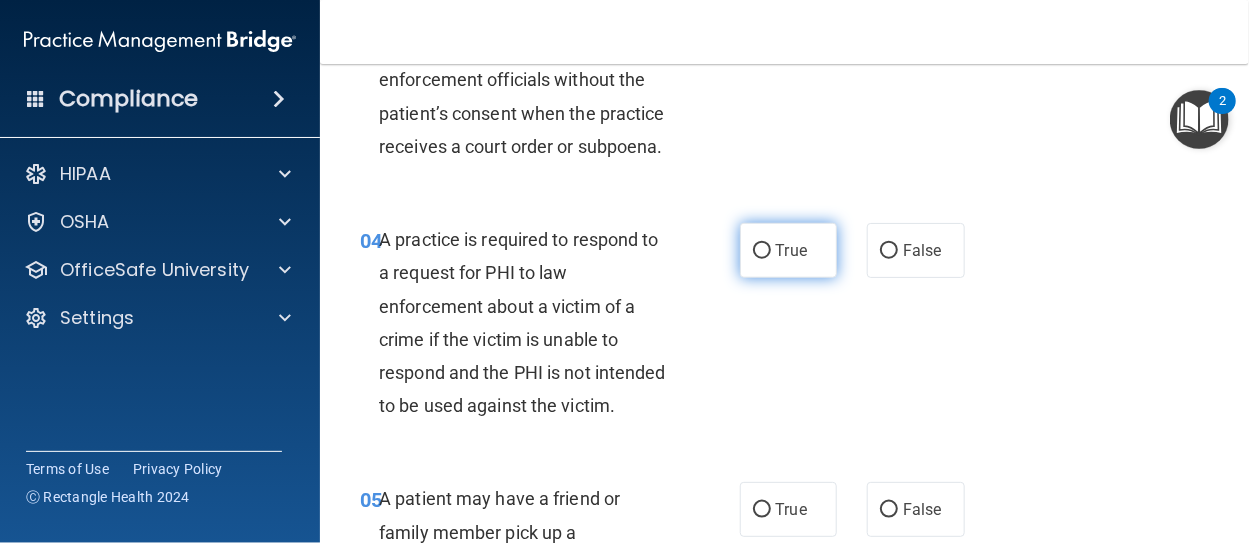 click on "True" at bounding box center [762, 251] 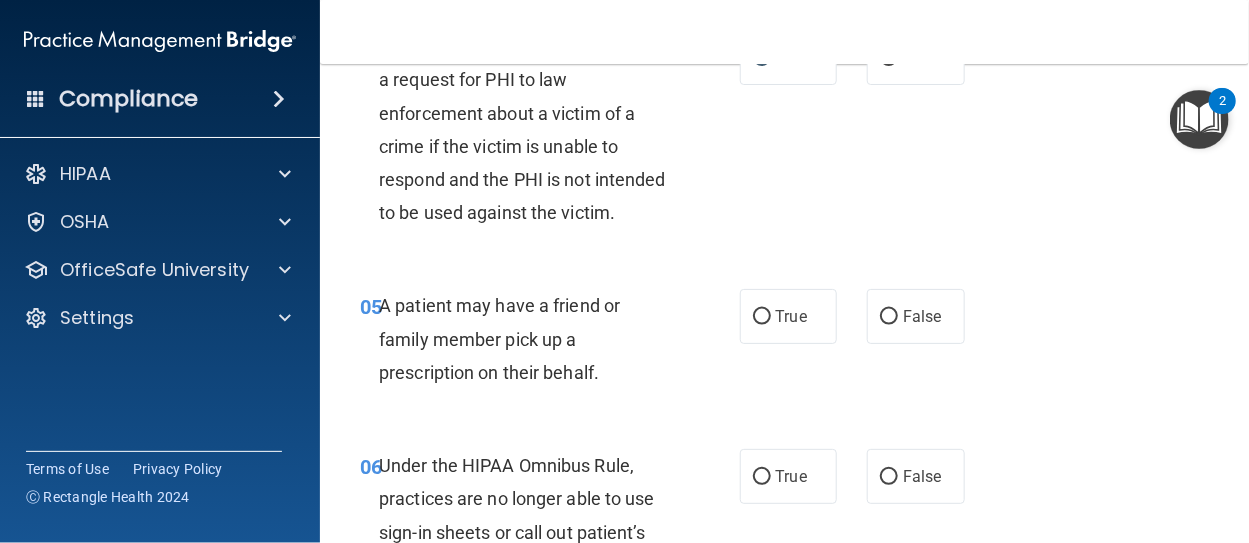 scroll, scrollTop: 880, scrollLeft: 0, axis: vertical 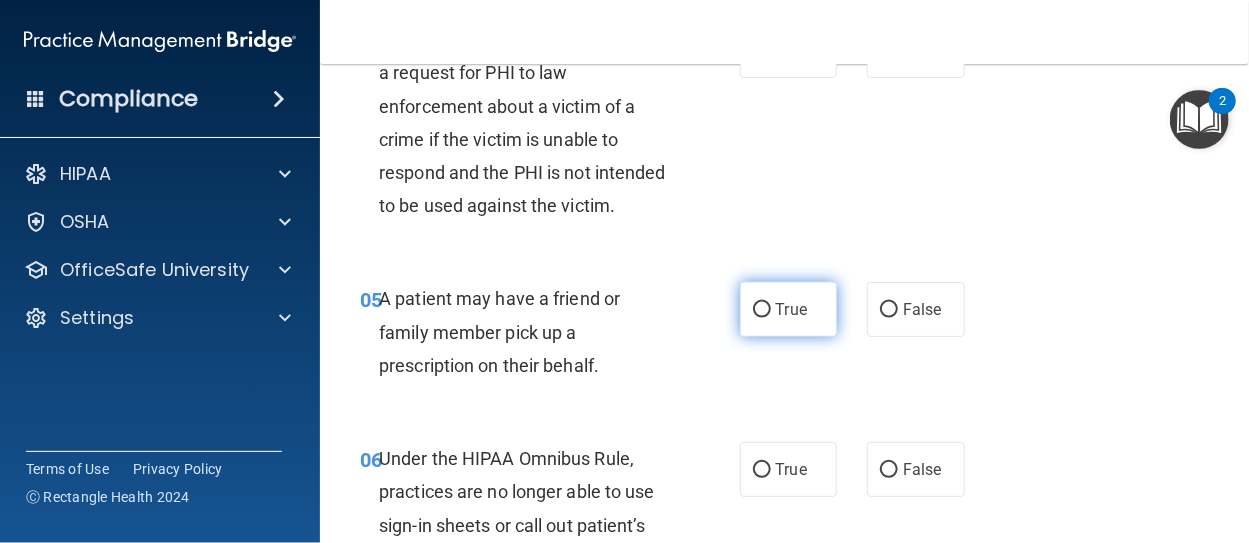 click on "True" at bounding box center [762, 310] 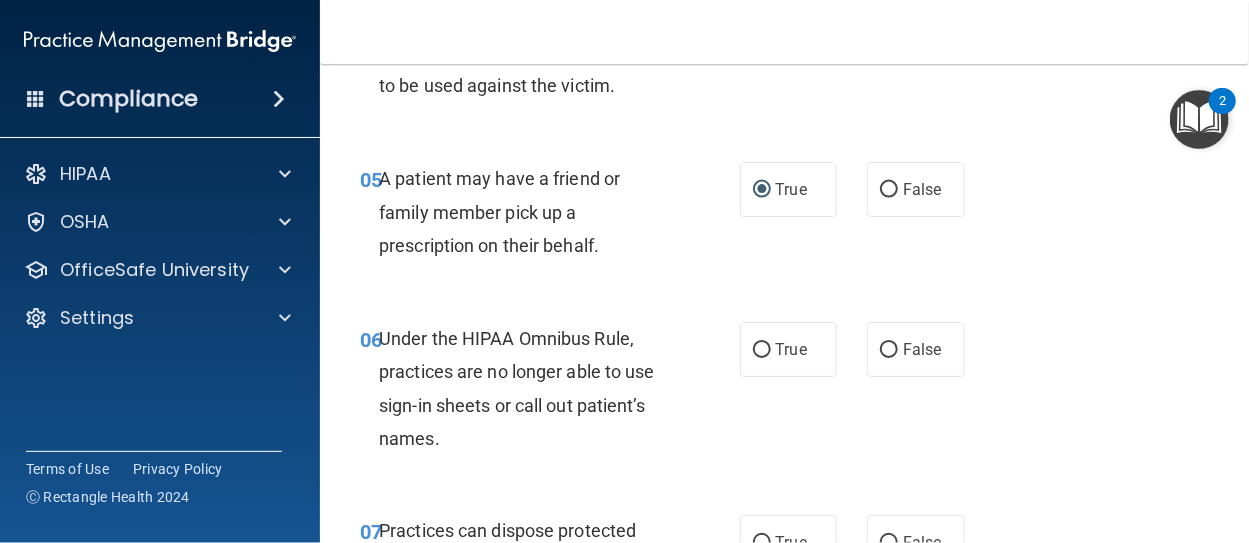 scroll, scrollTop: 1040, scrollLeft: 0, axis: vertical 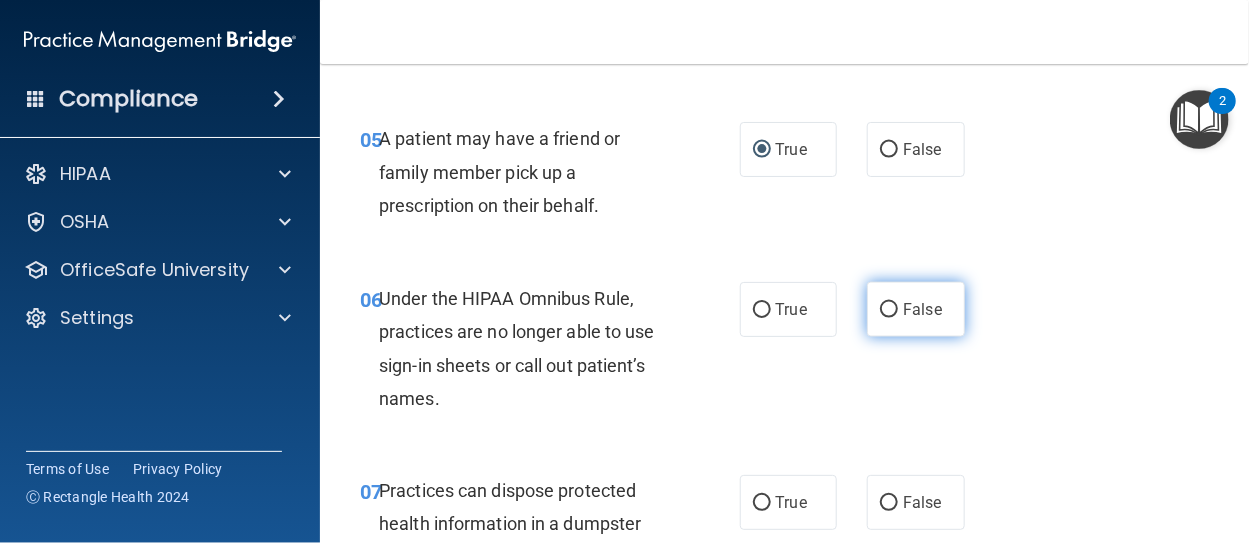 click on "False" at bounding box center [889, 310] 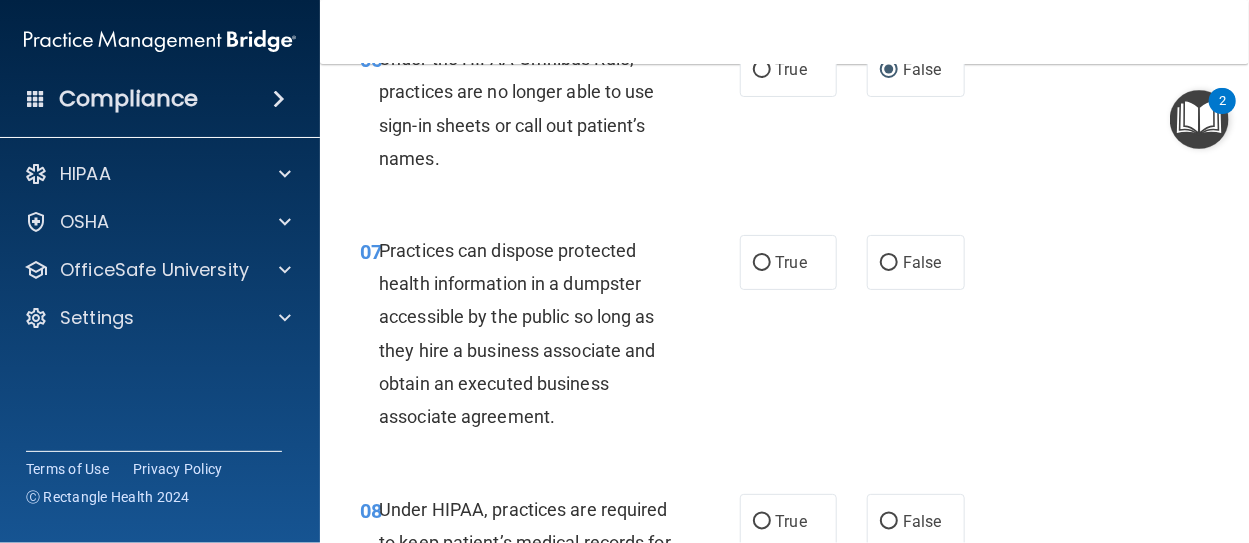 scroll, scrollTop: 1320, scrollLeft: 0, axis: vertical 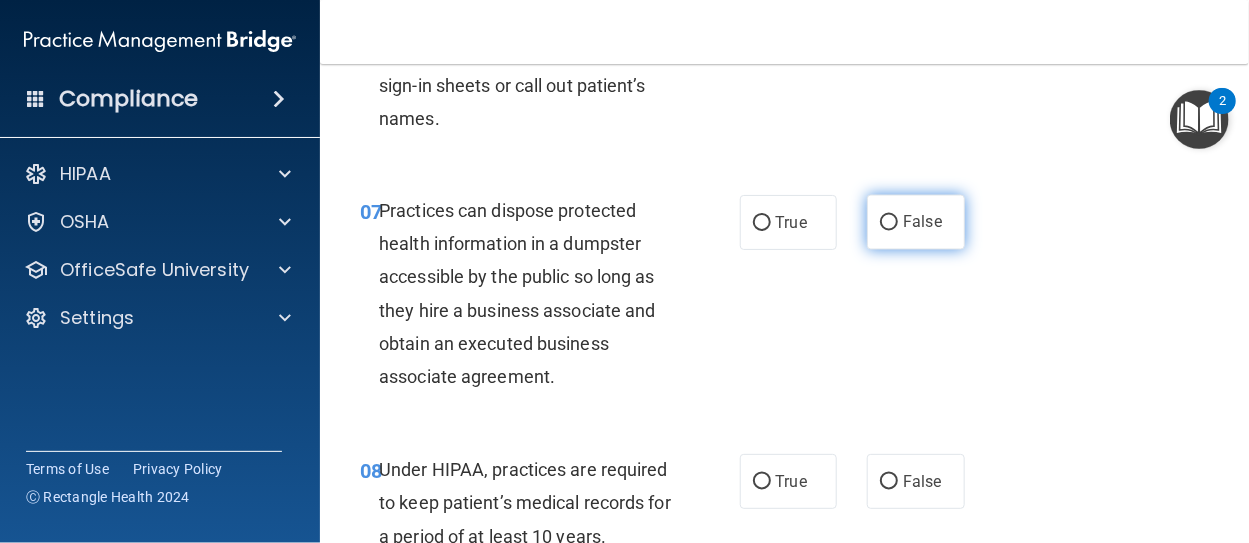 click on "False" at bounding box center (889, 223) 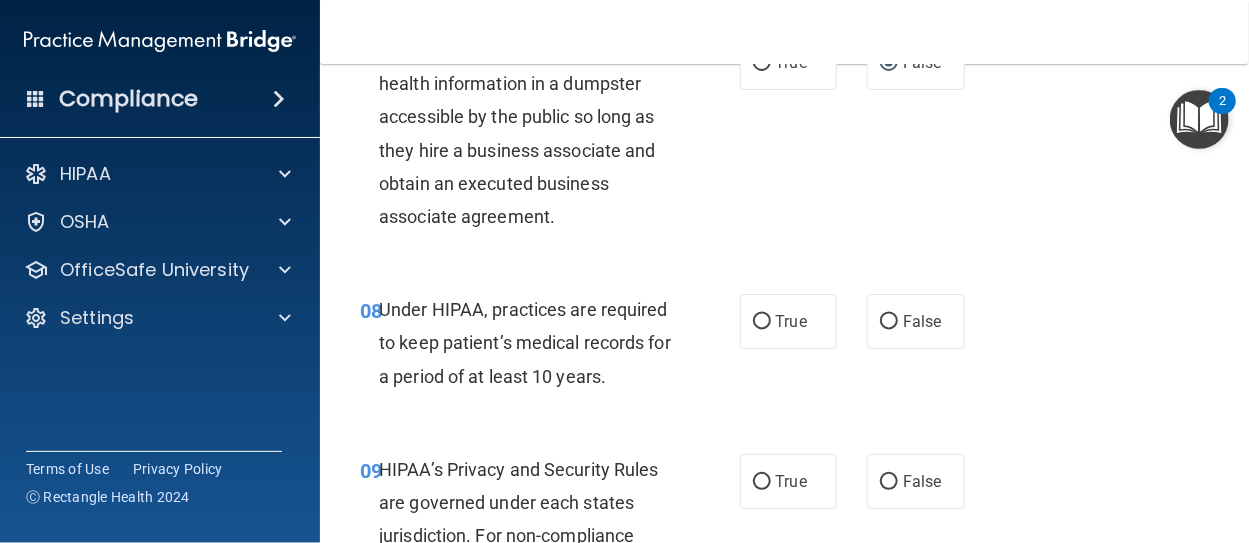 scroll, scrollTop: 1520, scrollLeft: 0, axis: vertical 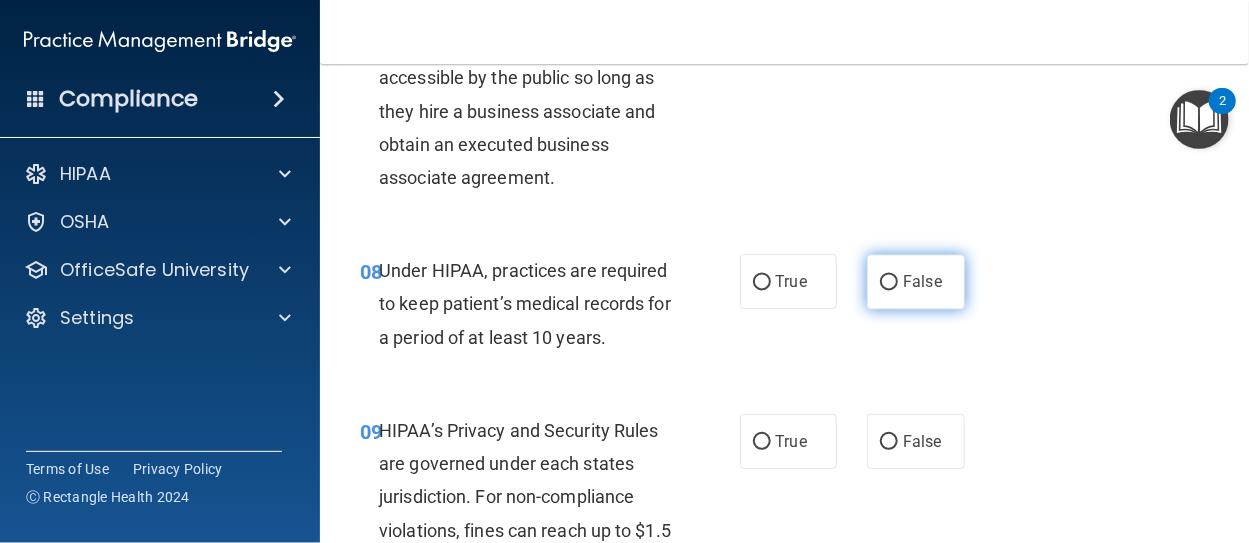 click on "False" at bounding box center (889, 282) 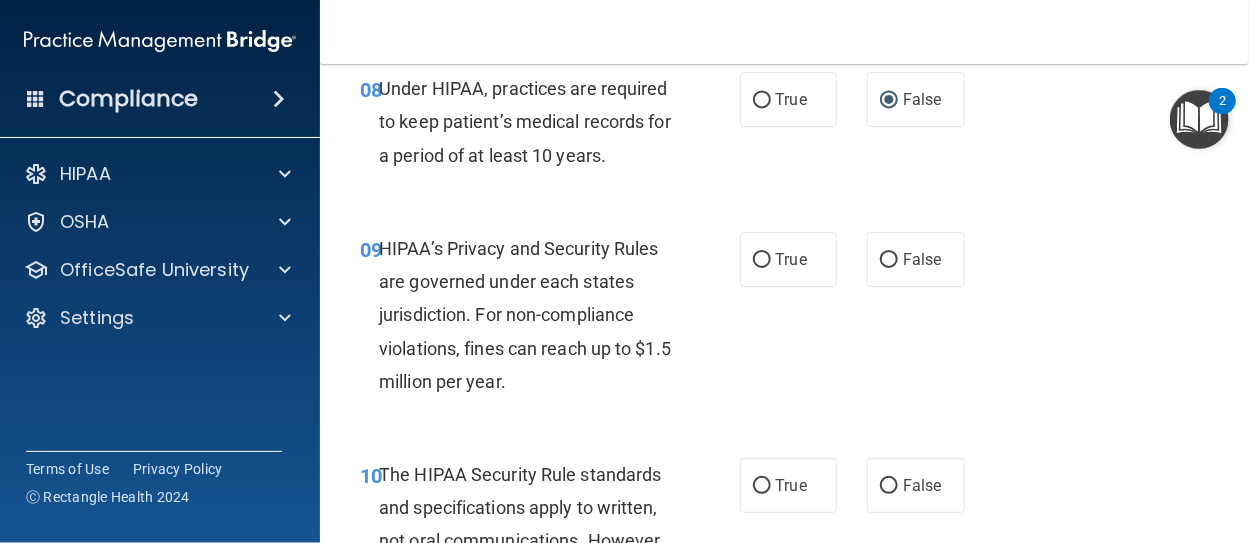 scroll, scrollTop: 1720, scrollLeft: 0, axis: vertical 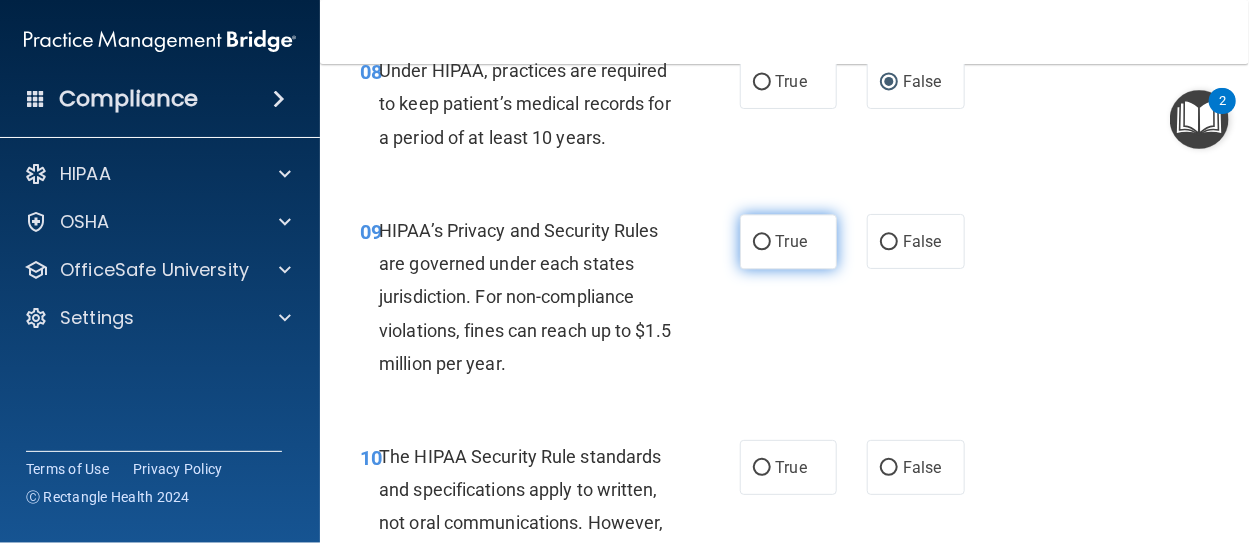 click on "True" at bounding box center (762, 242) 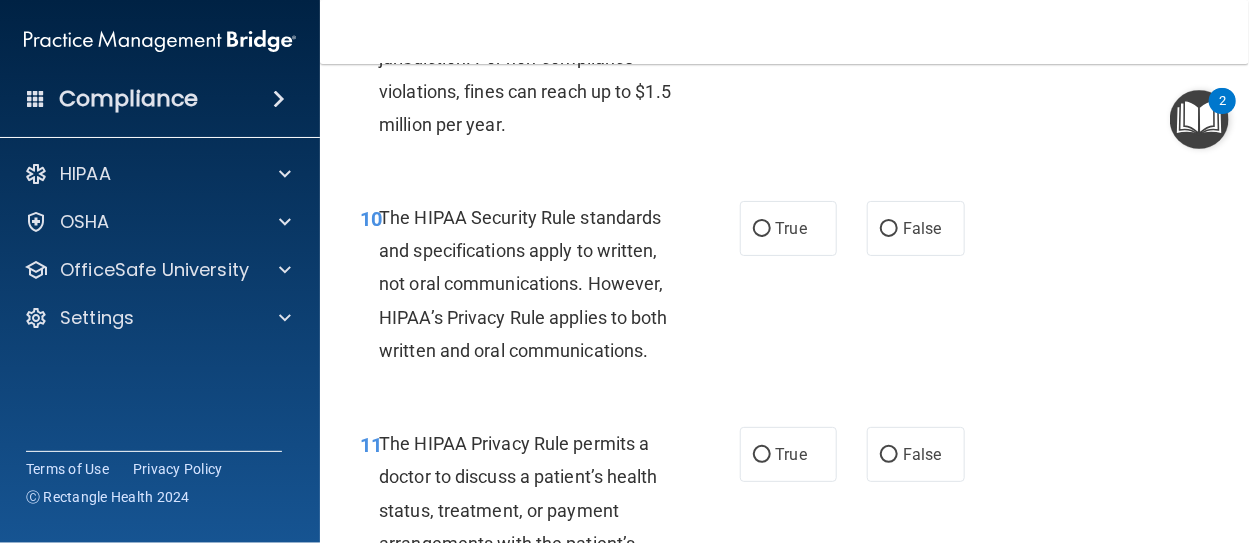 scroll, scrollTop: 1960, scrollLeft: 0, axis: vertical 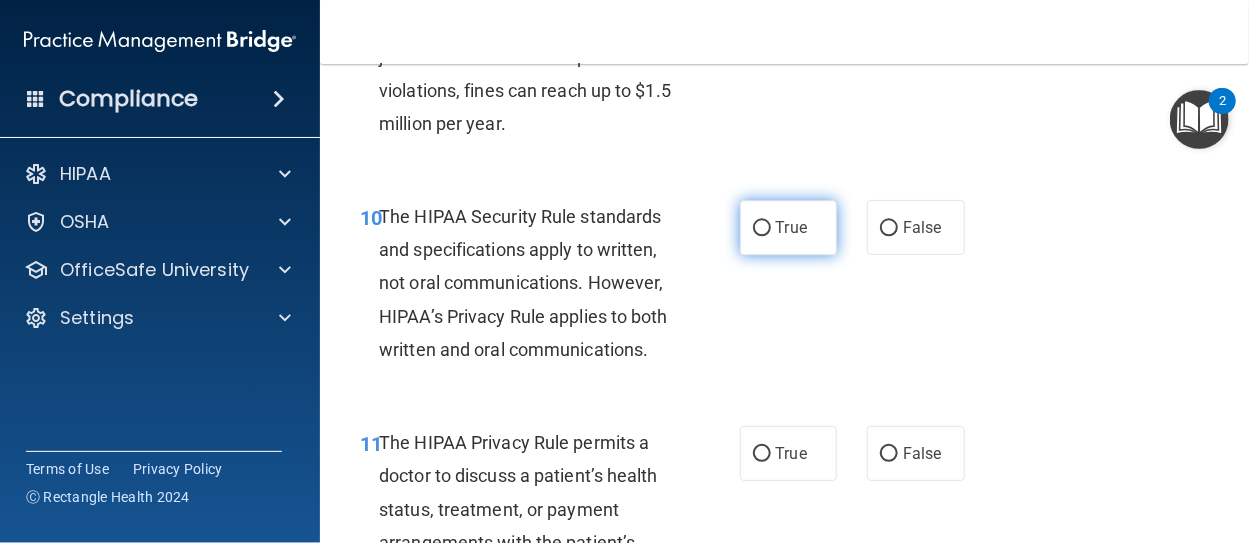 click on "True" at bounding box center [762, 228] 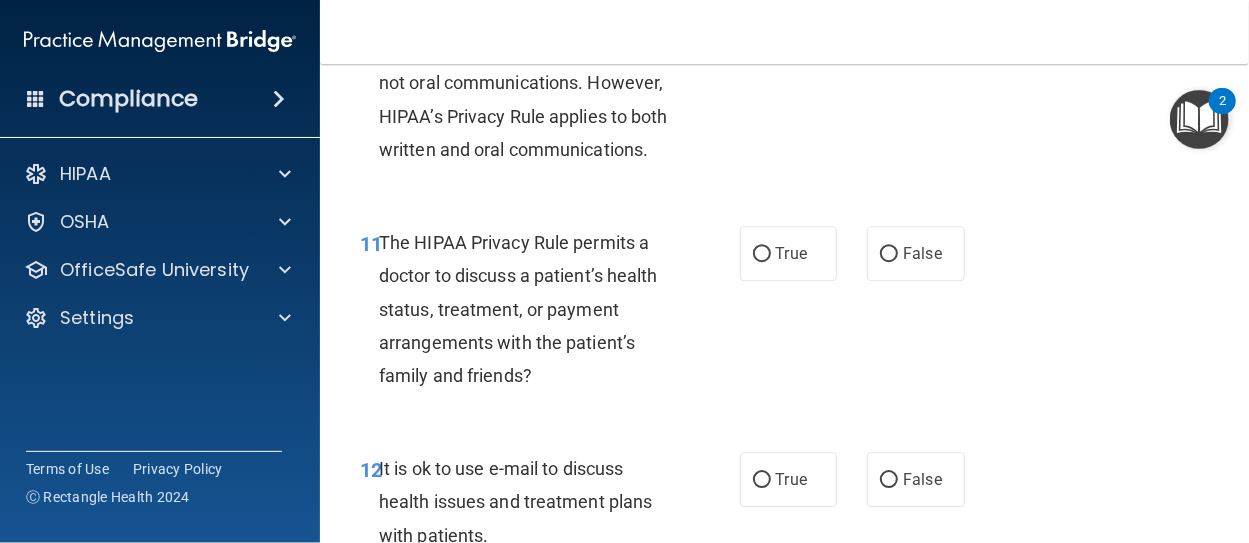 scroll, scrollTop: 2200, scrollLeft: 0, axis: vertical 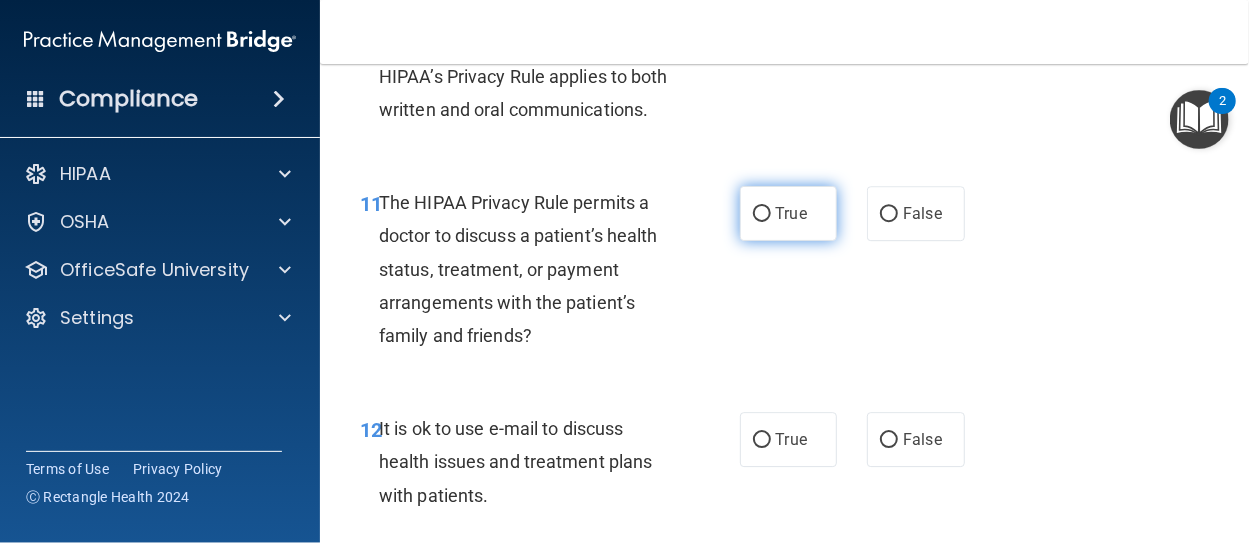click on "True" at bounding box center [762, 214] 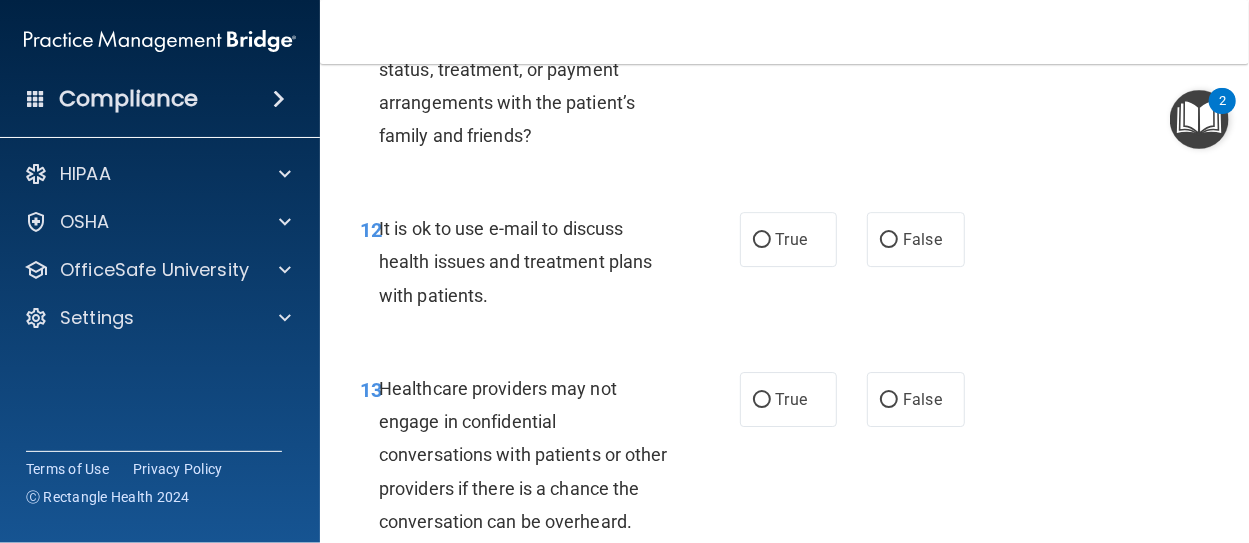 scroll, scrollTop: 2440, scrollLeft: 0, axis: vertical 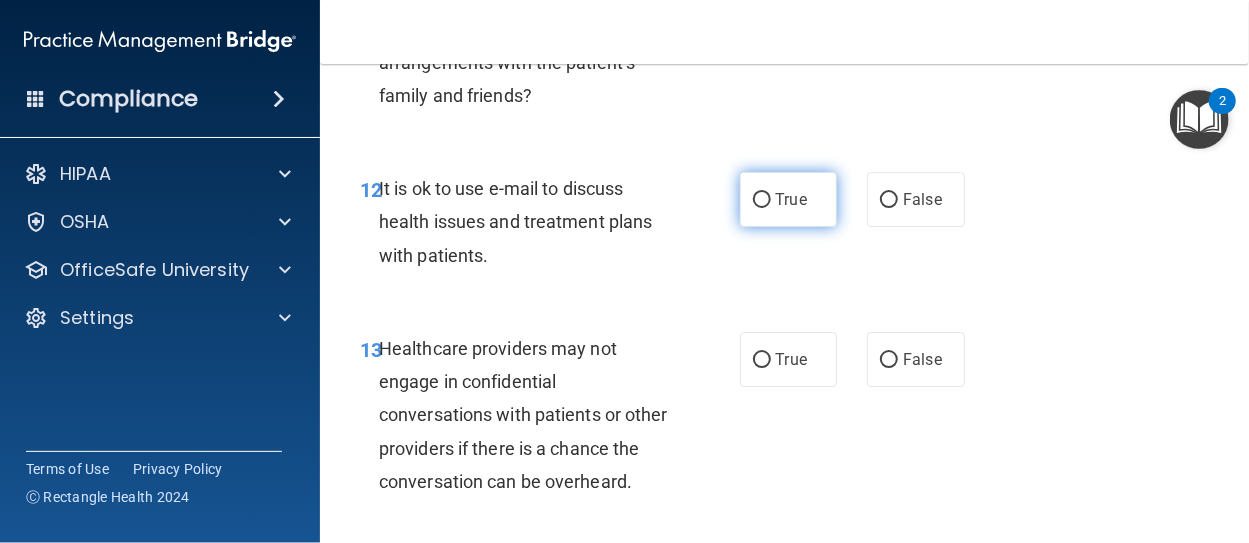 click on "True" at bounding box center [762, 200] 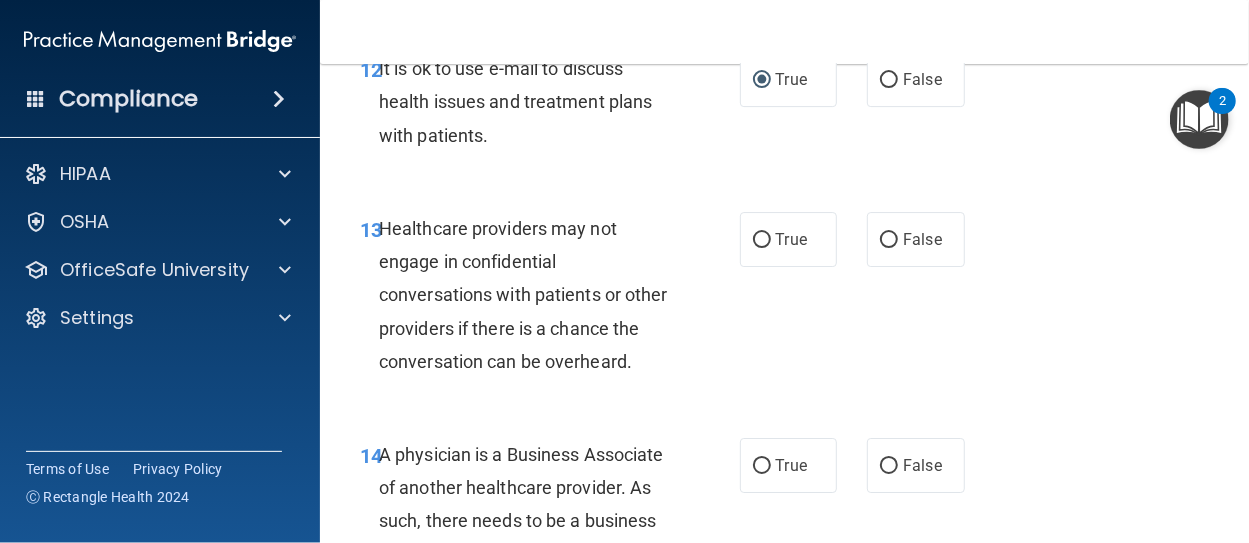 scroll, scrollTop: 2600, scrollLeft: 0, axis: vertical 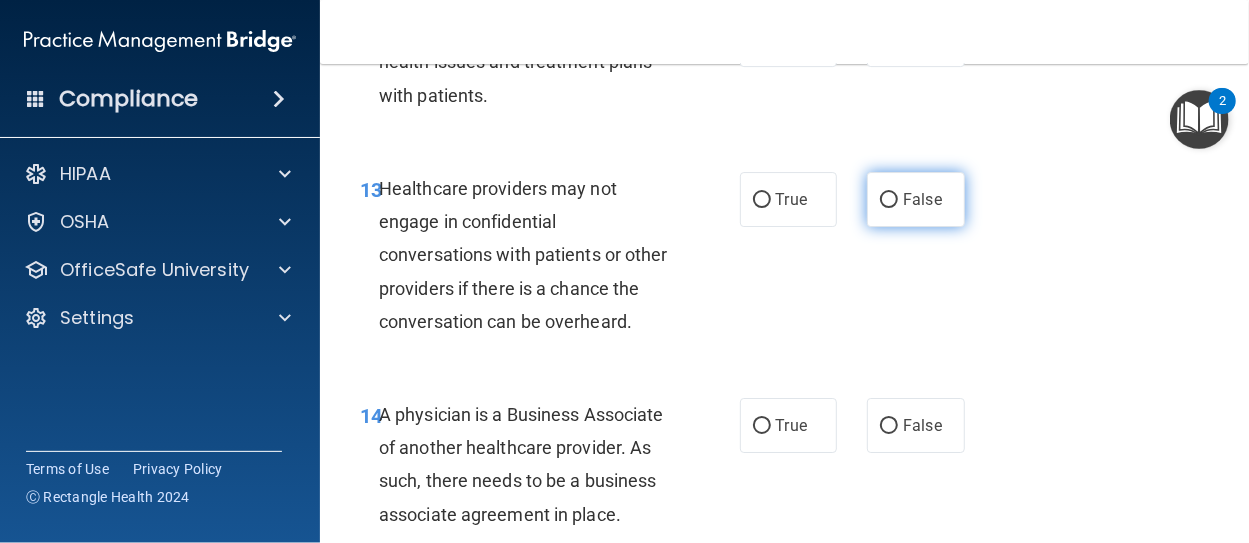 click on "False" at bounding box center [889, 200] 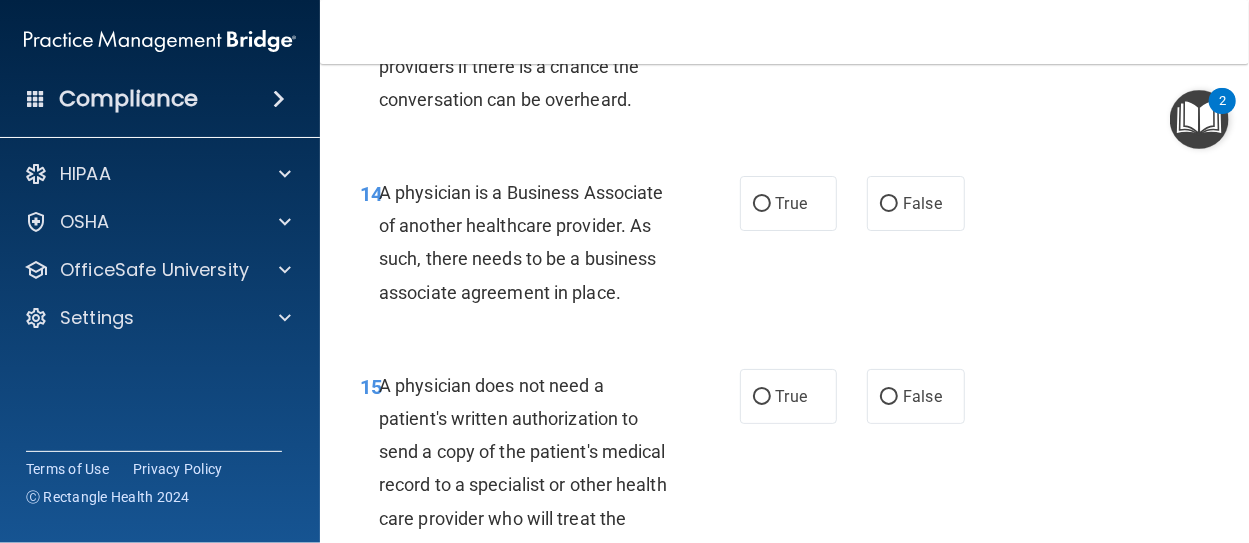 scroll, scrollTop: 2840, scrollLeft: 0, axis: vertical 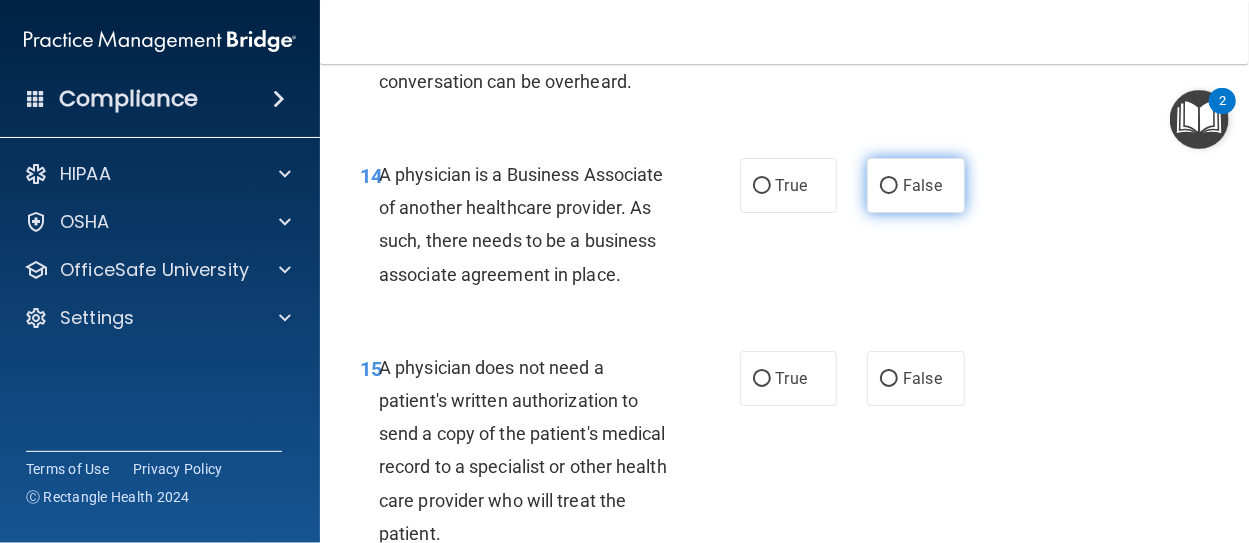 click on "False" at bounding box center (889, 186) 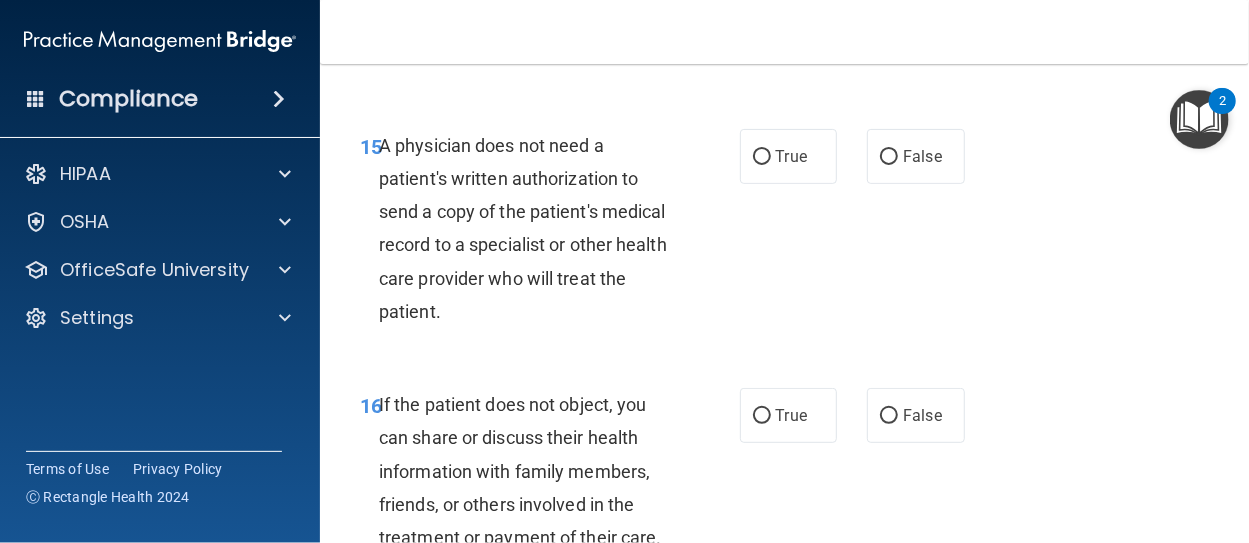 scroll, scrollTop: 3080, scrollLeft: 0, axis: vertical 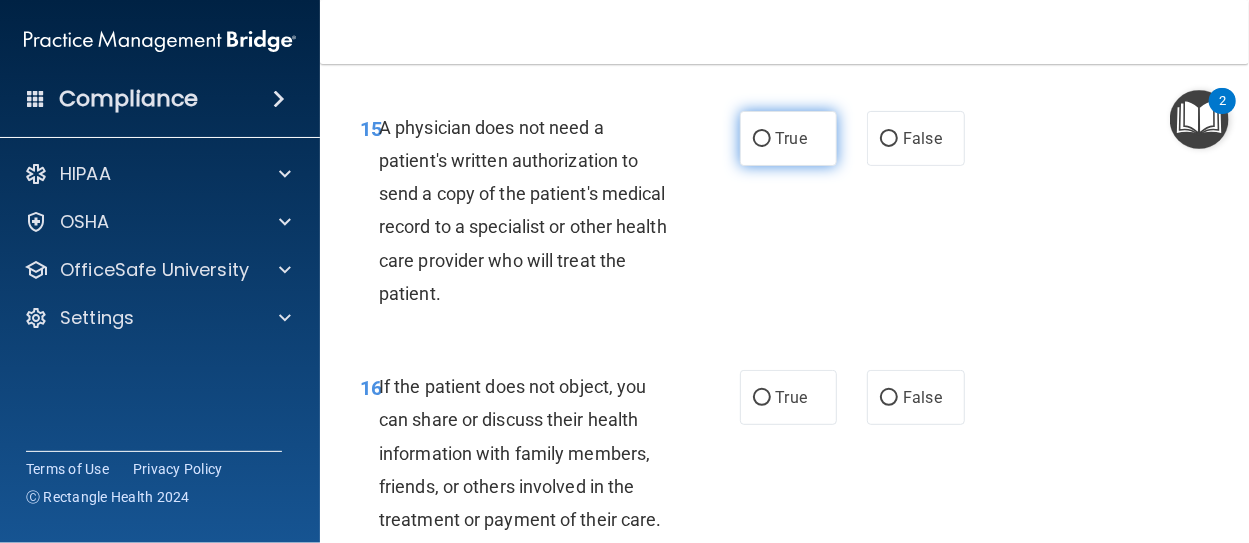 click on "True" at bounding box center (762, 139) 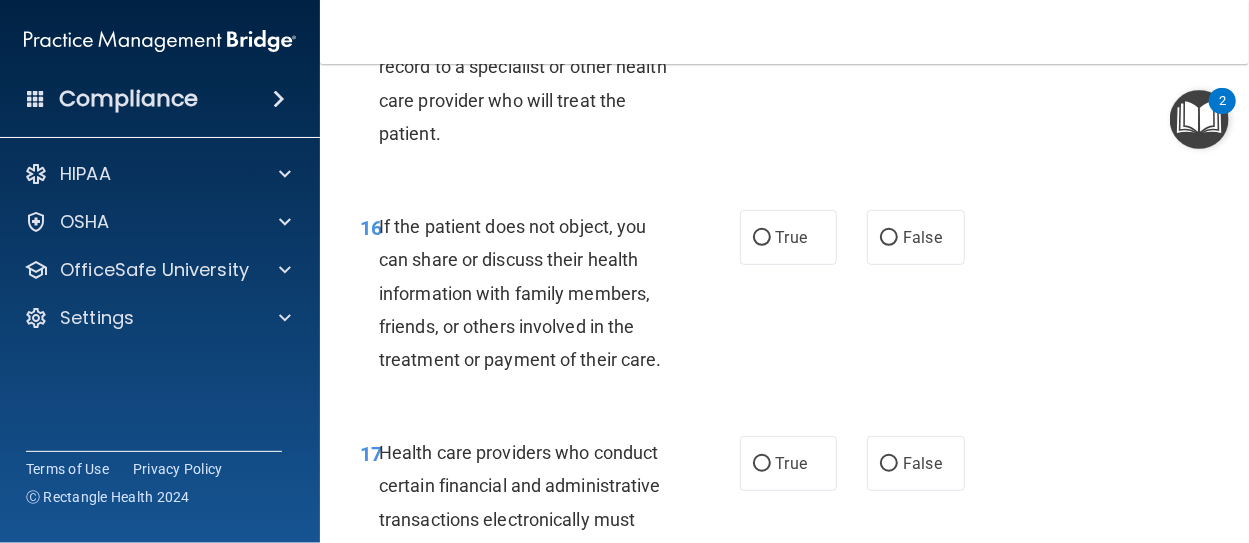 scroll, scrollTop: 3280, scrollLeft: 0, axis: vertical 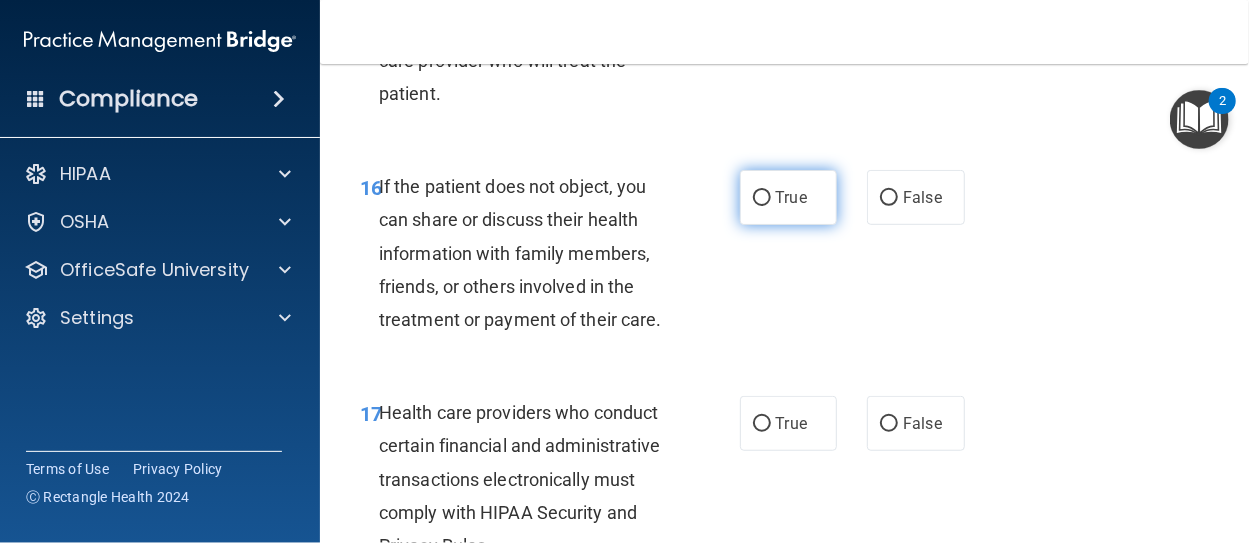 click on "True" at bounding box center (762, 198) 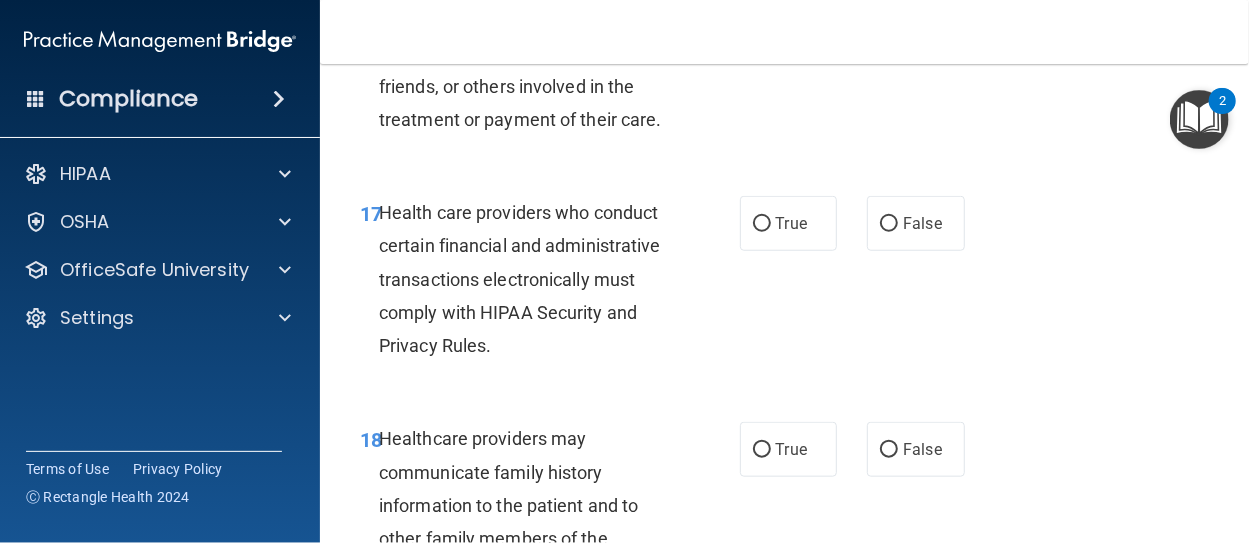 scroll, scrollTop: 3520, scrollLeft: 0, axis: vertical 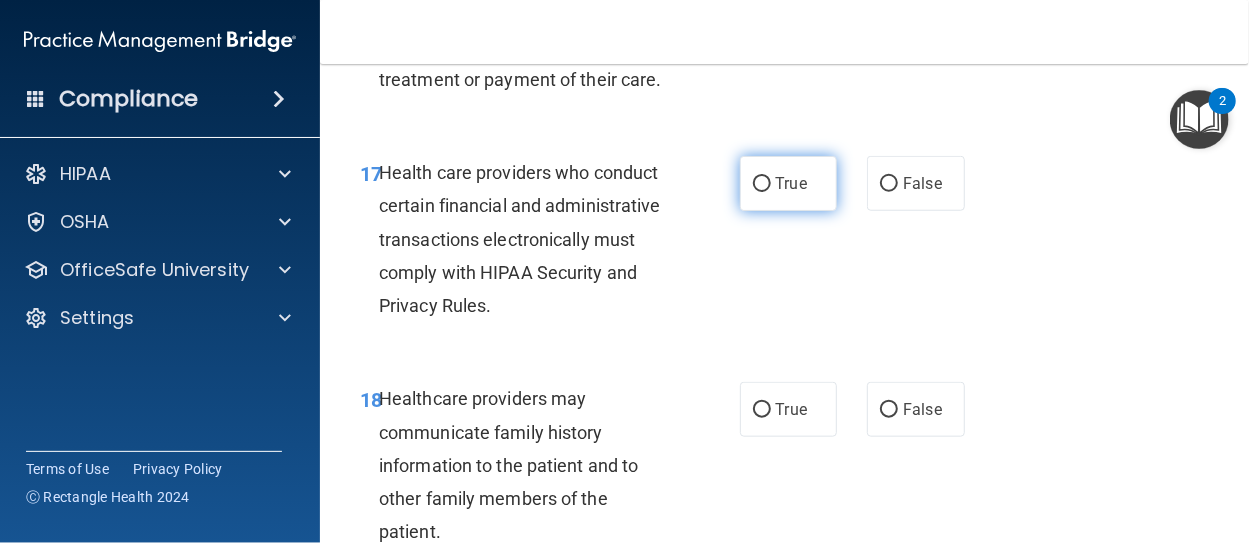 click on "True" at bounding box center [762, 184] 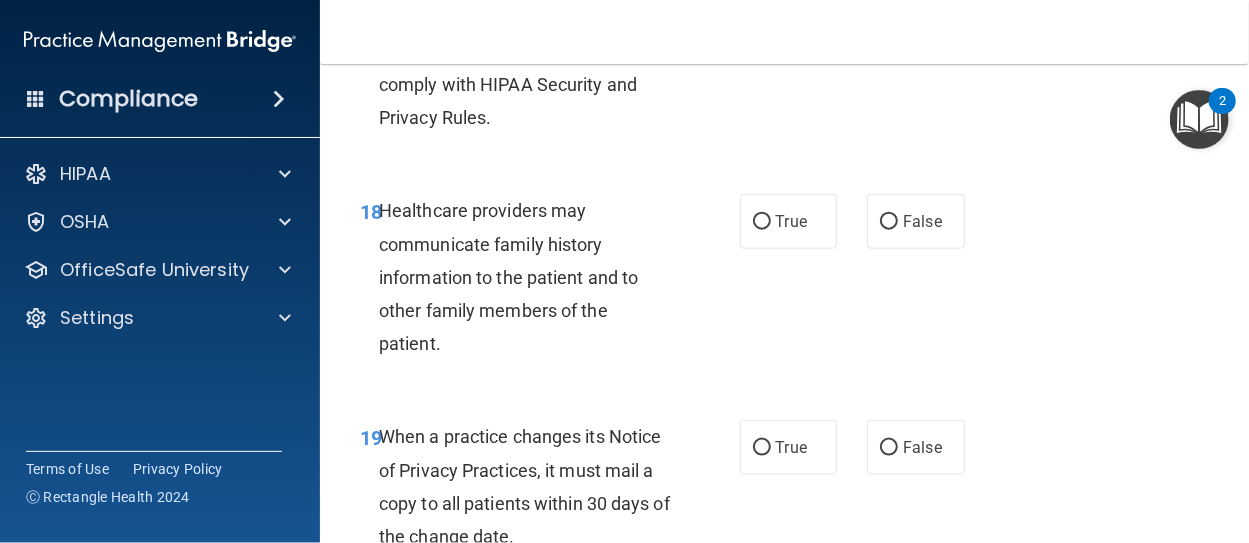 scroll, scrollTop: 3720, scrollLeft: 0, axis: vertical 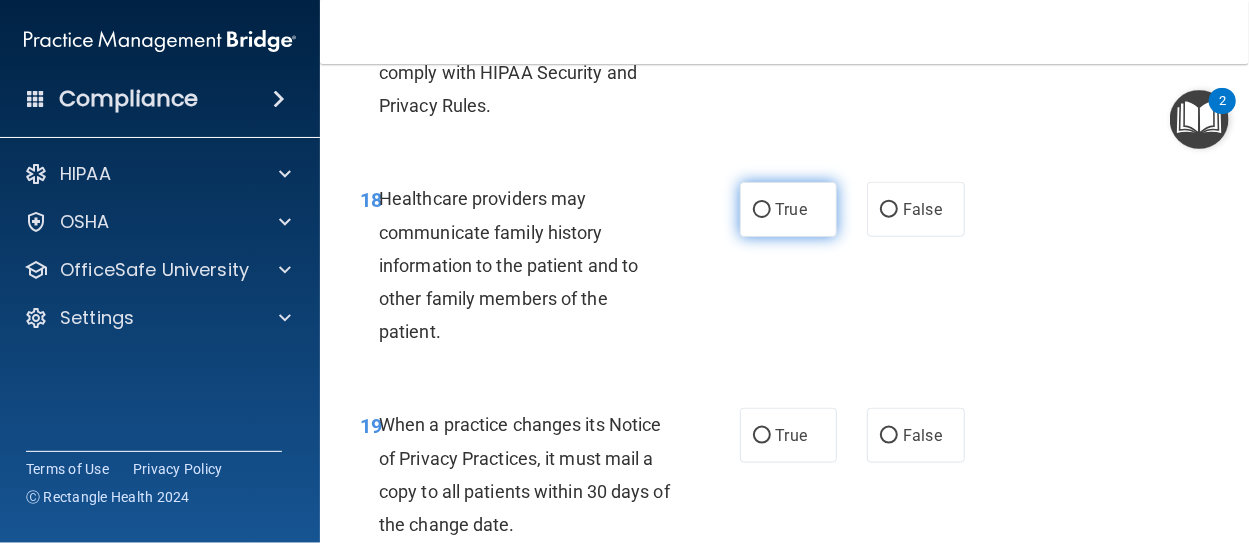 click on "True" at bounding box center (762, 210) 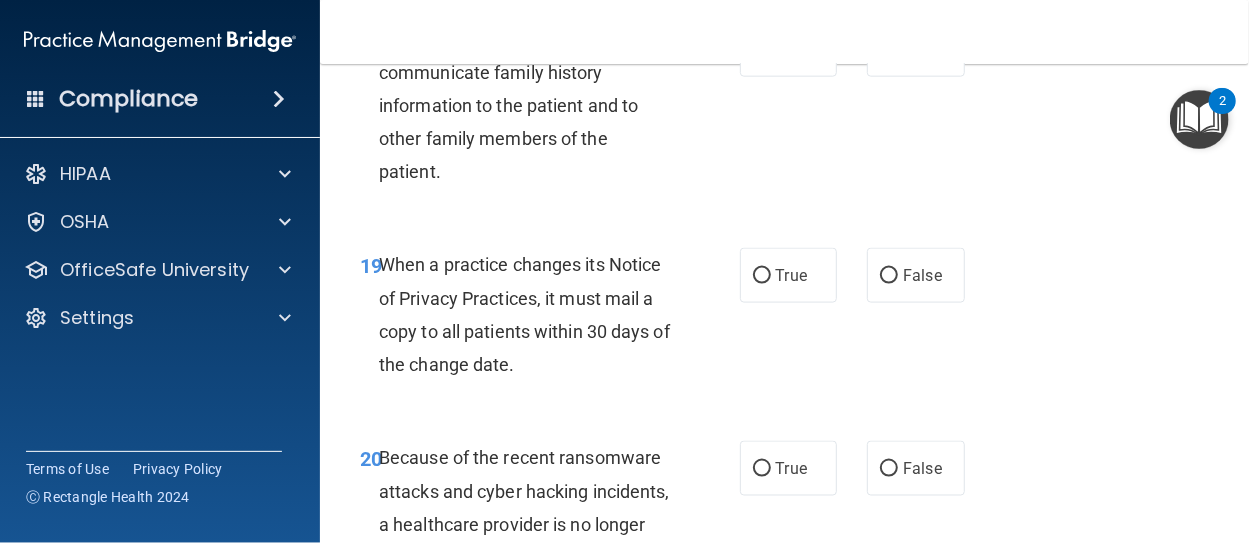 scroll, scrollTop: 3920, scrollLeft: 0, axis: vertical 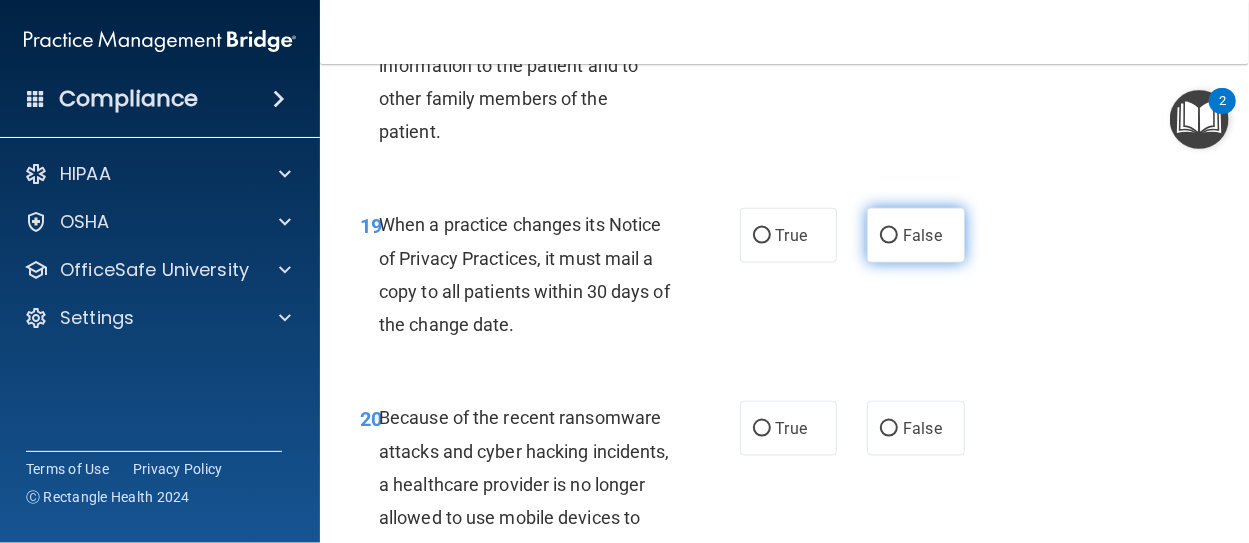 click on "False" at bounding box center (889, 236) 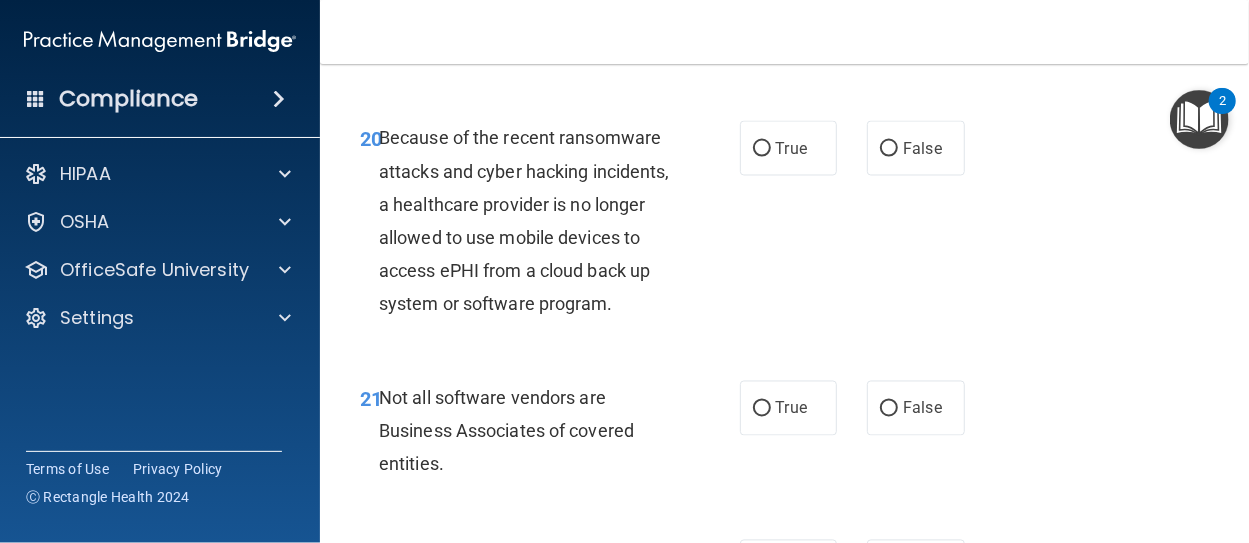 scroll, scrollTop: 4240, scrollLeft: 0, axis: vertical 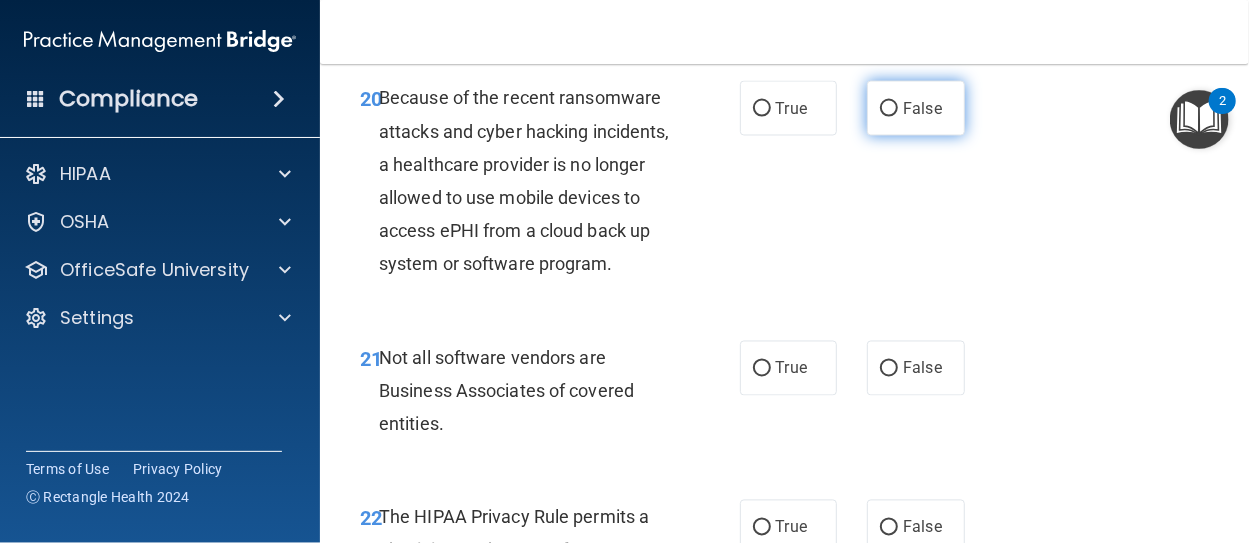 click on "False" at bounding box center (889, 109) 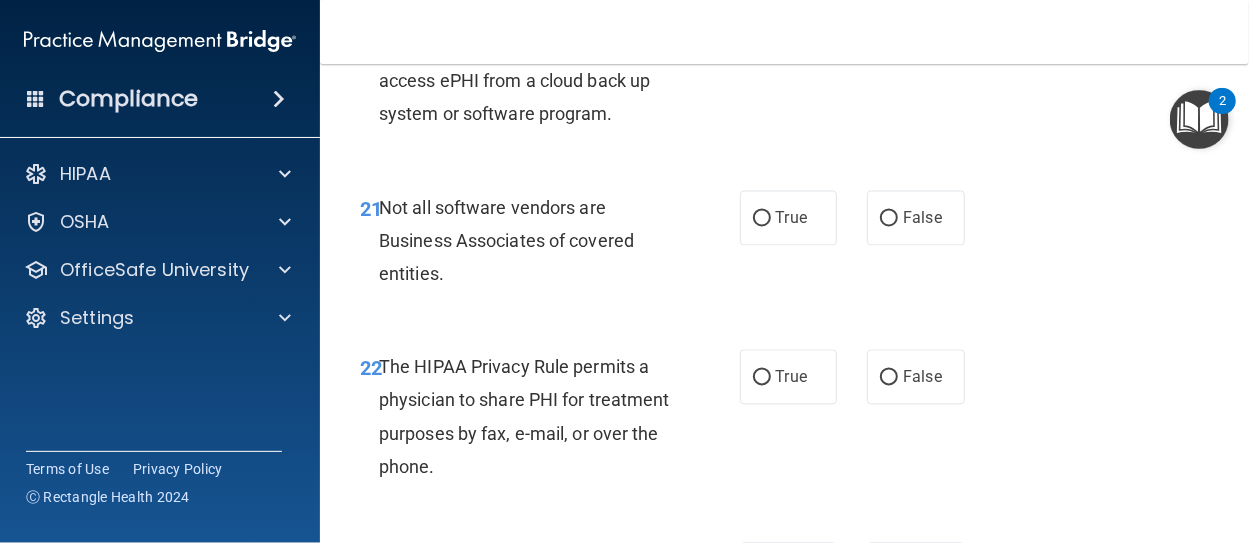 scroll, scrollTop: 4400, scrollLeft: 0, axis: vertical 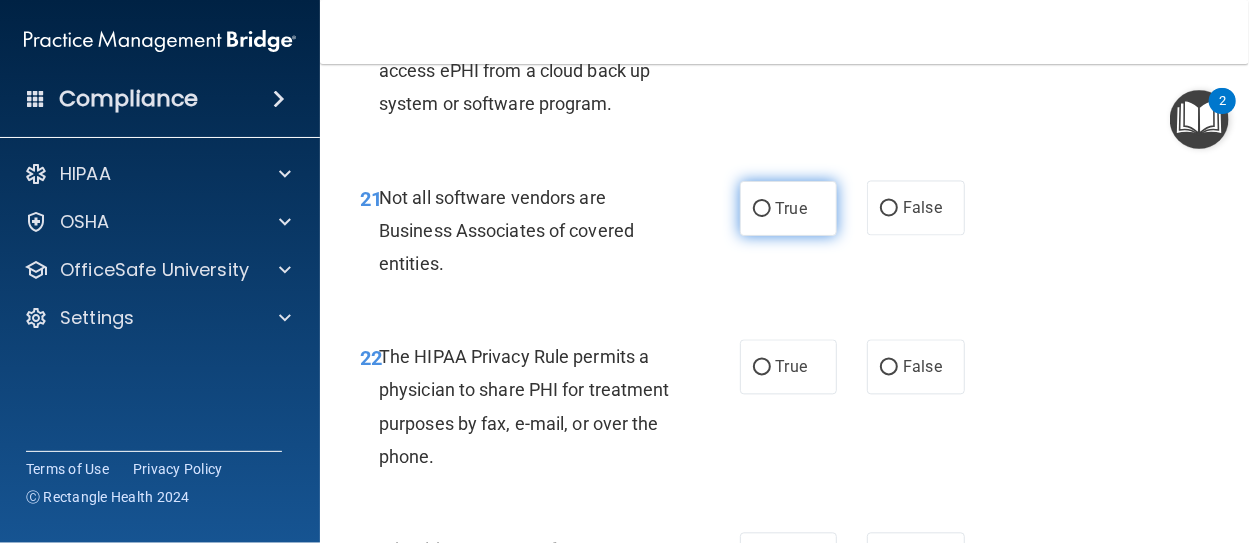 click on "True" at bounding box center (762, 209) 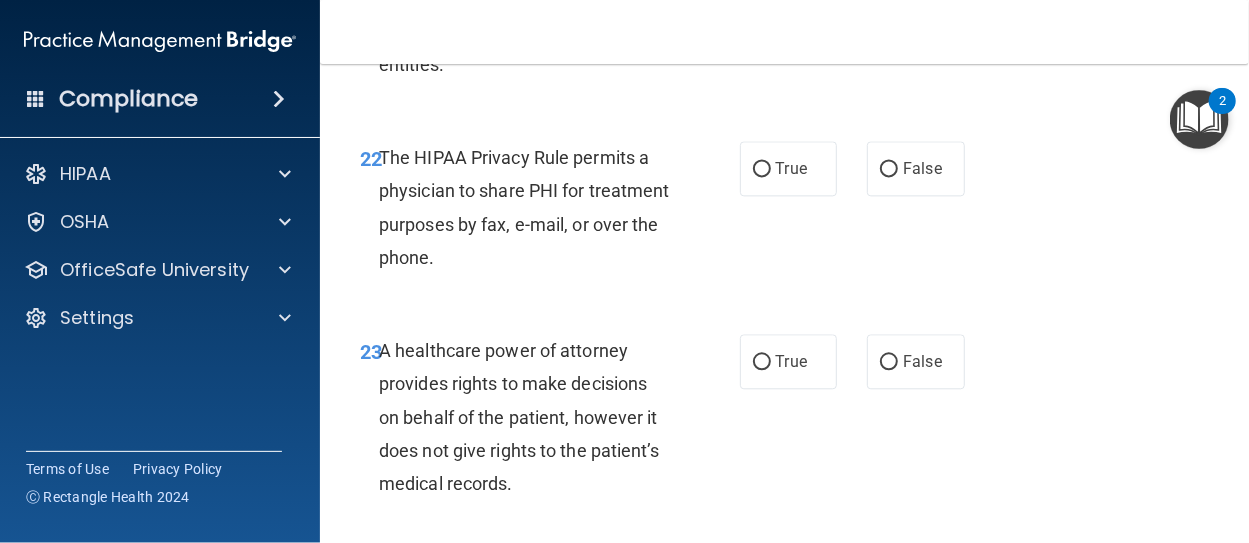 scroll, scrollTop: 4600, scrollLeft: 0, axis: vertical 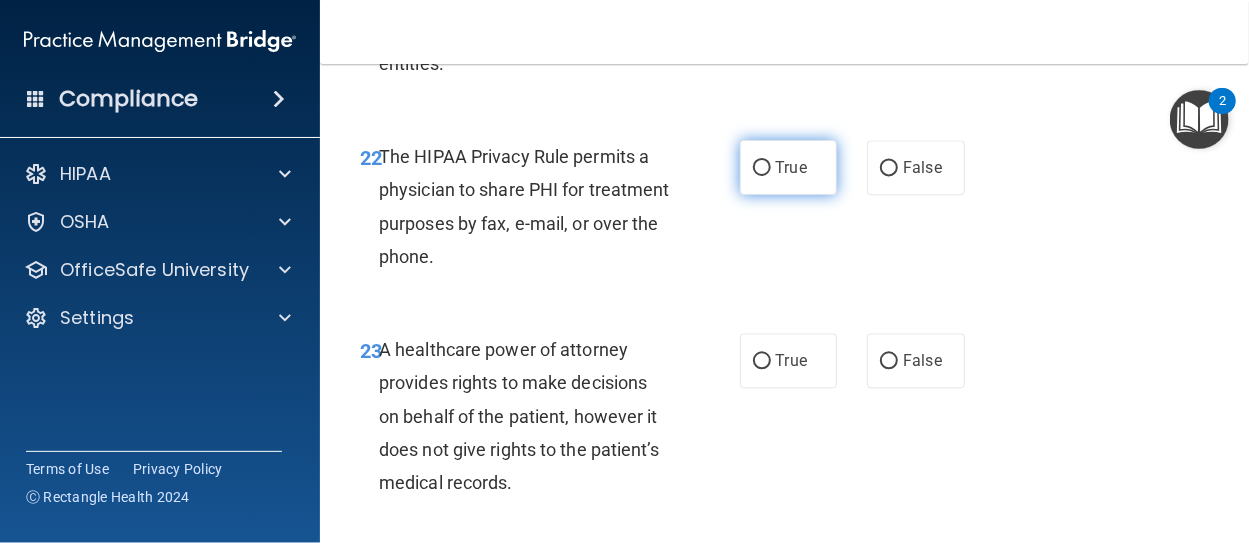 click on "True" at bounding box center (762, 168) 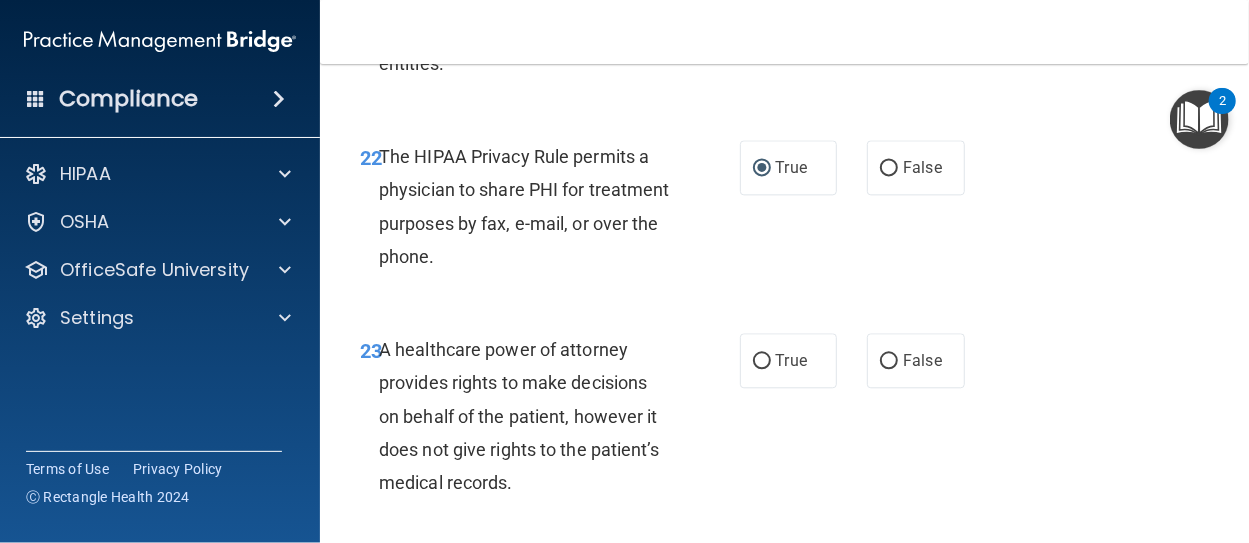 click on "-                The HIPAA Quiz #2         This quiz doesn’t expire until . Are you sure you want to take this quiz now?   Take the quiz anyway!                       01       A business associate agreement is required with organizations or persons where inadvertent contact with protected health information may result.  Like in the case of janitorial services?                 True           False                       02       The HIPAA Privacy Rule permits a covered entity to disclose protected health information about a decedent to family members or other persons involved in the care of the decedent?                 True           False                       03       A practice is not required to disclose protected health information to law enforcement officials without the patient’s consent when the practice receives  a court order or subpoena.                 True           False                       04                       True           False                       05" at bounding box center [784, 303] 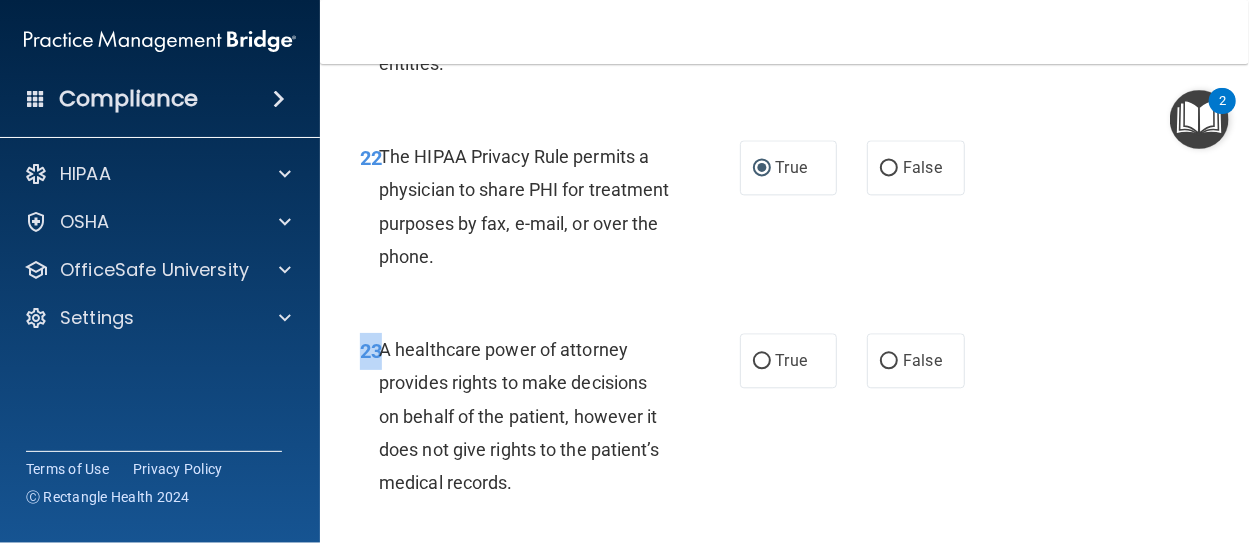 click on "-                The HIPAA Quiz #2         This quiz doesn’t expire until . Are you sure you want to take this quiz now?   Take the quiz anyway!                       01       A business associate agreement is required with organizations or persons where inadvertent contact with protected health information may result.  Like in the case of janitorial services?                 True           False                       02       The HIPAA Privacy Rule permits a covered entity to disclose protected health information about a decedent to family members or other persons involved in the care of the decedent?                 True           False                       03       A practice is not required to disclose protected health information to law enforcement officials without the patient’s consent when the practice receives  a court order or subpoena.                 True           False                       04                       True           False                       05" at bounding box center [784, 303] 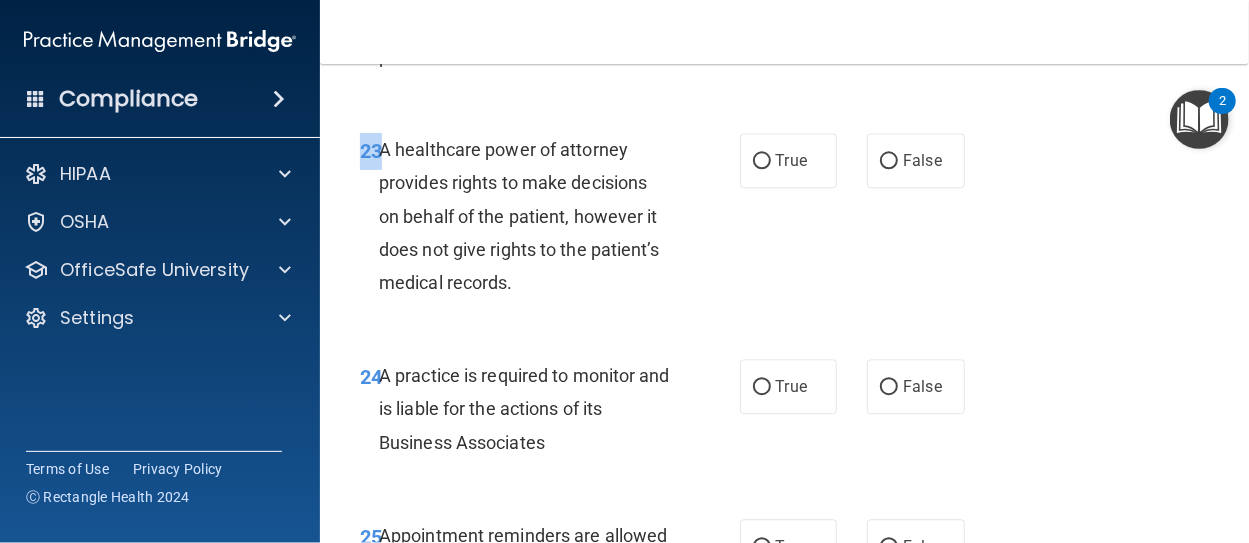 scroll, scrollTop: 4840, scrollLeft: 0, axis: vertical 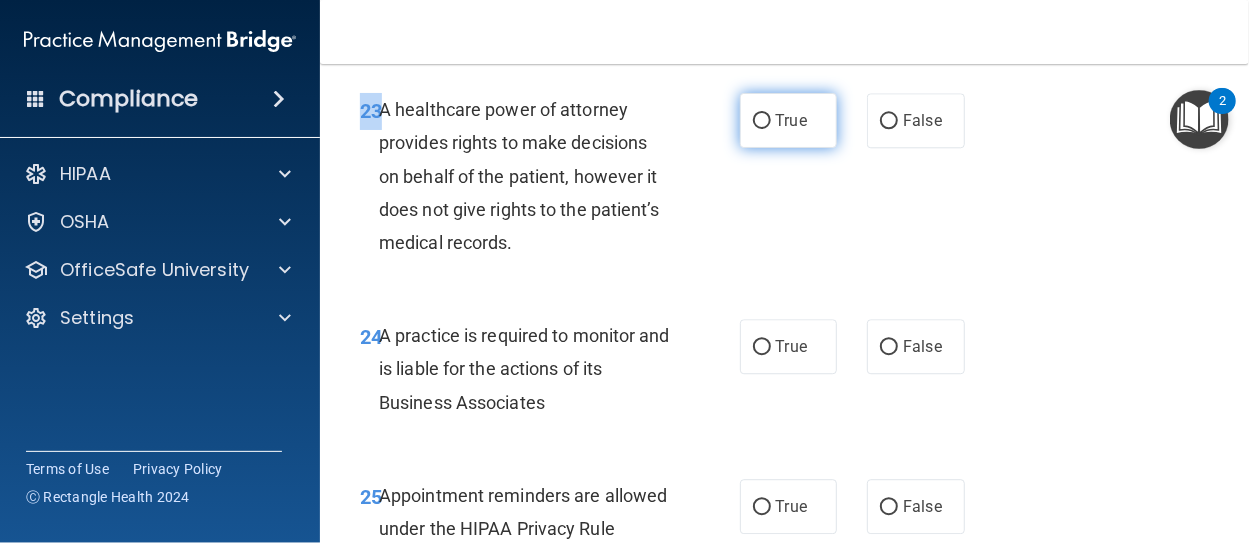 click on "True" at bounding box center [762, 121] 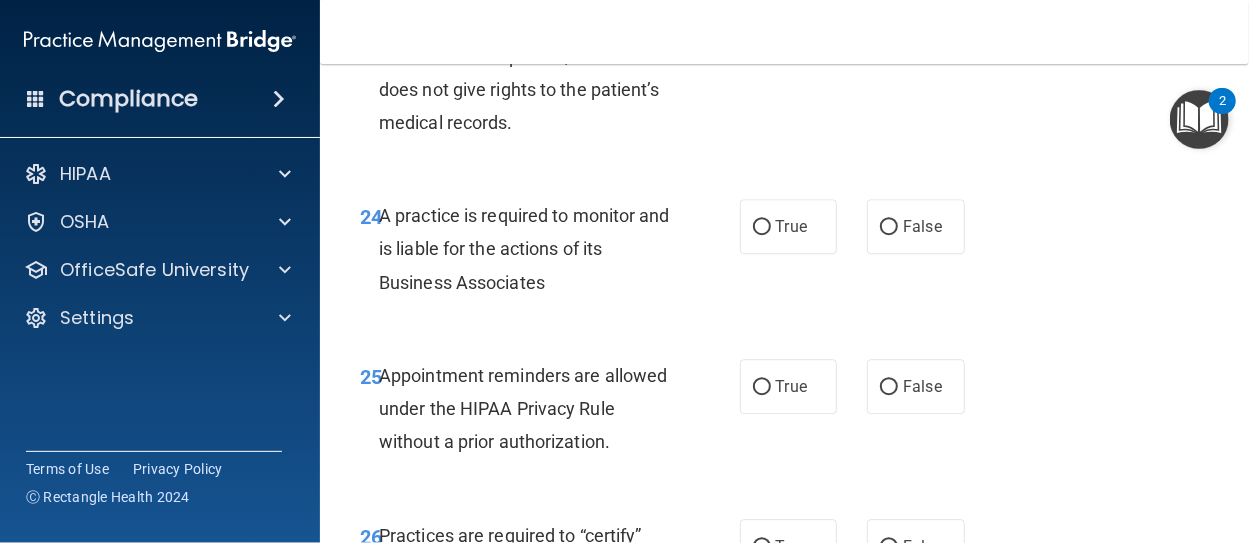 scroll, scrollTop: 5000, scrollLeft: 0, axis: vertical 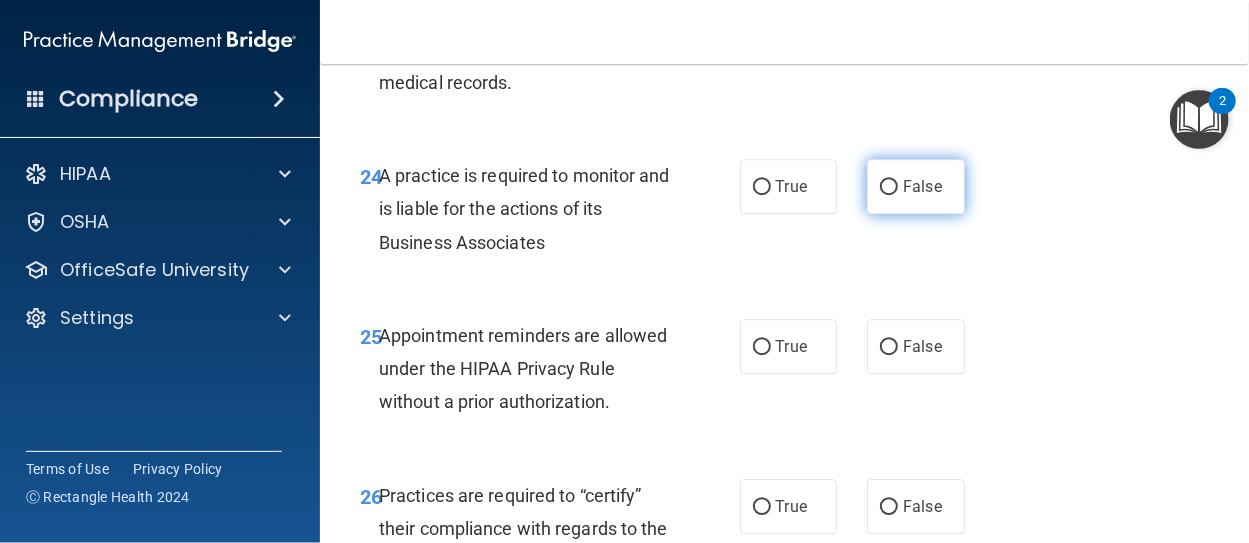 click on "False" at bounding box center (889, 187) 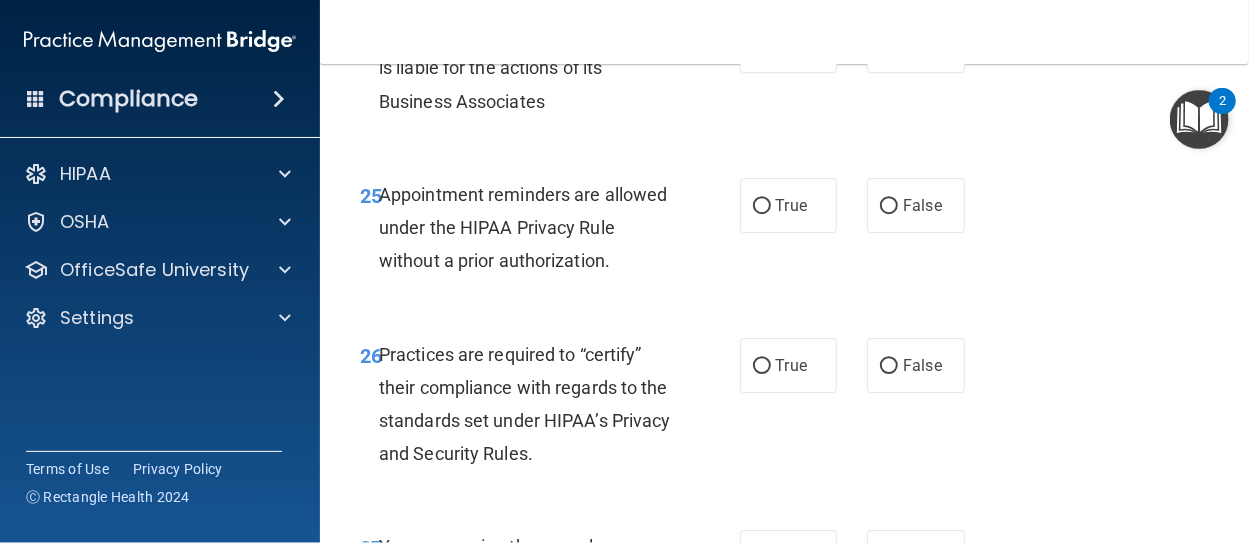 scroll, scrollTop: 5160, scrollLeft: 0, axis: vertical 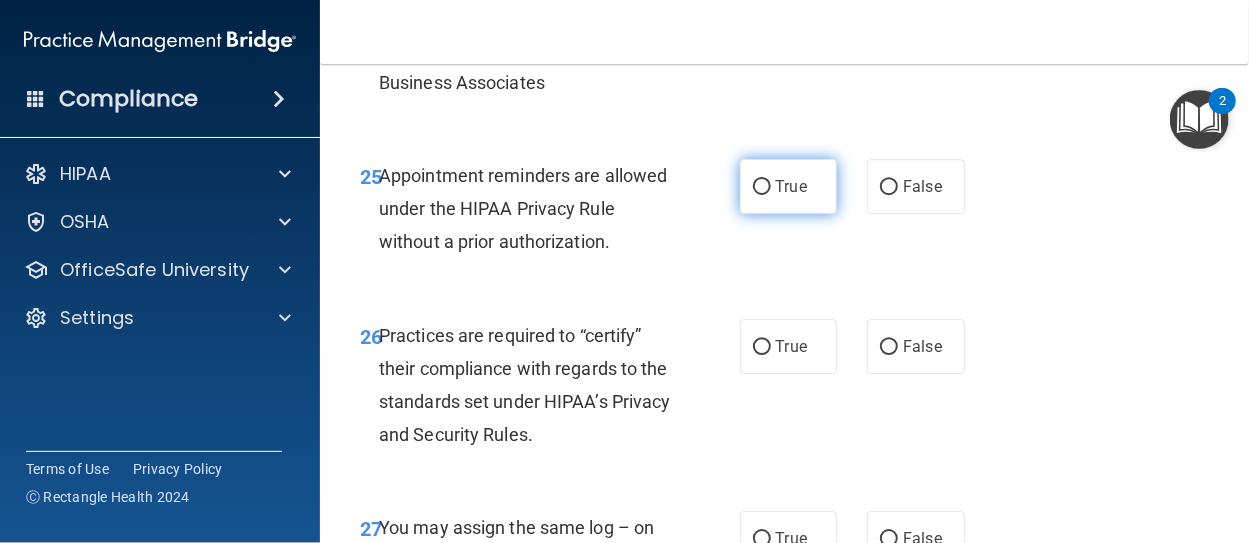 click on "True" at bounding box center (762, 187) 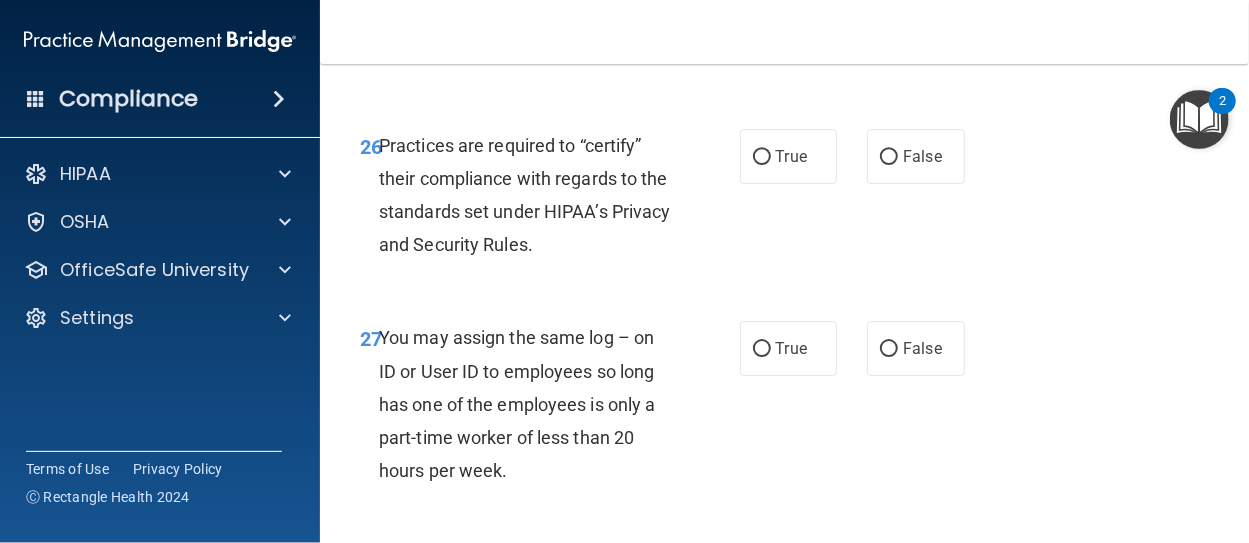 scroll, scrollTop: 5360, scrollLeft: 0, axis: vertical 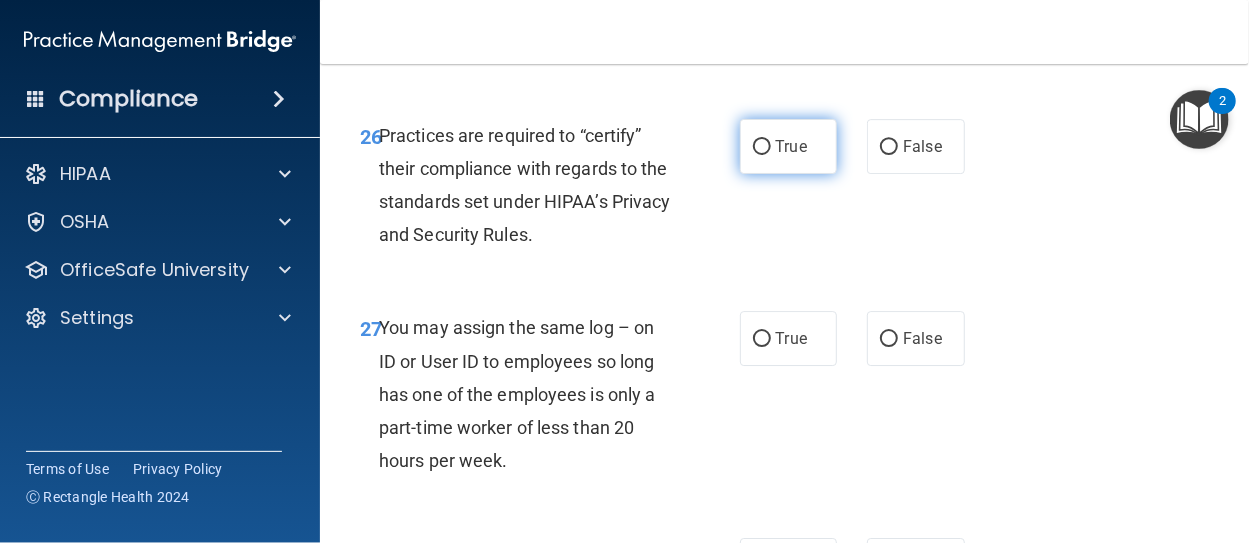 click on "True" at bounding box center [762, 147] 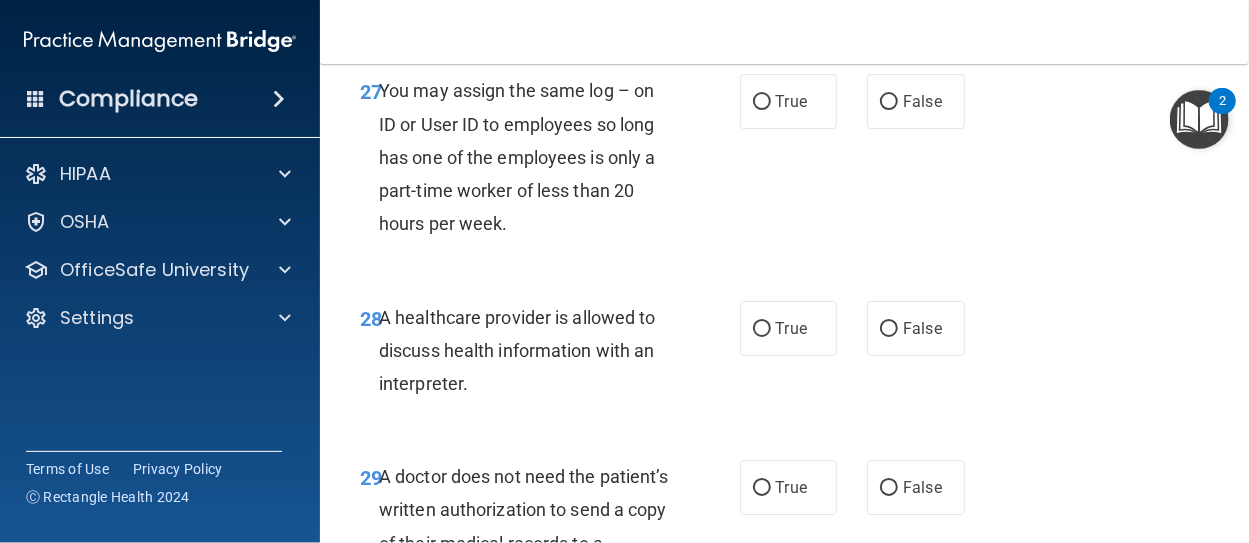 scroll, scrollTop: 5600, scrollLeft: 0, axis: vertical 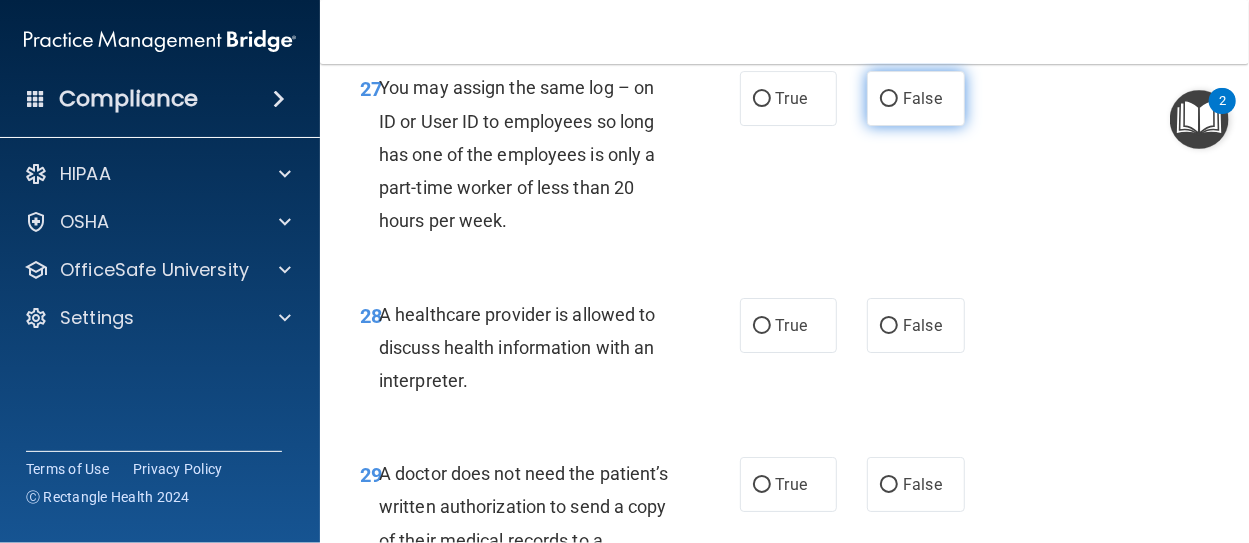 click on "False" at bounding box center (889, 99) 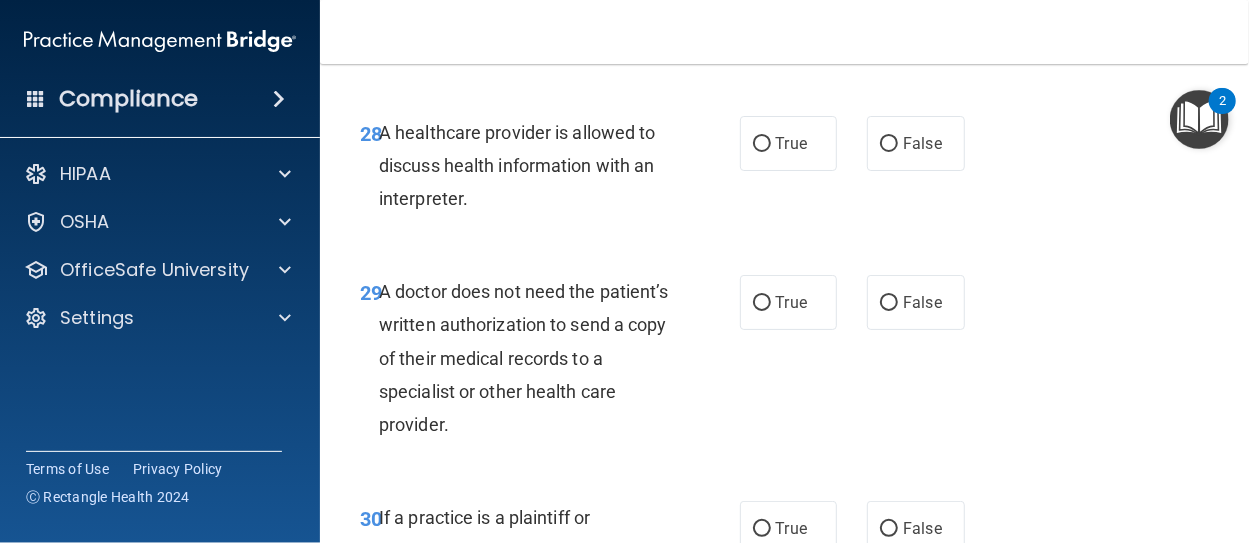 scroll, scrollTop: 5800, scrollLeft: 0, axis: vertical 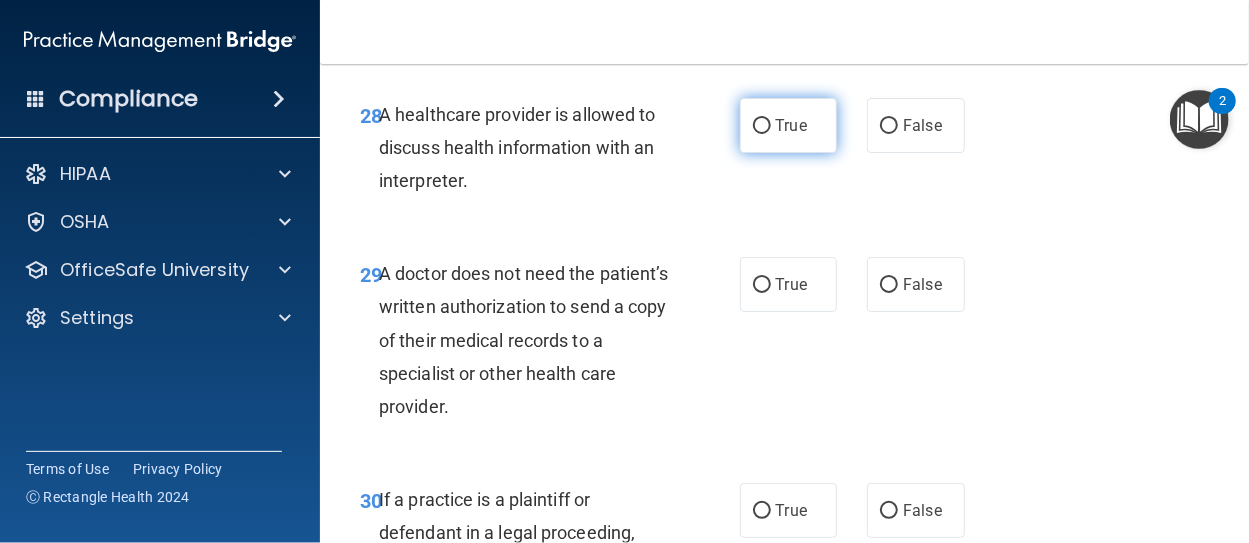click on "True" at bounding box center [762, 126] 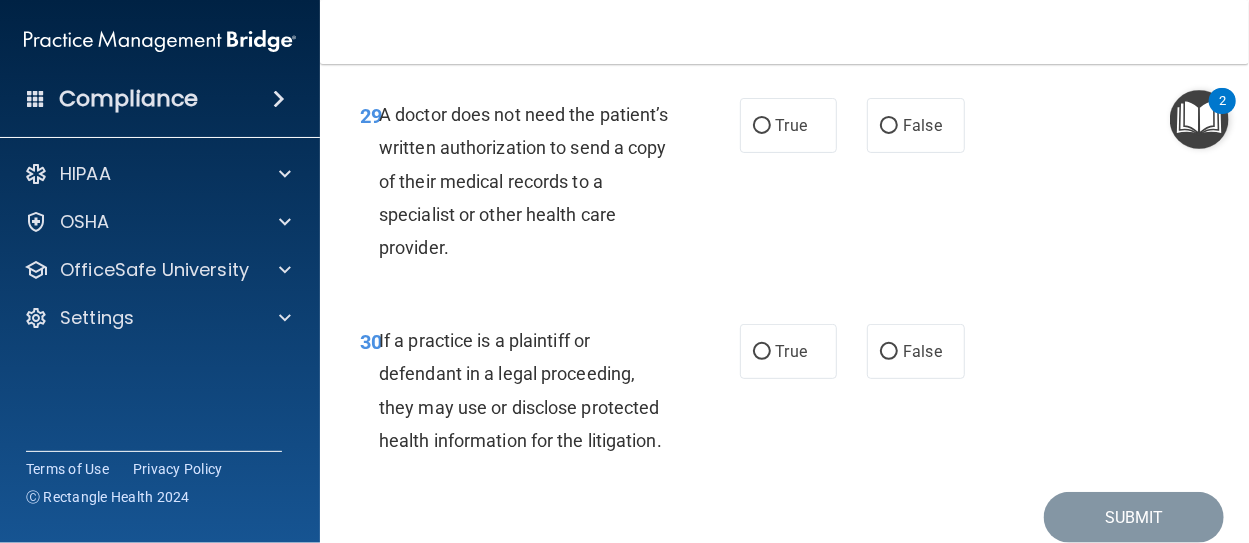scroll, scrollTop: 5960, scrollLeft: 0, axis: vertical 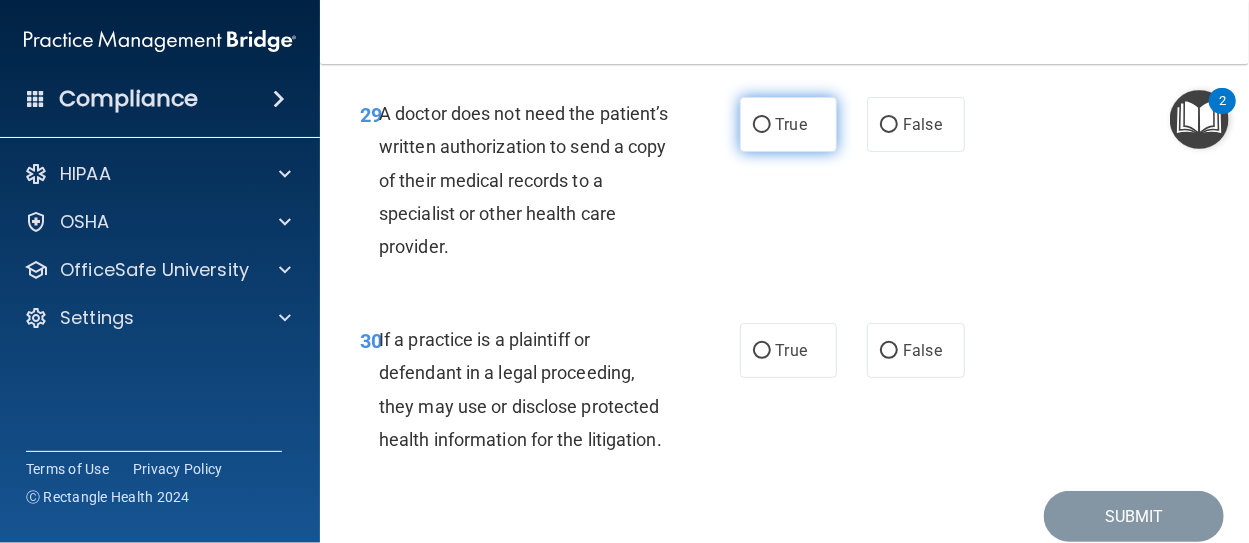 click on "True" at bounding box center (762, 125) 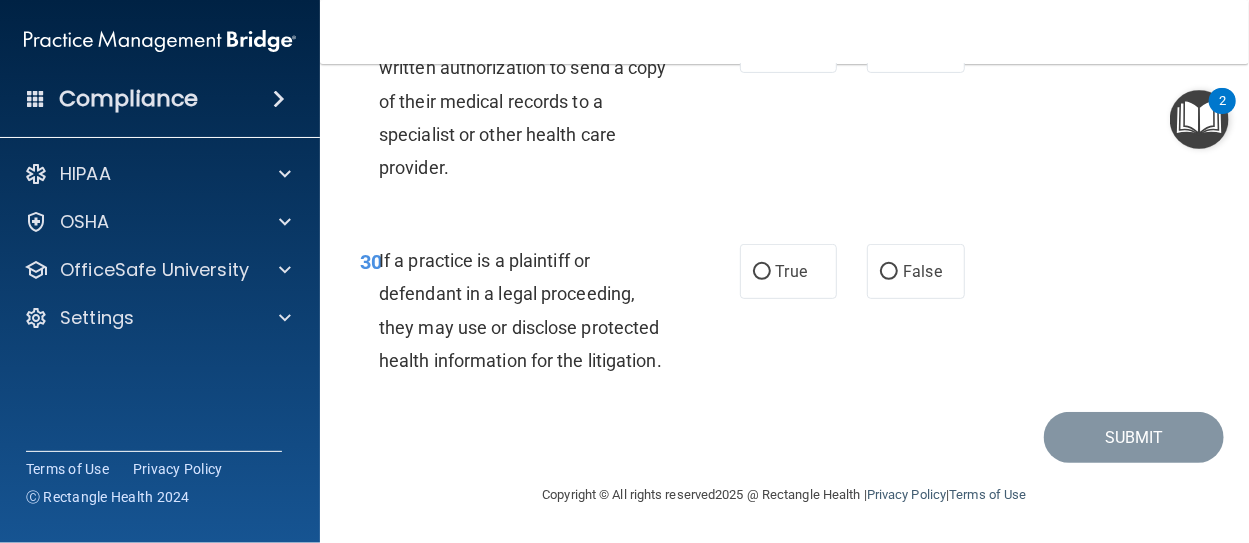 scroll, scrollTop: 6160, scrollLeft: 0, axis: vertical 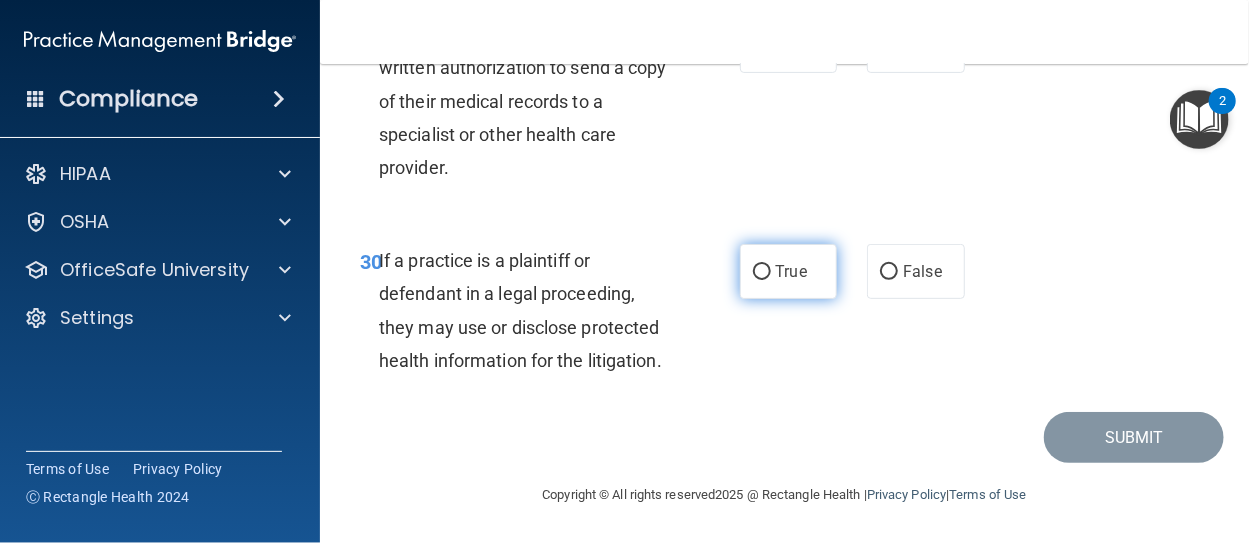 click on "True" at bounding box center (762, 272) 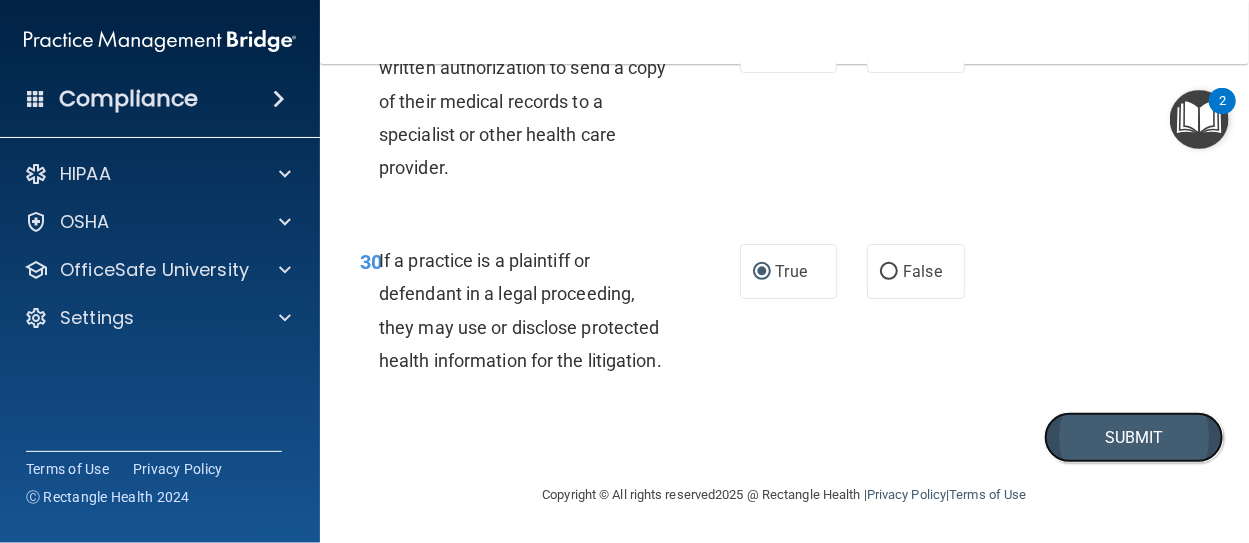 click on "Submit" at bounding box center (1134, 437) 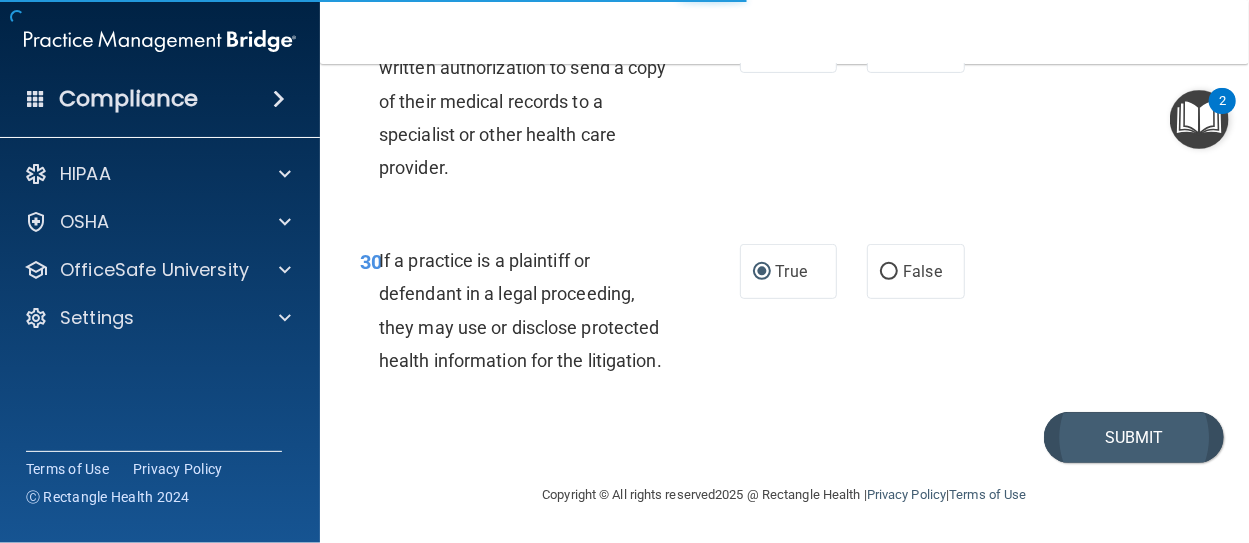 scroll, scrollTop: 0, scrollLeft: 0, axis: both 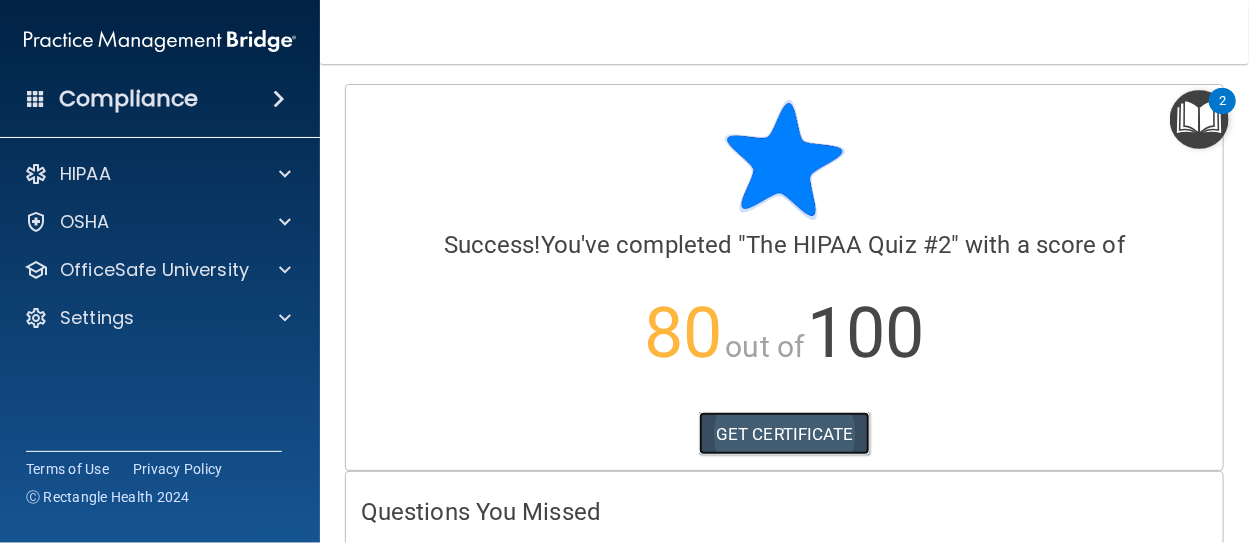 click on "GET CERTIFICATE" at bounding box center (784, 434) 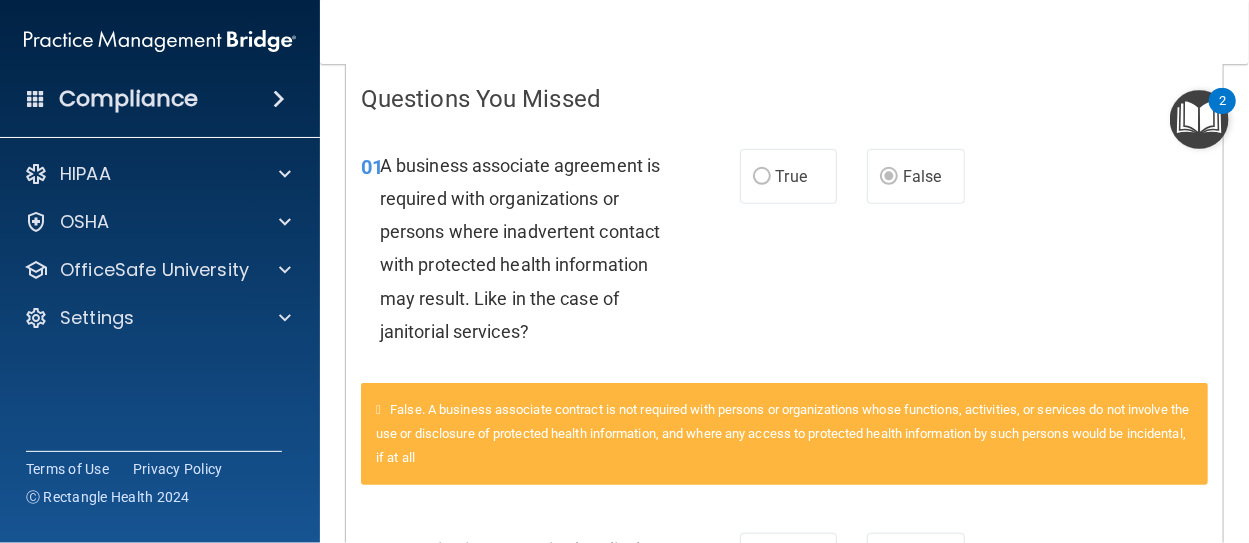 scroll, scrollTop: 426, scrollLeft: 0, axis: vertical 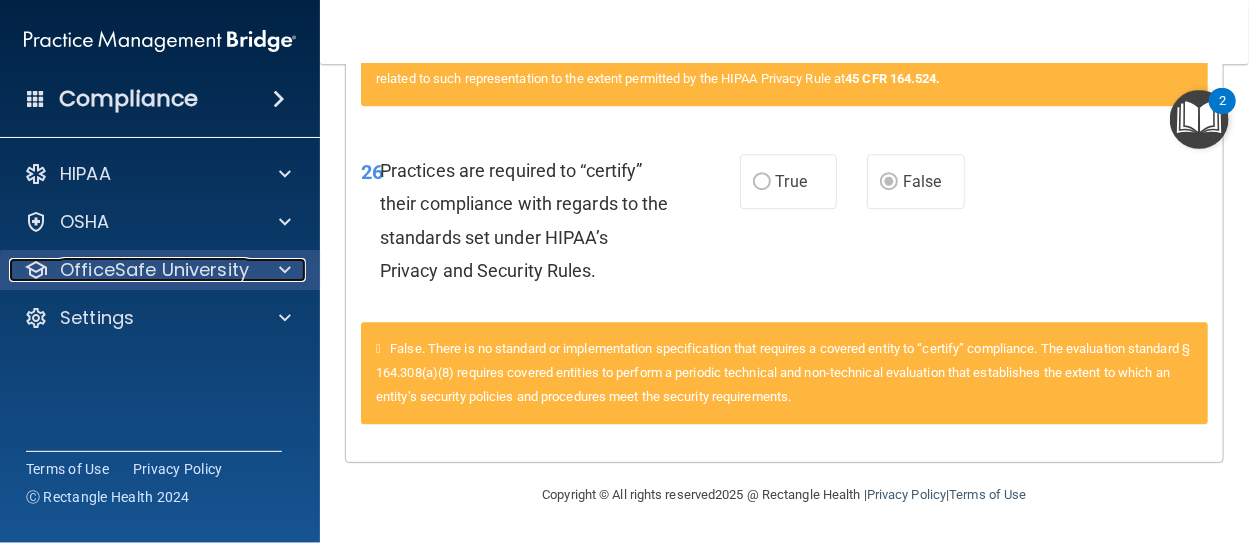click on "OfficeSafe University" at bounding box center (154, 270) 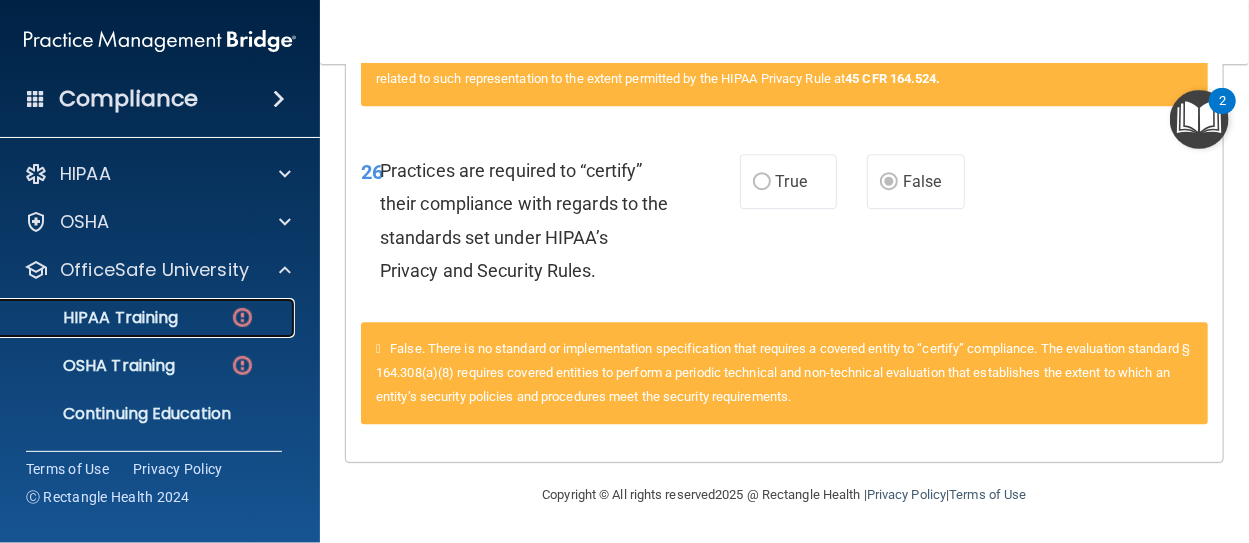click on "HIPAA Training" at bounding box center [95, 318] 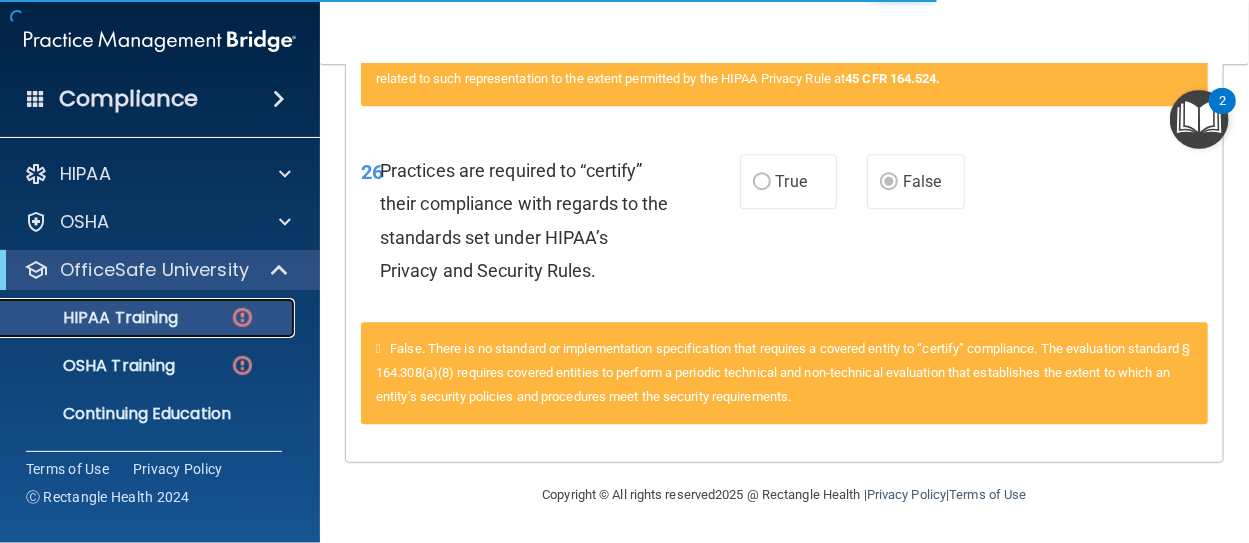 scroll, scrollTop: 1067, scrollLeft: 0, axis: vertical 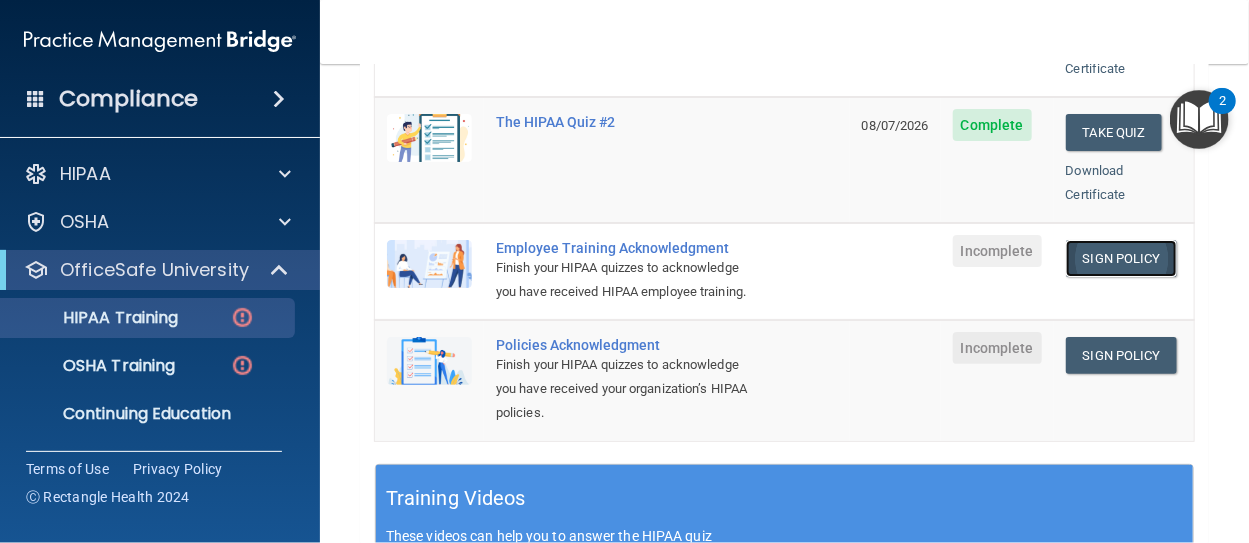 click on "Sign Policy" at bounding box center [1121, 258] 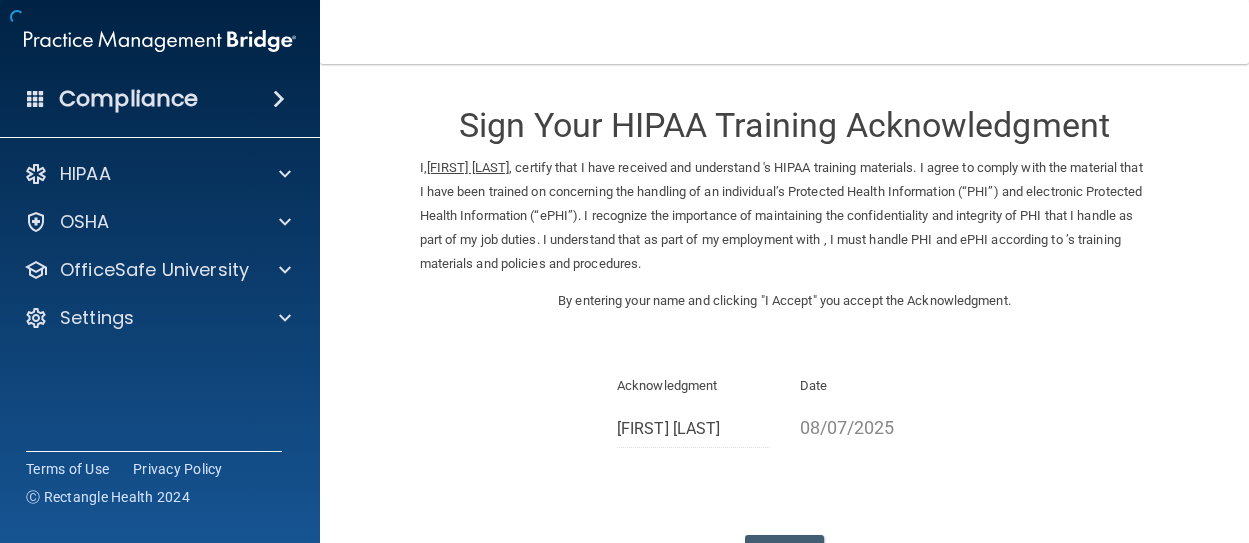 scroll, scrollTop: 0, scrollLeft: 0, axis: both 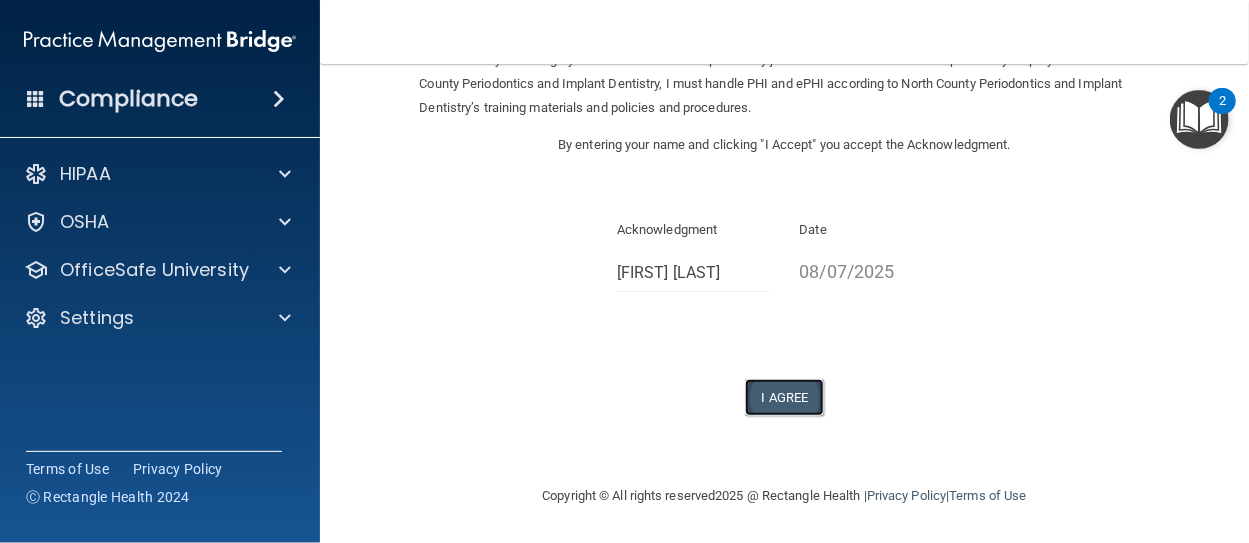 click on "I Agree" at bounding box center [785, 397] 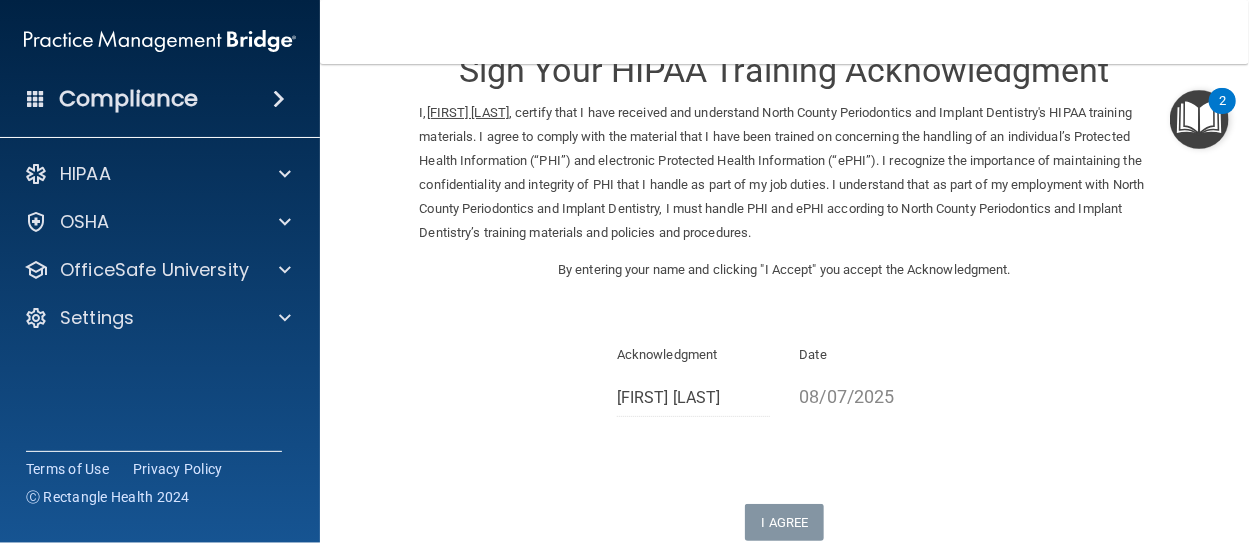 scroll, scrollTop: 0, scrollLeft: 0, axis: both 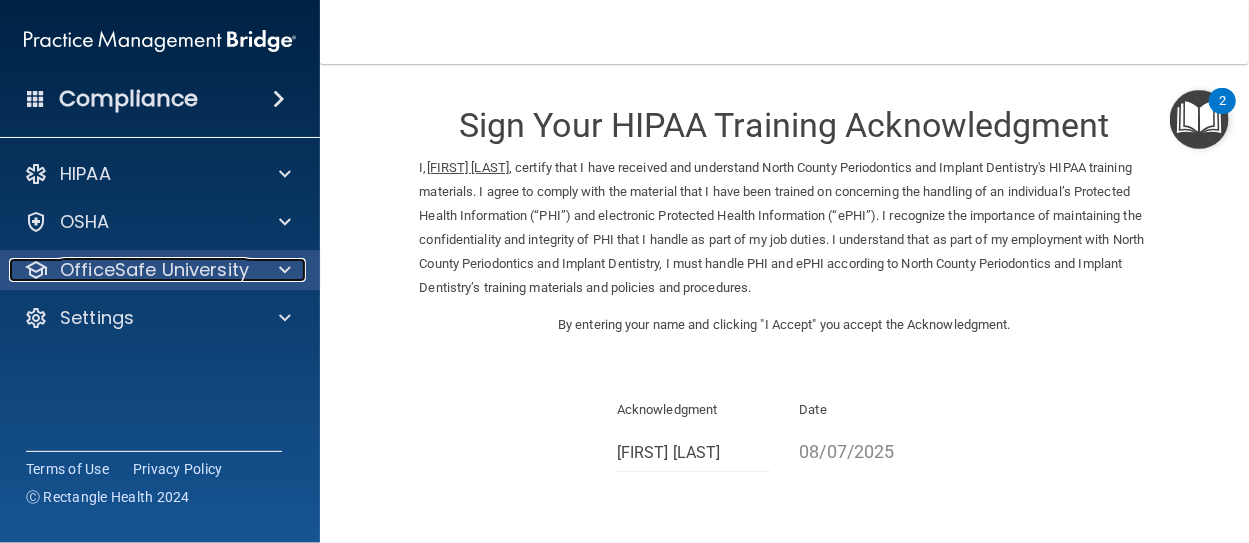 click on "OfficeSafe University" at bounding box center (154, 270) 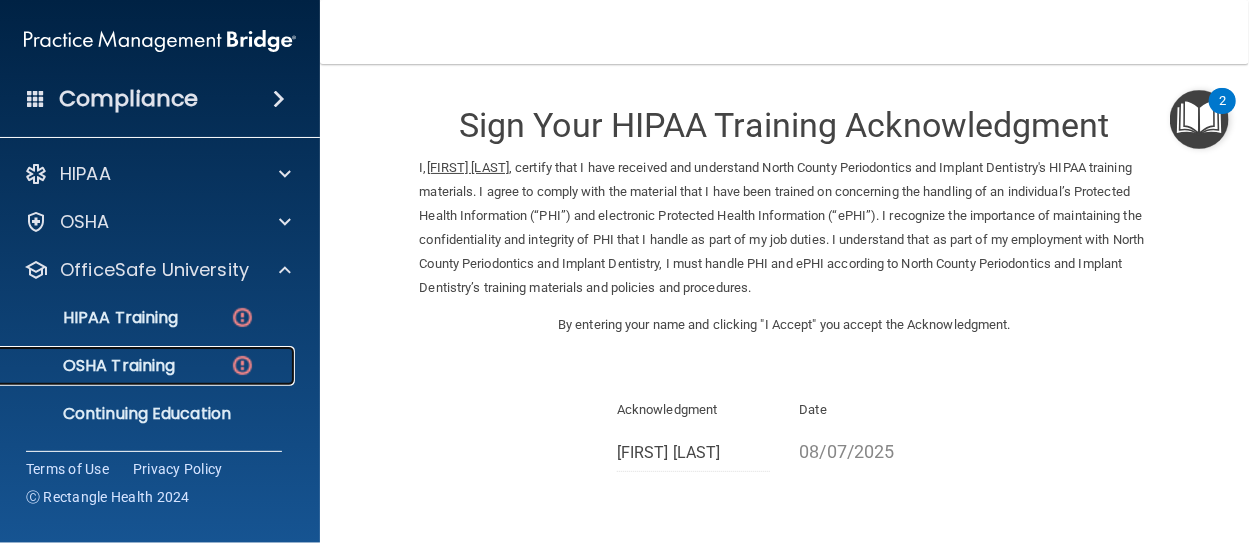 click on "OSHA Training" at bounding box center [94, 366] 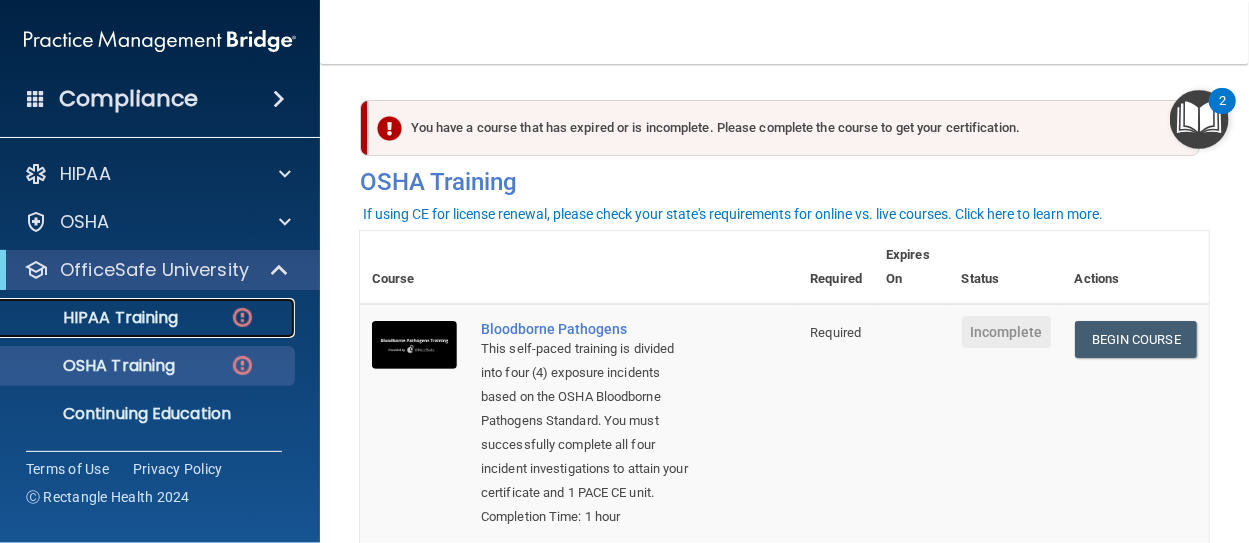 click at bounding box center (242, 317) 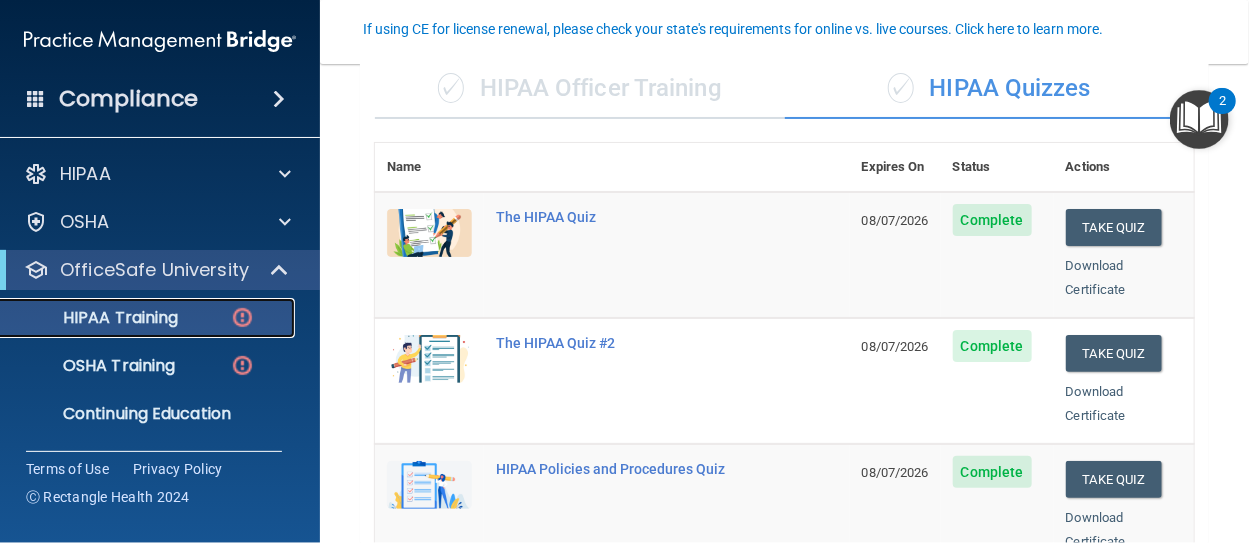 scroll, scrollTop: 280, scrollLeft: 0, axis: vertical 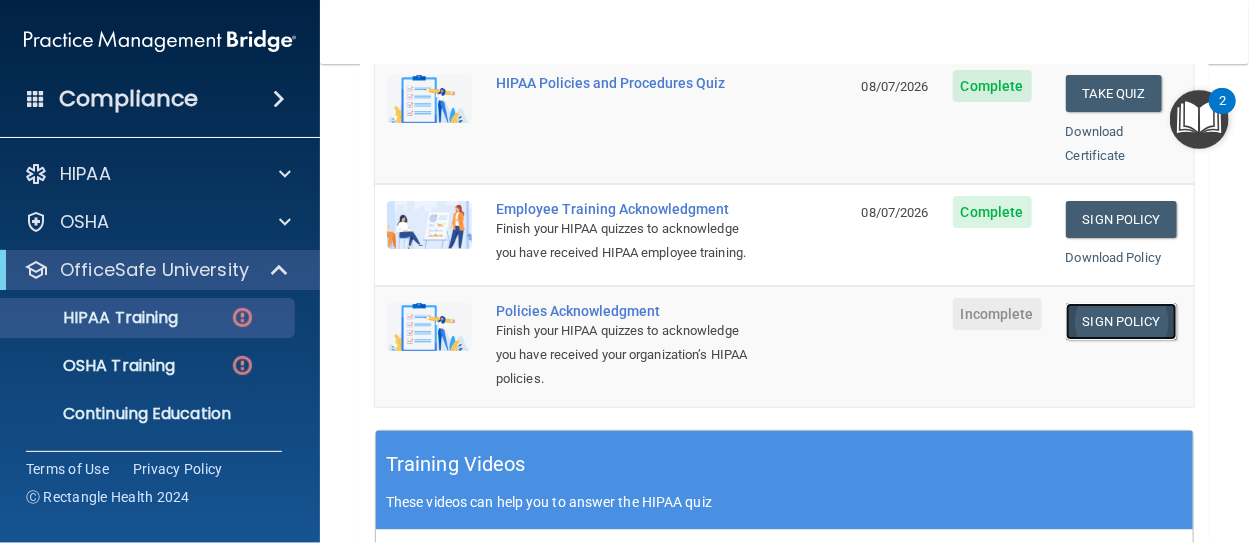 click on "Sign Policy" at bounding box center [1121, 321] 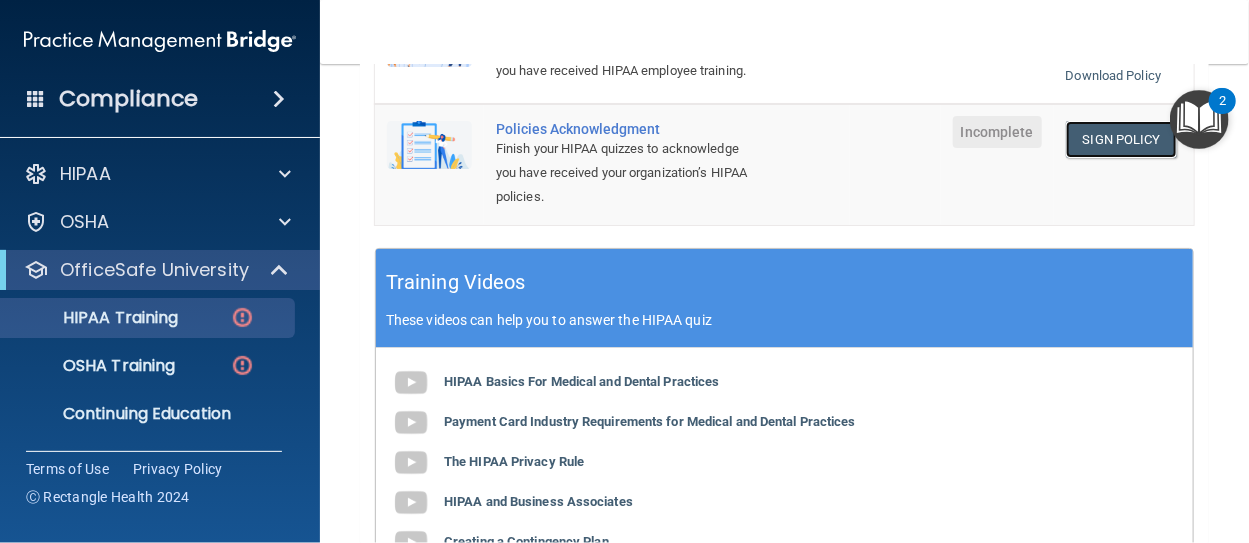 scroll, scrollTop: 746, scrollLeft: 0, axis: vertical 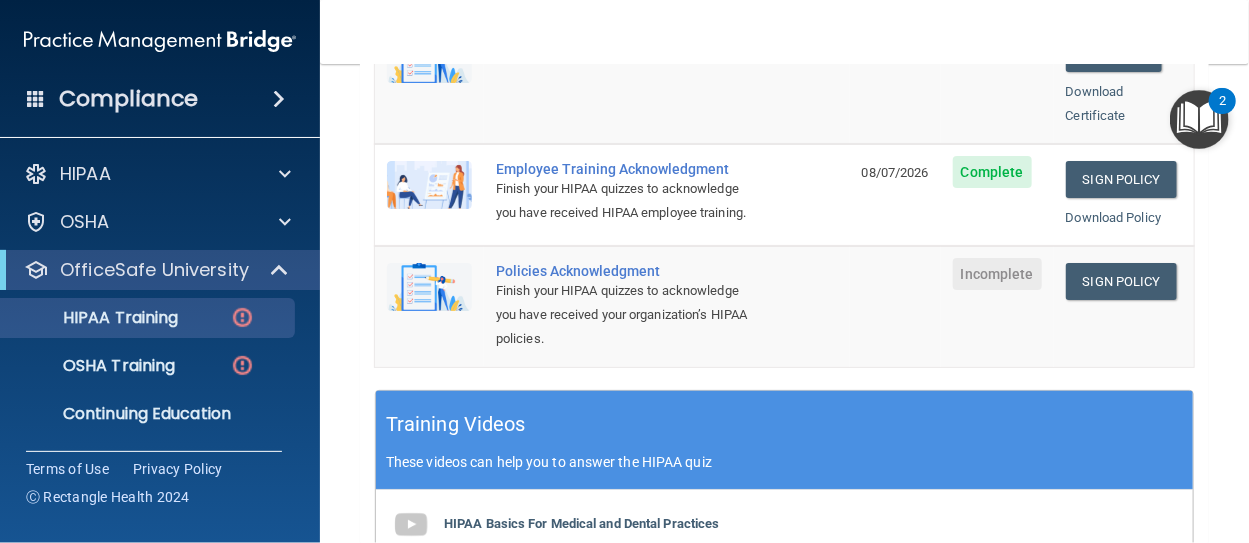 click at bounding box center [429, 287] 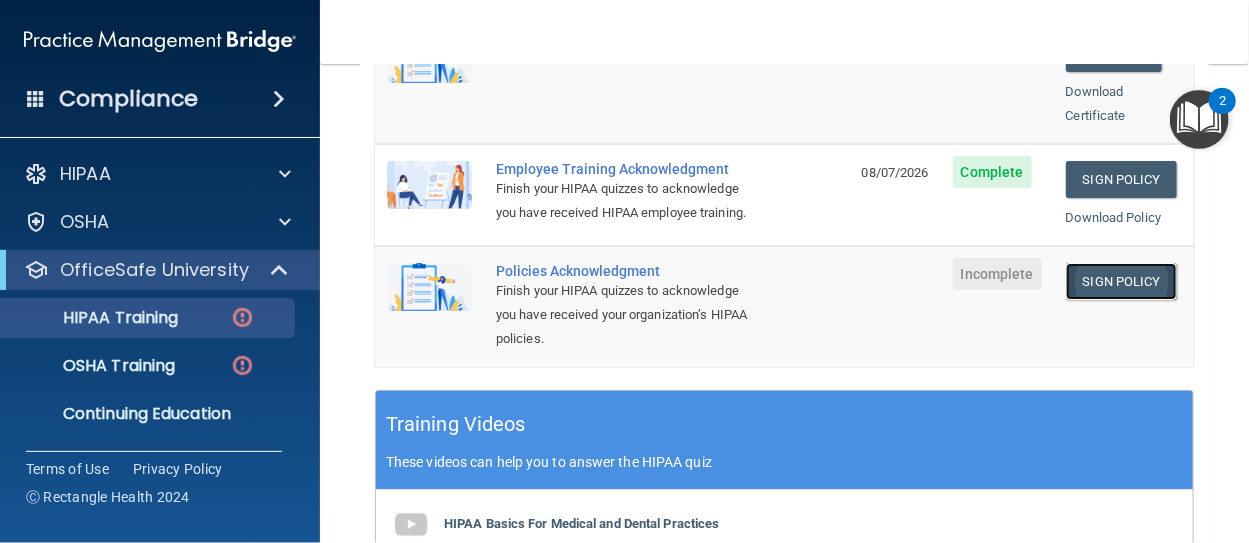 click on "Sign Policy" at bounding box center [1121, 281] 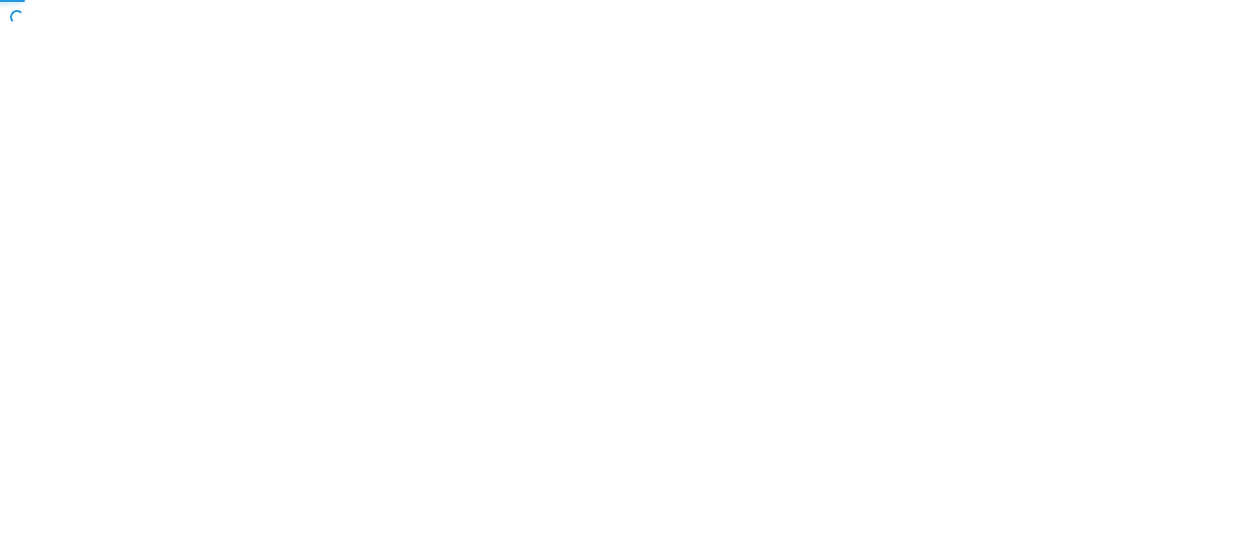 scroll, scrollTop: 0, scrollLeft: 0, axis: both 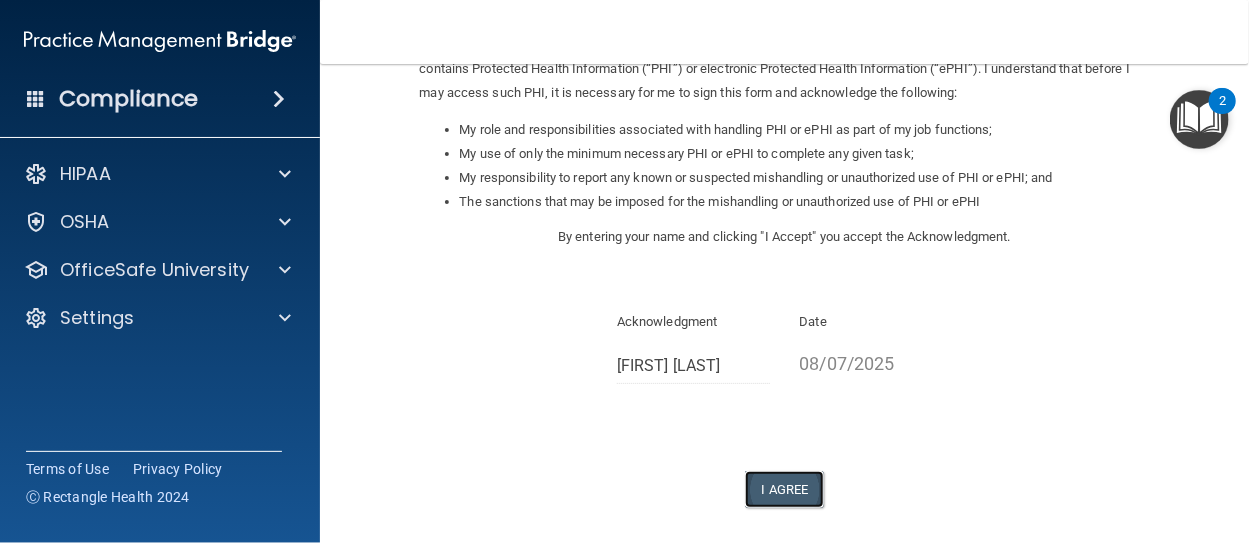 click on "I Agree" at bounding box center [785, 489] 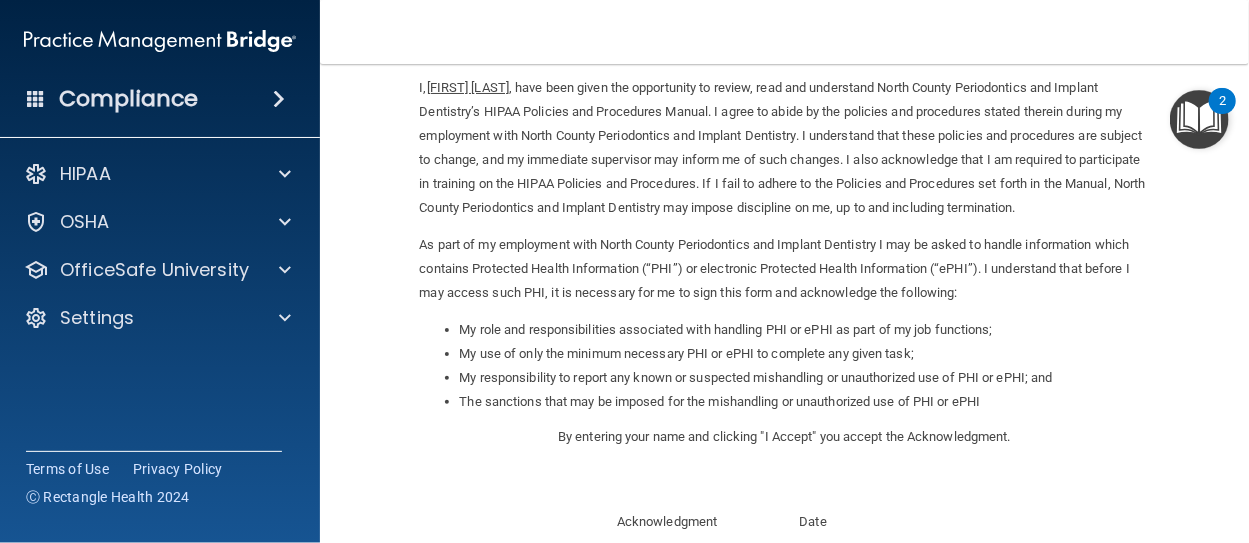 scroll, scrollTop: 0, scrollLeft: 0, axis: both 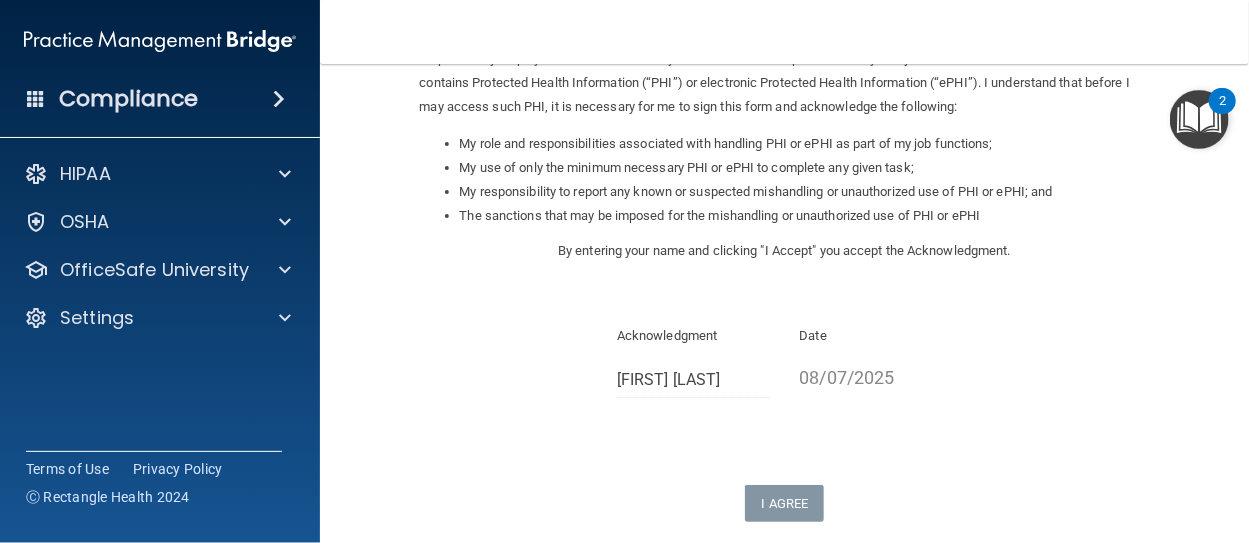 click on "Sign Your HIPAA Policies Acknowledgment           I,  Jan Moneypenny , have been given the opportunity to review, read and understand North County Periodontics and Implant Dentistry’s HIPAA Policies and Procedures Manual. I agree to abide by the policies and procedures stated therein during my employment with North County Periodontics and Implant Dentistry. I understand that these policies and procedures are subject to change, and my immediate supervisor may inform me of such changes. I also acknowledge that I am required to participate in training on the HIPAA Policies and Procedures. If I fail to adhere to the Policies and Procedures set forth in the Manual, North County Periodontics and Implant Dentistry may impose discipline on me, up to and including termination.              My role and responsibilities associated with handling PHI or ePHI as part of my job functions;   My use of only the minimum necessary PHI or ePHI to complete any given task;" at bounding box center (785, 47) 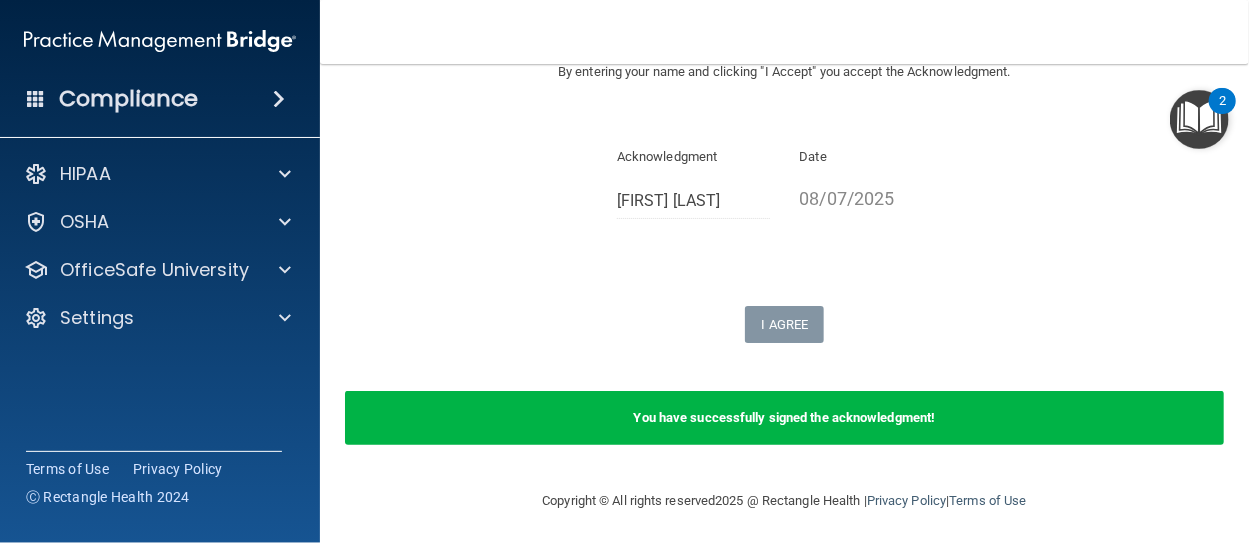scroll, scrollTop: 450, scrollLeft: 0, axis: vertical 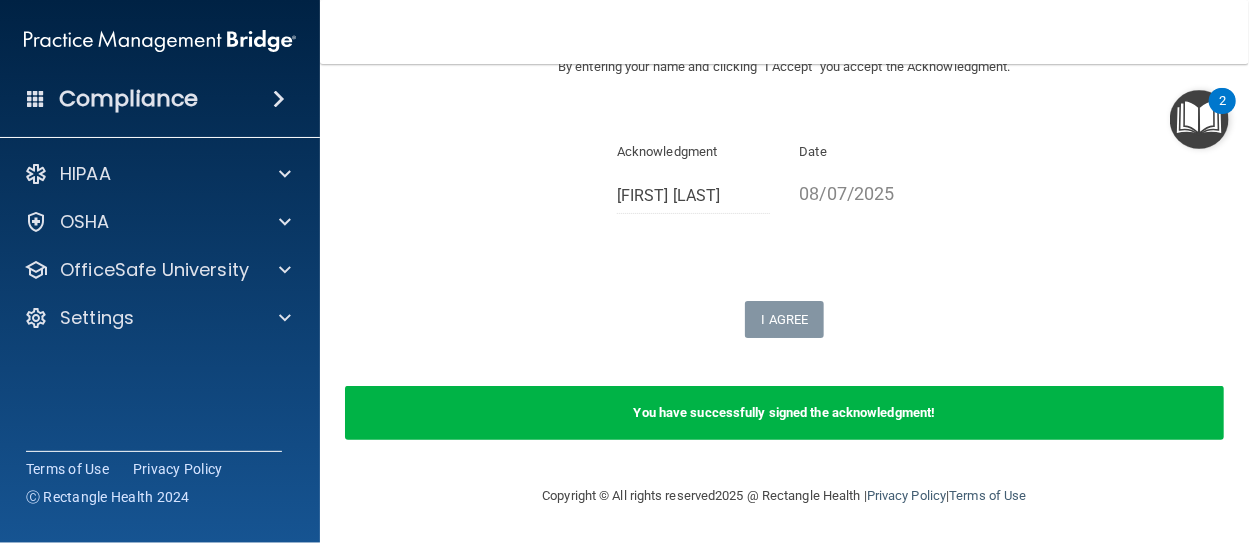 click on "You have successfully signed the acknowledgment!" at bounding box center [785, 412] 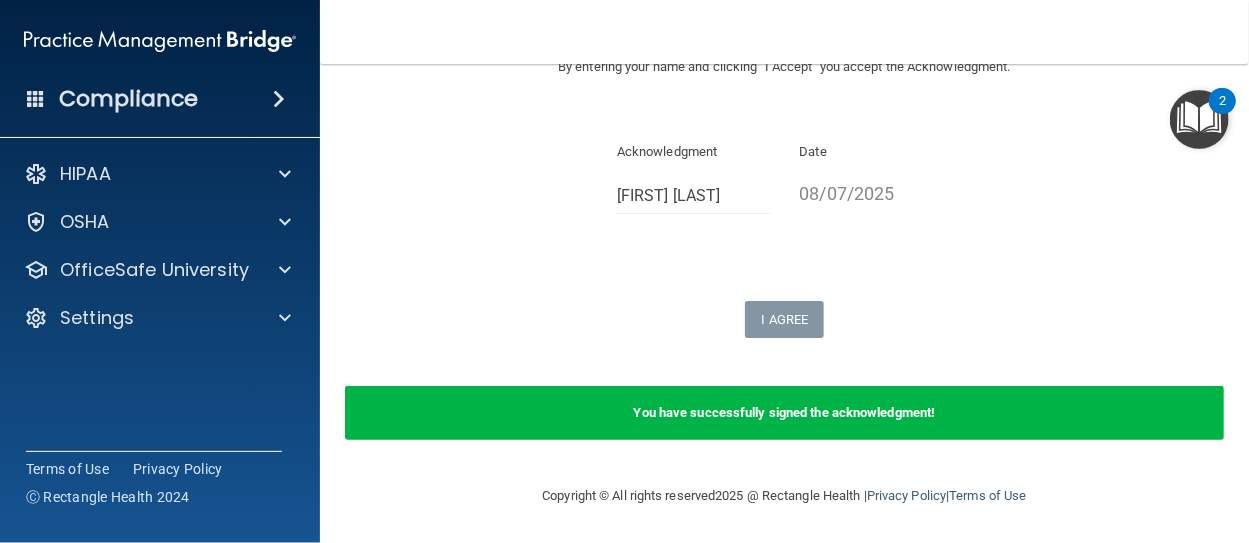 click on "Sign Your HIPAA Policies Acknowledgment           I,  Jan Moneypenny , have been given the opportunity to review, read and understand North County Periodontics and Implant Dentistry’s HIPAA Policies and Procedures Manual. I agree to abide by the policies and procedures stated therein during my employment with North County Periodontics and Implant Dentistry. I understand that these policies and procedures are subject to change, and my immediate supervisor may inform me of such changes. I also acknowledge that I am required to participate in training on the HIPAA Policies and Procedures. If I fail to adhere to the Policies and Procedures set forth in the Manual, North County Periodontics and Implant Dentistry may impose discipline on me, up to and including termination.              My role and responsibilities associated with handling PHI or ePHI as part of my job functions;   My use of only the minimum necessary PHI or ePHI to complete any given task;                                 Acknowledgment" at bounding box center (785, -14) 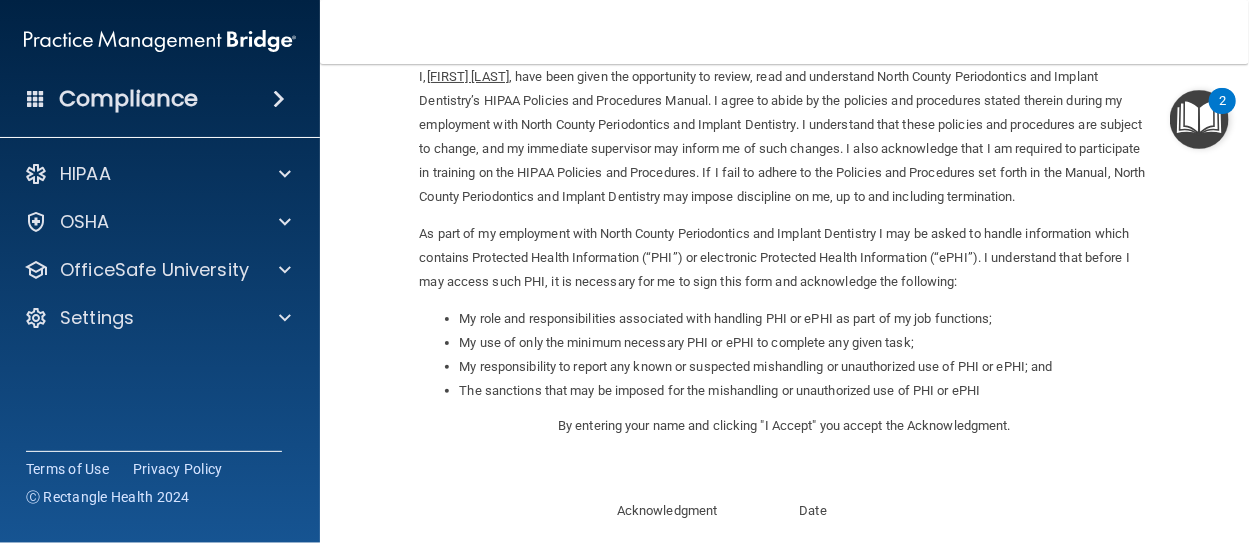 scroll, scrollTop: 0, scrollLeft: 0, axis: both 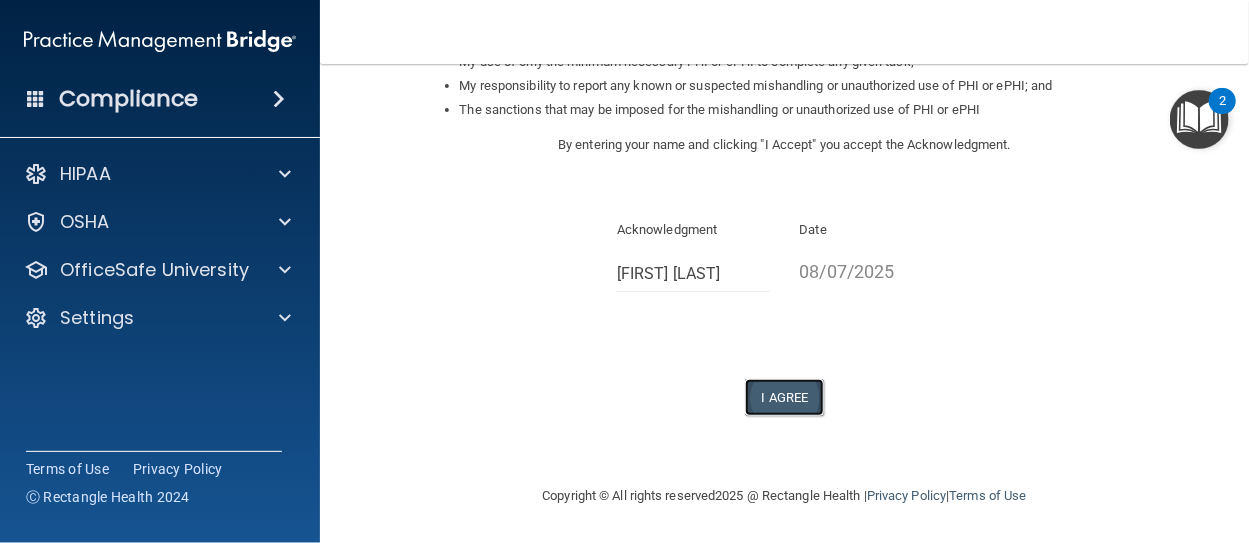 click on "I Agree" at bounding box center [785, 397] 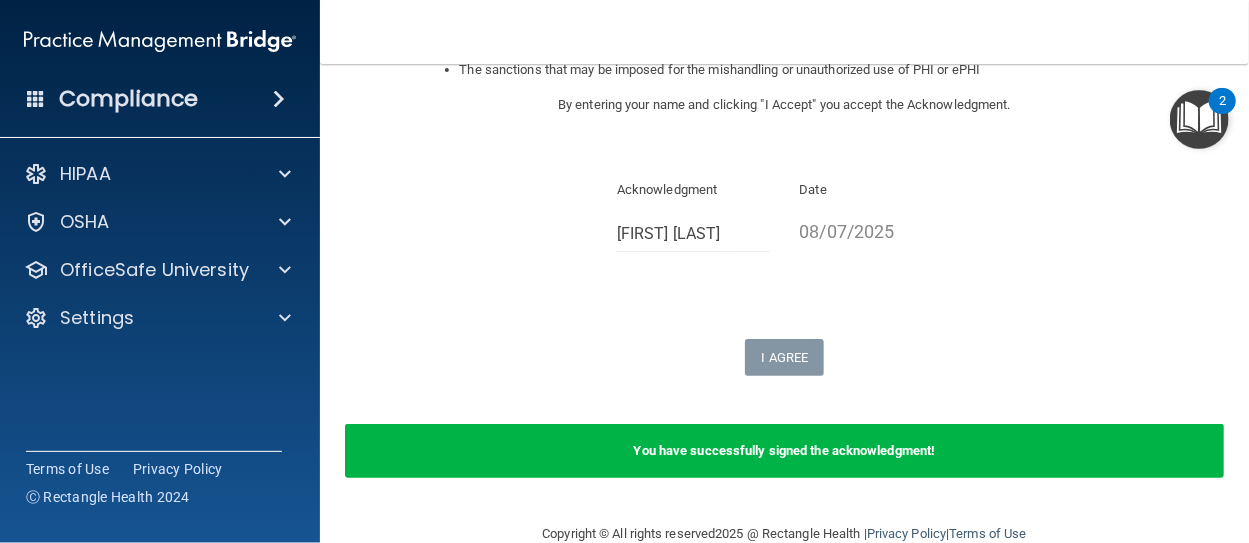 scroll, scrollTop: 450, scrollLeft: 0, axis: vertical 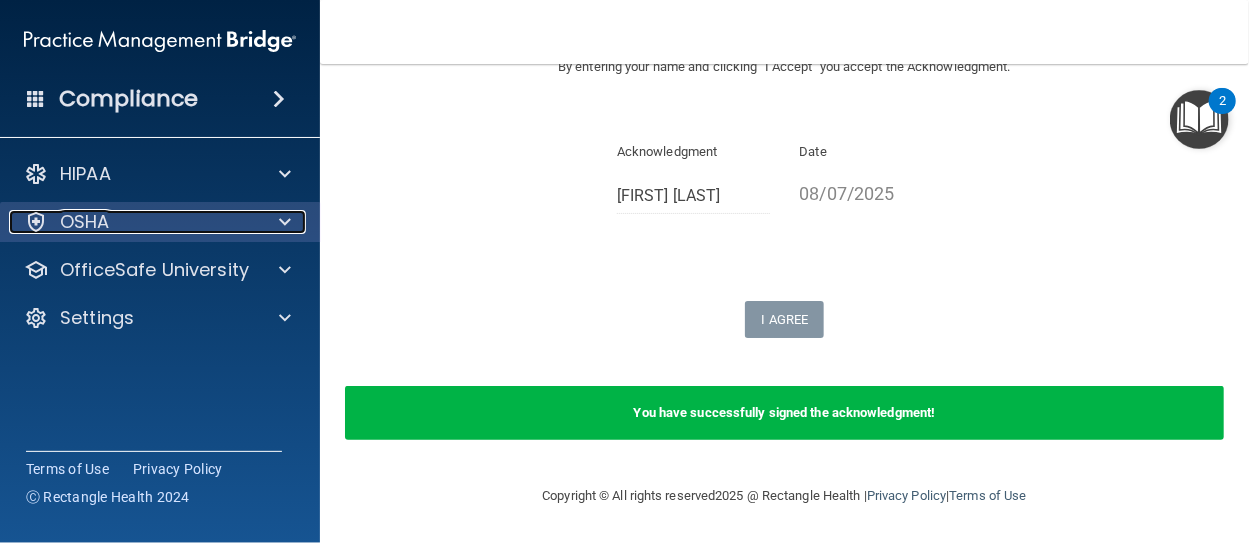 click on "OSHA" at bounding box center (85, 222) 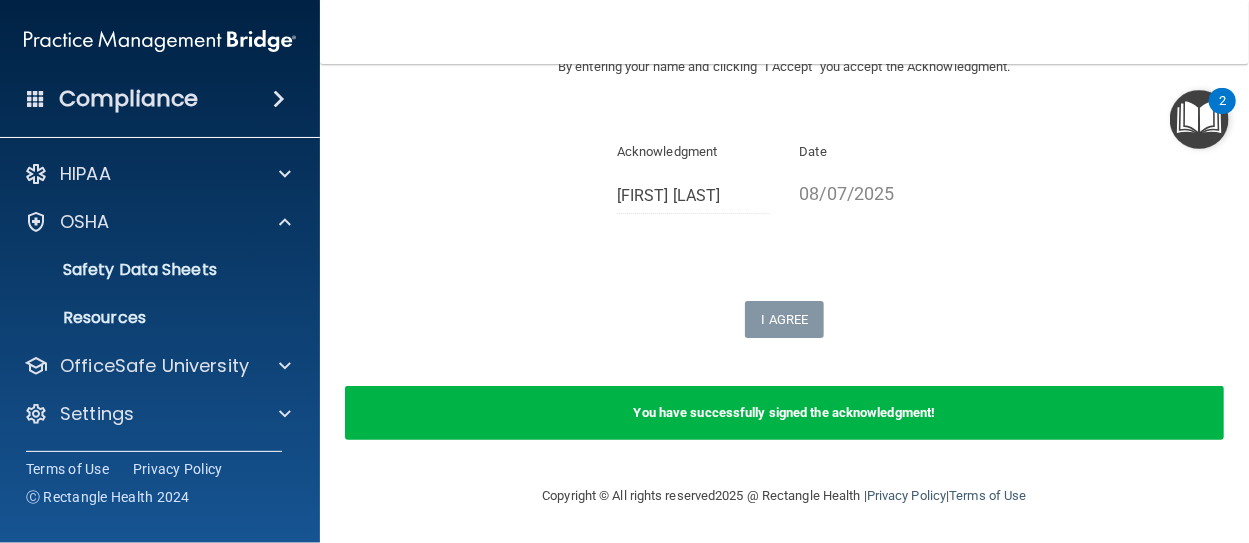 click on "Acknowledgment   Jan Moneypenny           Date    08/07/2025" at bounding box center (785, 184) 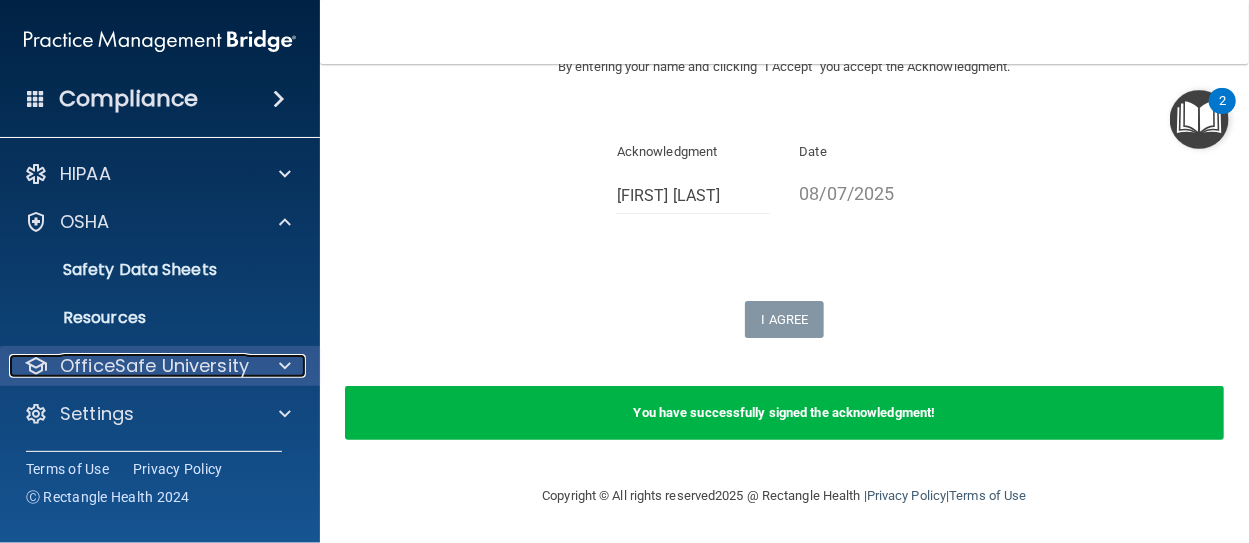click on "OfficeSafe University" at bounding box center [154, 366] 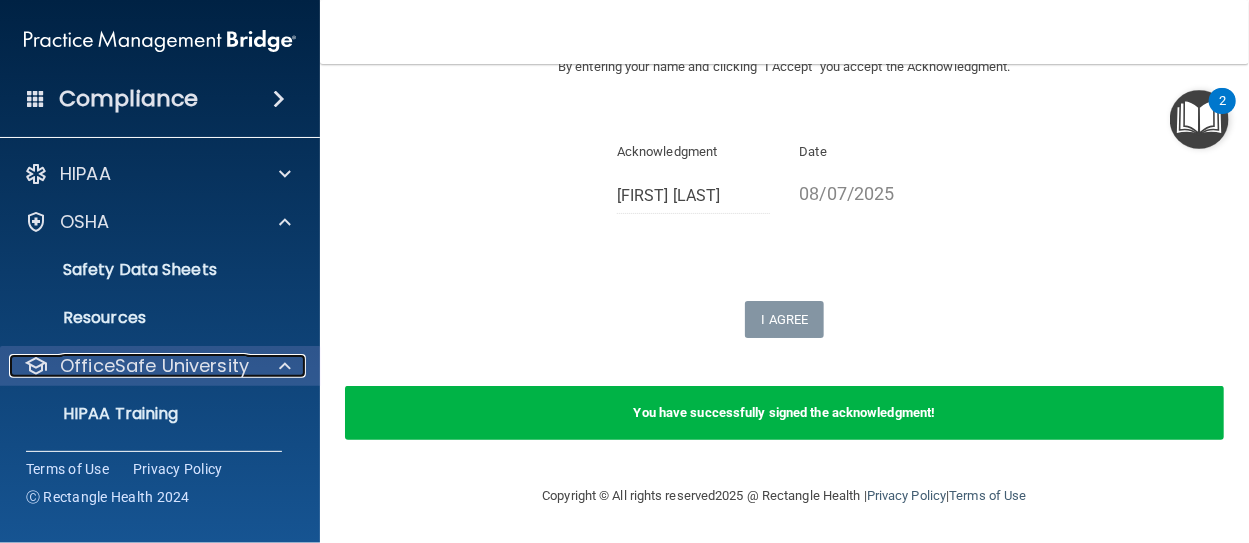 click on "OfficeSafe University" at bounding box center (154, 366) 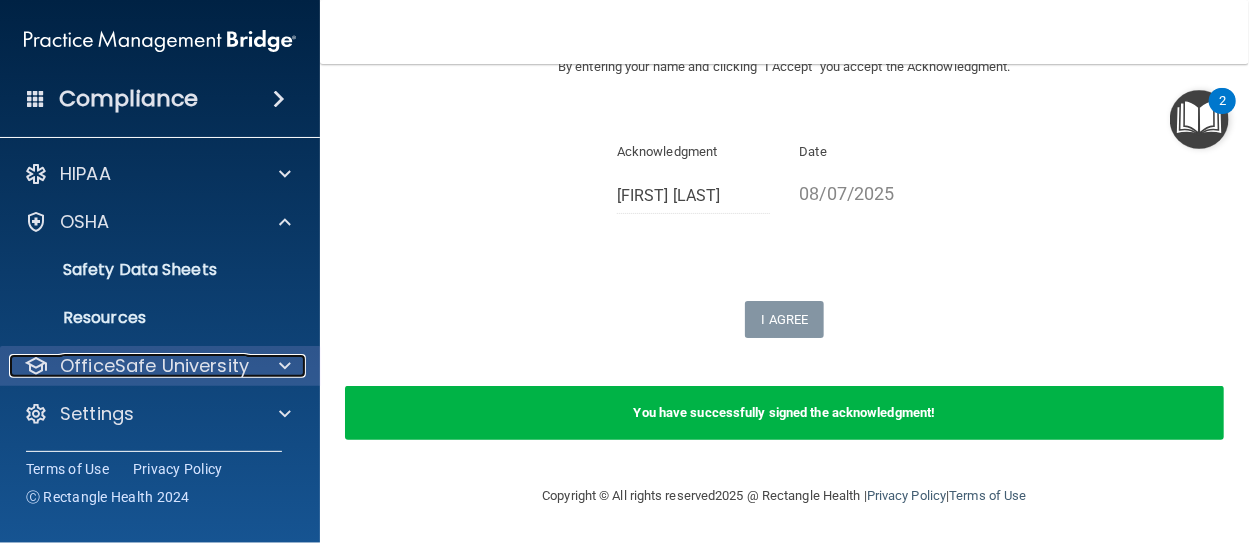 click on "OfficeSafe University" at bounding box center (154, 366) 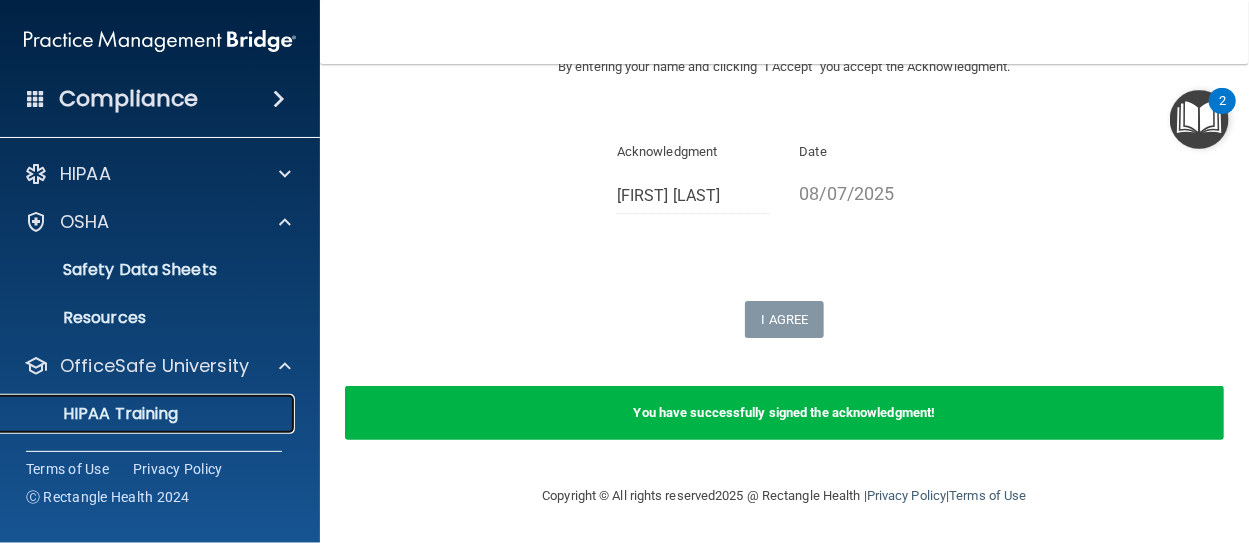 click on "HIPAA Training" at bounding box center [95, 414] 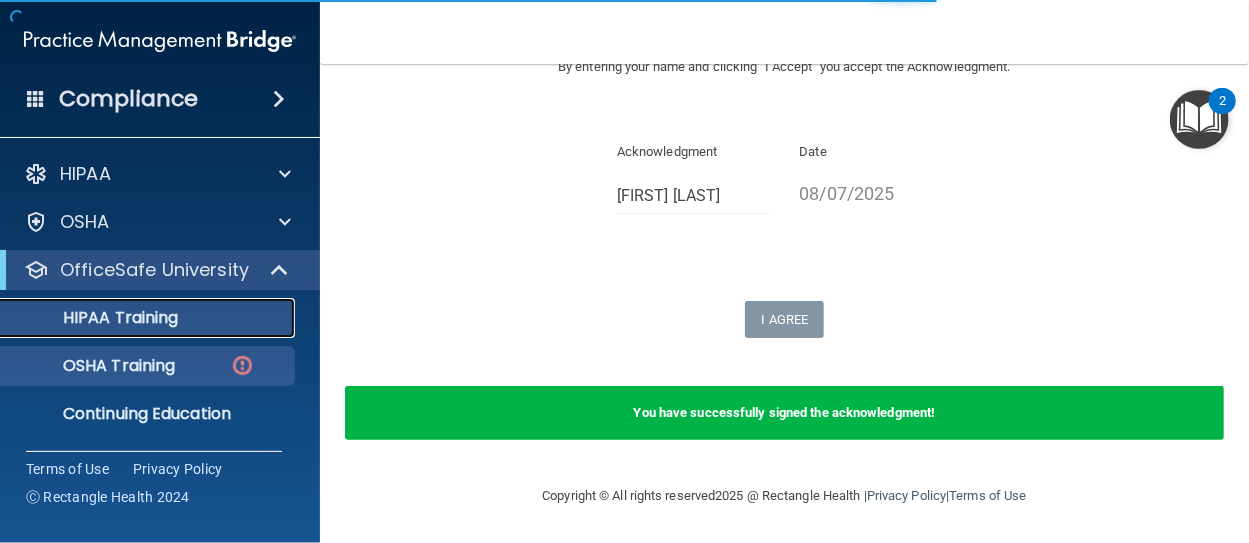 scroll, scrollTop: 1067, scrollLeft: 0, axis: vertical 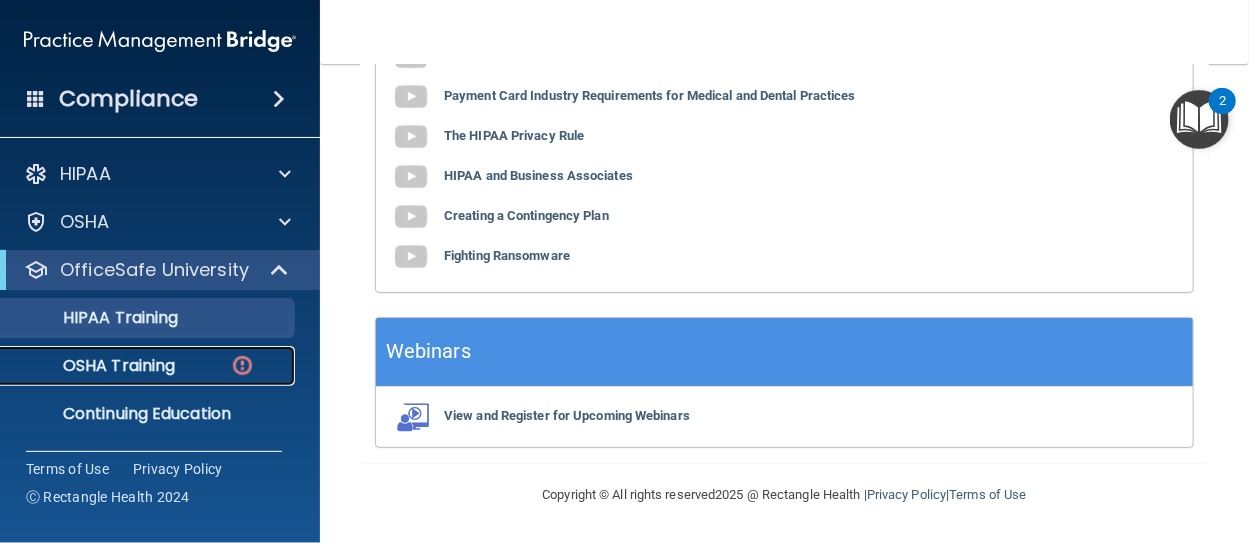 click on "OSHA Training" at bounding box center [94, 366] 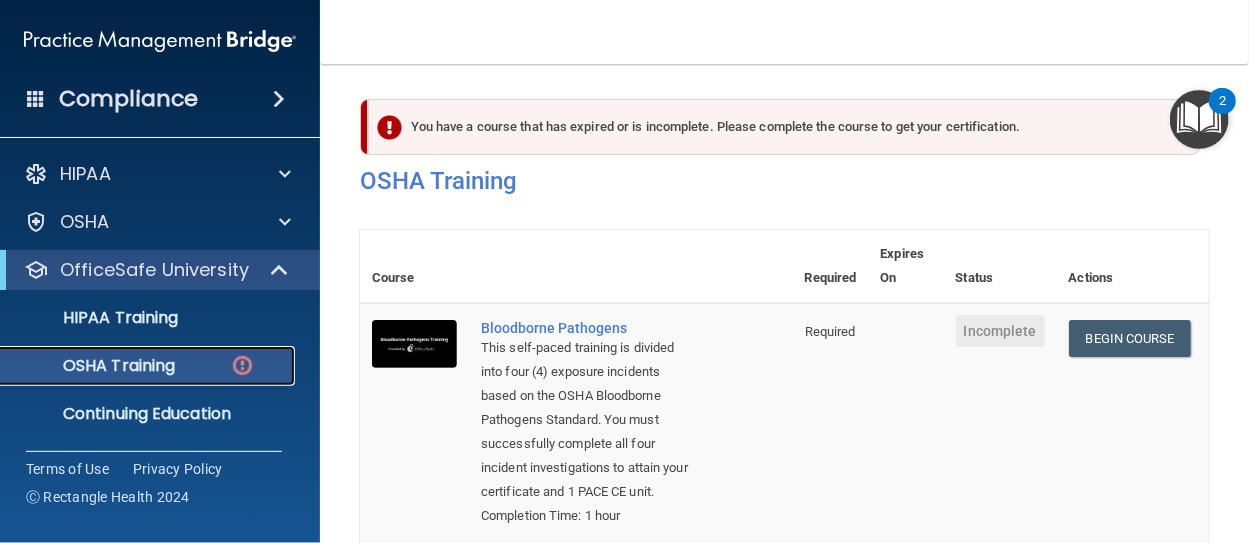 scroll, scrollTop: 0, scrollLeft: 0, axis: both 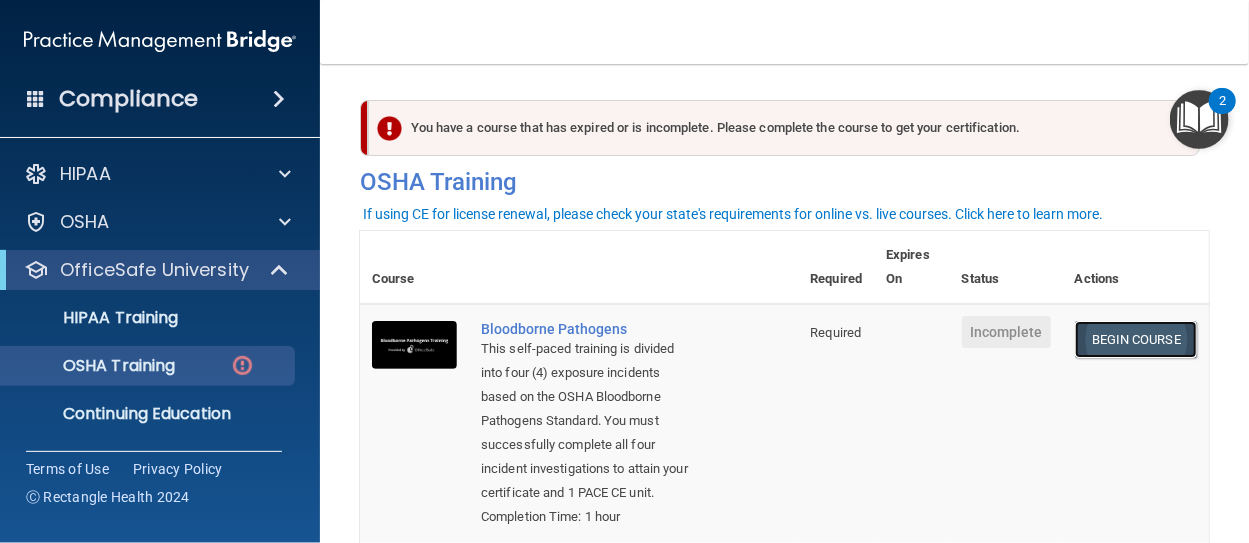 click on "Begin Course" at bounding box center (1136, 339) 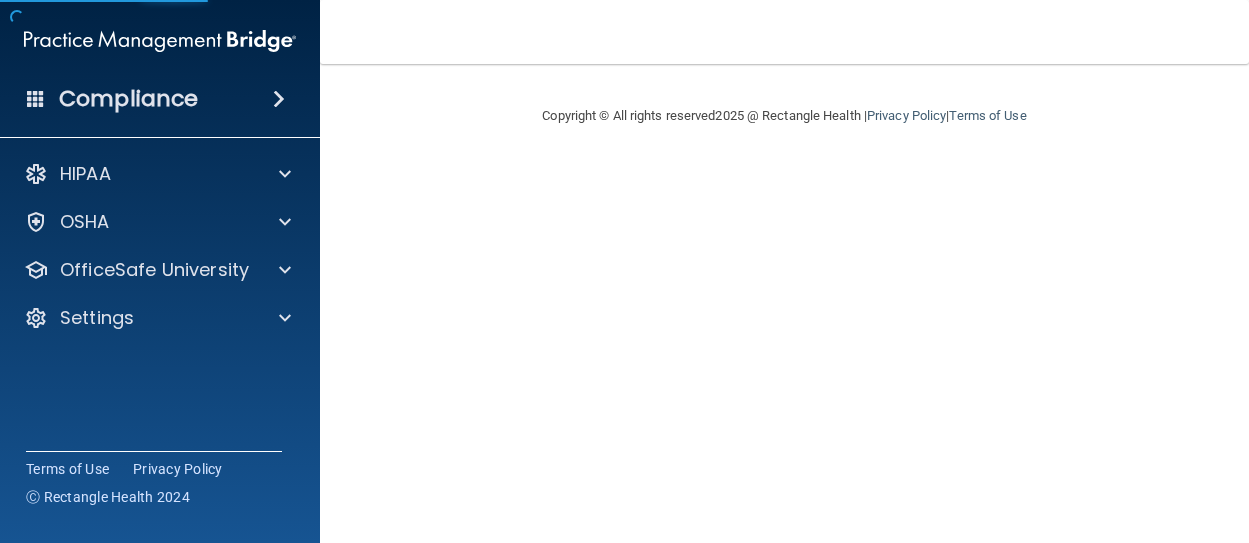 scroll, scrollTop: 0, scrollLeft: 0, axis: both 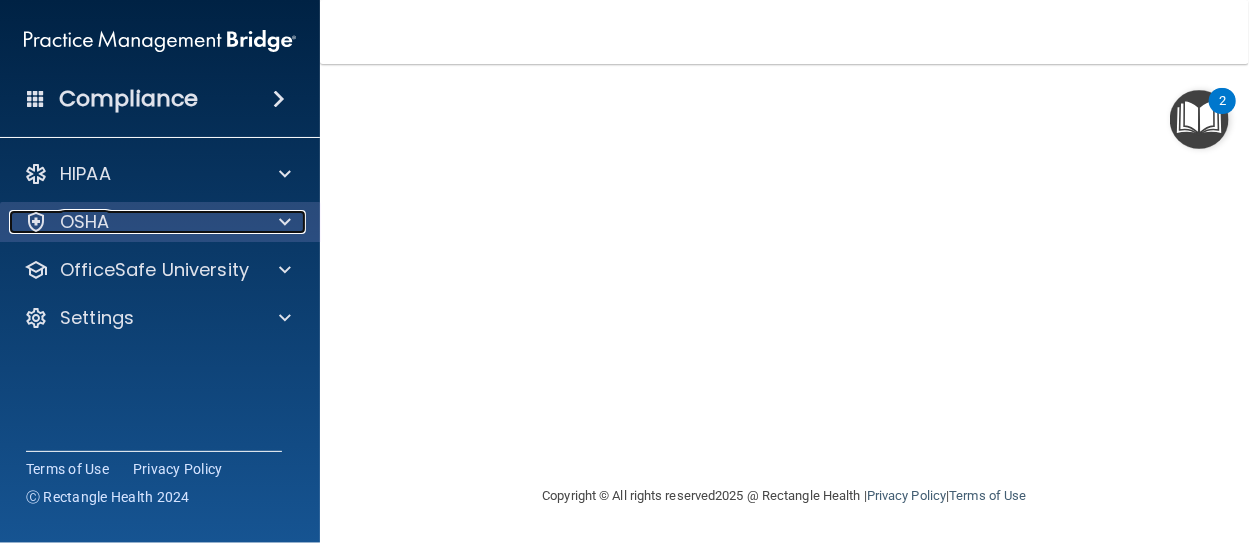 click on "OSHA" at bounding box center [85, 222] 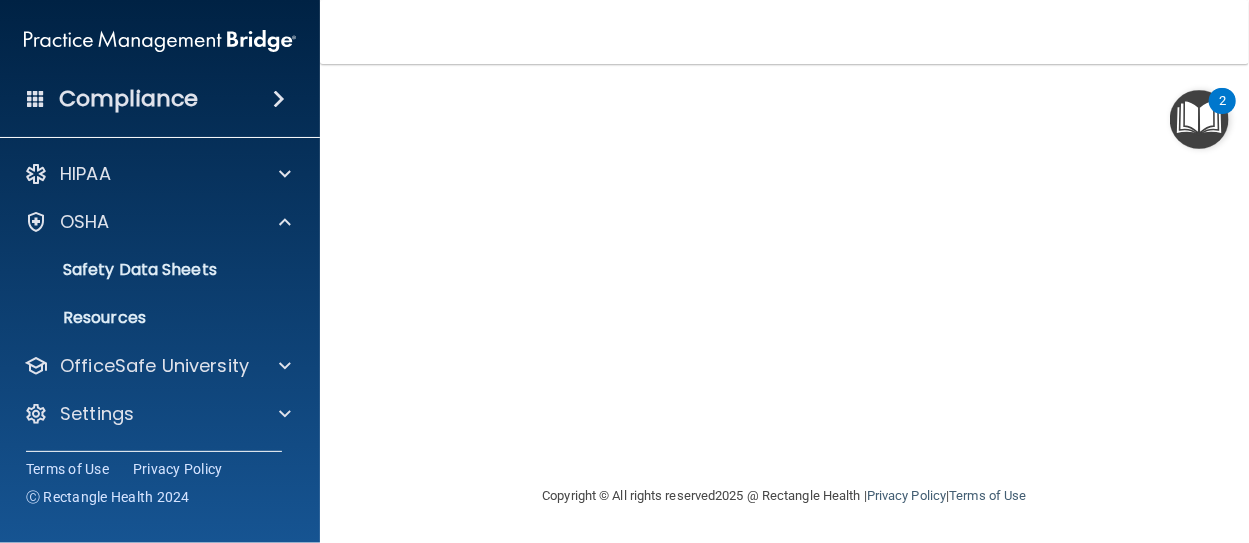 click on "Copyright © All rights reserved  2025 @ Rectangle Health |  Privacy Policy  |  Terms of Use" at bounding box center [785, 496] 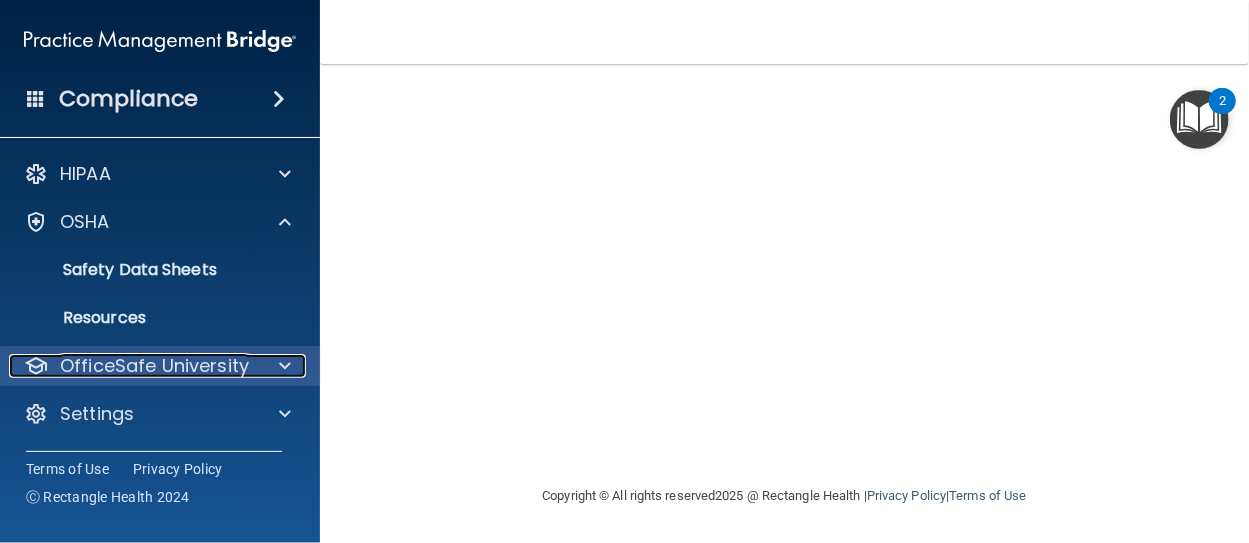 click on "OfficeSafe University" at bounding box center (133, 366) 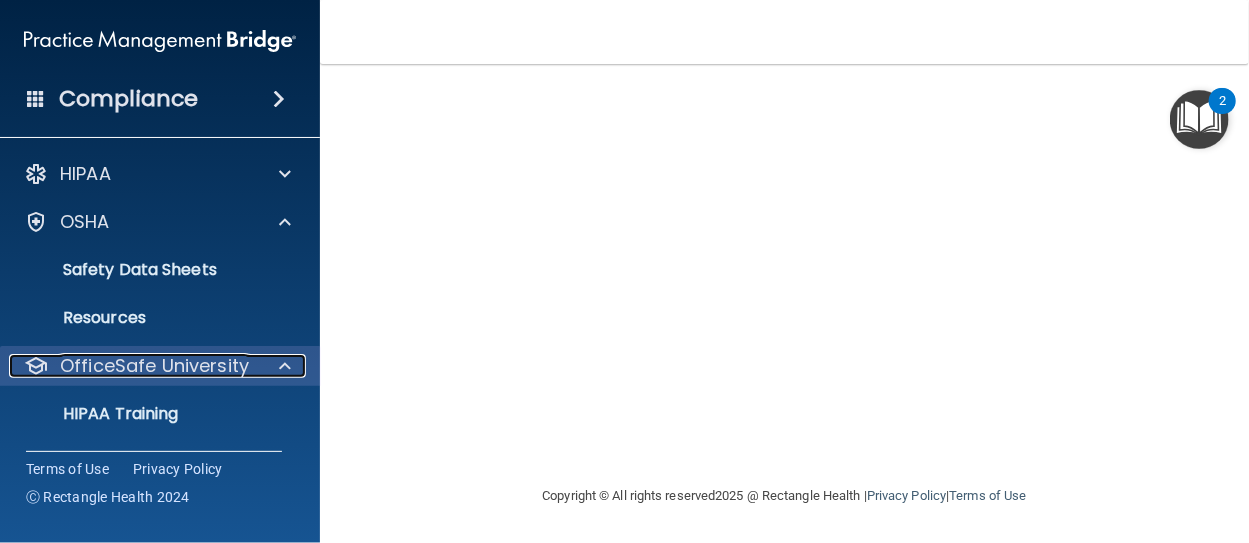 click on "OfficeSafe University" at bounding box center (154, 366) 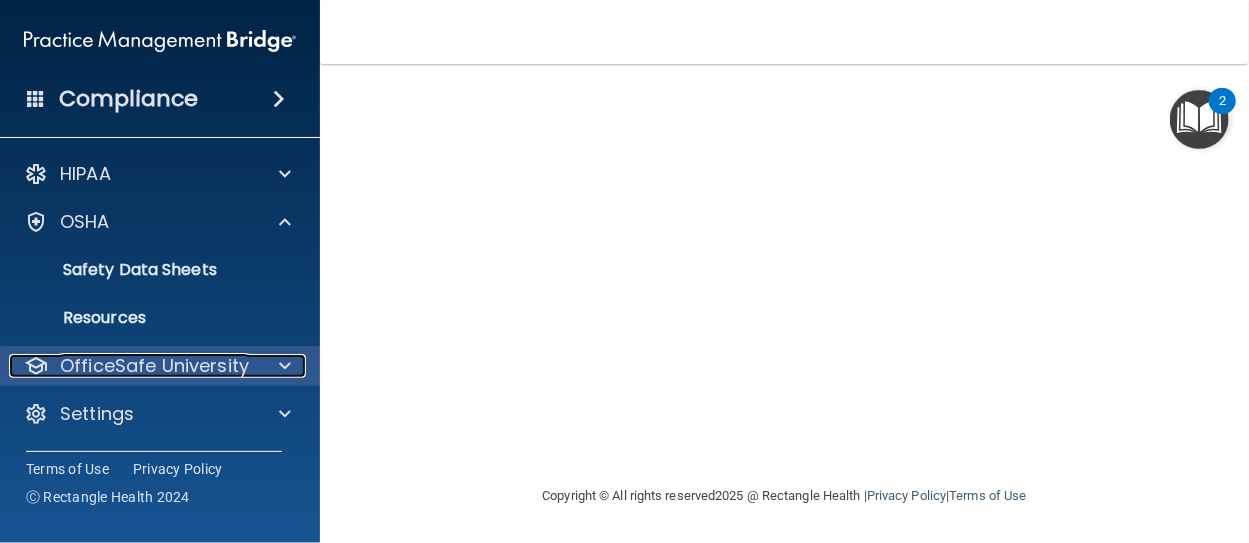 click on "OfficeSafe University" at bounding box center (154, 366) 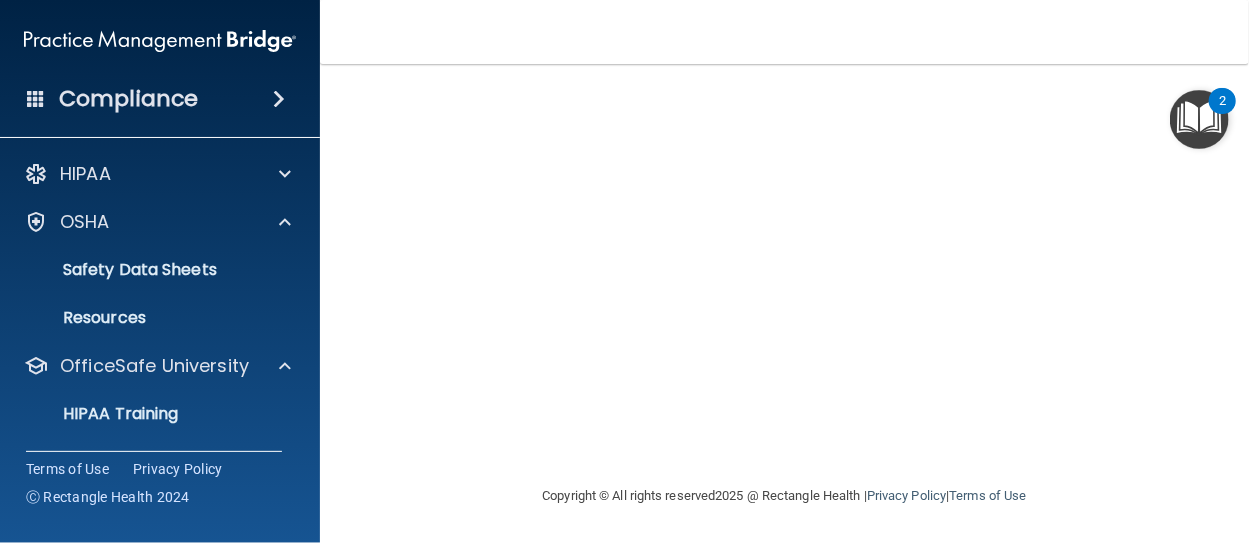 click on "Bloodborne Pathogens Training         This course doesn’t expire until . Are you sure you want to take this course now?   Take the course anyway!            Copyright © All rights reserved  2025 @ Rectangle Health |  Privacy Policy  |  Terms of Use" at bounding box center [784, 303] 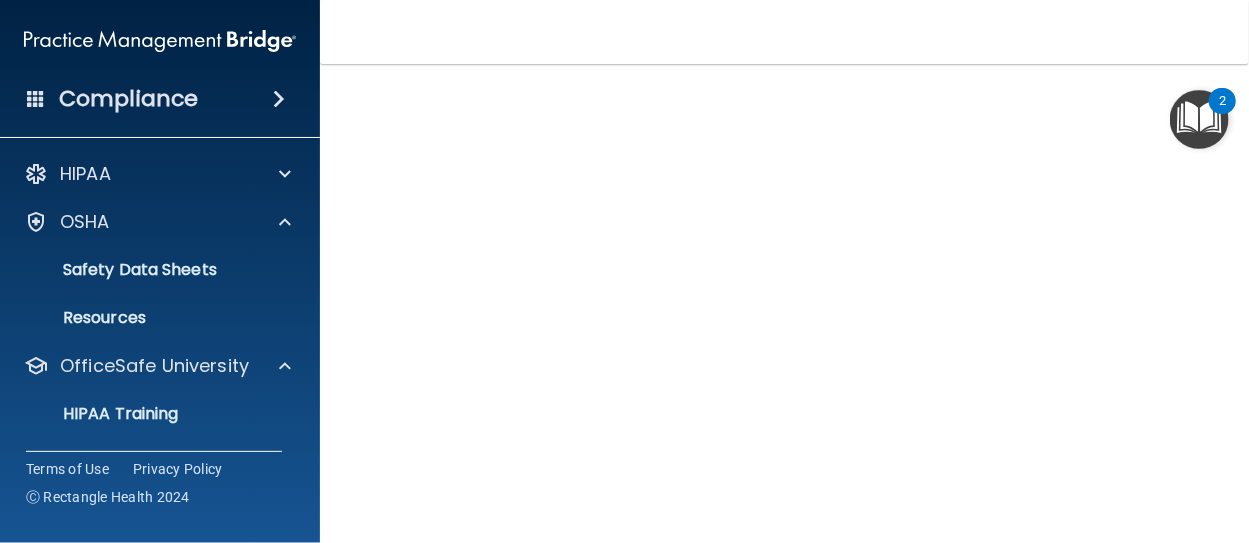scroll, scrollTop: 0, scrollLeft: 0, axis: both 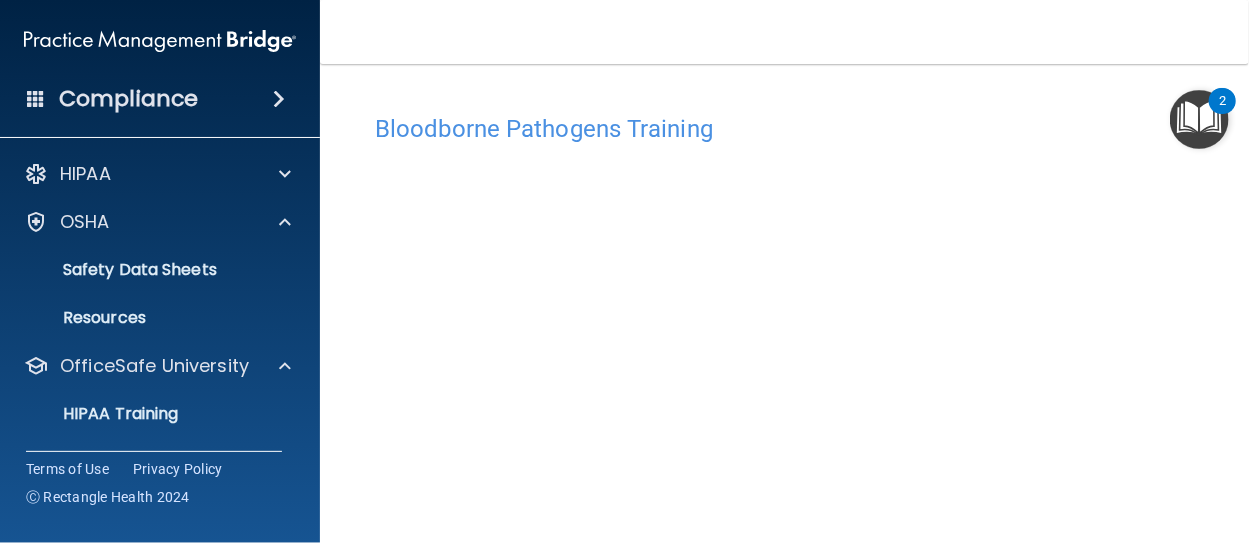click on "Bloodborne Pathogens Training" at bounding box center [784, 128] 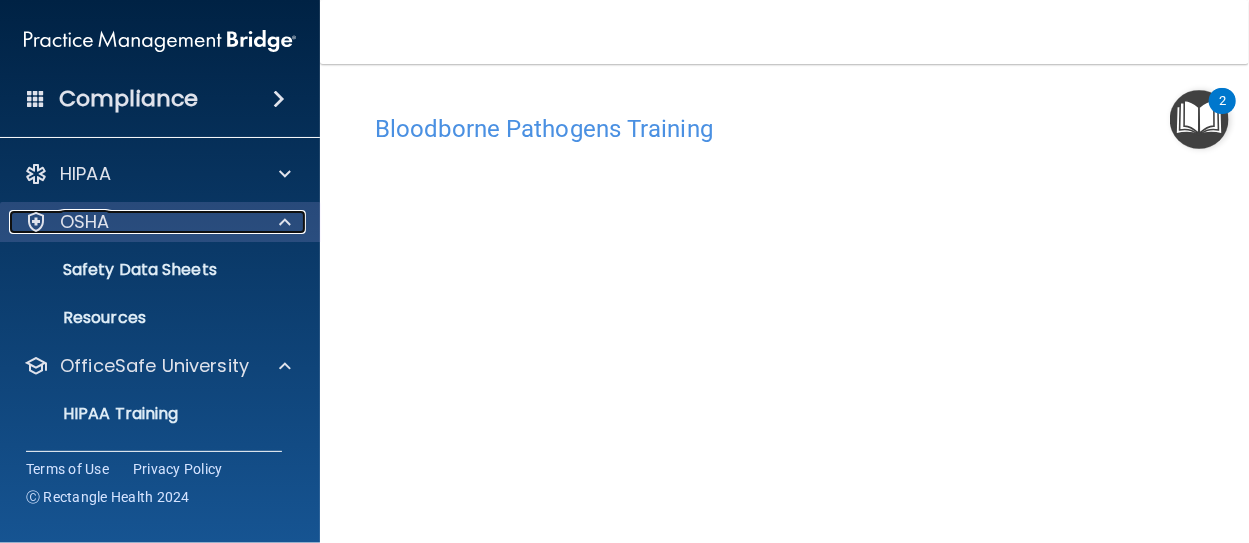 click on "OSHA" at bounding box center (85, 222) 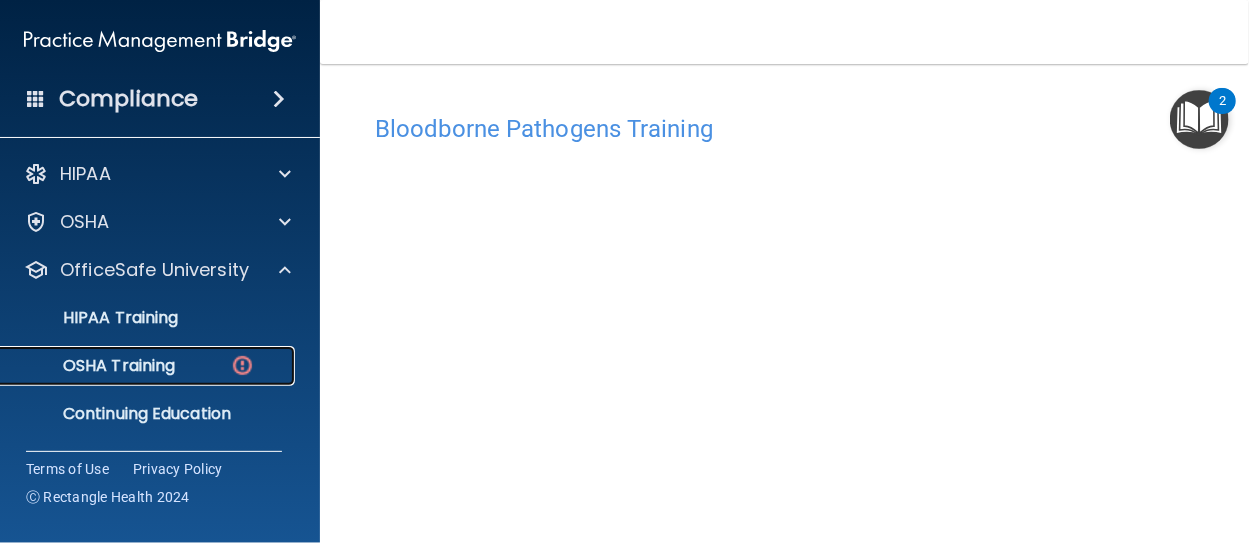 click on "OSHA Training" at bounding box center (94, 366) 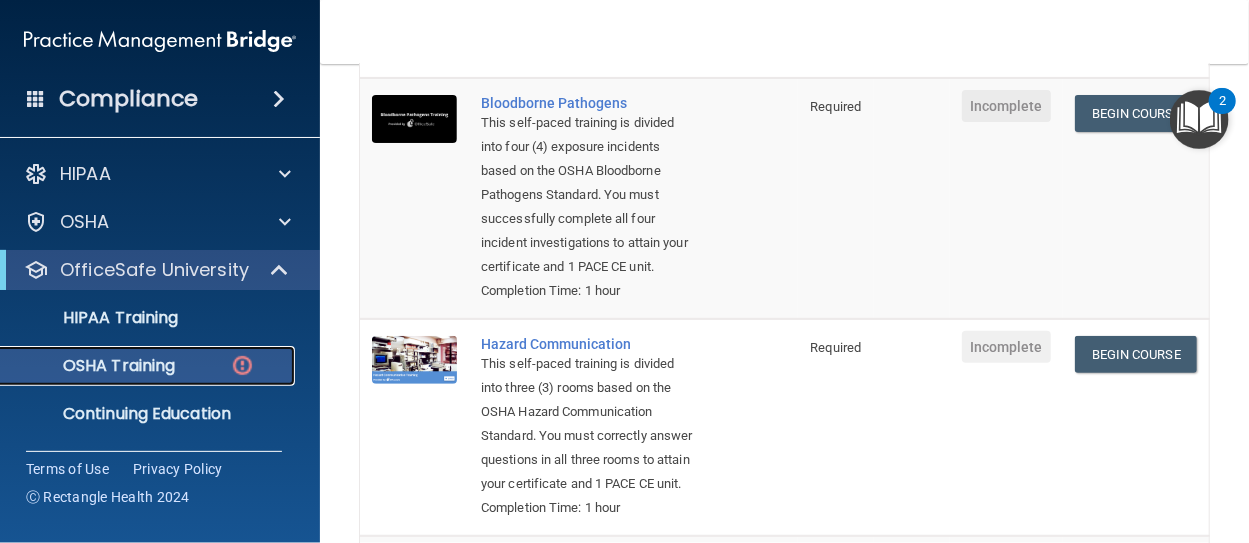scroll, scrollTop: 266, scrollLeft: 0, axis: vertical 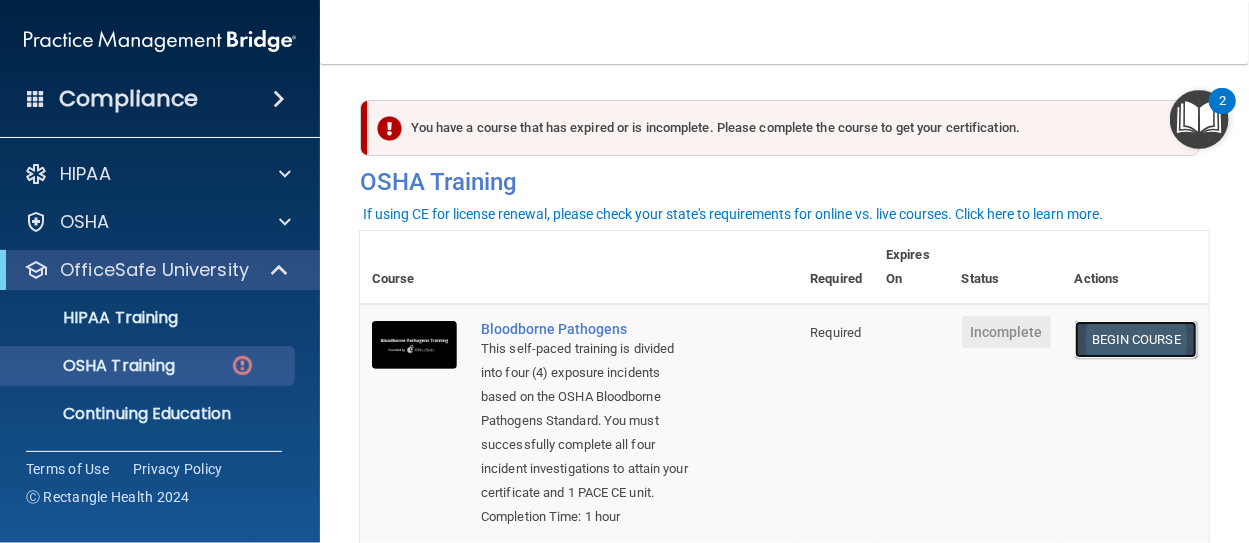 click on "Begin Course" at bounding box center [1136, 339] 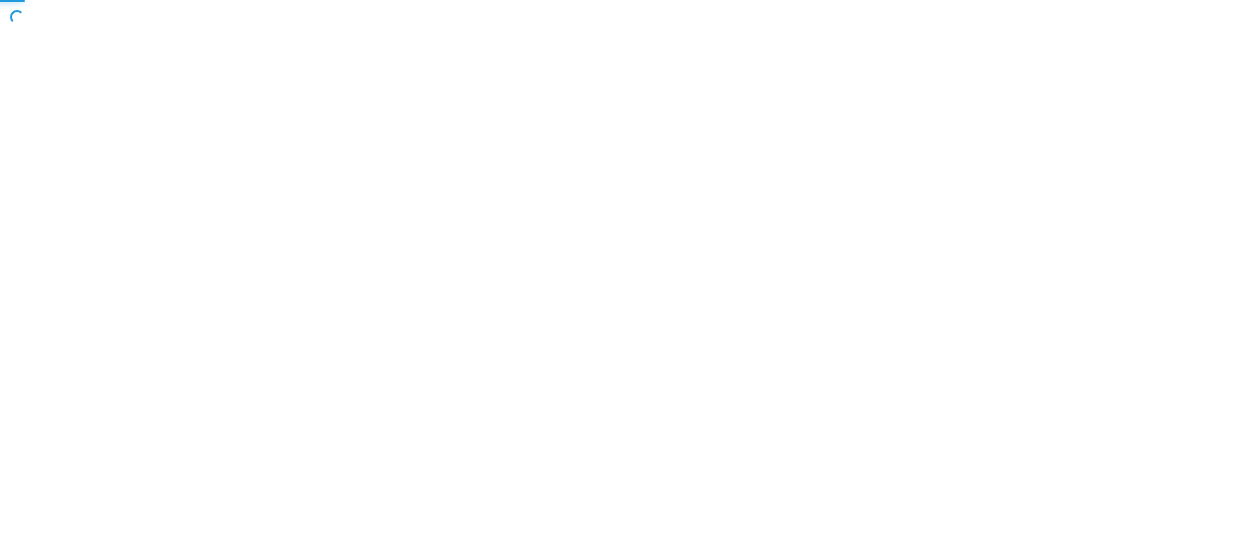 scroll, scrollTop: 0, scrollLeft: 0, axis: both 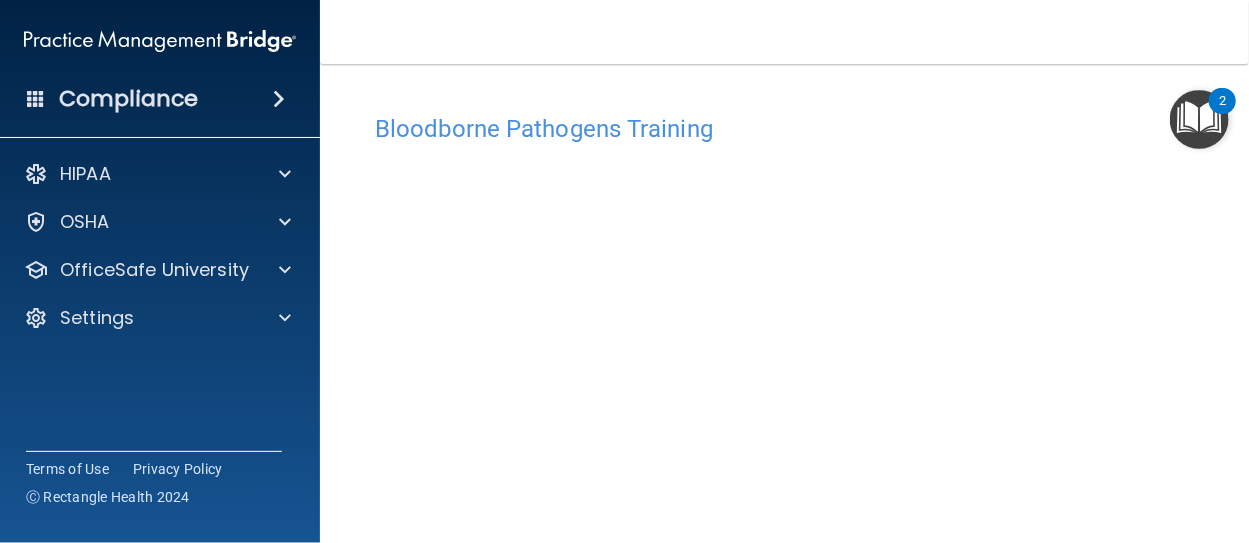 click at bounding box center [1199, 119] 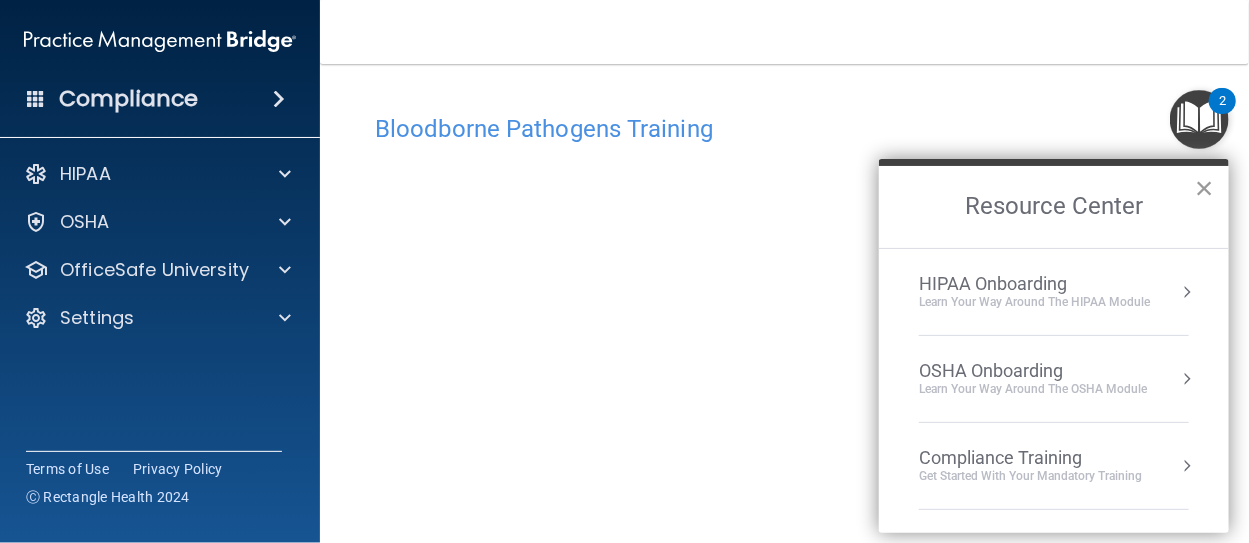 click on "×" at bounding box center (1204, 188) 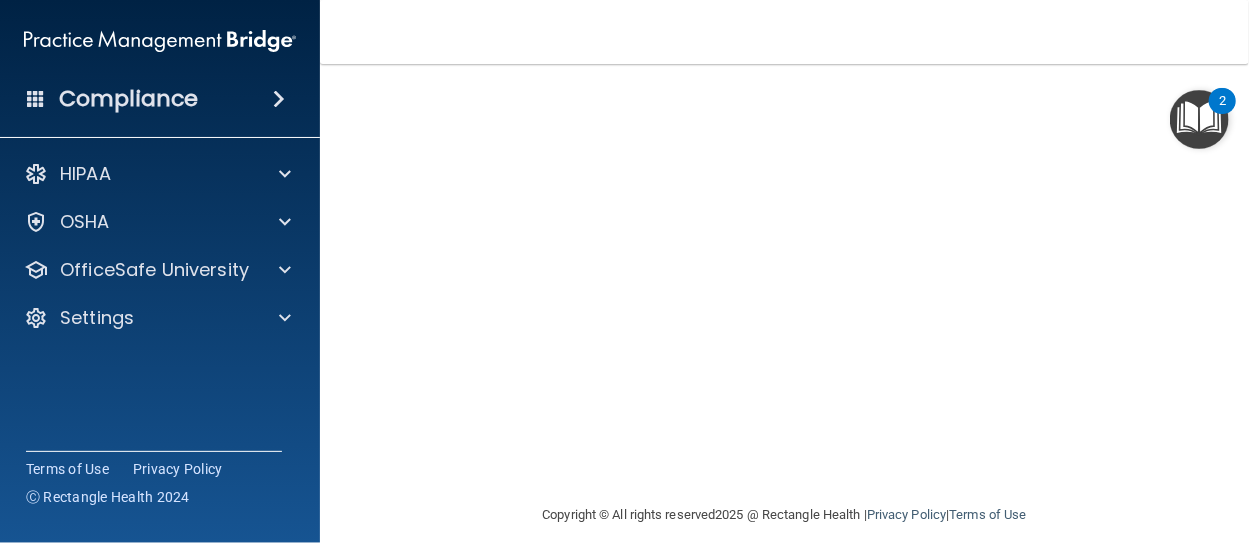 scroll, scrollTop: 312, scrollLeft: 0, axis: vertical 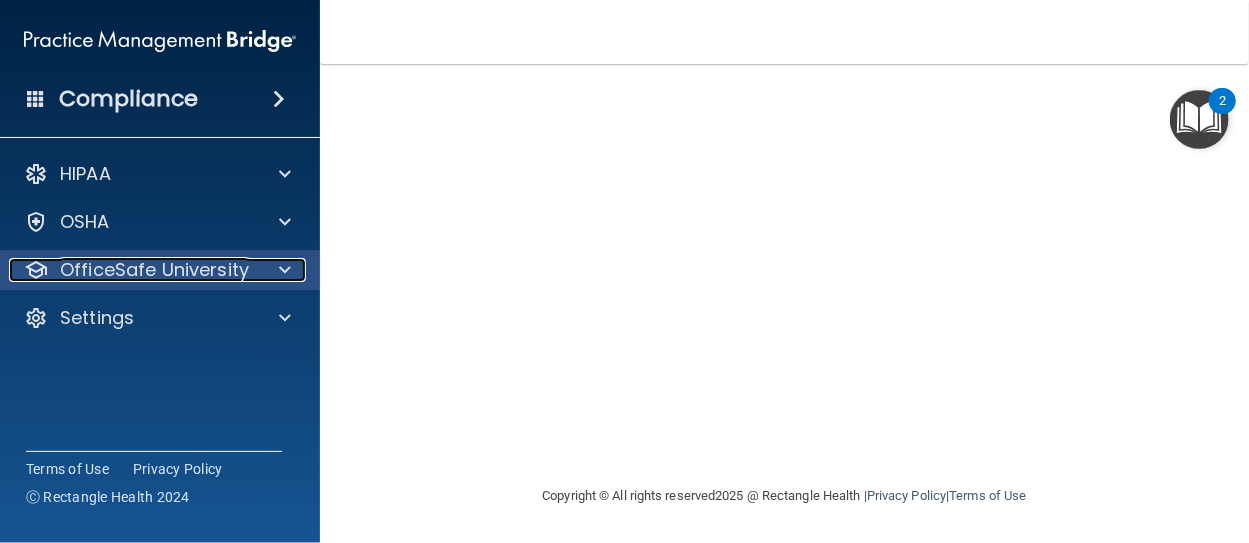 click on "OfficeSafe University" at bounding box center [154, 270] 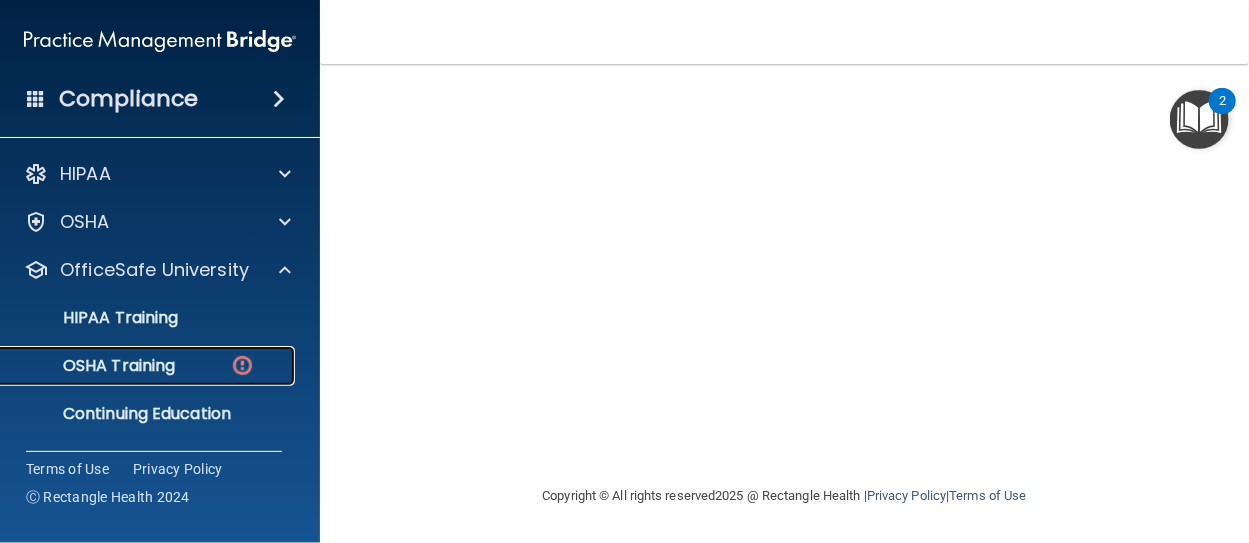 click on "OSHA Training" at bounding box center [149, 366] 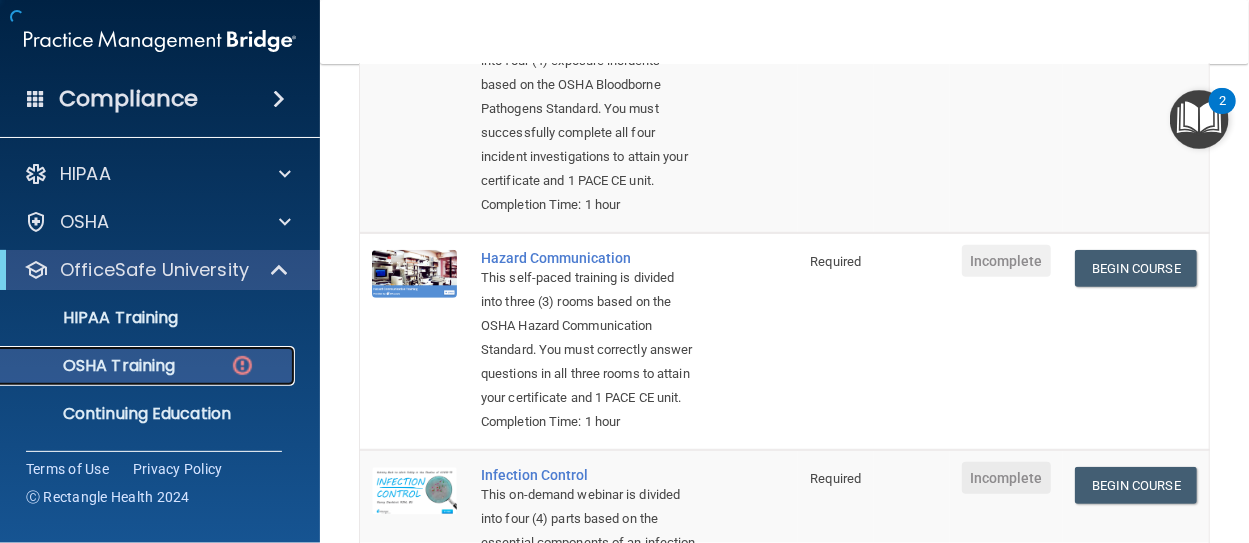 scroll, scrollTop: 852, scrollLeft: 0, axis: vertical 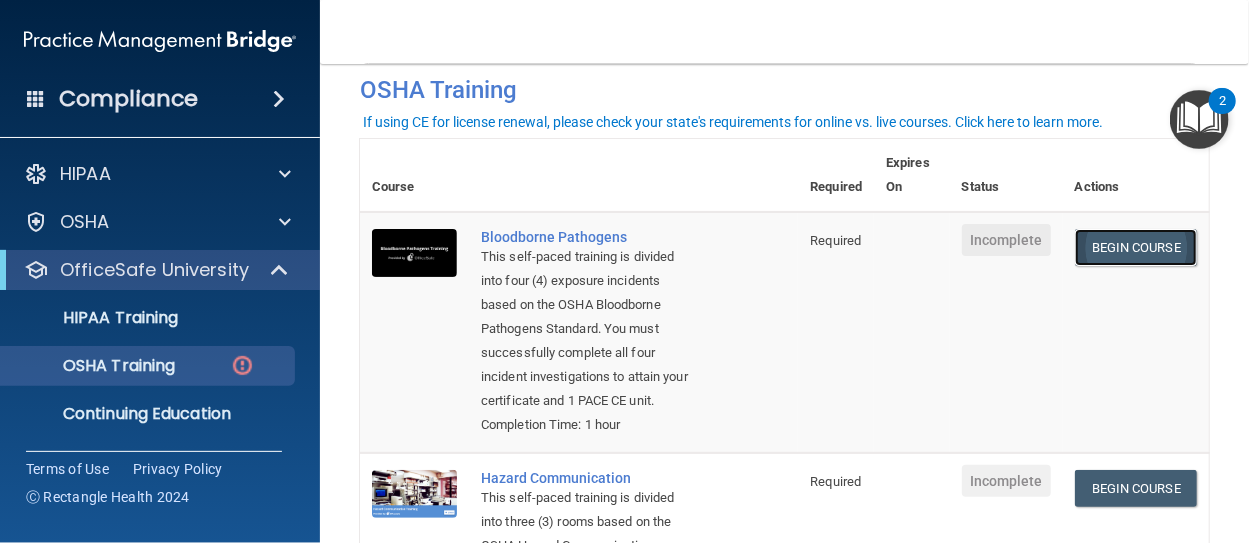 click on "Begin Course" at bounding box center [1136, 247] 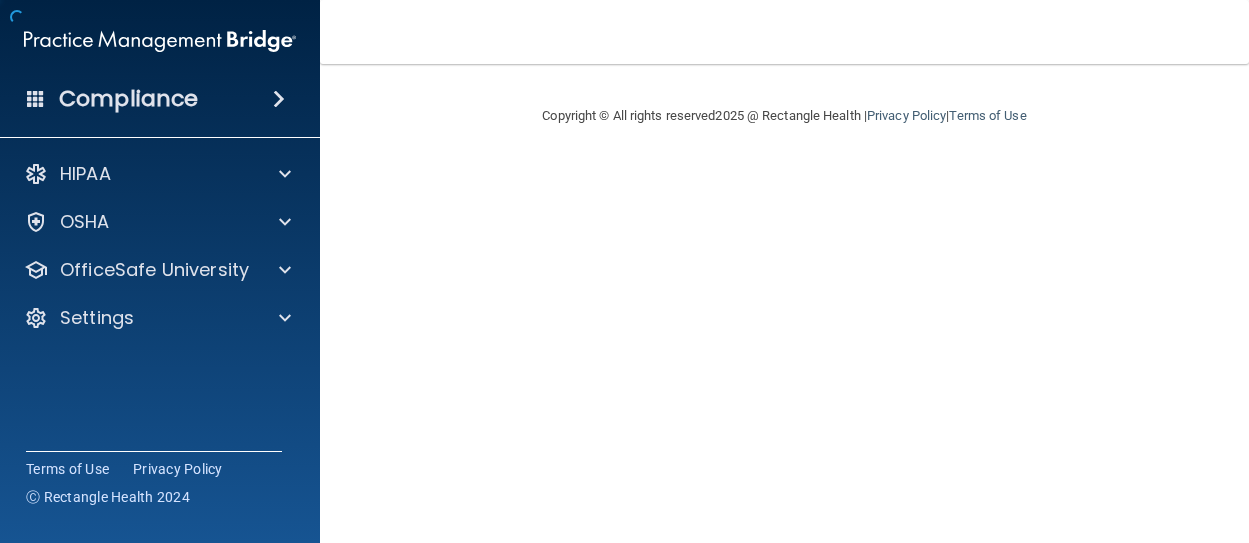 scroll, scrollTop: 0, scrollLeft: 0, axis: both 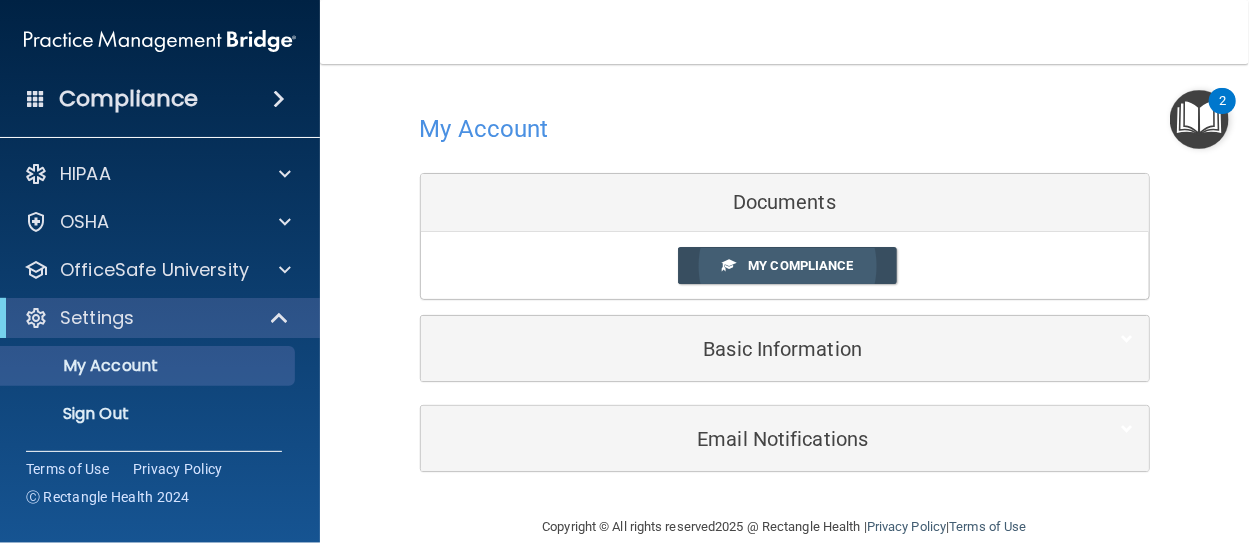 click on "My Compliance" at bounding box center (800, 265) 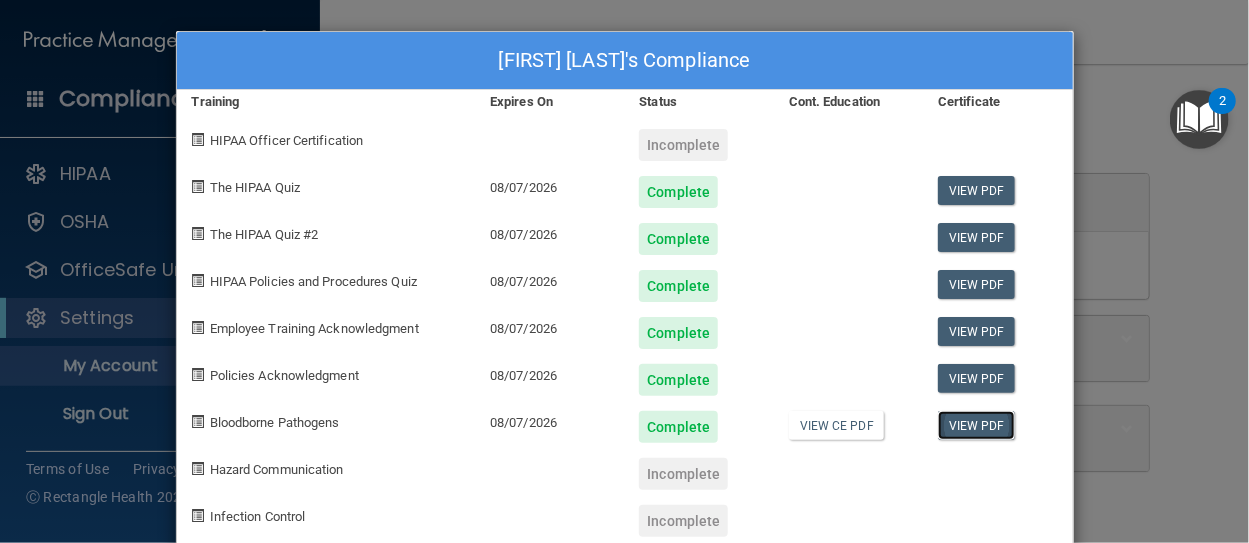 click on "View PDF" at bounding box center (976, 425) 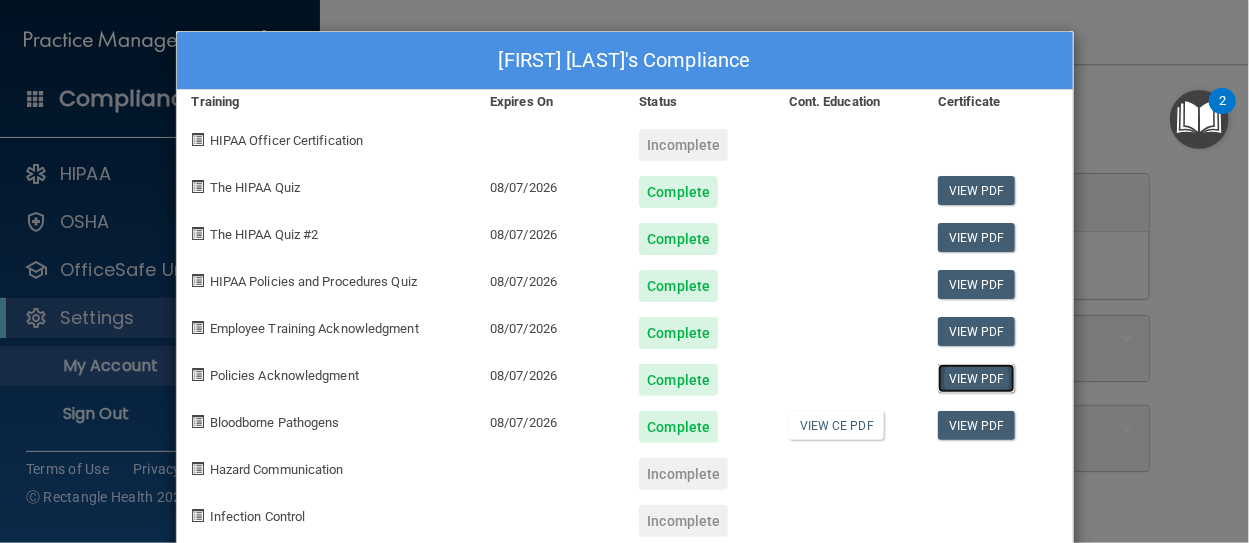 click on "View PDF" at bounding box center (976, 378) 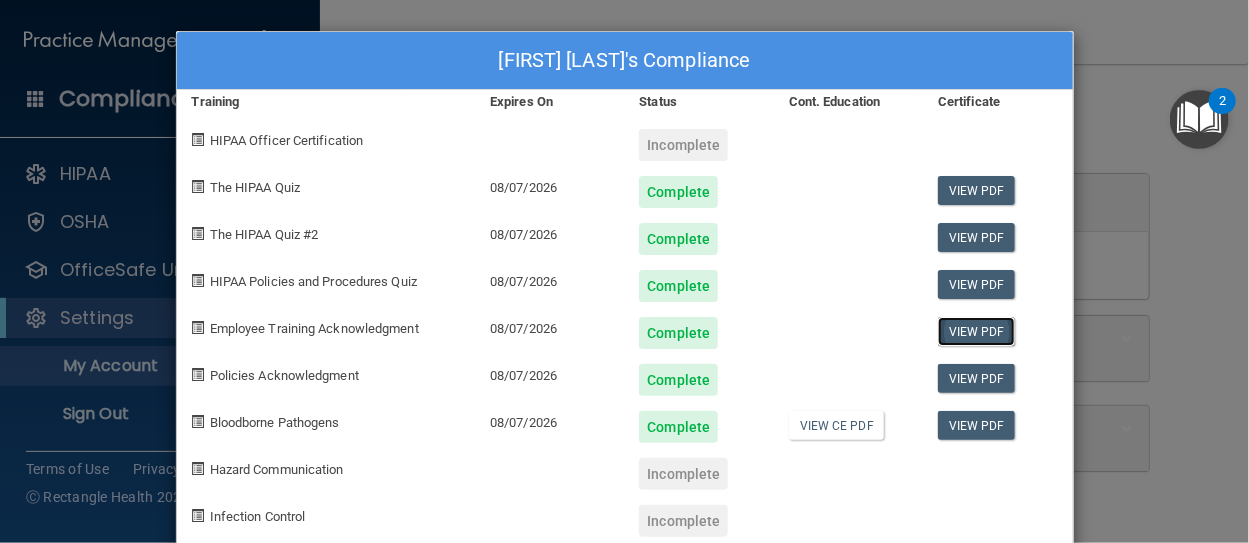 click on "View PDF" at bounding box center (976, 331) 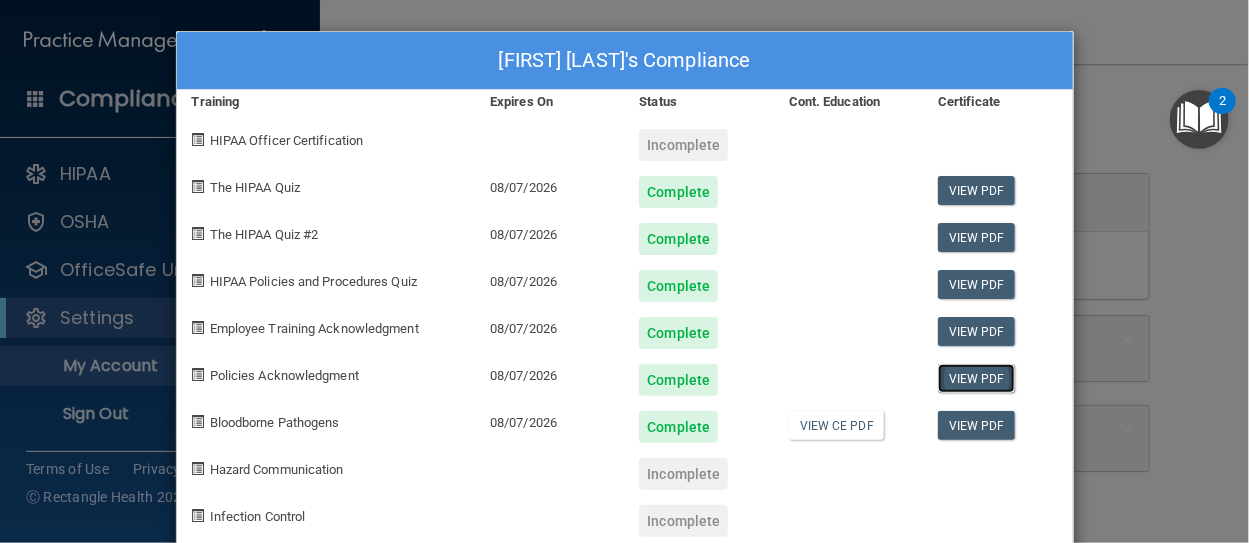 click on "View PDF" at bounding box center (976, 378) 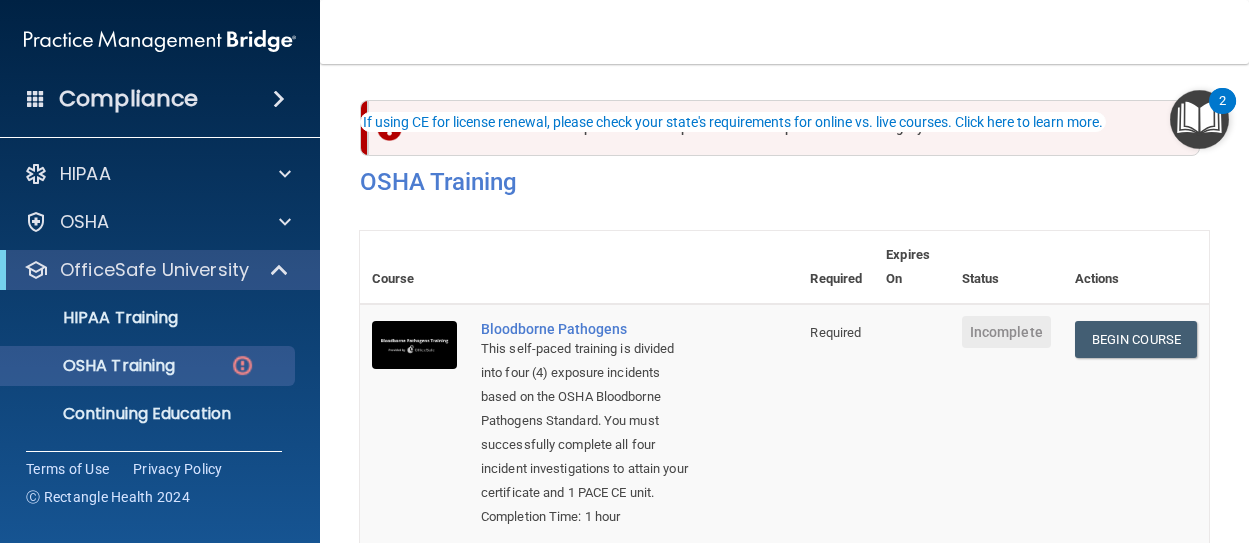 scroll, scrollTop: 0, scrollLeft: 0, axis: both 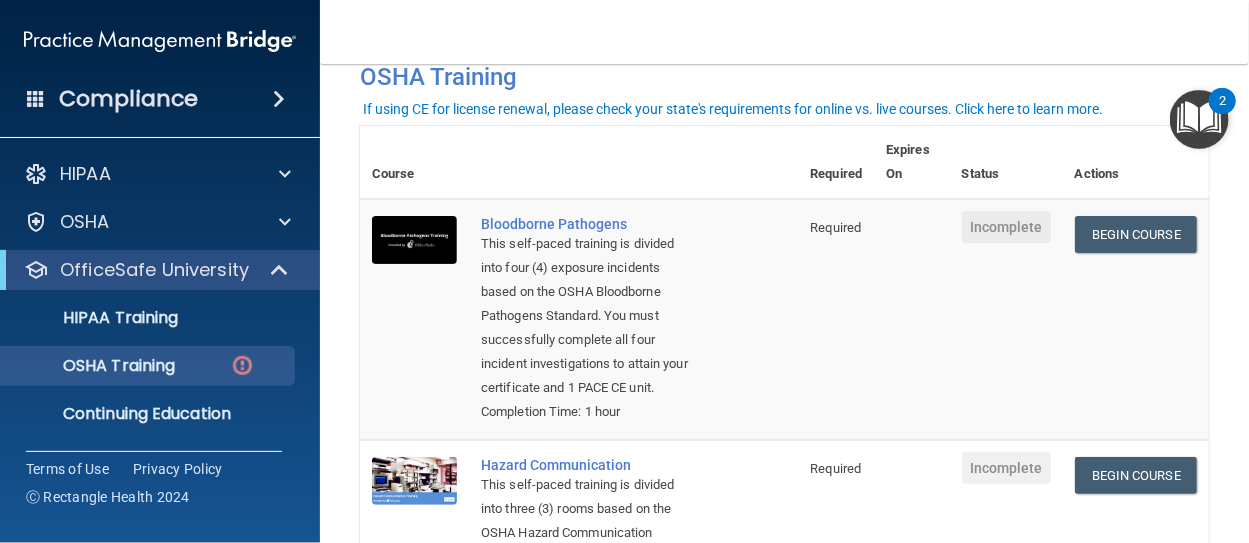 click on "Required" at bounding box center [835, 227] 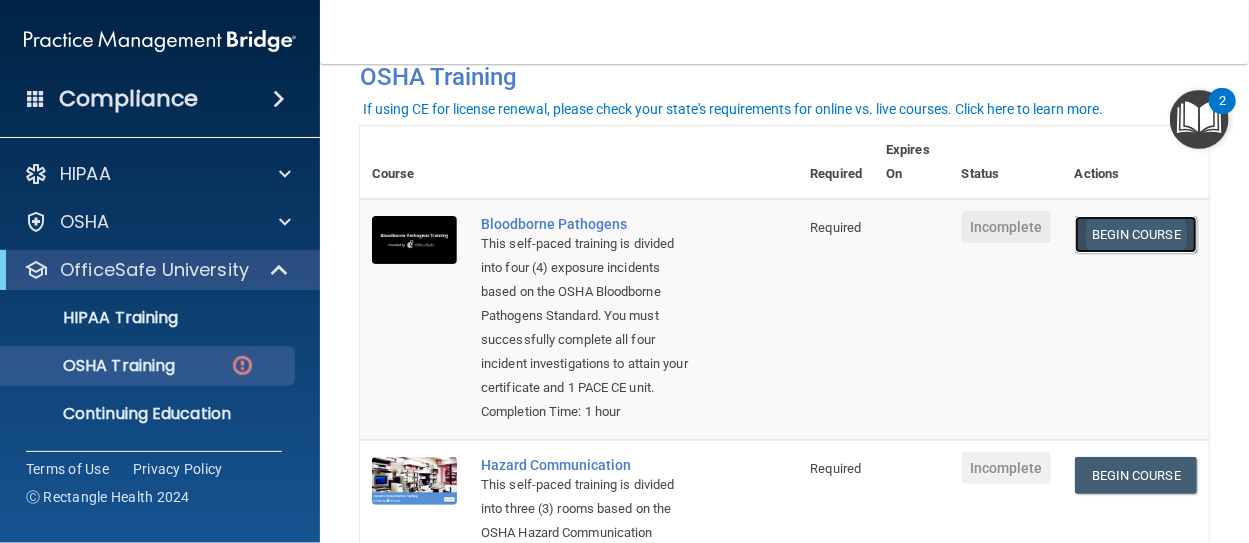 click on "Begin Course" at bounding box center [1136, 234] 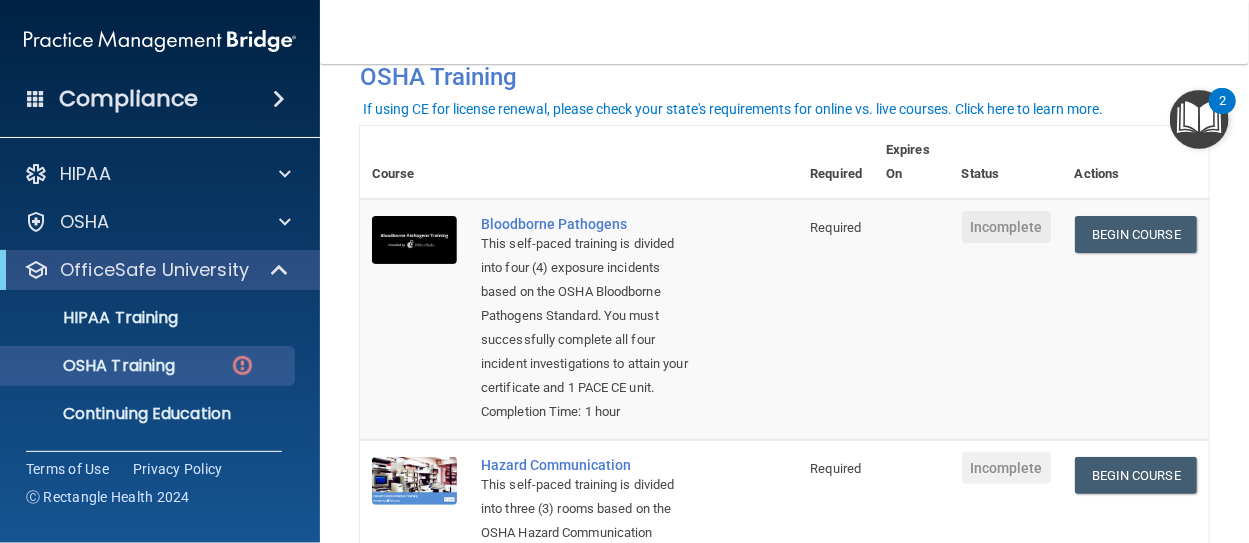 click on "Incomplete" at bounding box center [1006, 227] 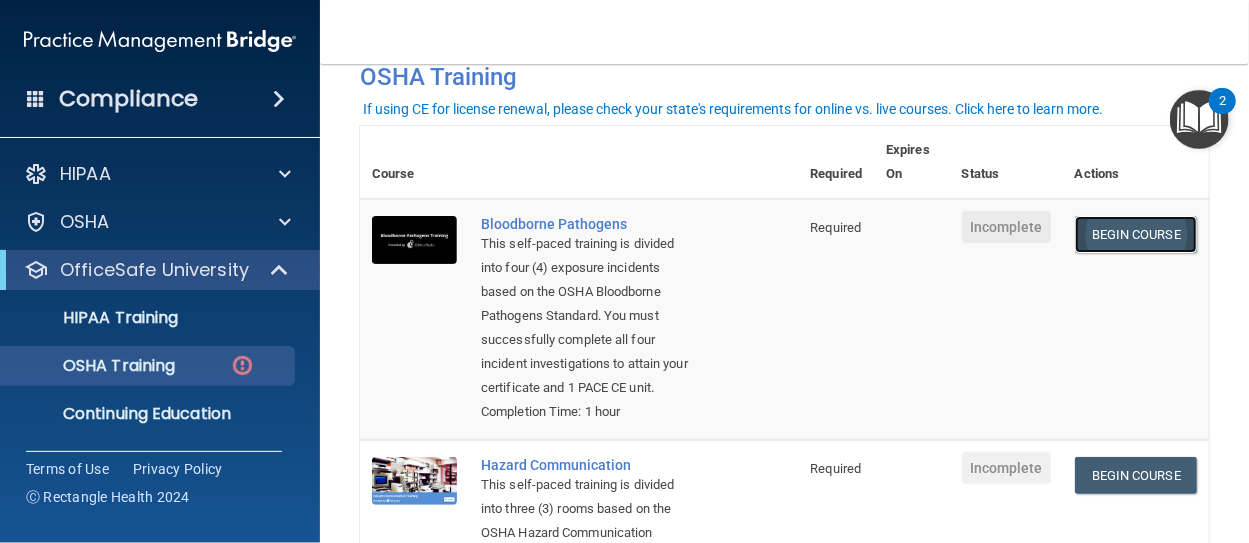 click on "Begin Course" at bounding box center [1136, 234] 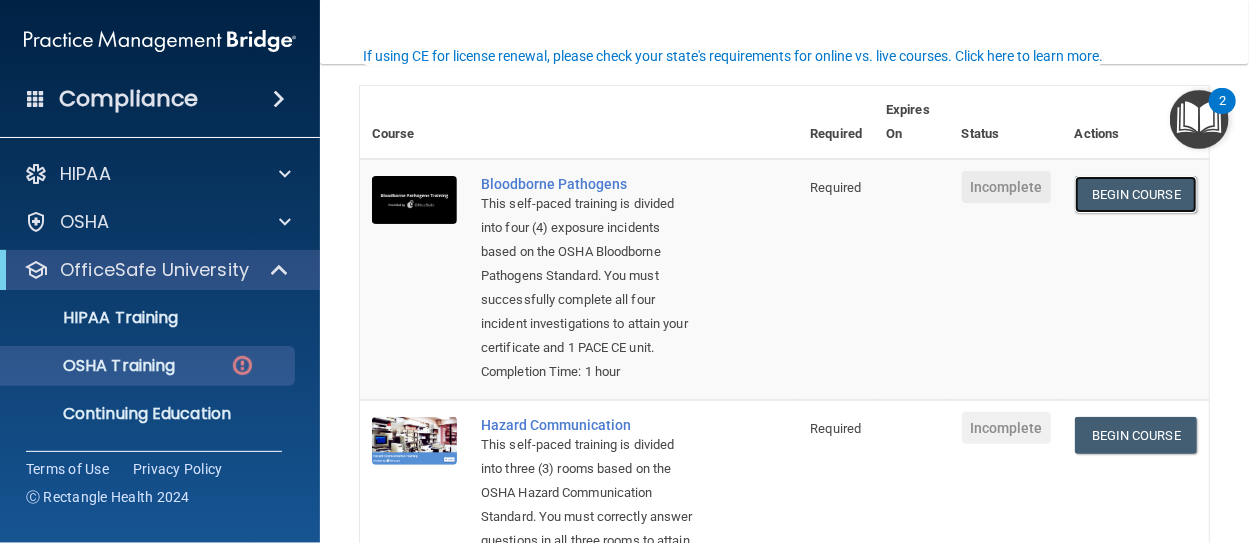scroll, scrollTop: 305, scrollLeft: 0, axis: vertical 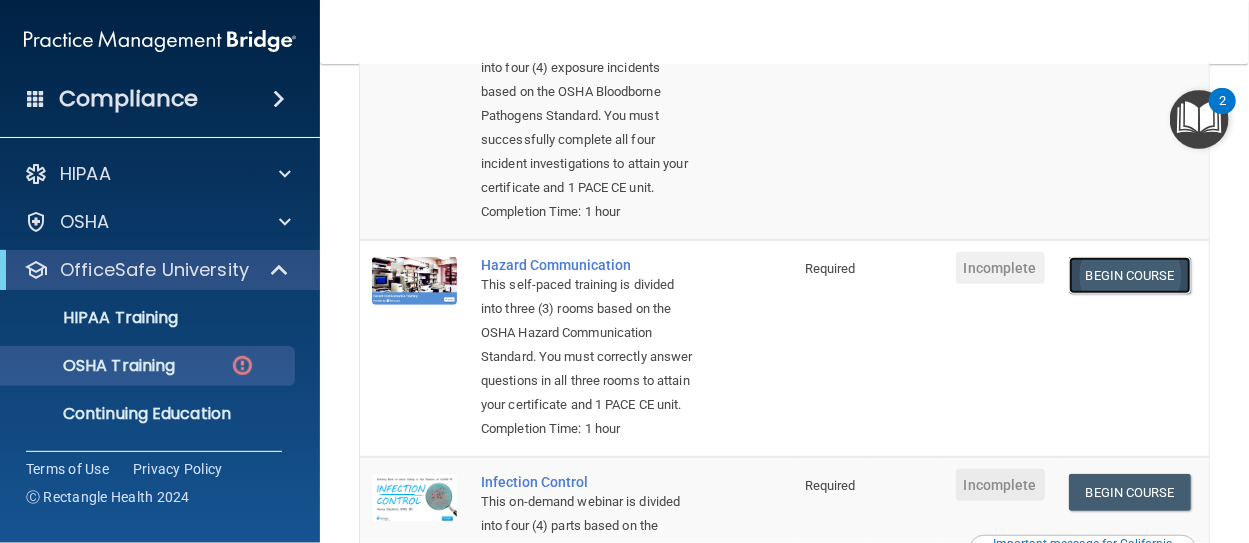 click on "Begin Course" at bounding box center (1130, 275) 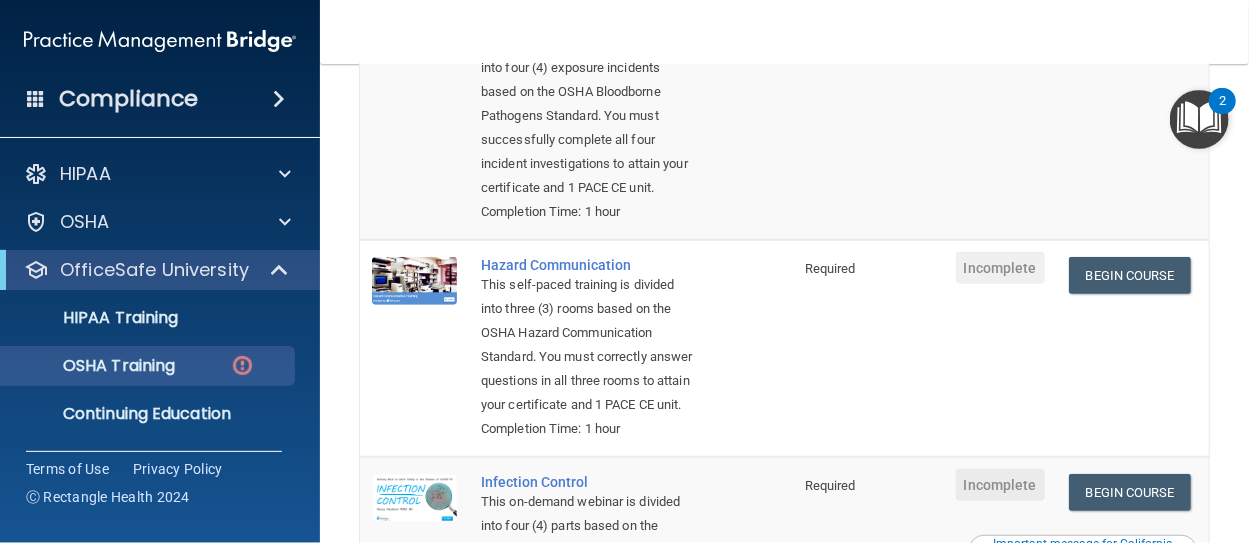 click on "Incomplete" at bounding box center (1000, 268) 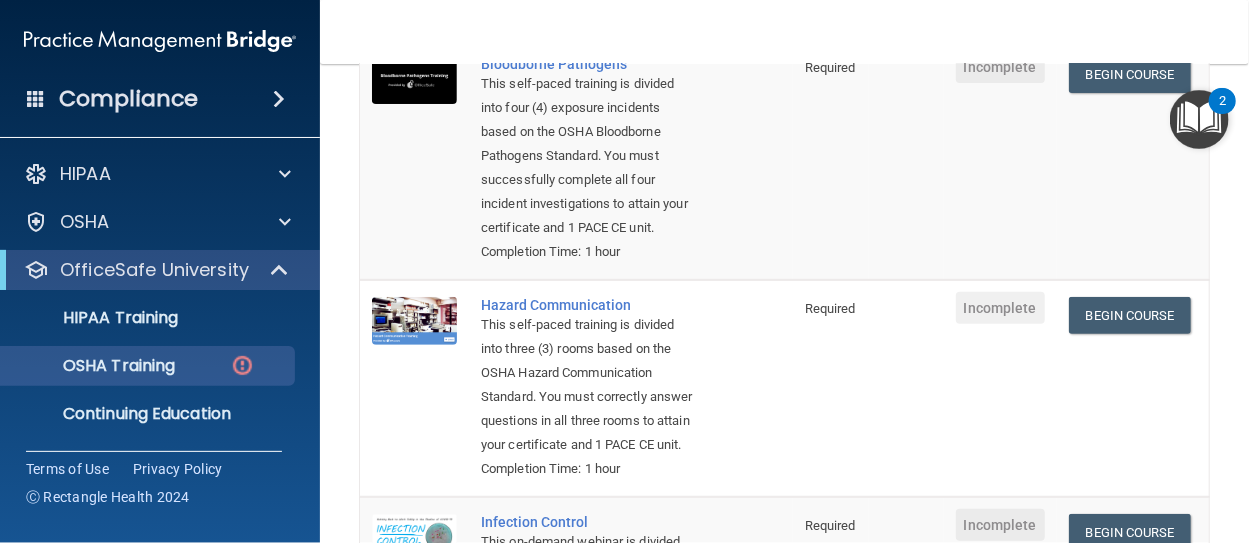 scroll, scrollTop: 92, scrollLeft: 0, axis: vertical 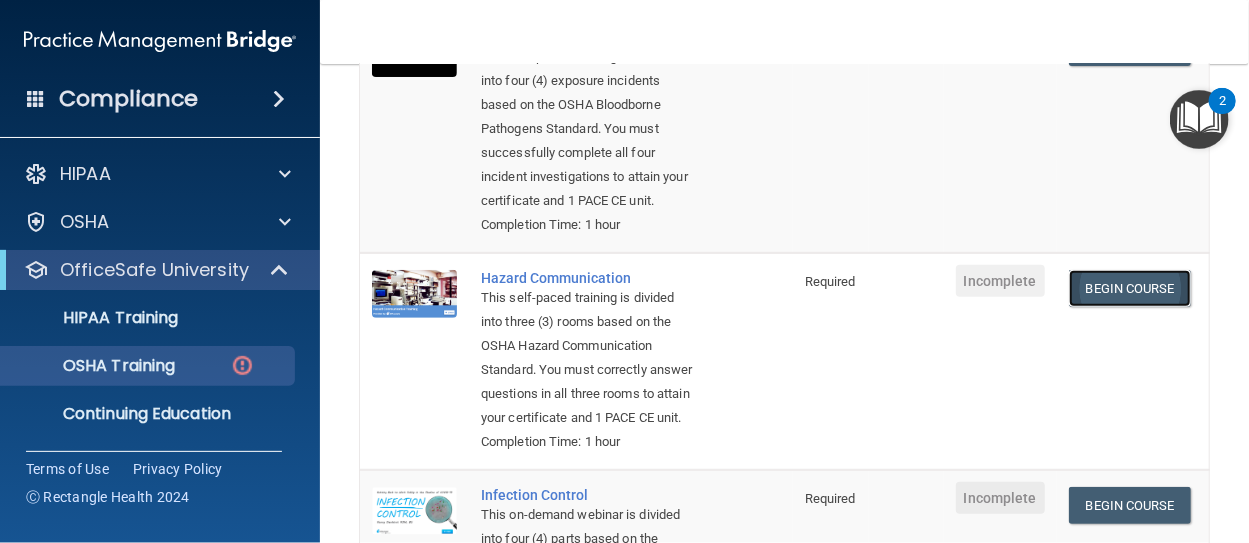 click on "Begin Course" at bounding box center [1130, 288] 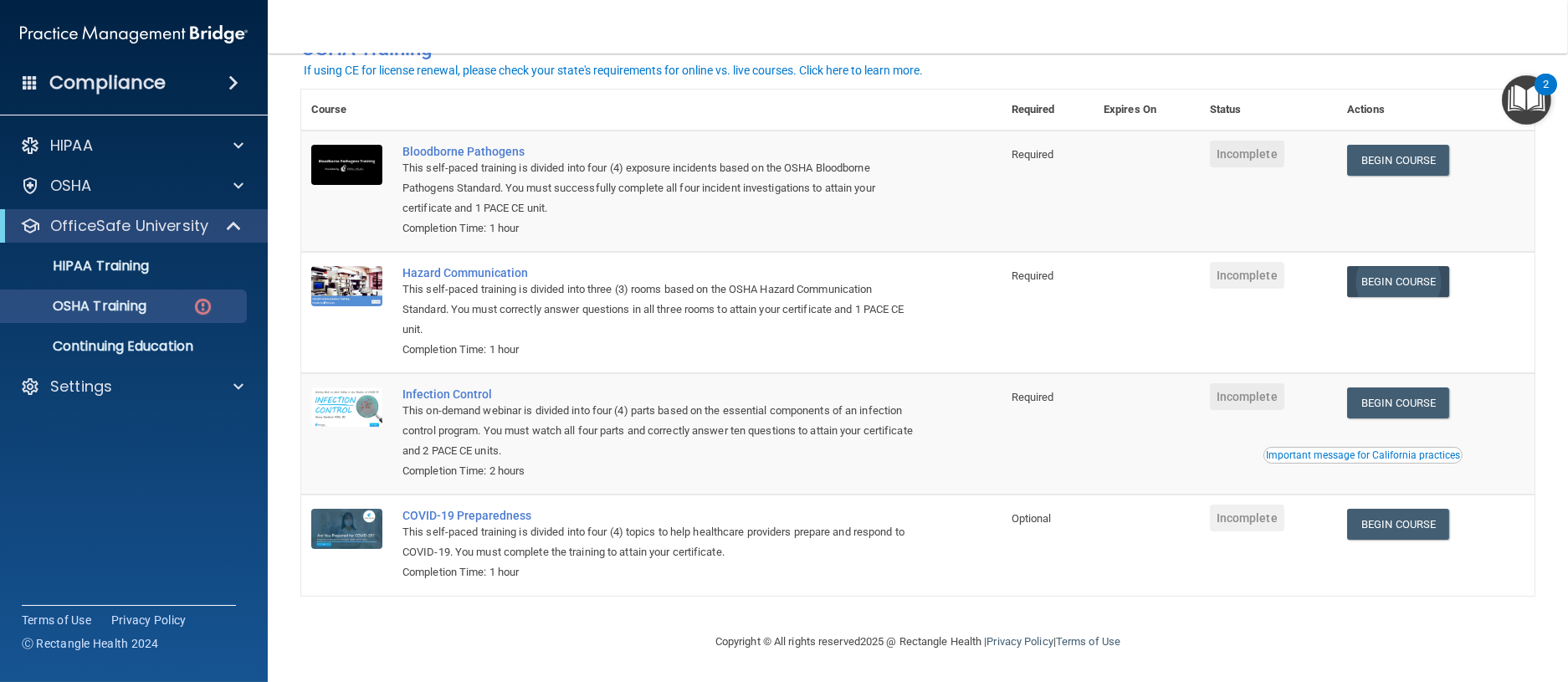 scroll, scrollTop: 109, scrollLeft: 0, axis: vertical 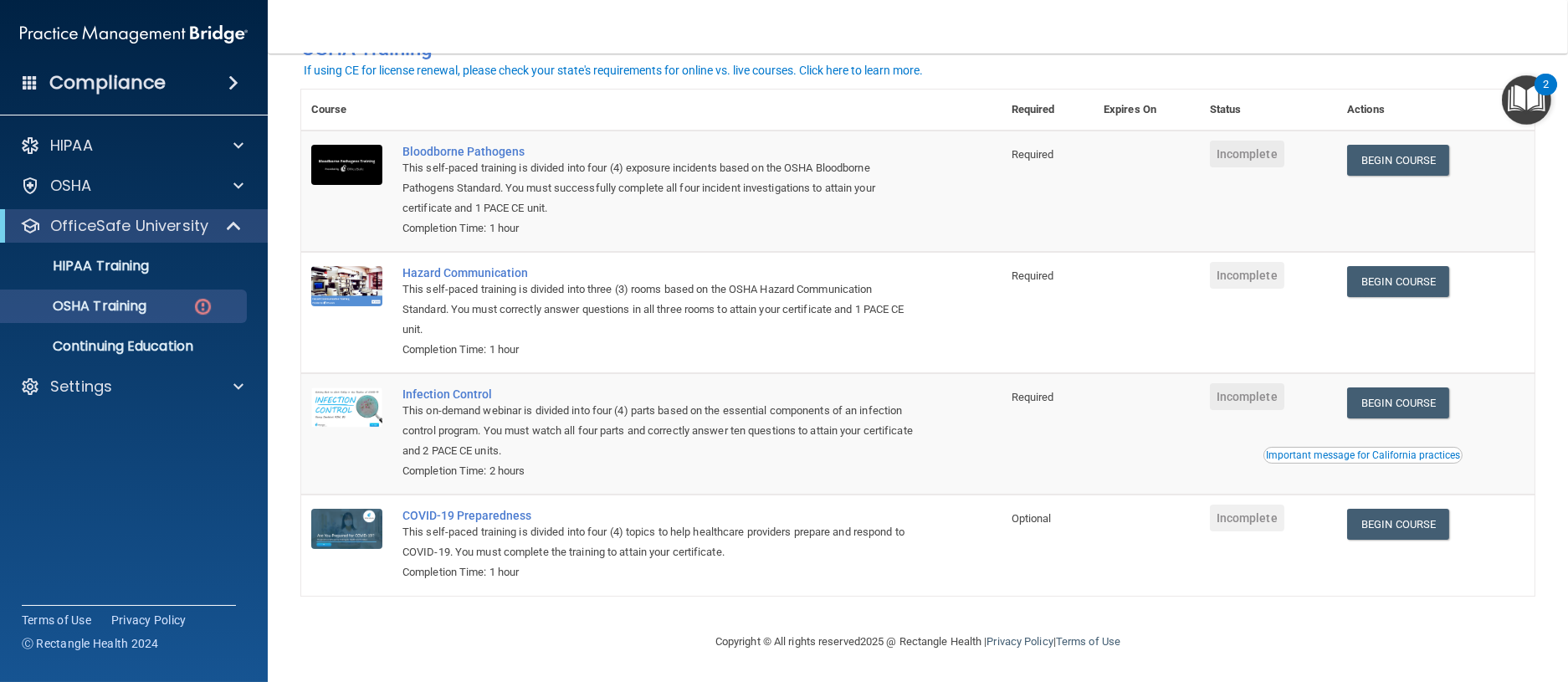 click on "This self-paced training is divided into three (3) rooms based on the OSHA Hazard Communication Standard. You must correctly answer questions in all three rooms to attain your certificate and 1 PACE CE unit." at bounding box center [660, 310] 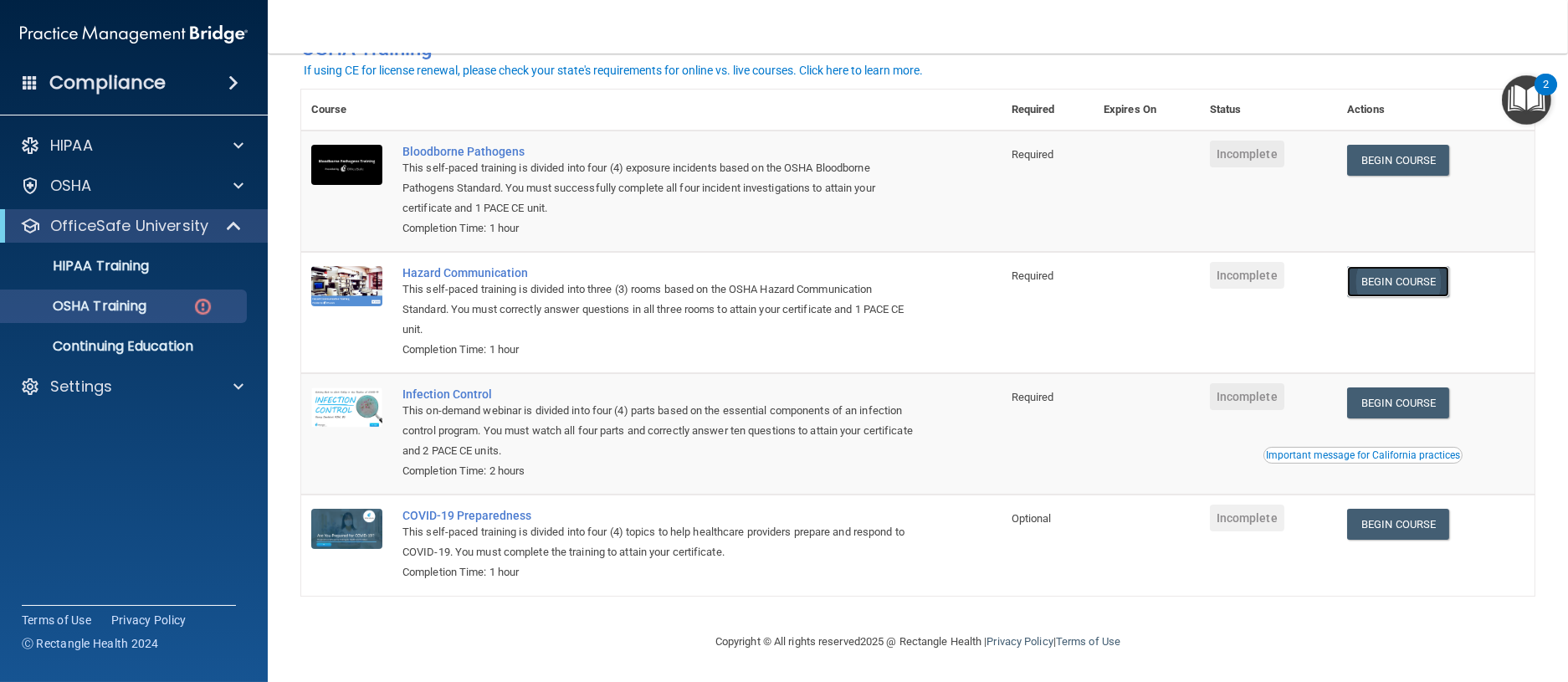 click on "Begin Course" at bounding box center (1398, 281) 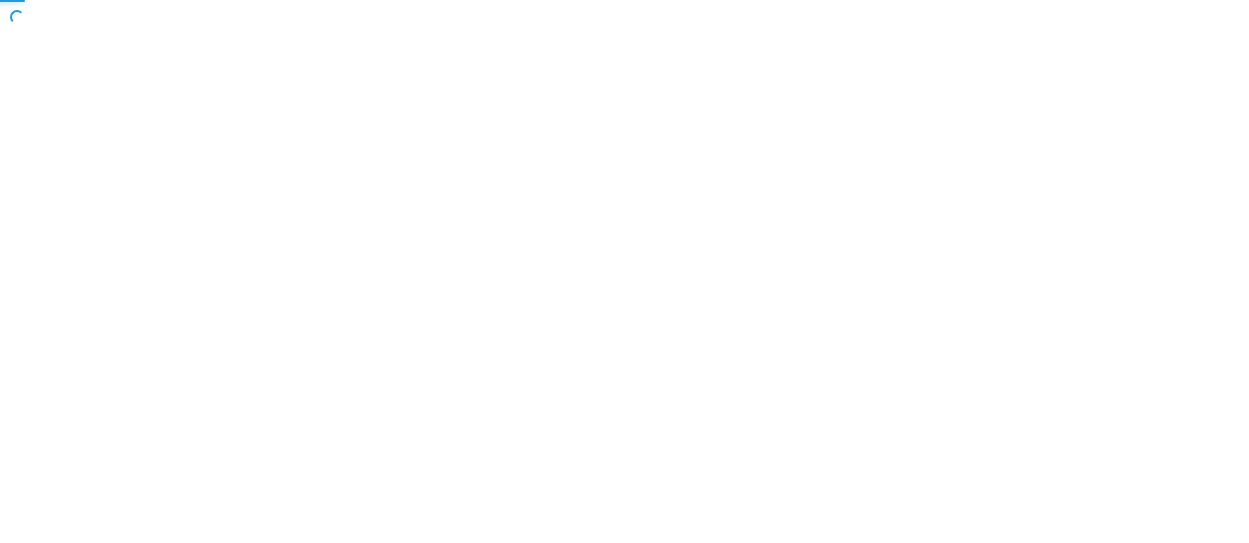 scroll, scrollTop: 0, scrollLeft: 0, axis: both 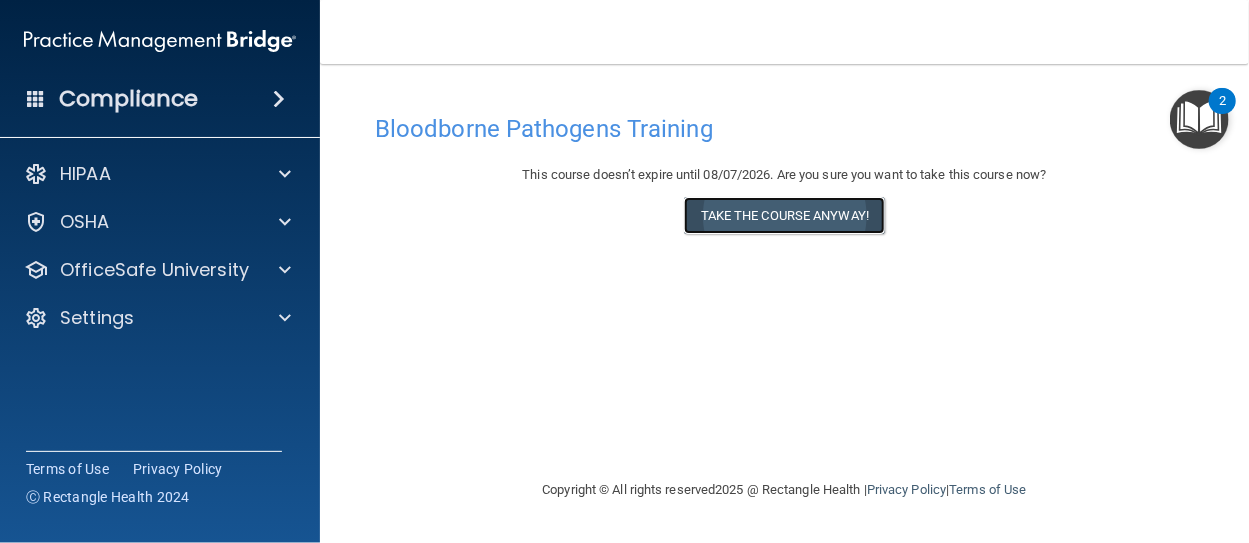 click on "Take the course anyway!" at bounding box center [784, 215] 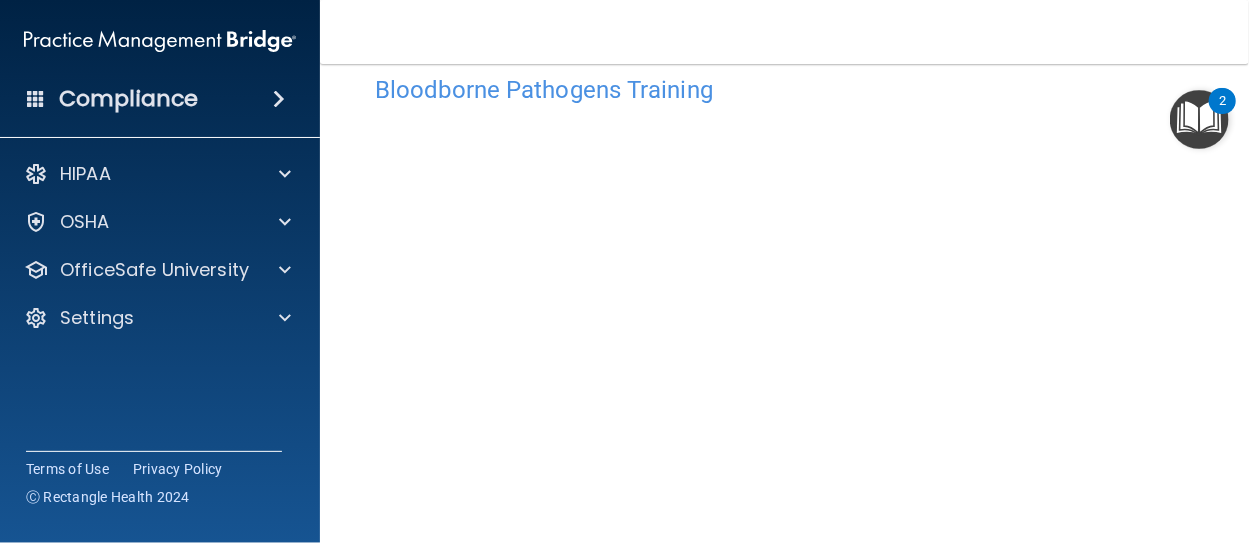 scroll, scrollTop: 133, scrollLeft: 0, axis: vertical 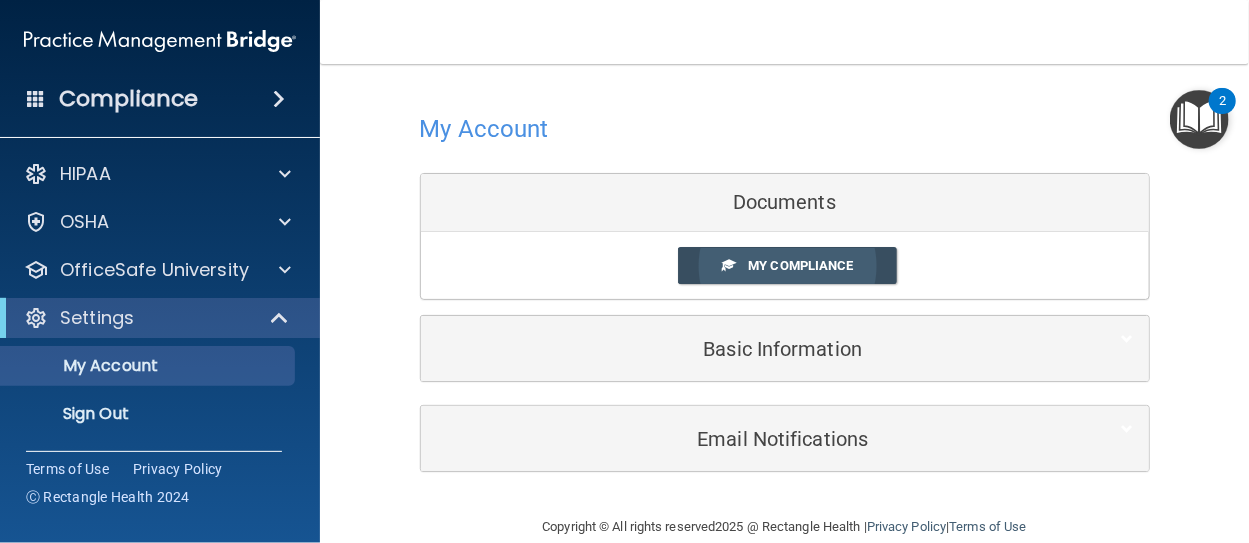 click on "My Compliance" at bounding box center (800, 265) 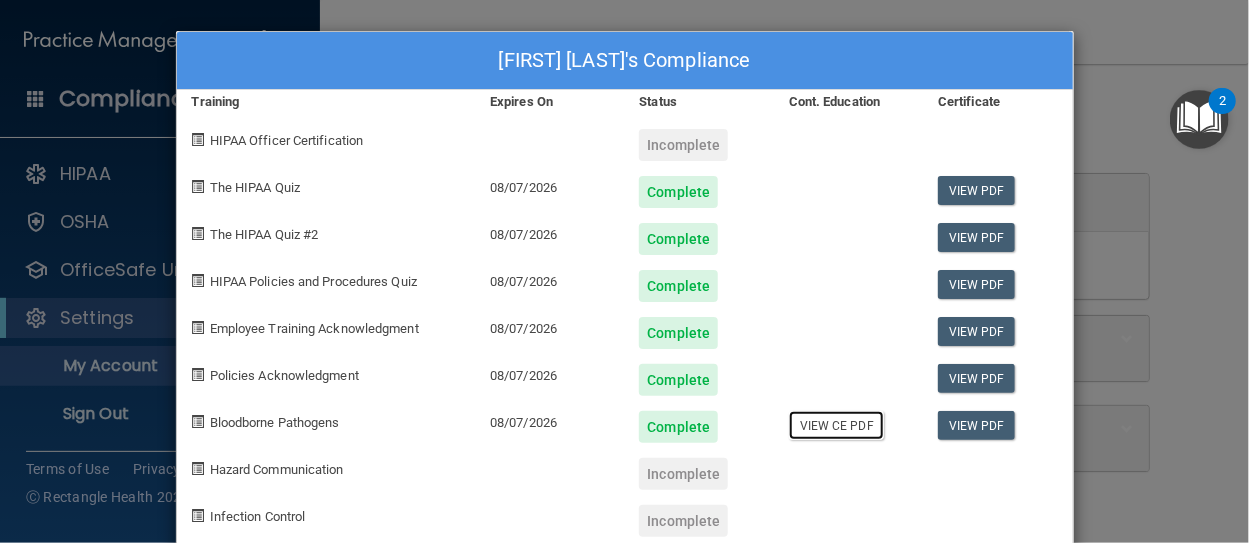 click on "View CE PDF" at bounding box center [836, 425] 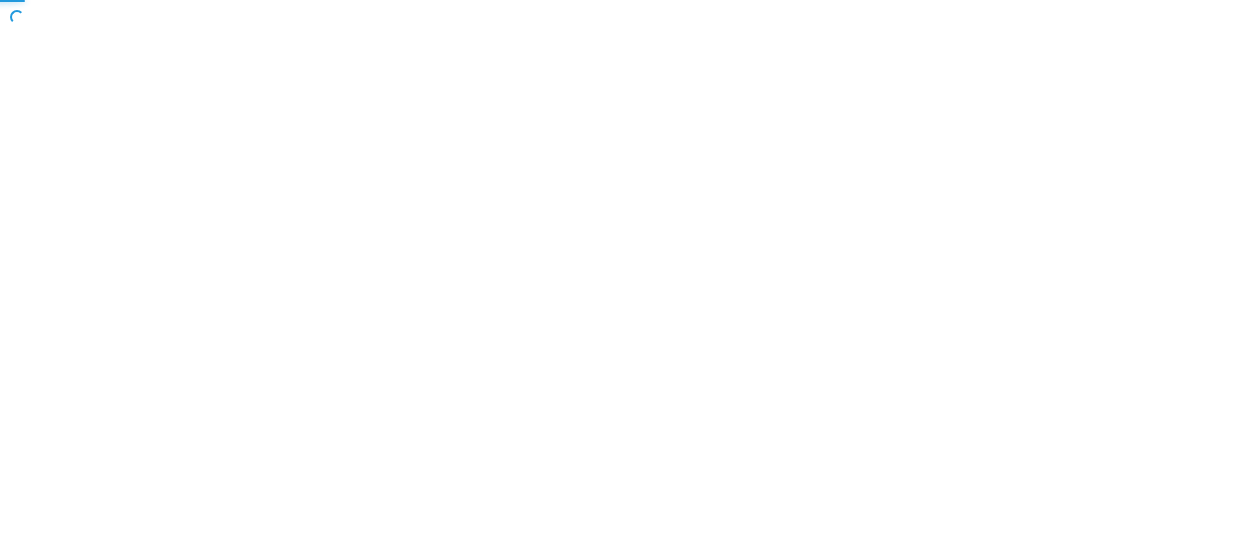 scroll, scrollTop: 0, scrollLeft: 0, axis: both 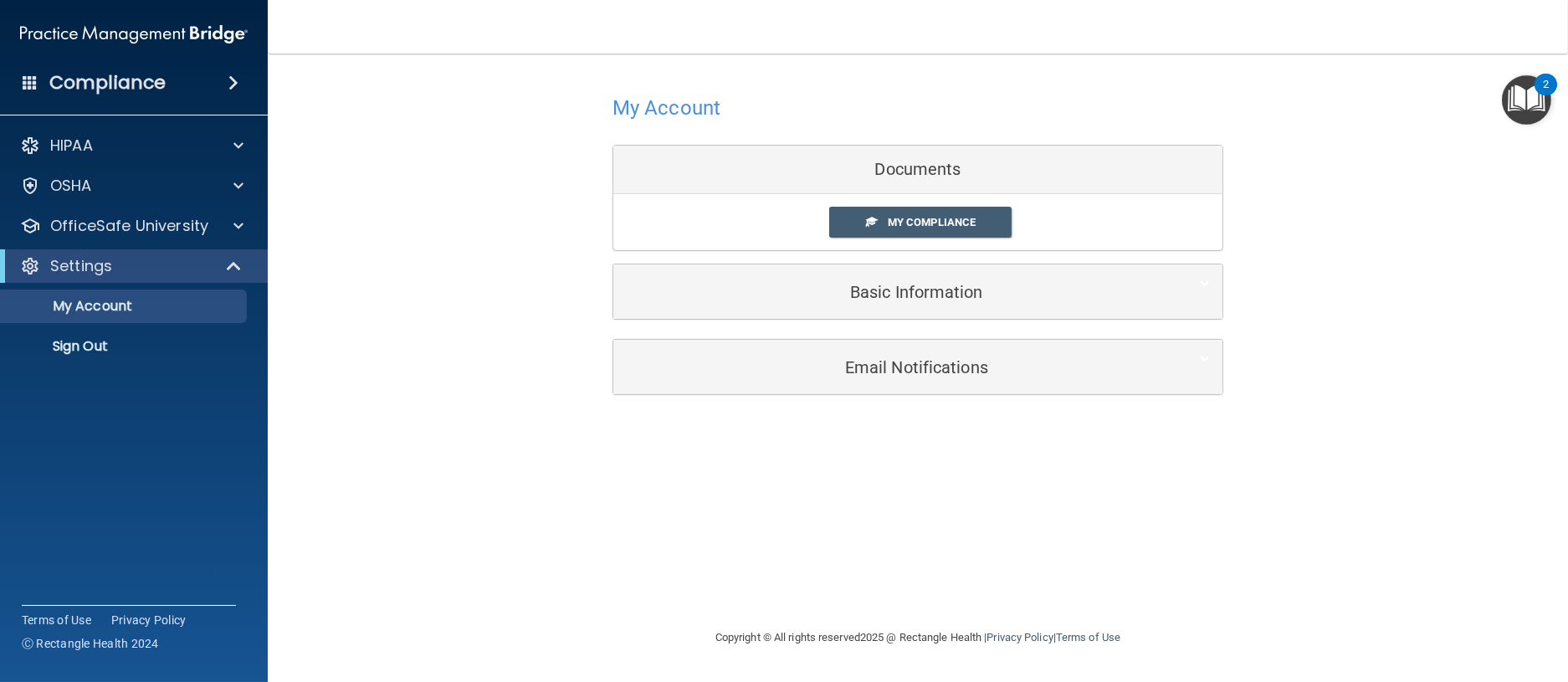 click on "Documents" at bounding box center (918, 170) 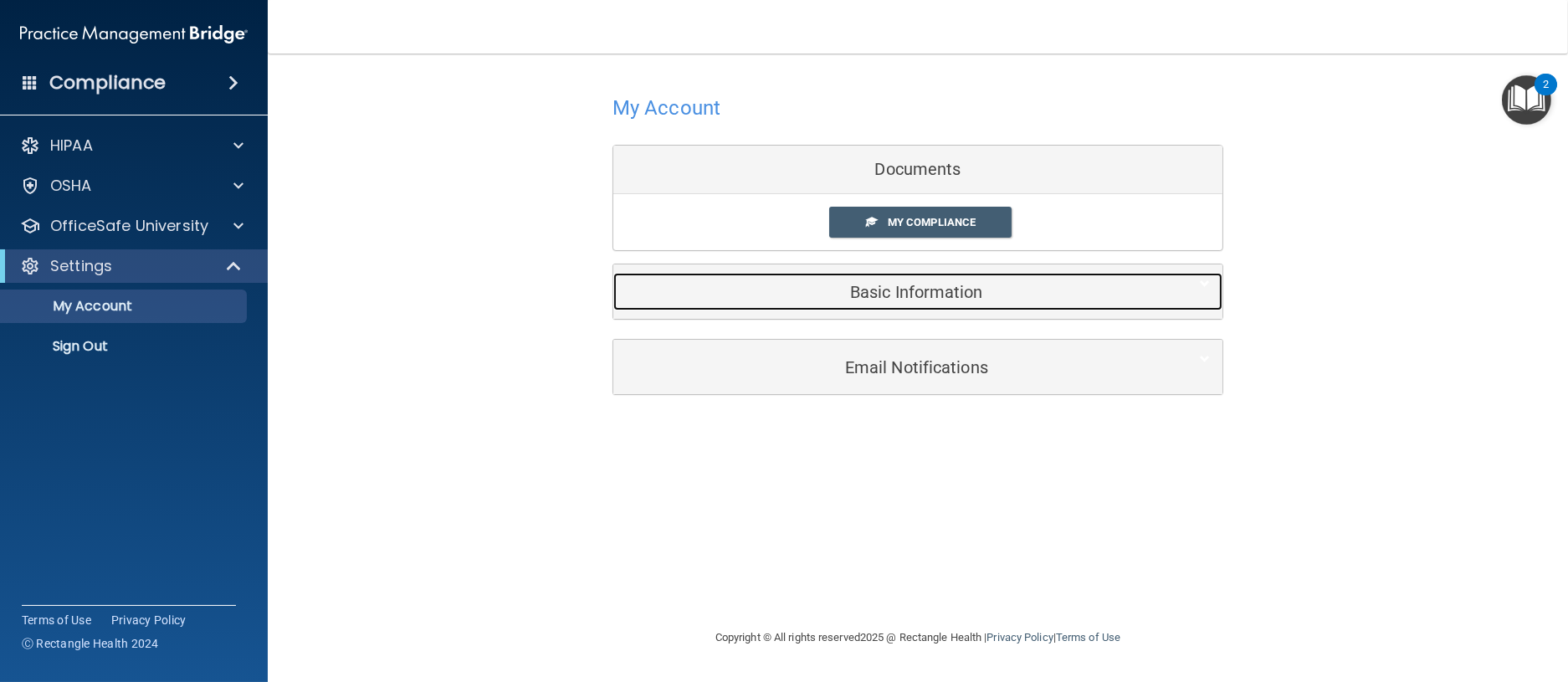 click on "Basic Information" at bounding box center [892, 292] 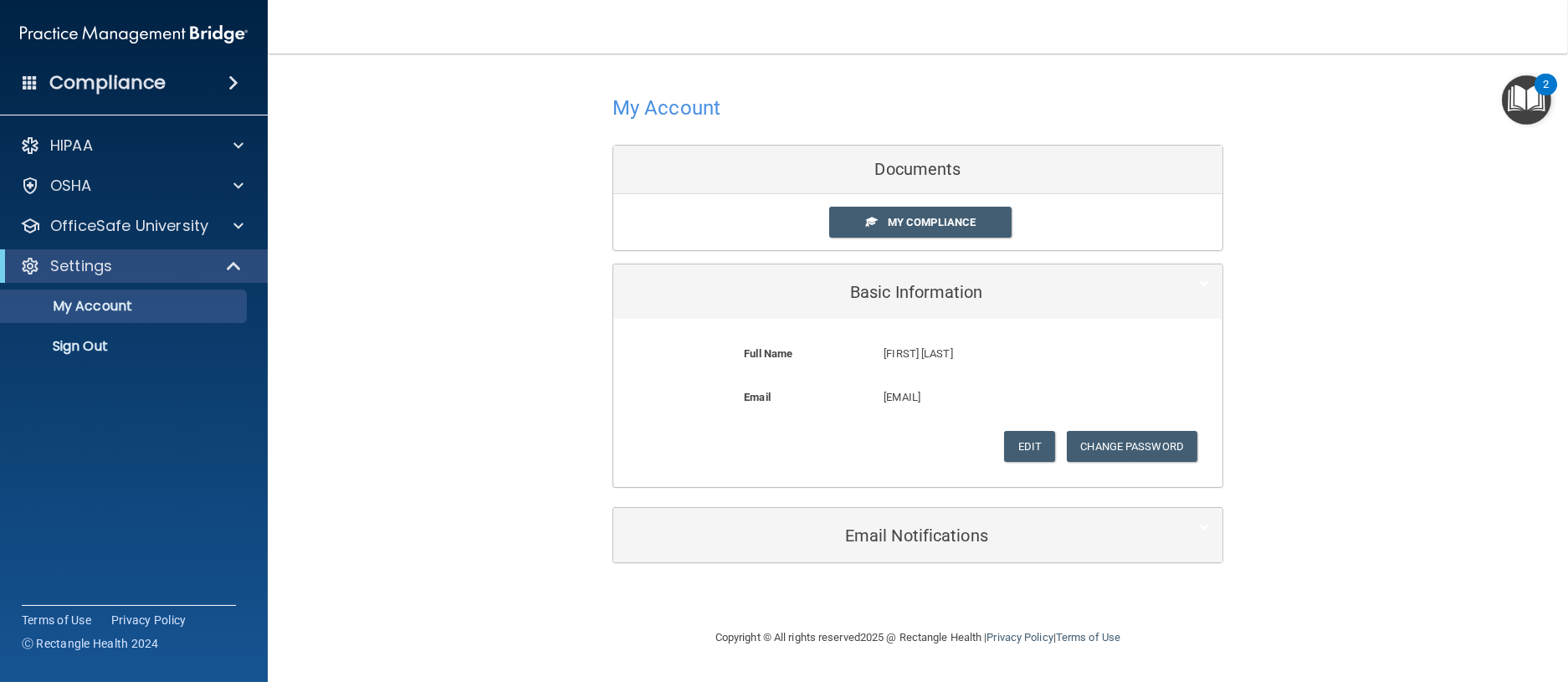 click on "My Account            Documents              My Compliance                 My Compliance             My BAA
Basic Information
Full Name       Jan Moneypenny   Jan                 Last Name       Moneypenny                                                                                       Email           admin@oceansideperio.com   admin@oceansideperio.com                     Edit   Change Password   Cancel   Save                 You've successfully edited your Information.               Error! The client couldn't be saved.                   Current Password                   New Password                     Confirm New Password                     Submit
You've successfully saved Clients Basic Information.
Email Notifications
Organization Emails     Toggle all" at bounding box center [918, 326] 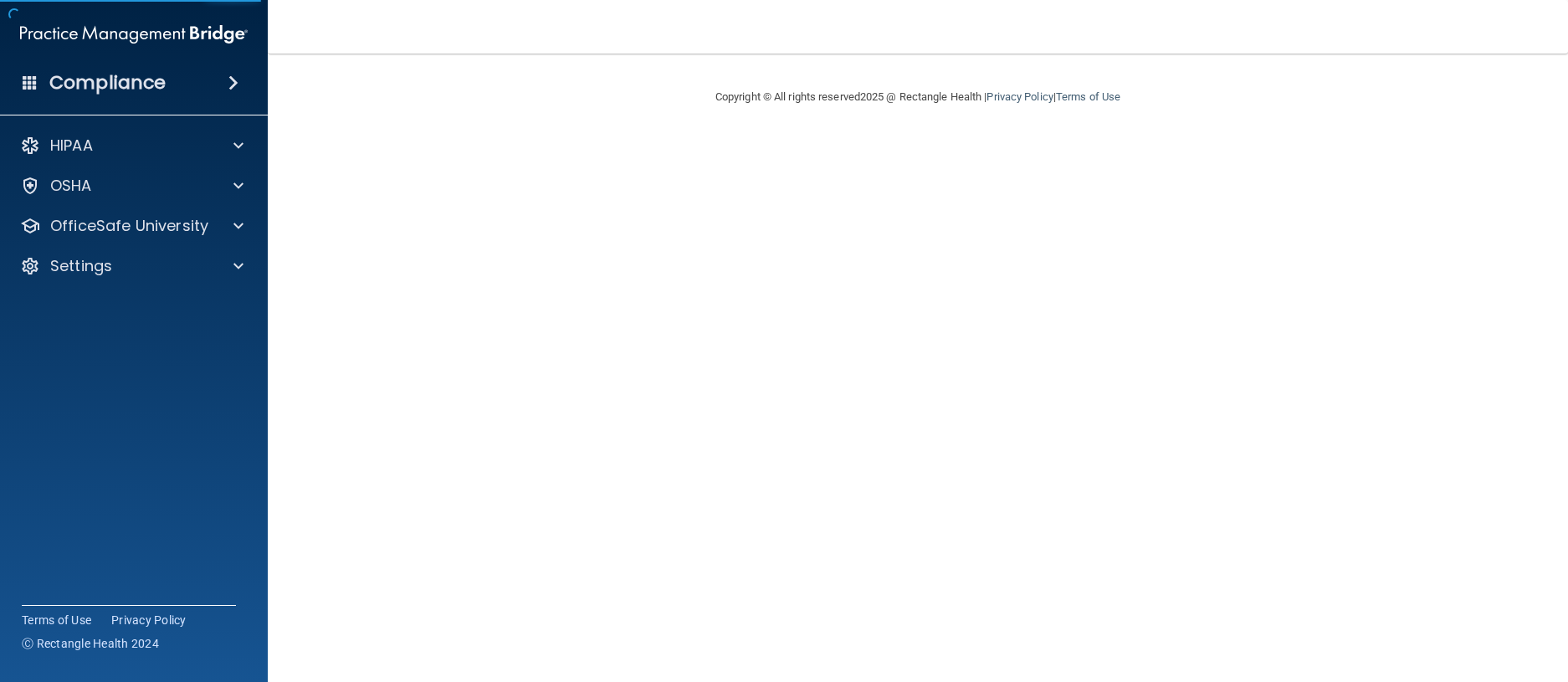 scroll, scrollTop: 0, scrollLeft: 0, axis: both 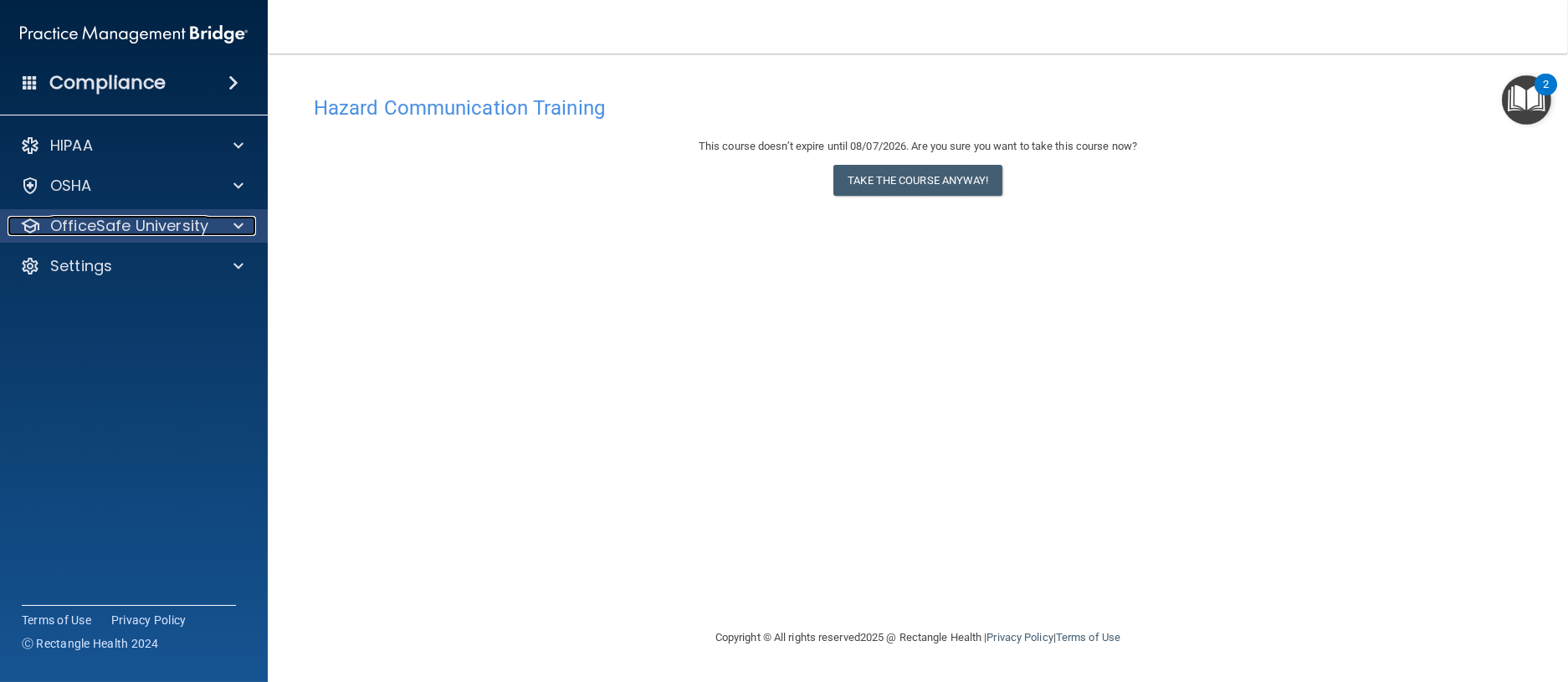 click on "OfficeSafe University" at bounding box center [129, 226] 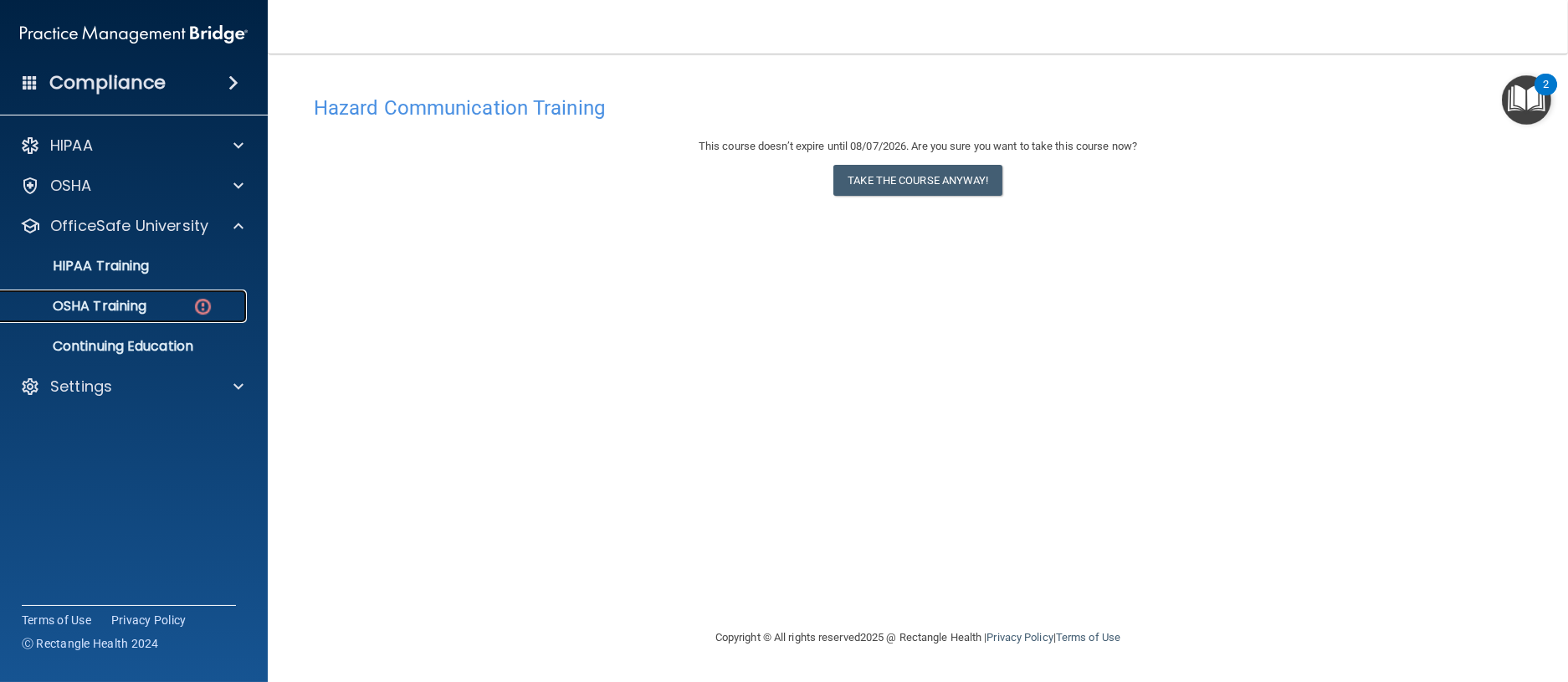 click on "OSHA Training" at bounding box center (79, 306) 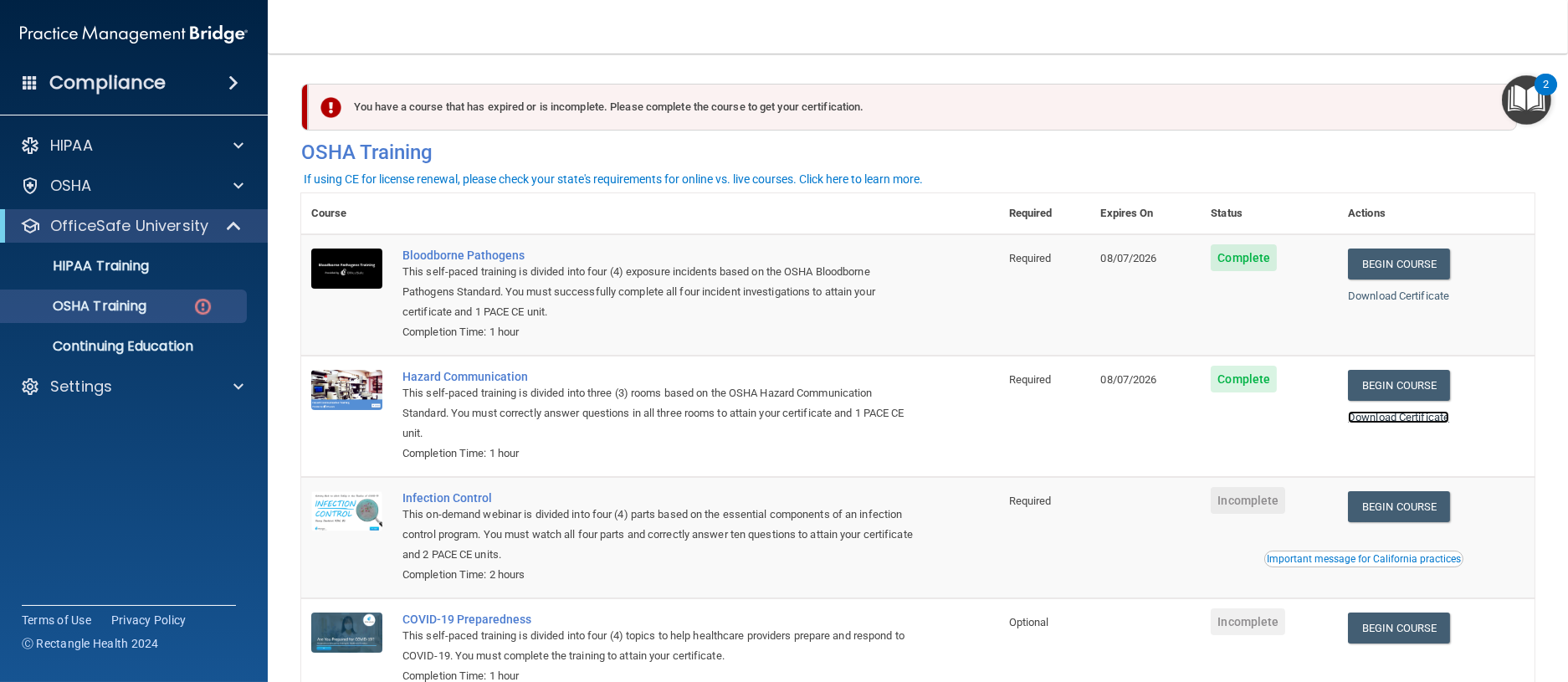 click on "Download Certificate" at bounding box center (1398, 417) 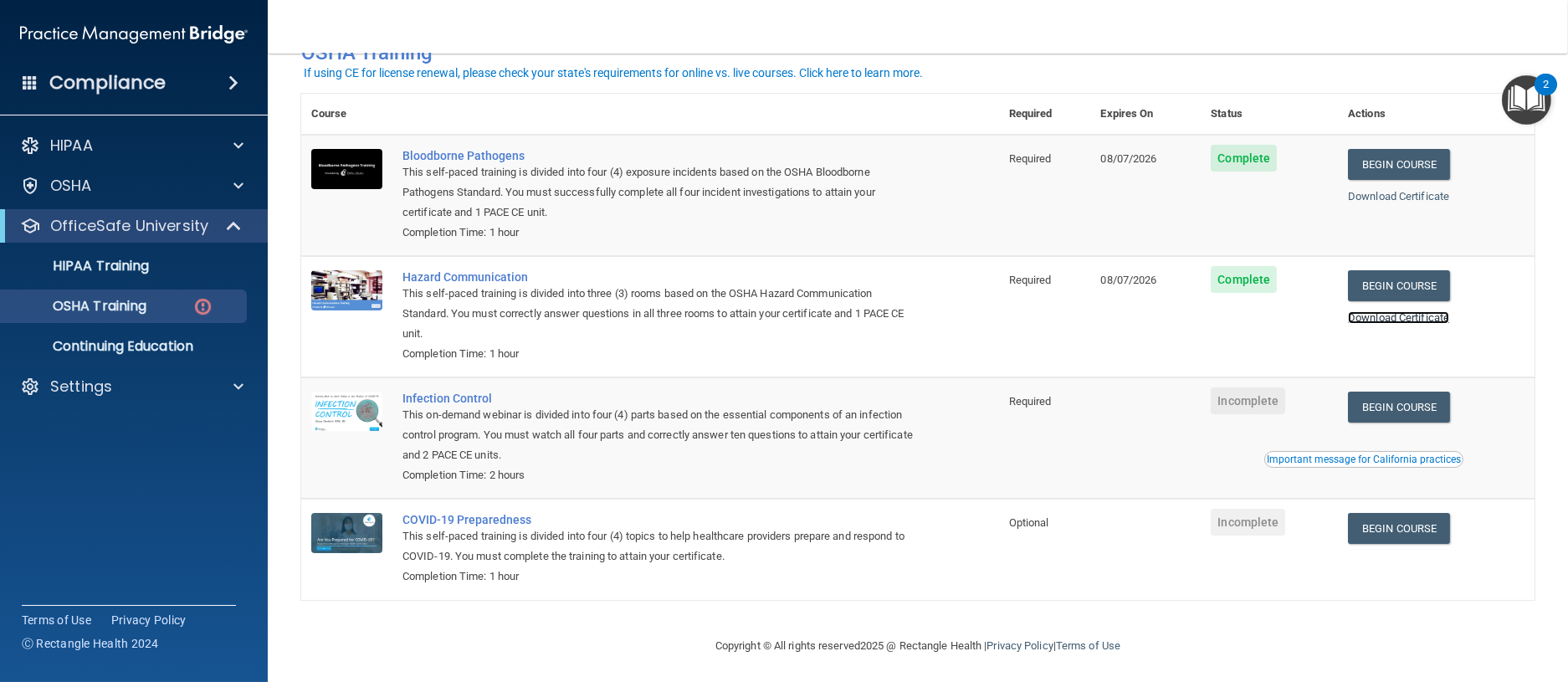 scroll, scrollTop: 109, scrollLeft: 0, axis: vertical 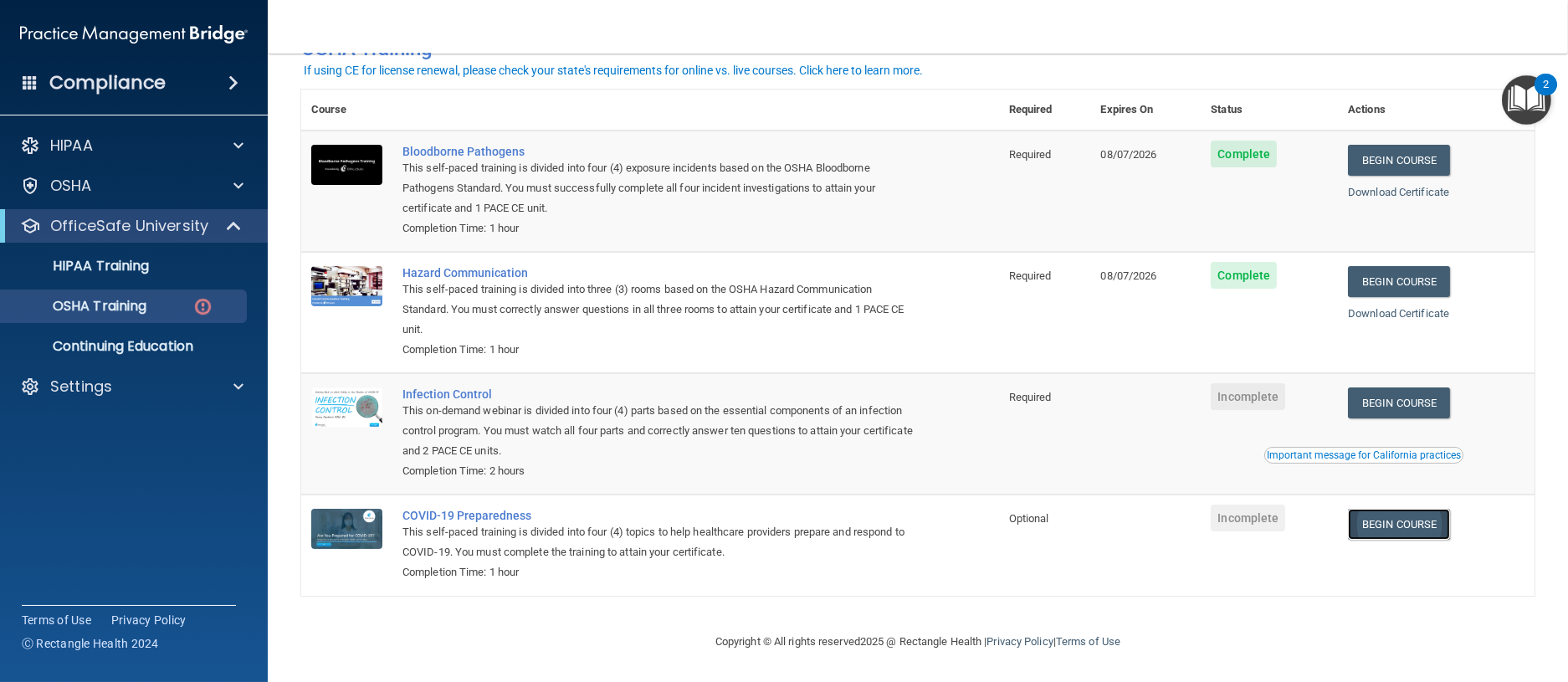 click on "Begin Course" at bounding box center [1399, 524] 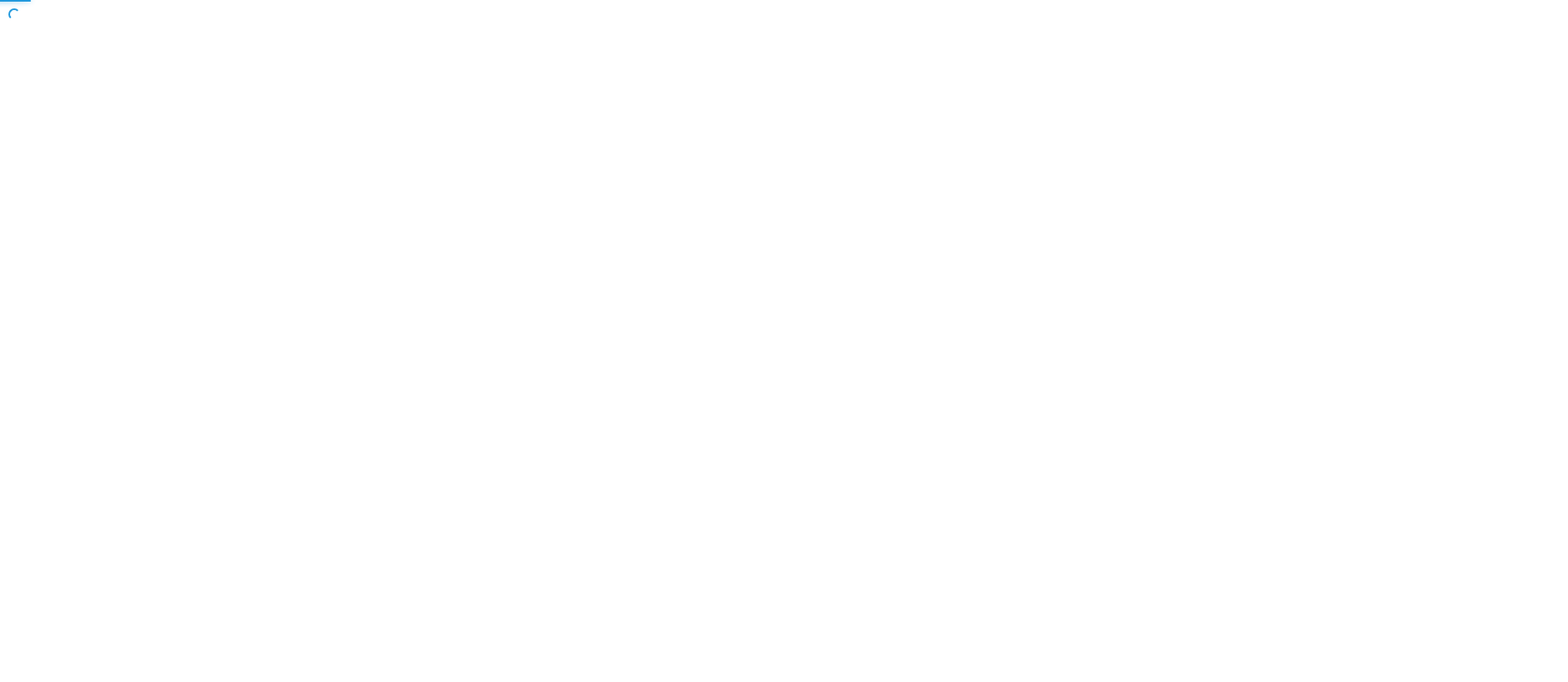 scroll, scrollTop: 0, scrollLeft: 0, axis: both 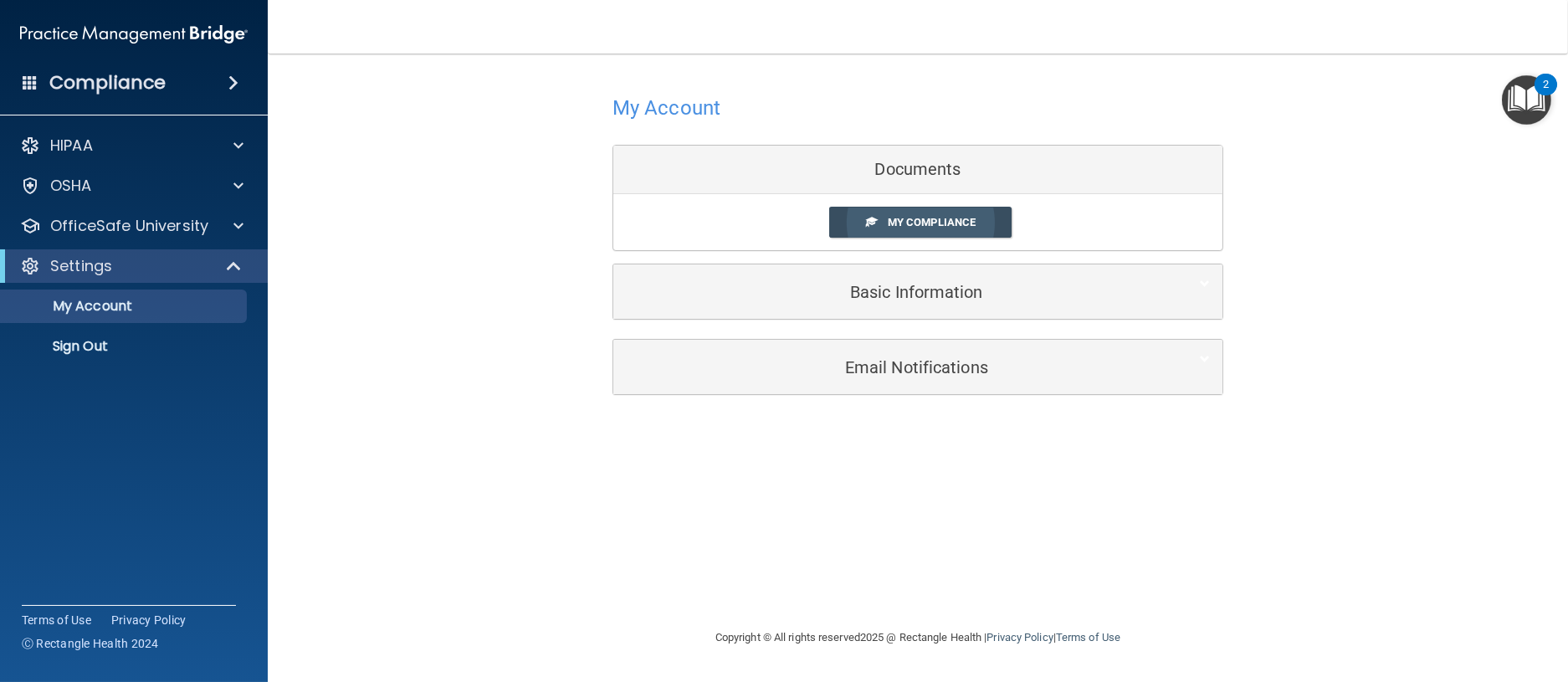 click at bounding box center [871, 221] 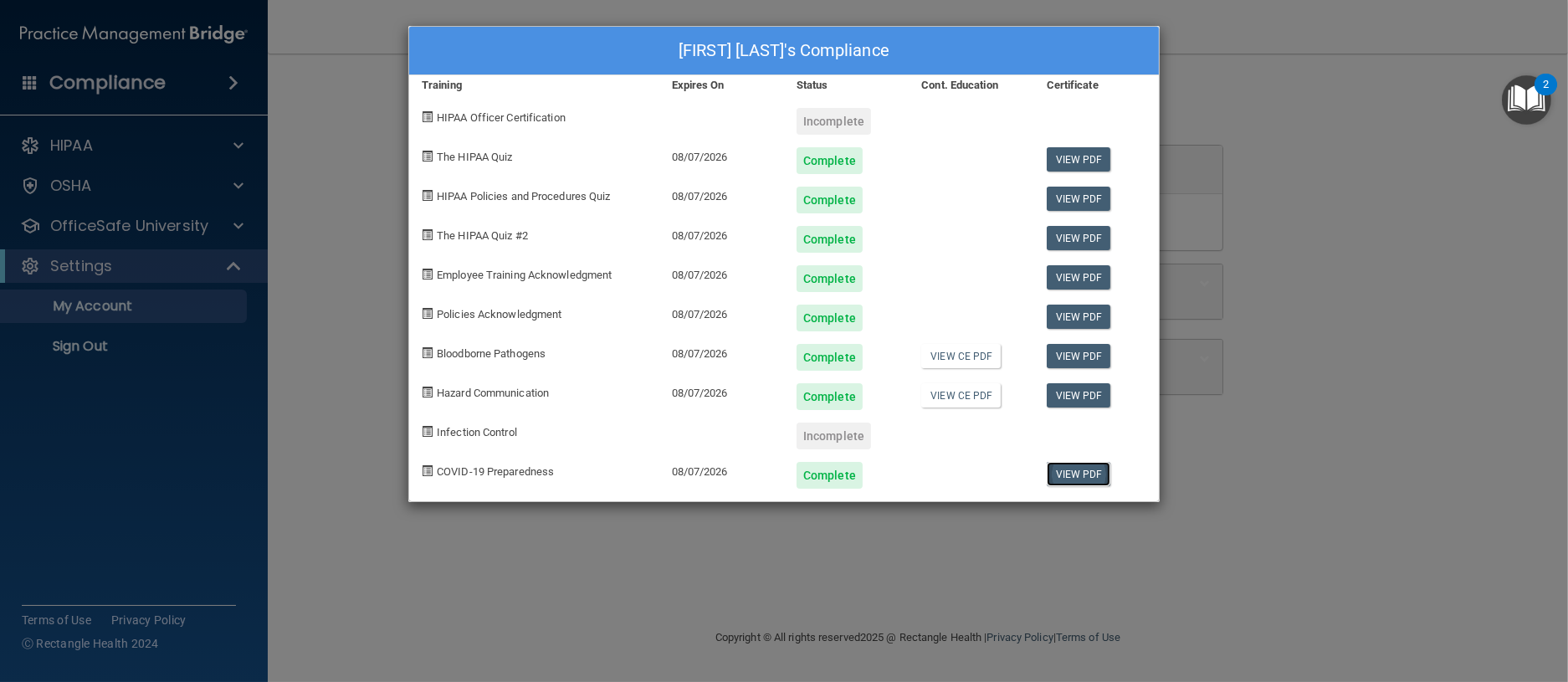 click on "View PDF" at bounding box center [1079, 474] 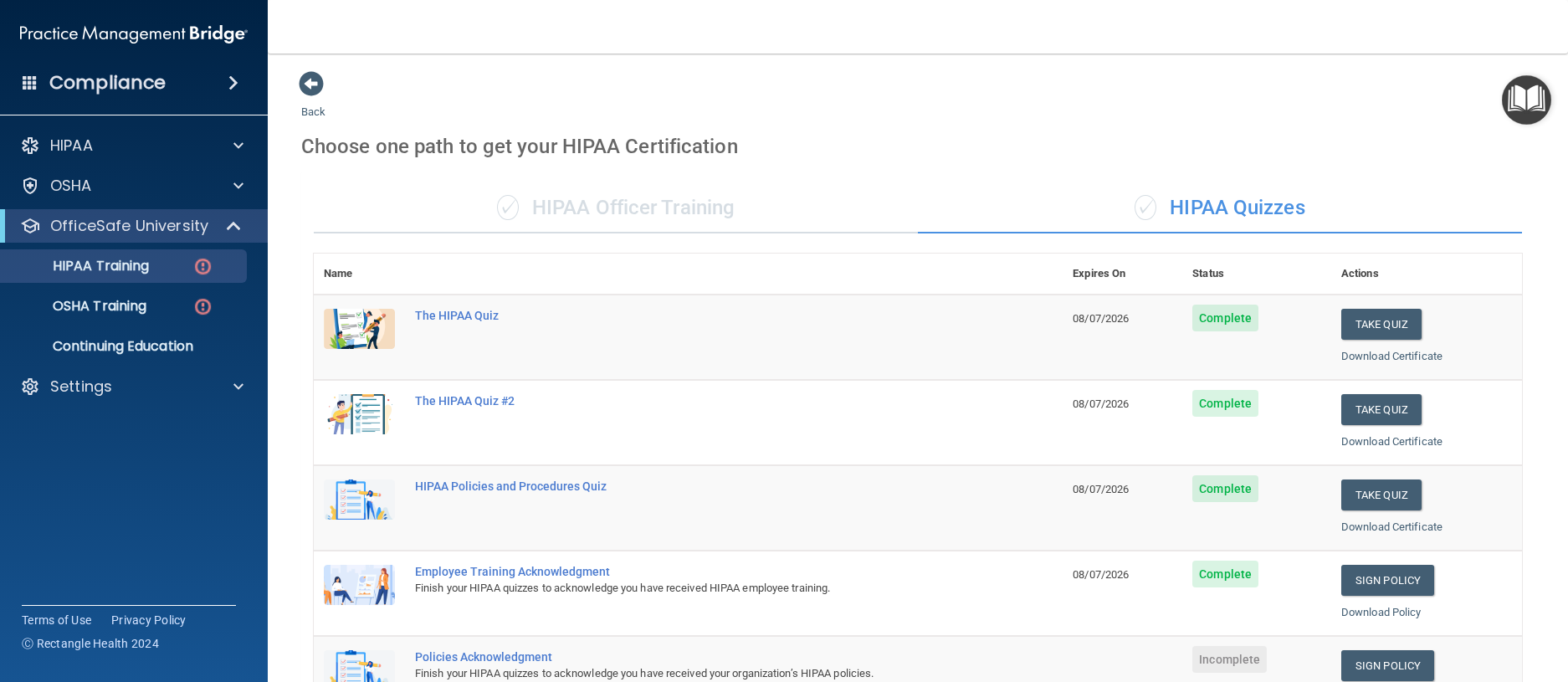 scroll, scrollTop: 0, scrollLeft: 0, axis: both 